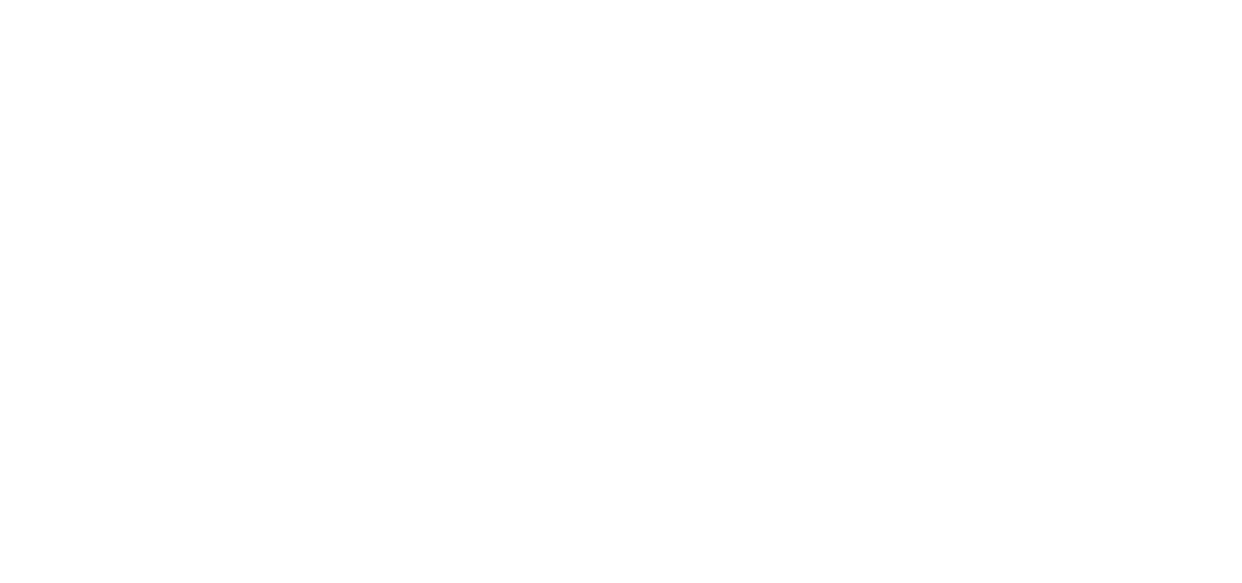 scroll, scrollTop: 0, scrollLeft: 0, axis: both 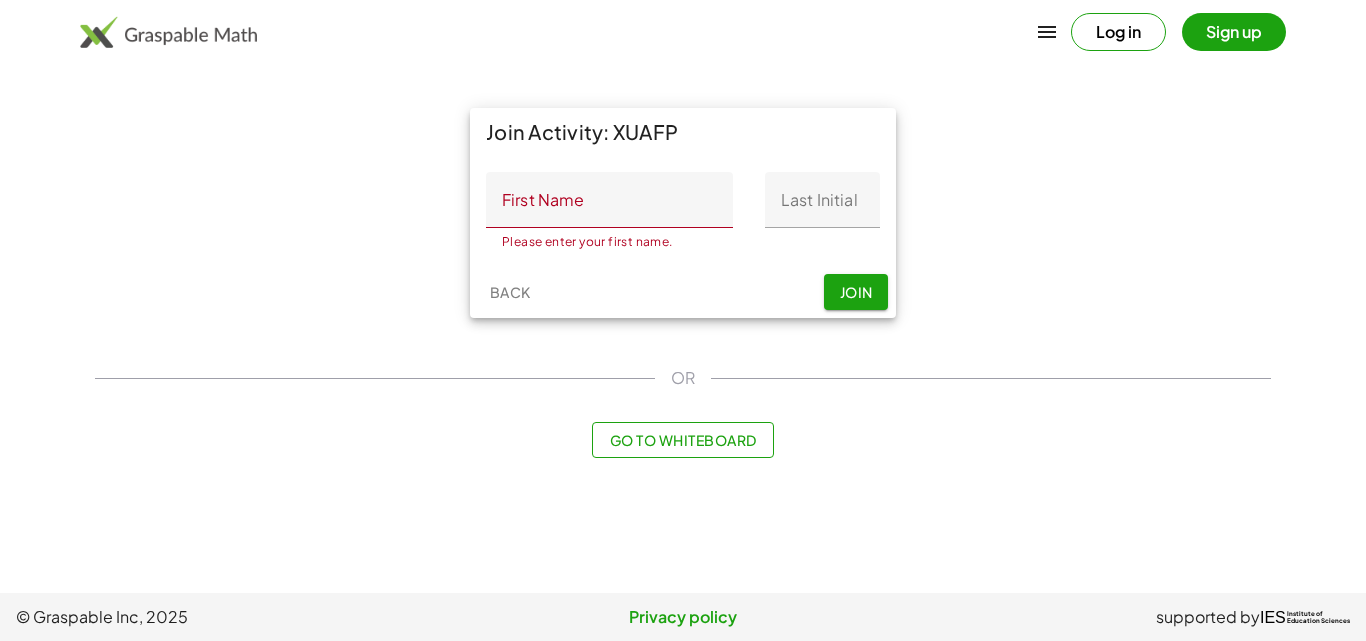 click at bounding box center [168, 32] 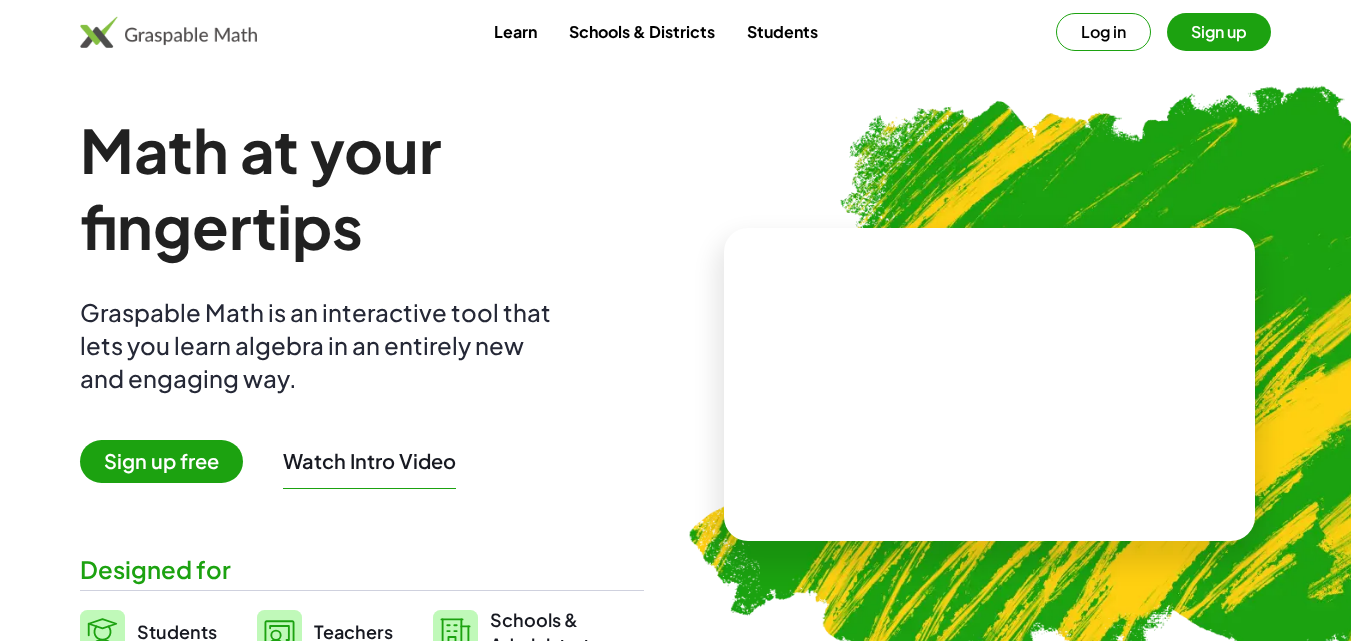 click on "Log in" at bounding box center [1103, 32] 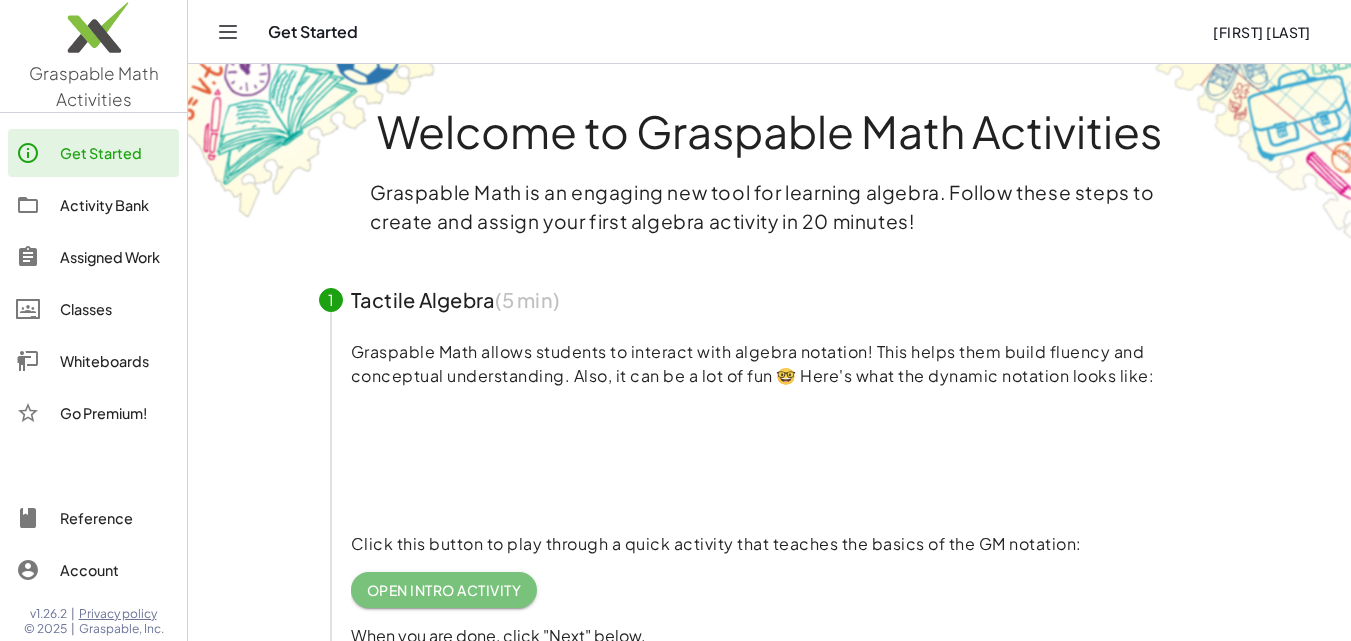 click on "Open Intro Activity" 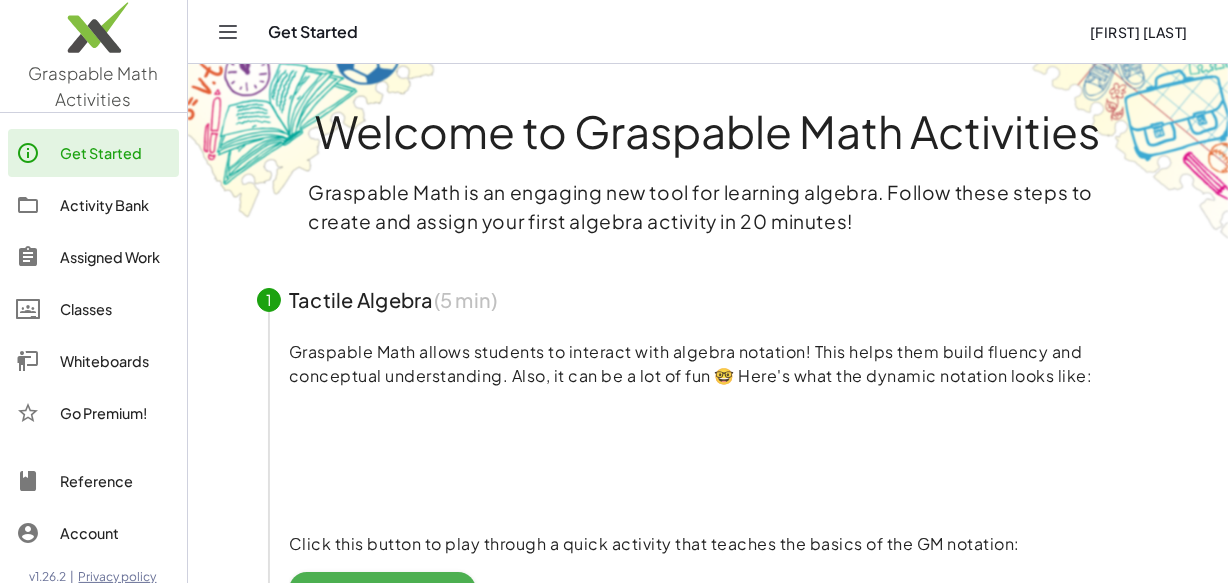 click on "Assigned Work" 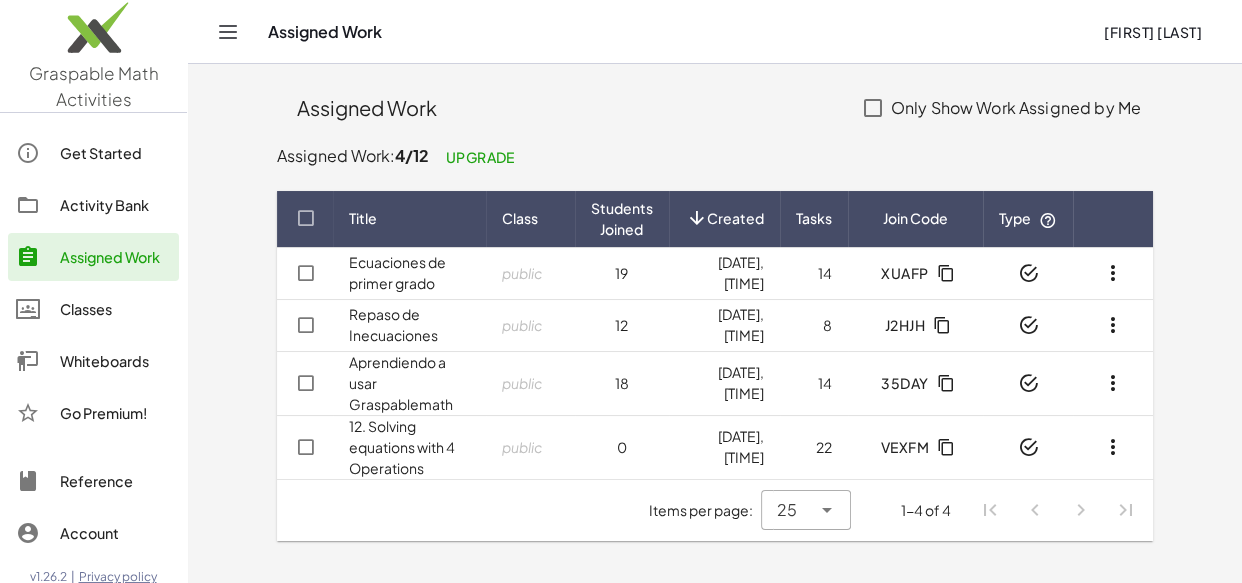 click on "Repaso de Inecuaciones" at bounding box center [393, 324] 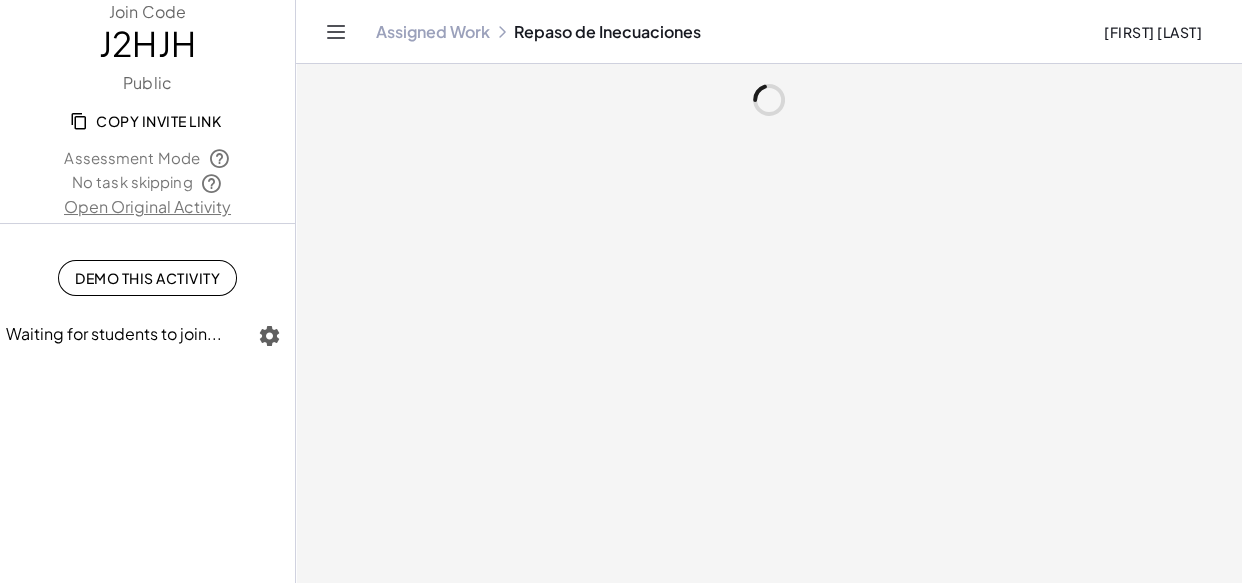 click on "Demo This Activity" 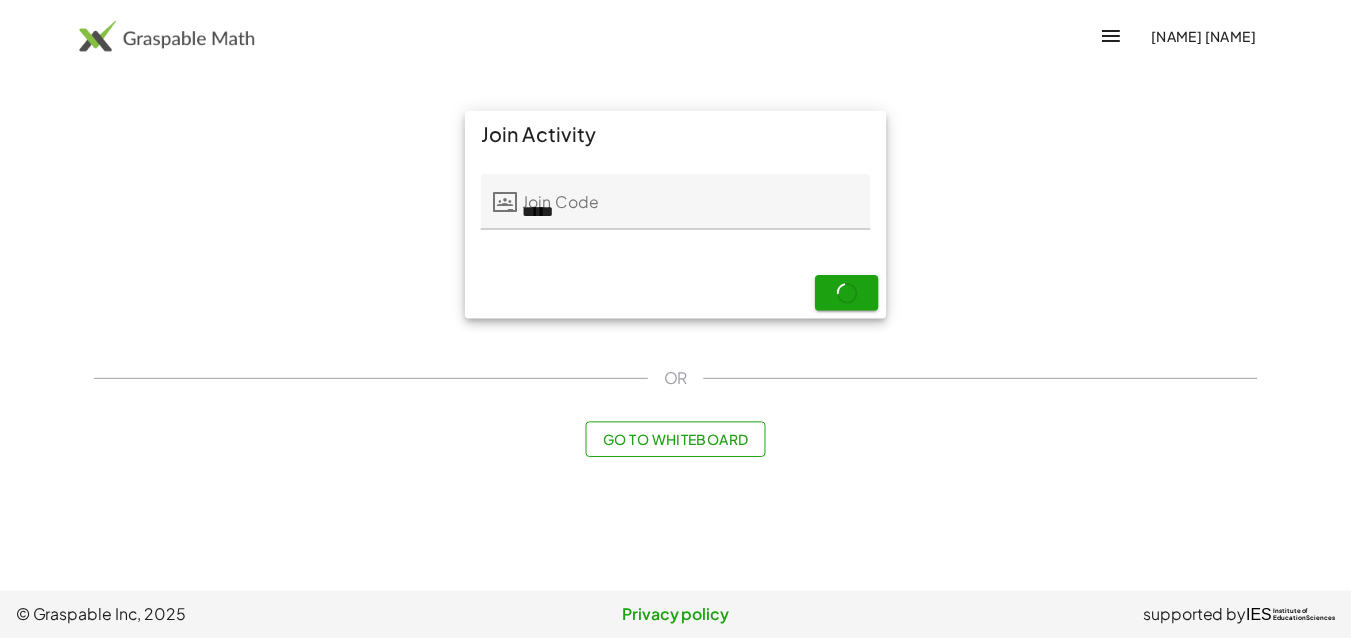 scroll, scrollTop: 0, scrollLeft: 0, axis: both 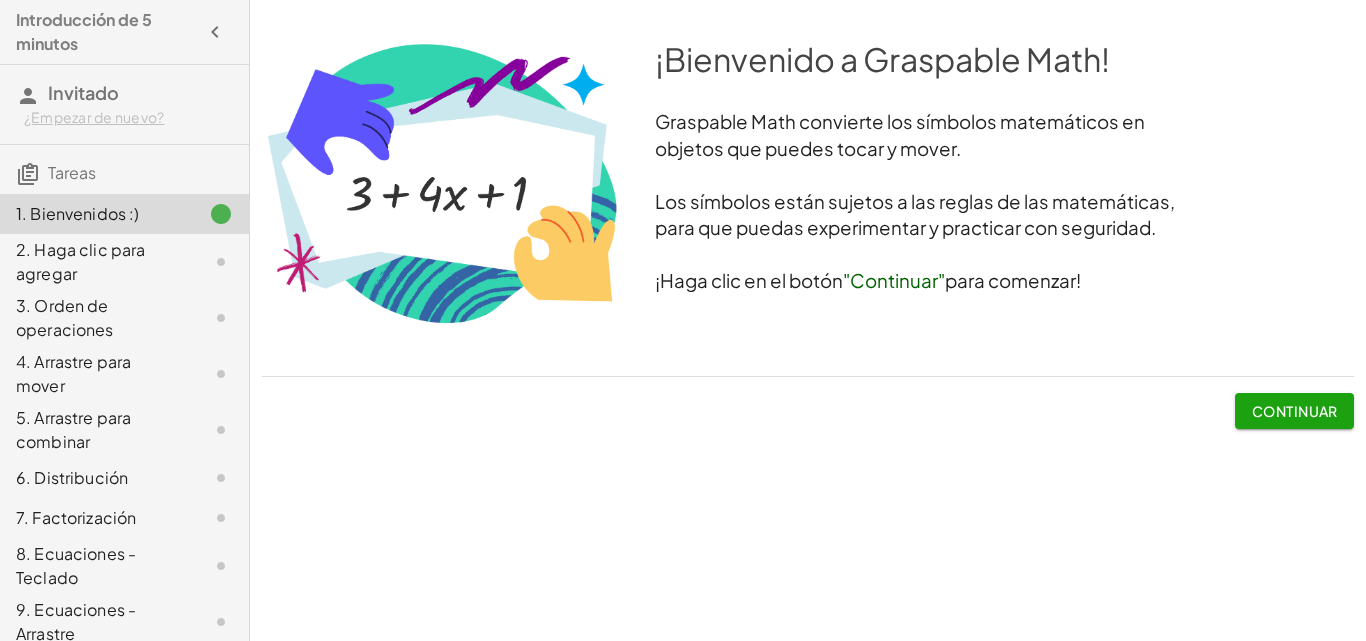 click on "¡Bienvenido a Graspable Math! Graspable Math convierte los símbolos matemáticos en objetos que puedes tocar y mover. Los símbolos están sujetos a las reglas de las matemáticas, para que puedas experimentar y practicar con seguridad. ¡Haga clic en el botón  "Continuar"  para comenzar! Continuar Haga clic para sumar o multiplicar.          teclado teclado deshacer deshacer rehacer rehacer pantalla completa × Pasos:   0 Meta: 11 Reiniciar Continuar Graspable Math insistirá en el orden correcto de las operaciones. ¿Puedes encontrar dos maneras diferentes de resolver este problema? ¿Qué tal tres?                      teclado teclado deshacer deshacer rehacer rehacer pantalla completa × Pasos:   0 Meta: 16 Reiniciar Continuar Arrastre para cambiar el orden de los términos. teclado teclado deshacer deshacer rehacer rehacer pantalla completa × Pasos:   0 Meta: + a + b Reiniciar Continuar También puedes combinar términos arrastrándolos. teclado teclado deshacer deshacer rehacer rehacer × 0 Meta:" 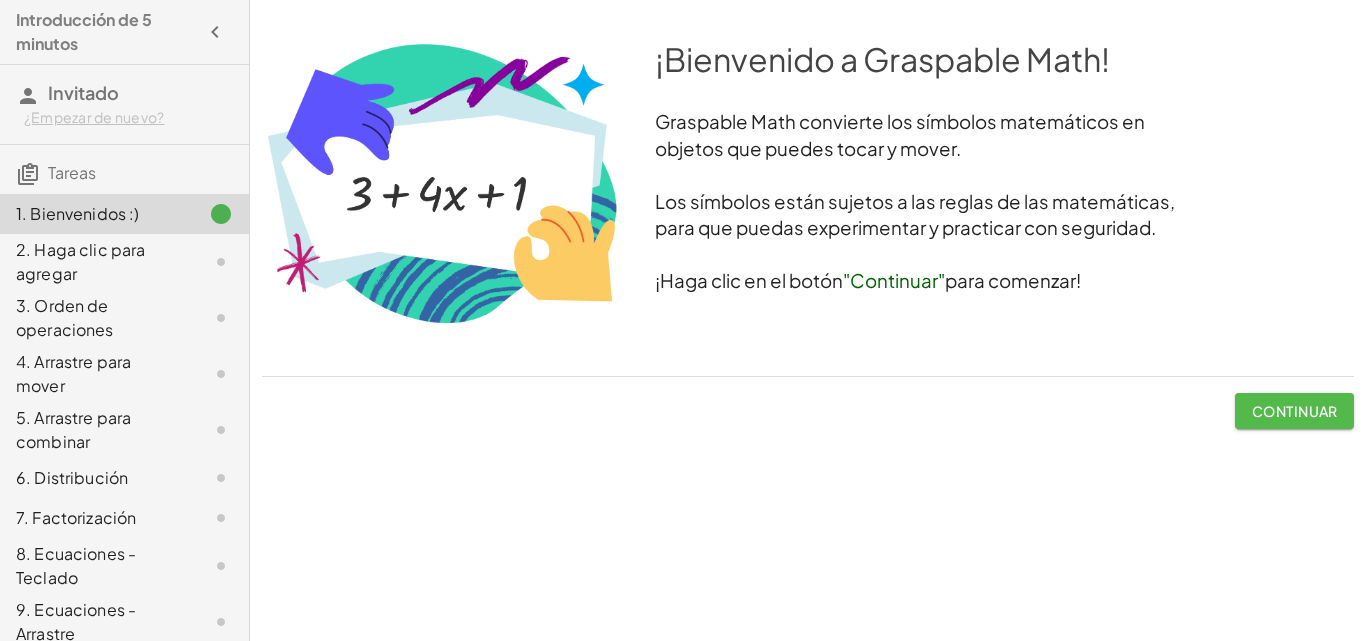 click on "Continuar" at bounding box center (1295, 411) 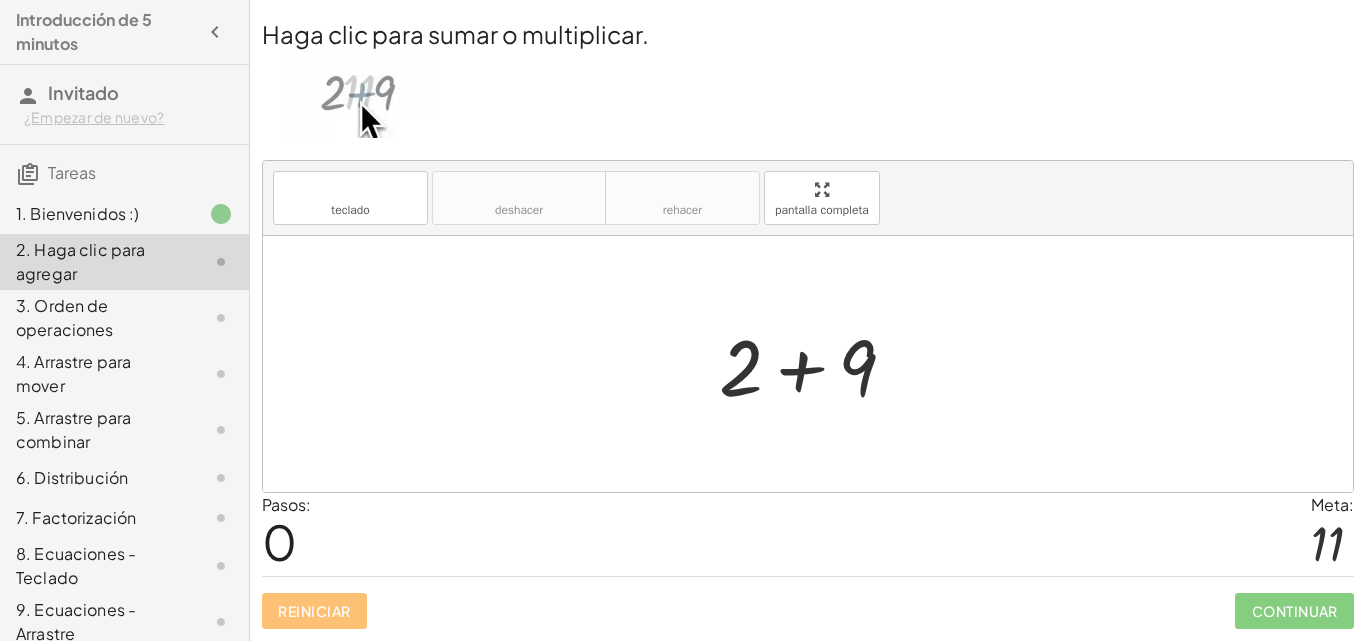 click at bounding box center [815, 364] 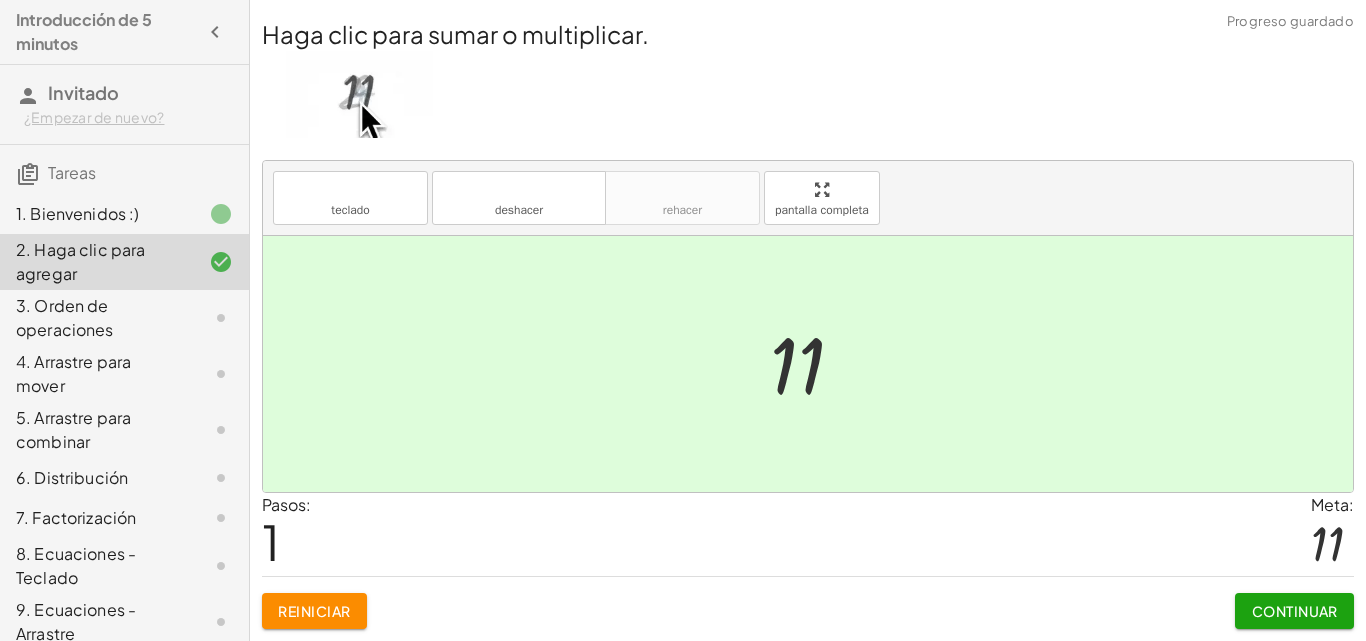 click on "Continuar" at bounding box center [1294, 611] 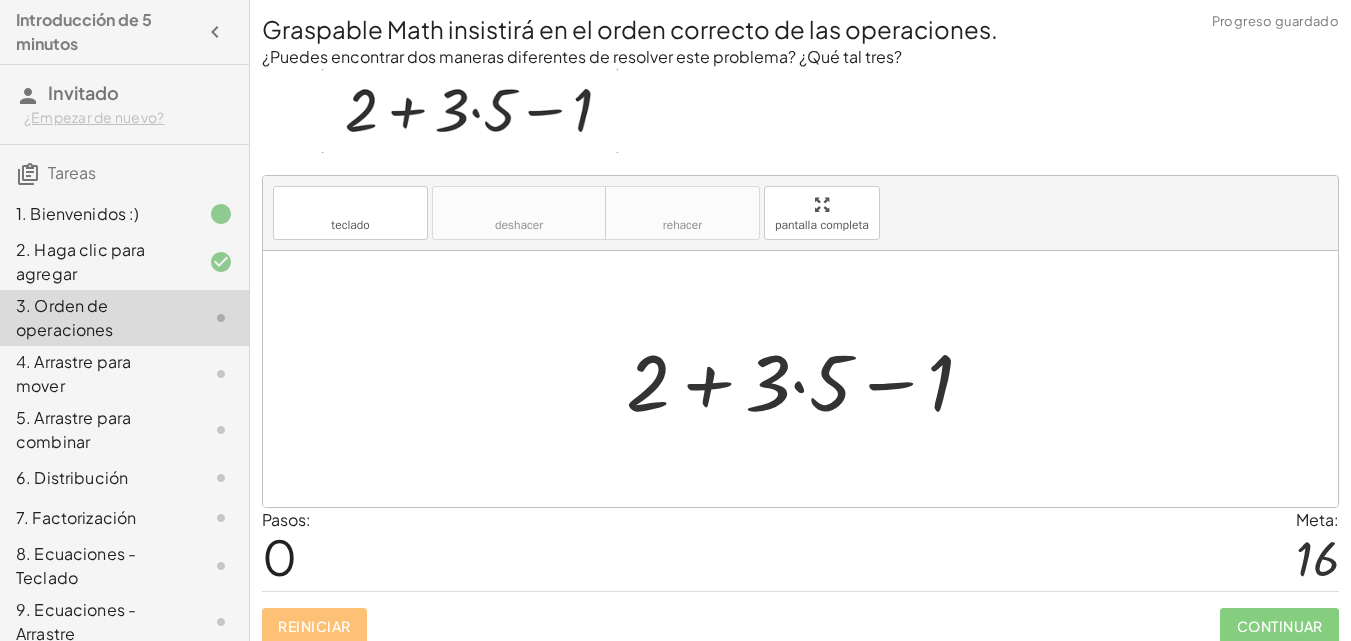 click at bounding box center (808, 379) 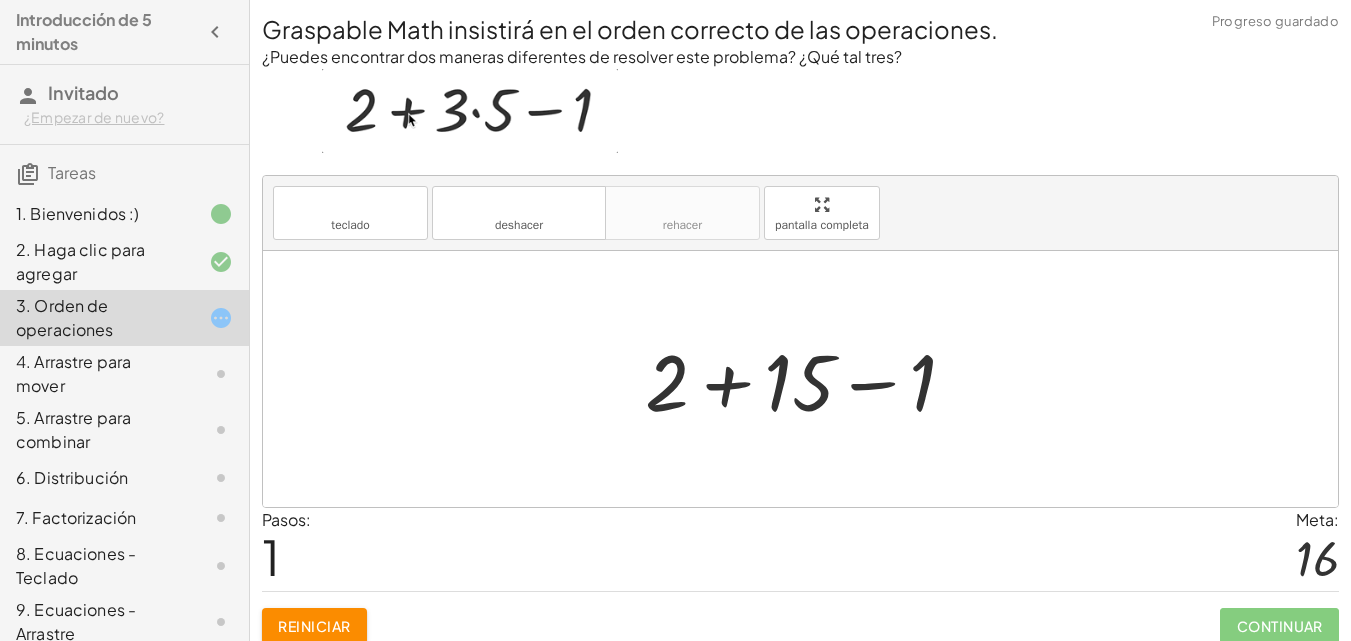click at bounding box center (808, 379) 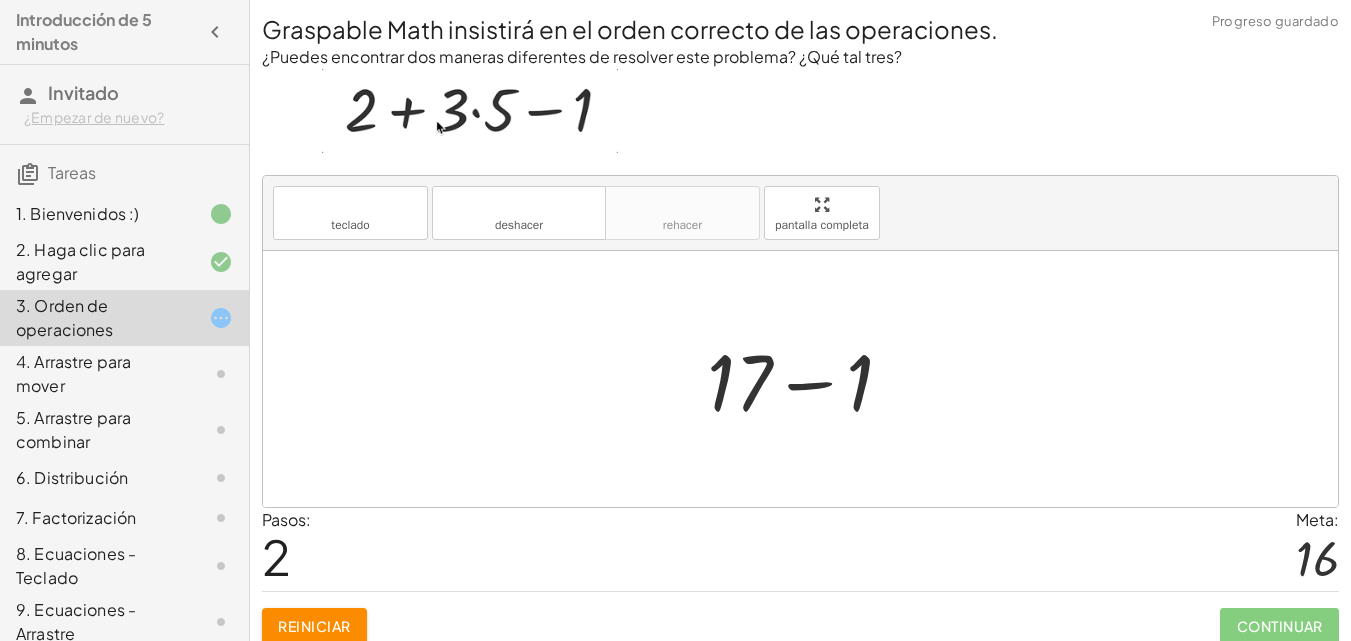 click at bounding box center [808, 379] 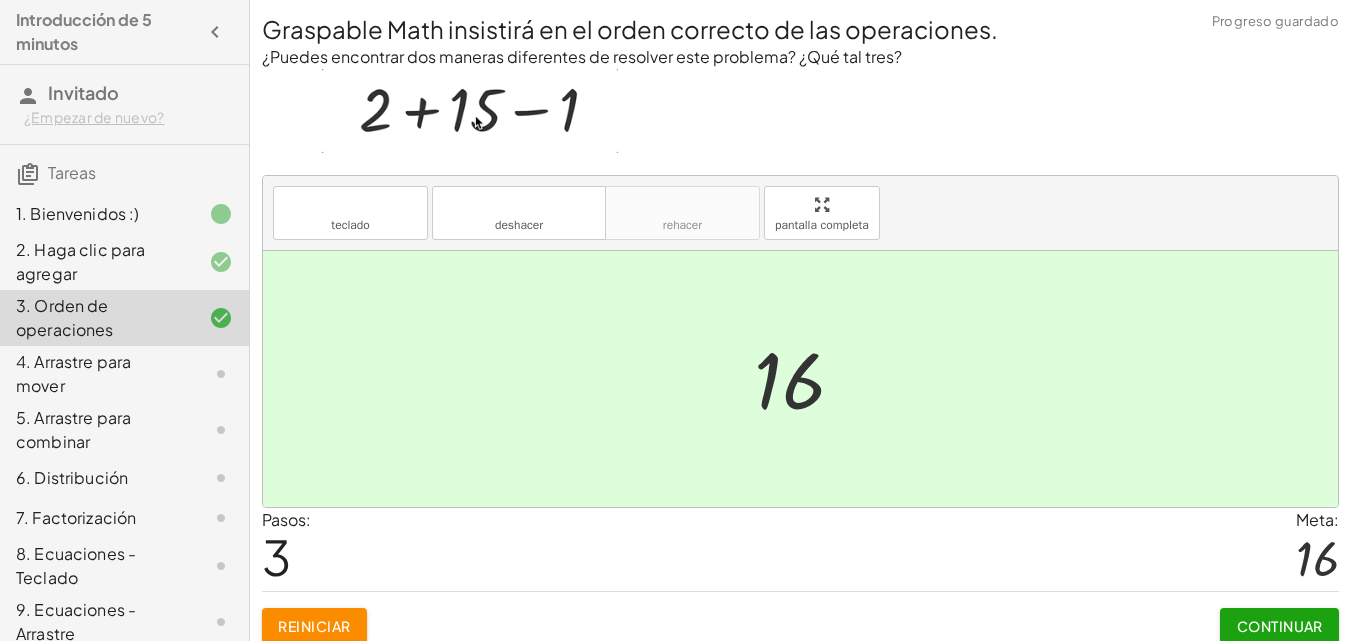 click on "Continuar" at bounding box center [1280, 626] 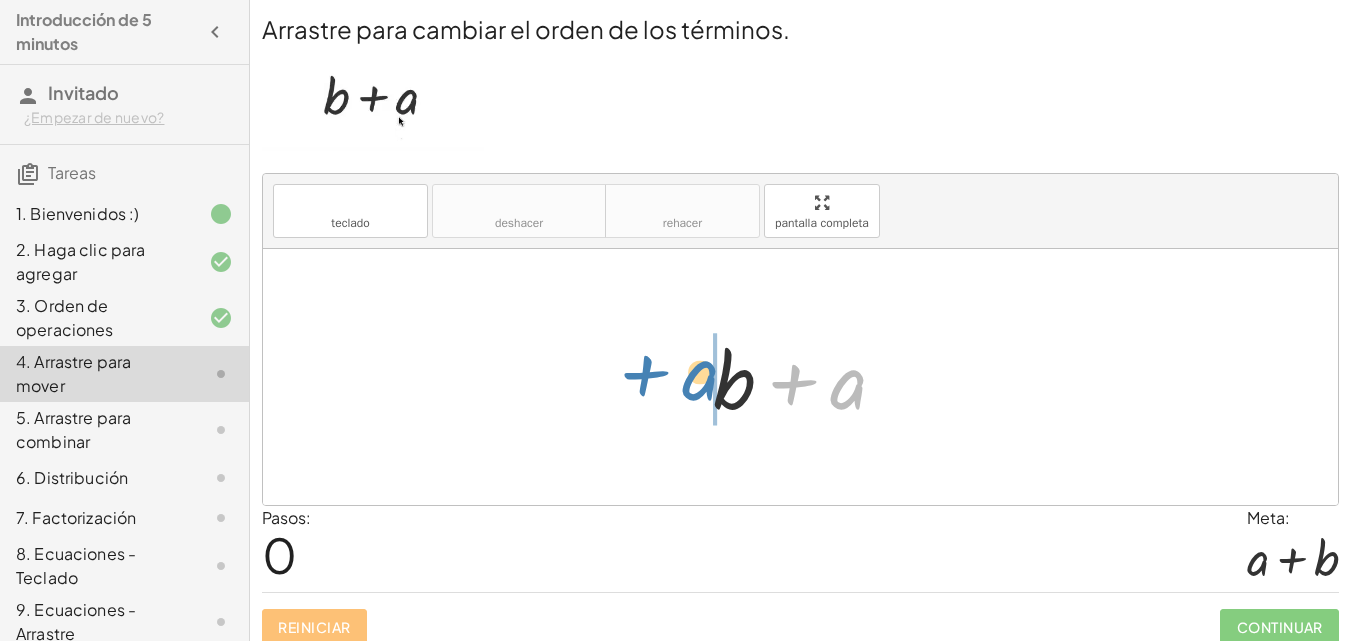 drag, startPoint x: 832, startPoint y: 395, endPoint x: 684, endPoint y: 386, distance: 148.27339 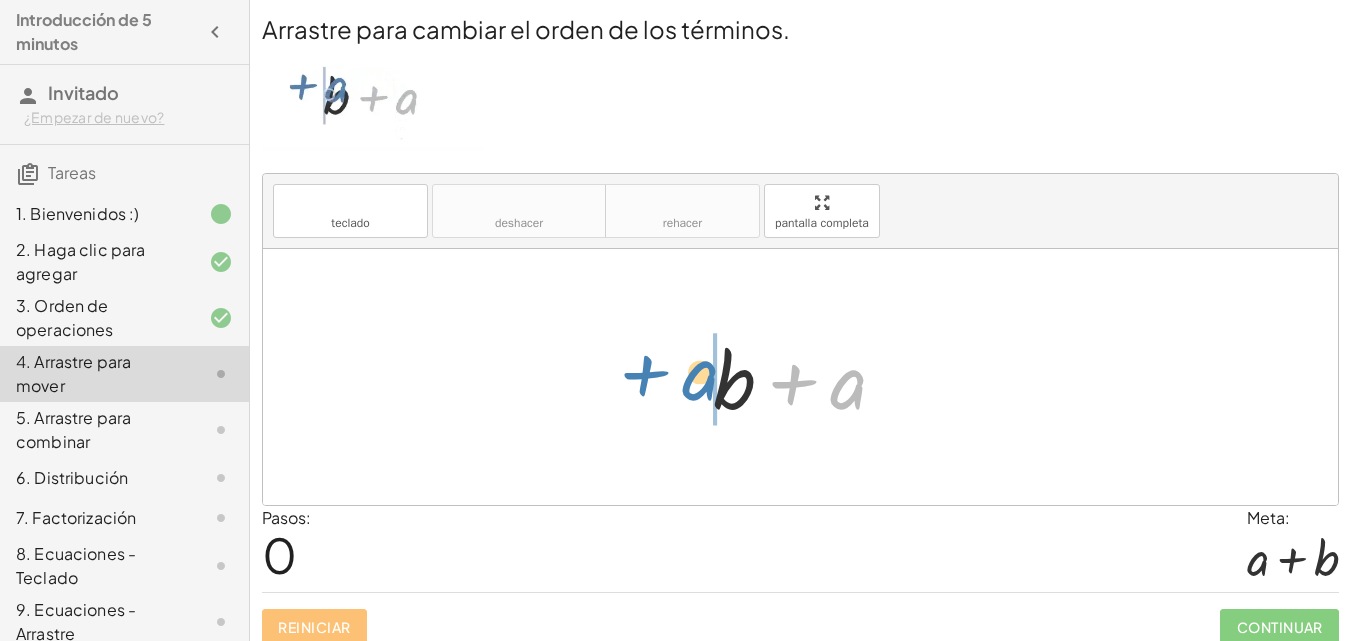 click on "+ a + b + a" at bounding box center [800, 377] 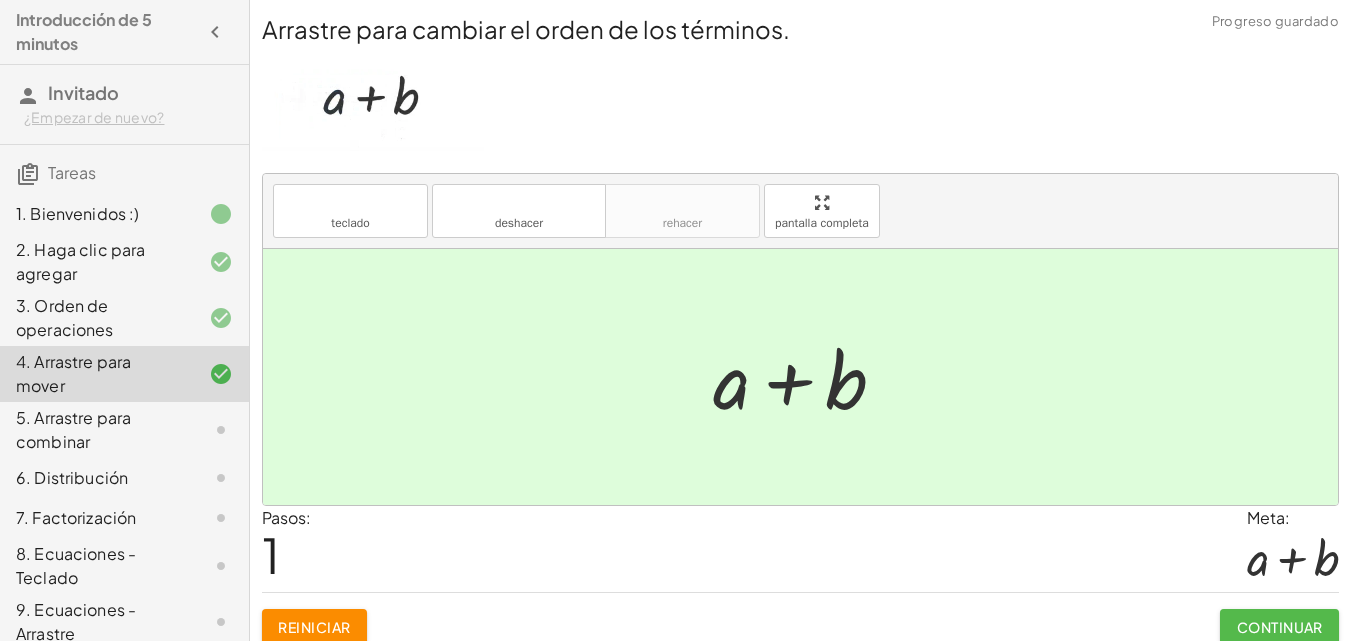 click on "Continuar" at bounding box center [1279, 627] 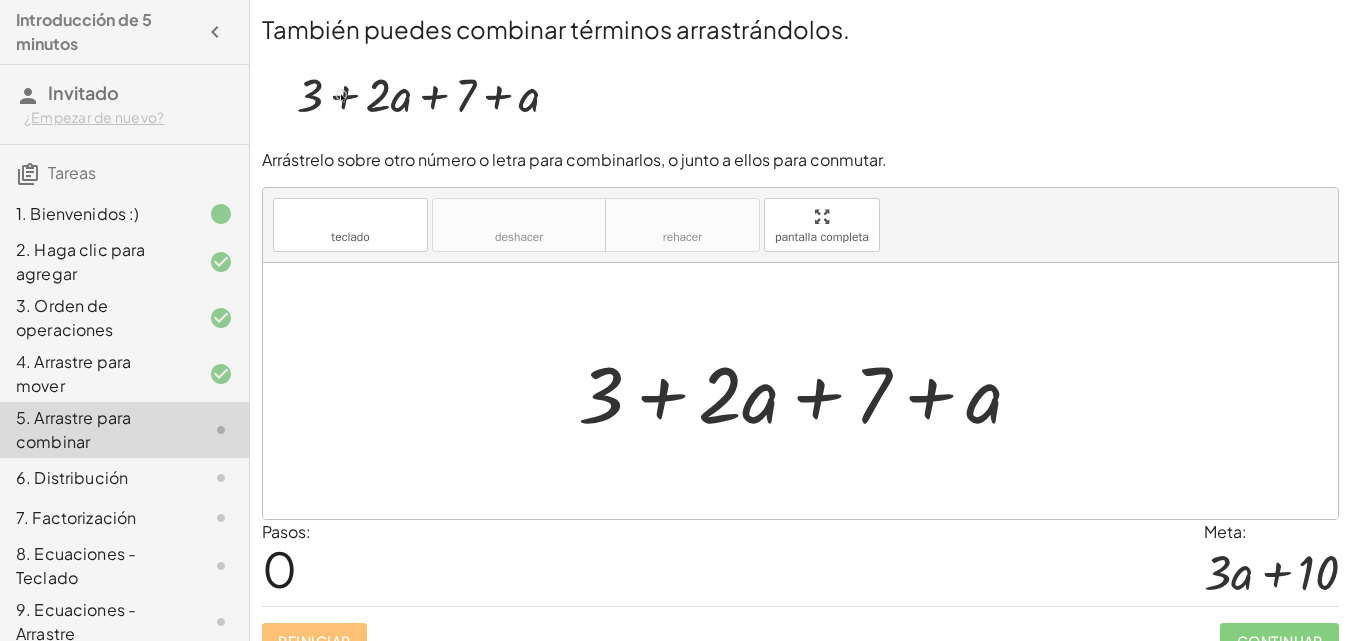 click at bounding box center [808, 391] 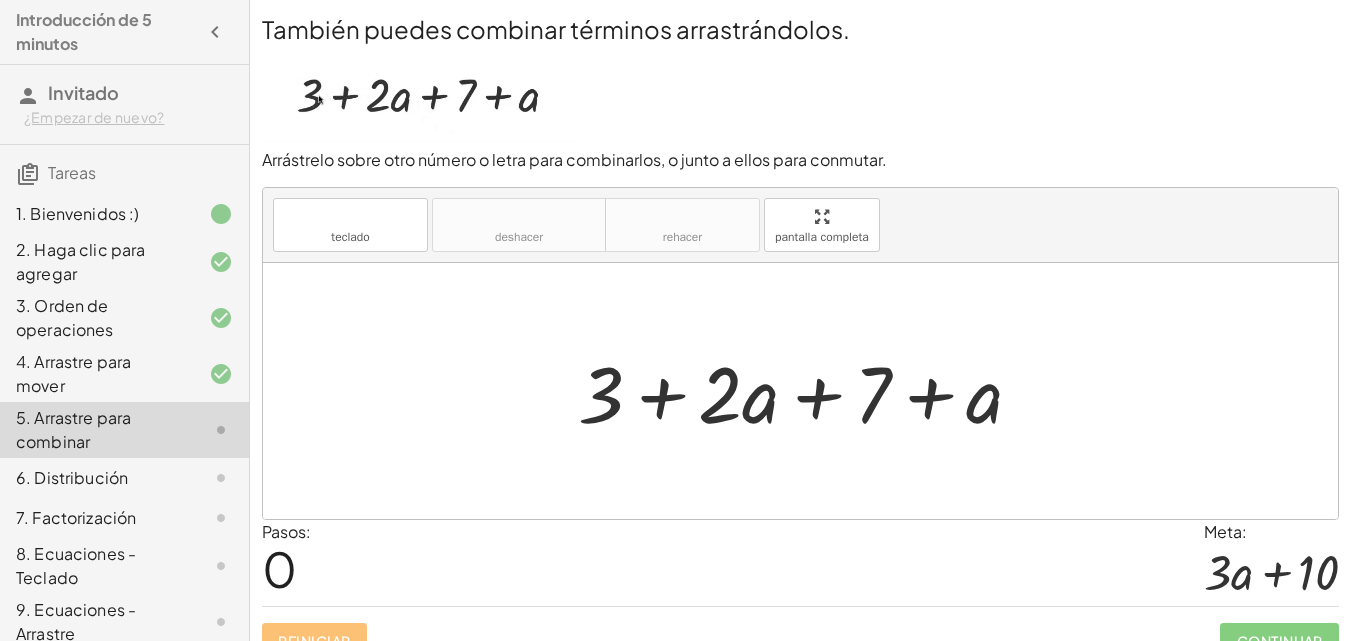 click at bounding box center [808, 391] 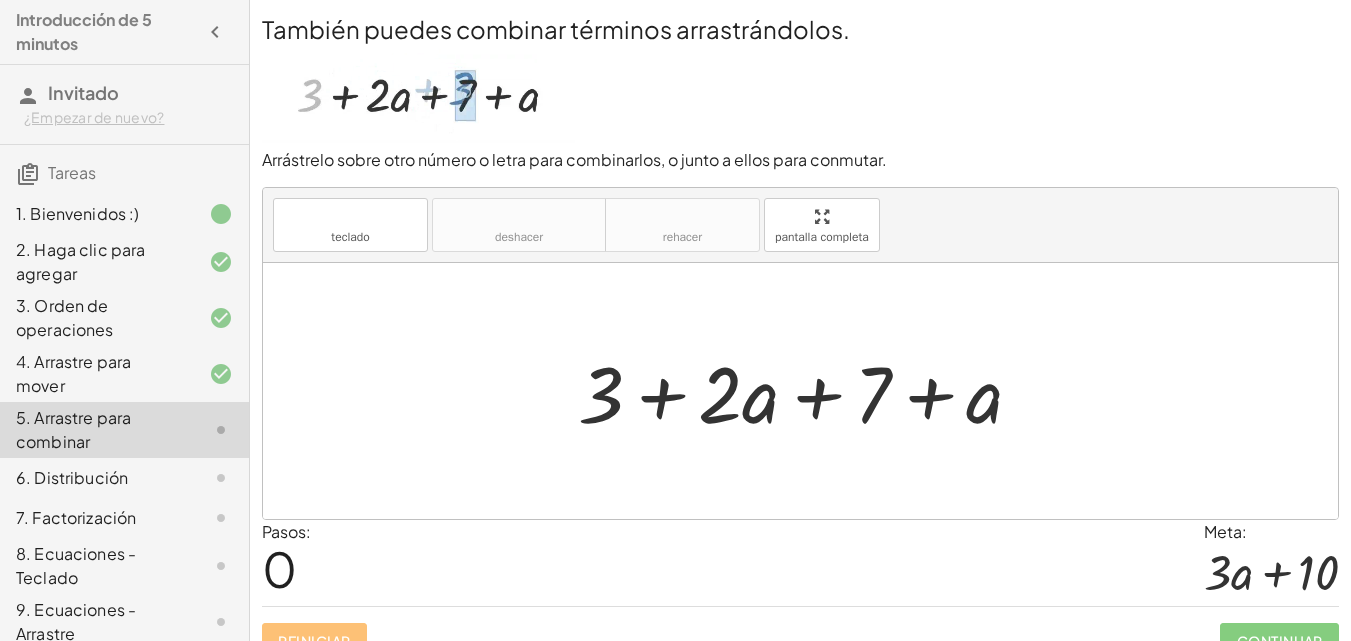 click at bounding box center [808, 391] 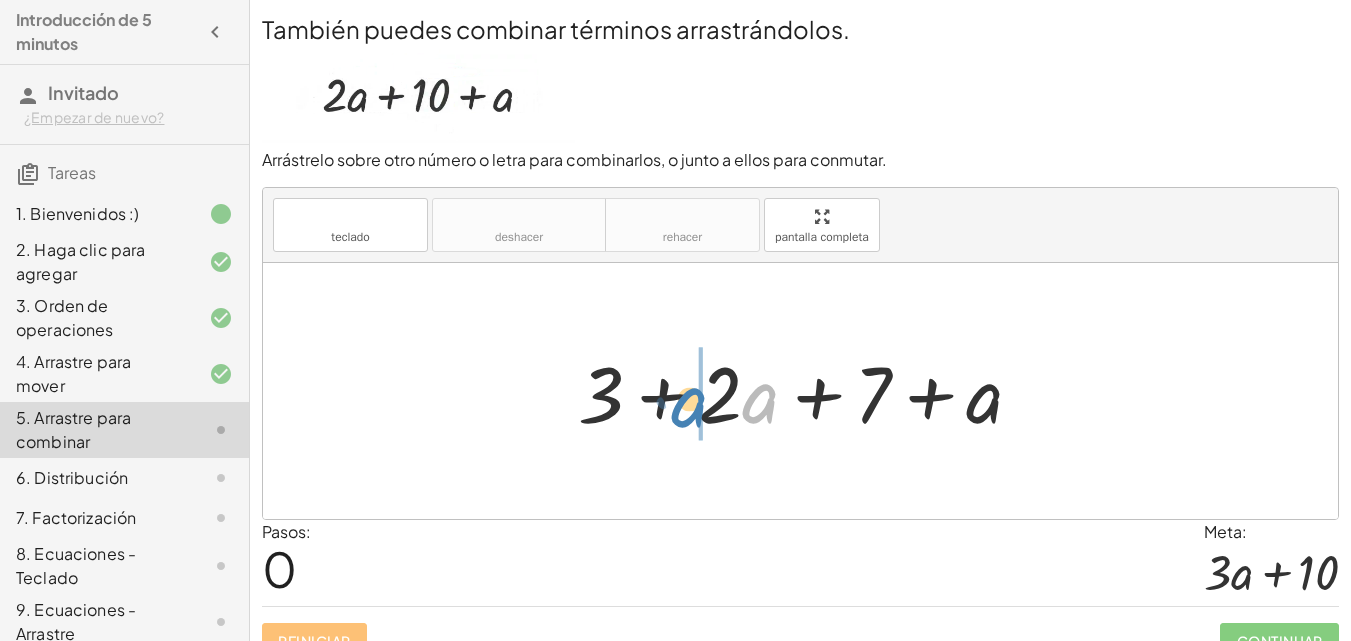 drag, startPoint x: 755, startPoint y: 408, endPoint x: 684, endPoint y: 412, distance: 71.11259 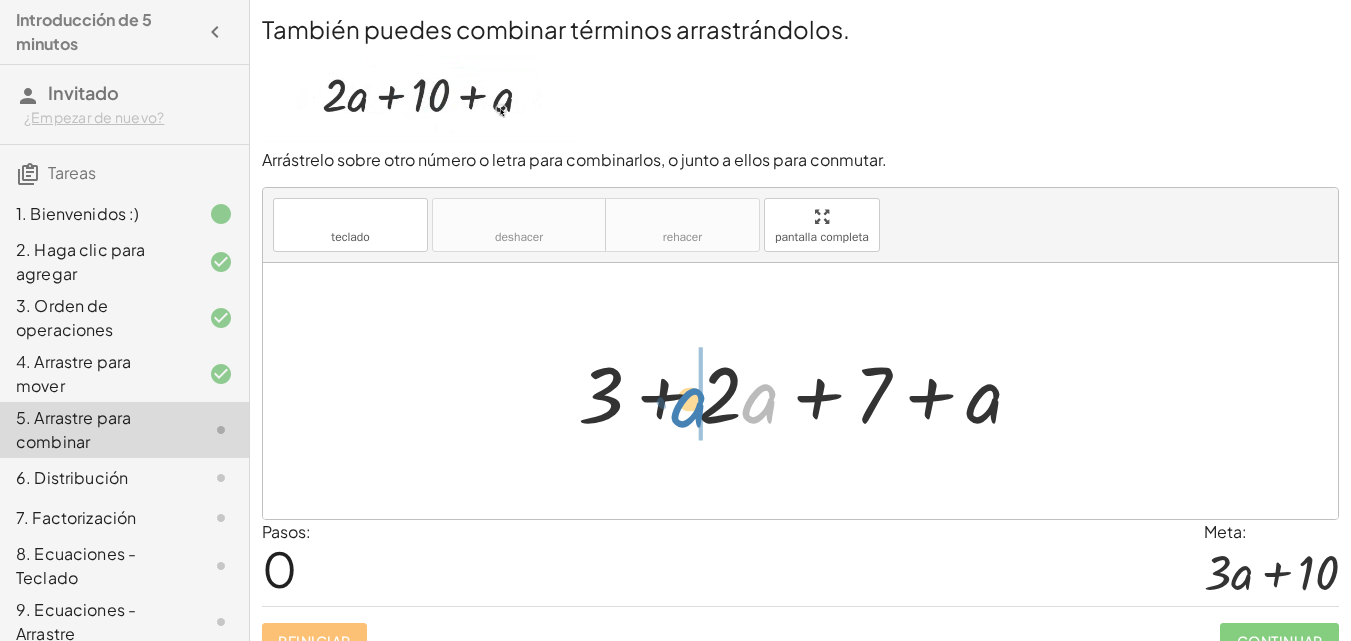 click at bounding box center [808, 391] 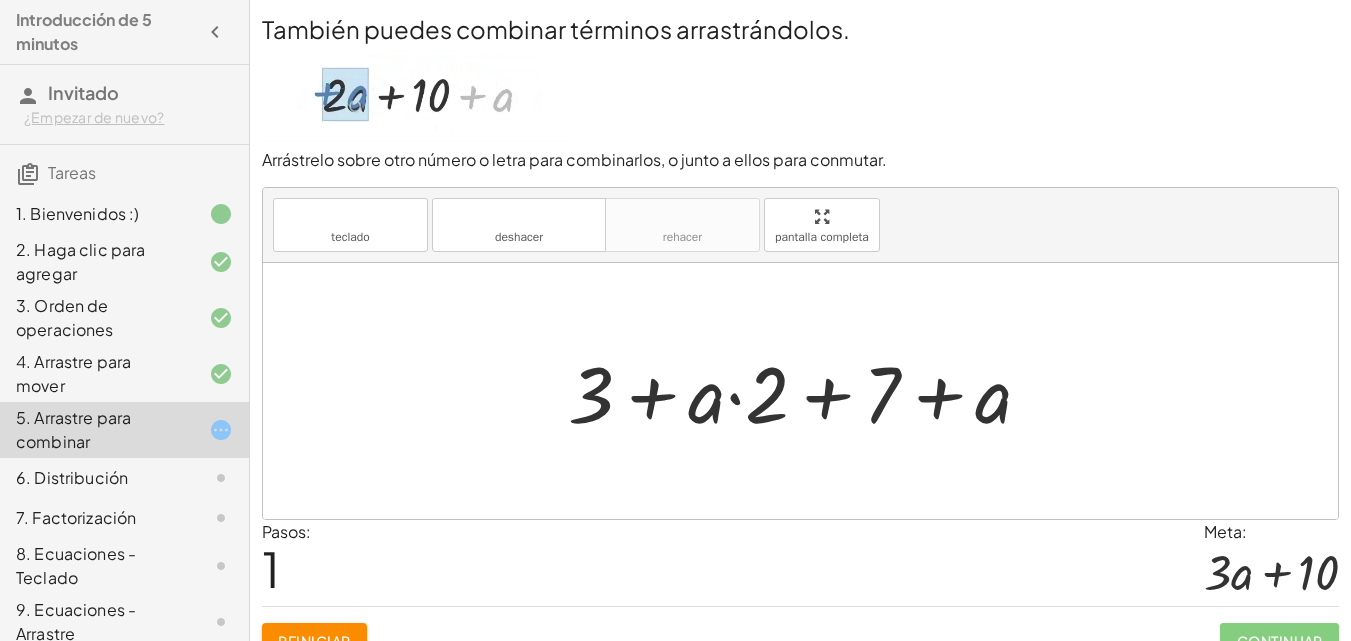 click at bounding box center (808, 391) 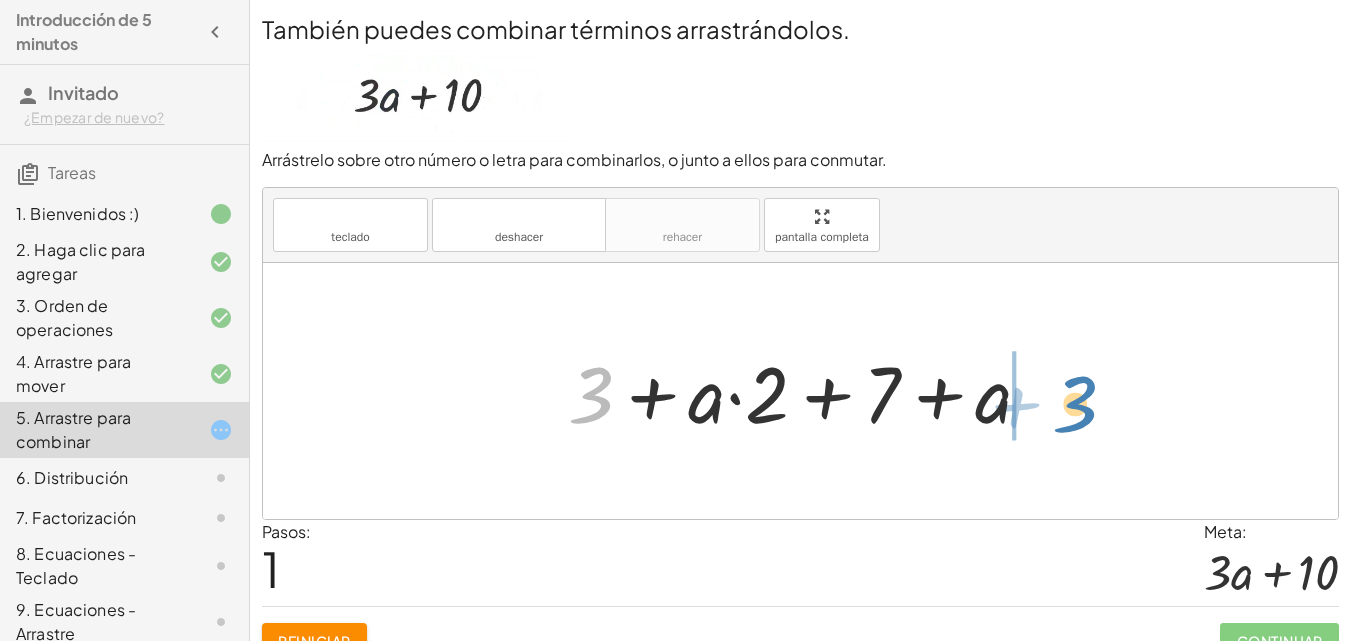 drag, startPoint x: 595, startPoint y: 408, endPoint x: 1079, endPoint y: 417, distance: 484.08368 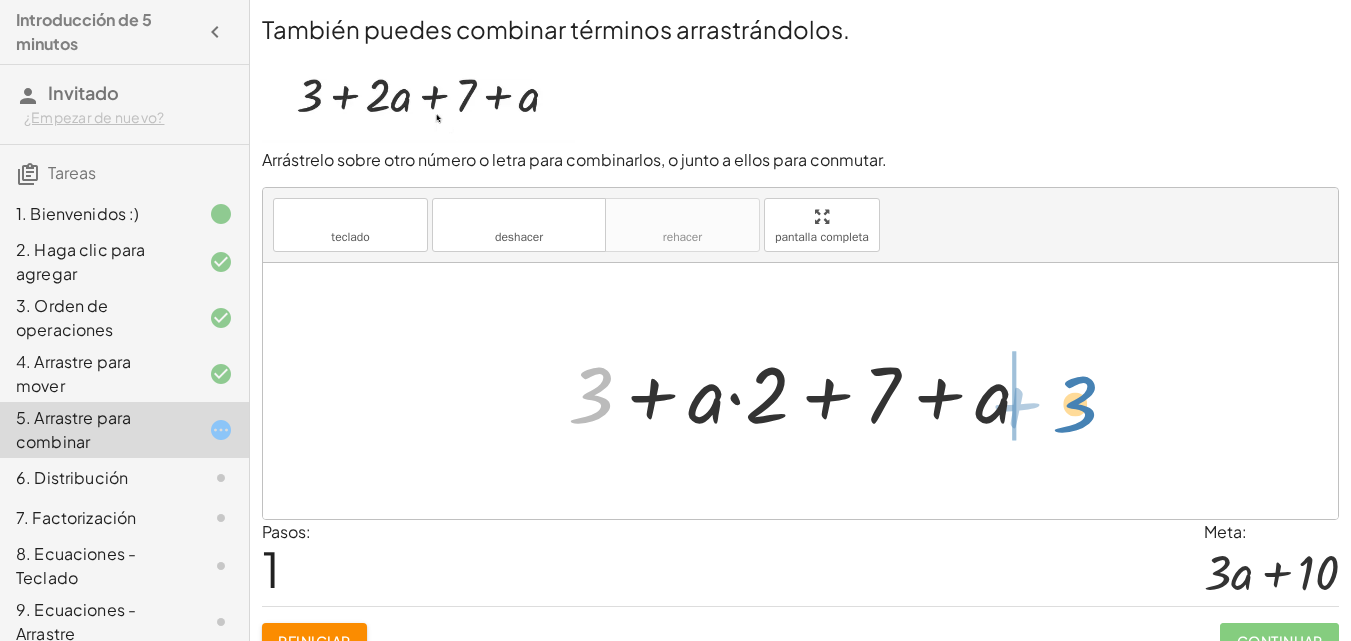 click on "+ 3 + · 2 · a + 7 + a + 3 + 3 + · 2 · a + 7 + a" at bounding box center [800, 391] 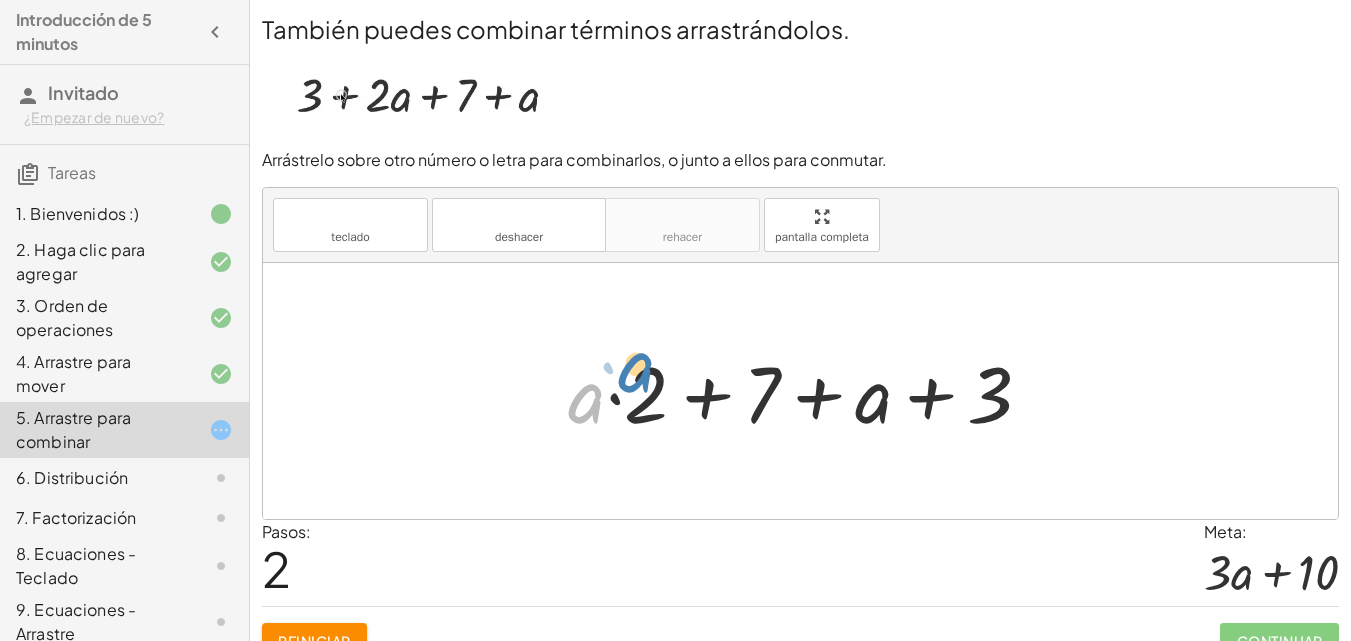 drag, startPoint x: 568, startPoint y: 405, endPoint x: 614, endPoint y: 376, distance: 54.378304 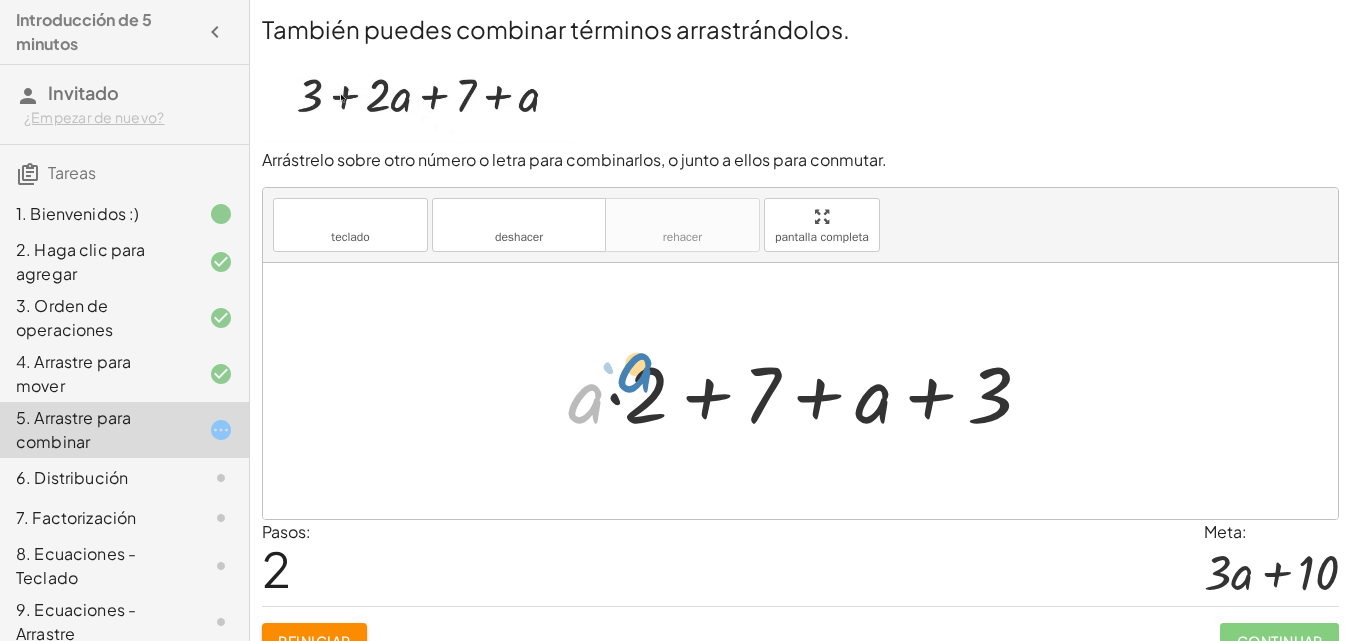 click at bounding box center [808, 391] 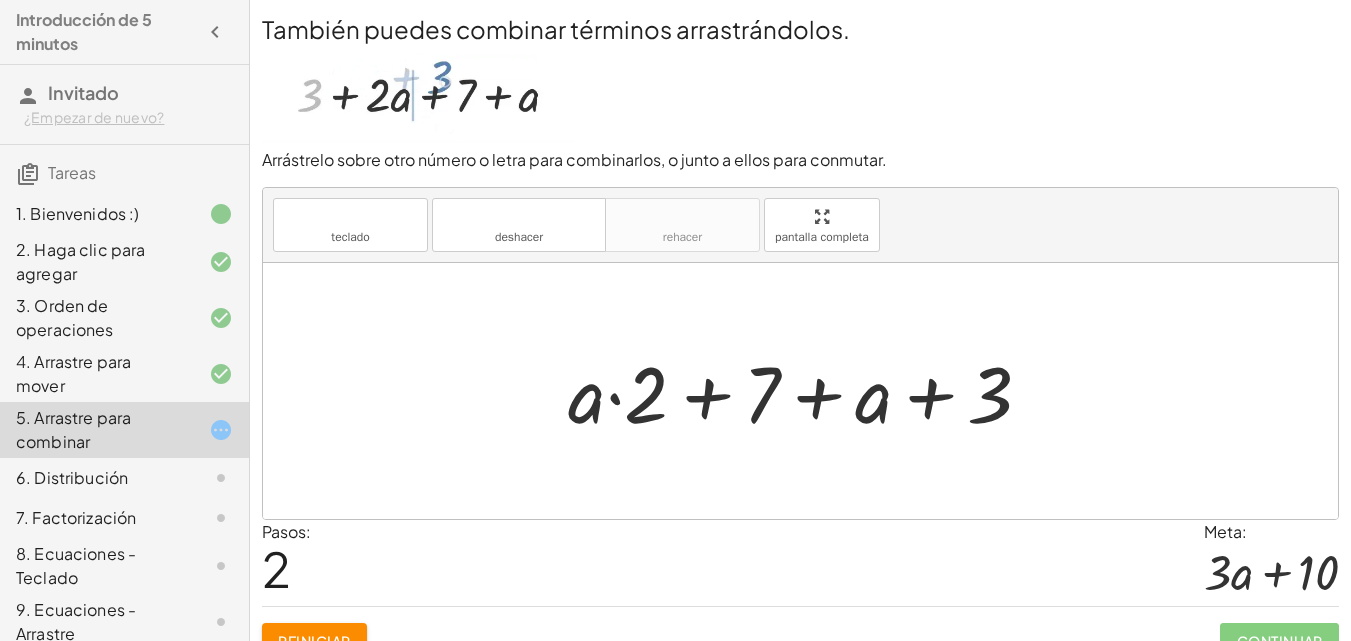 click at bounding box center (808, 391) 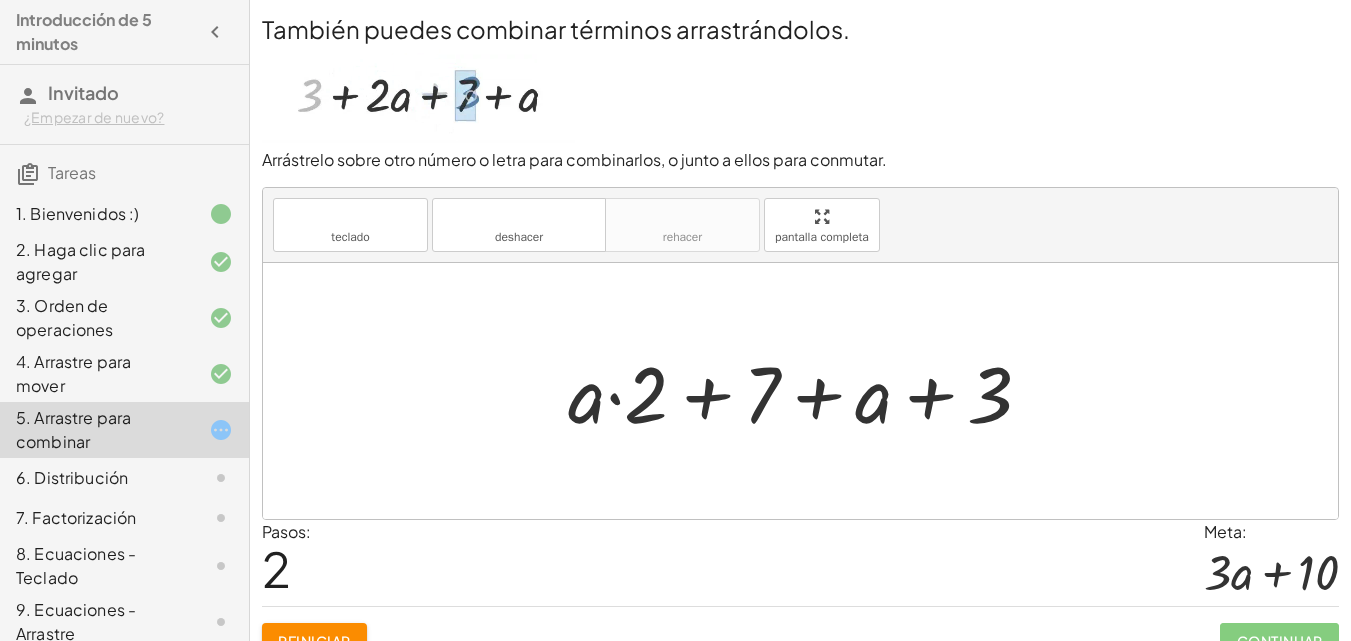 click at bounding box center [808, 391] 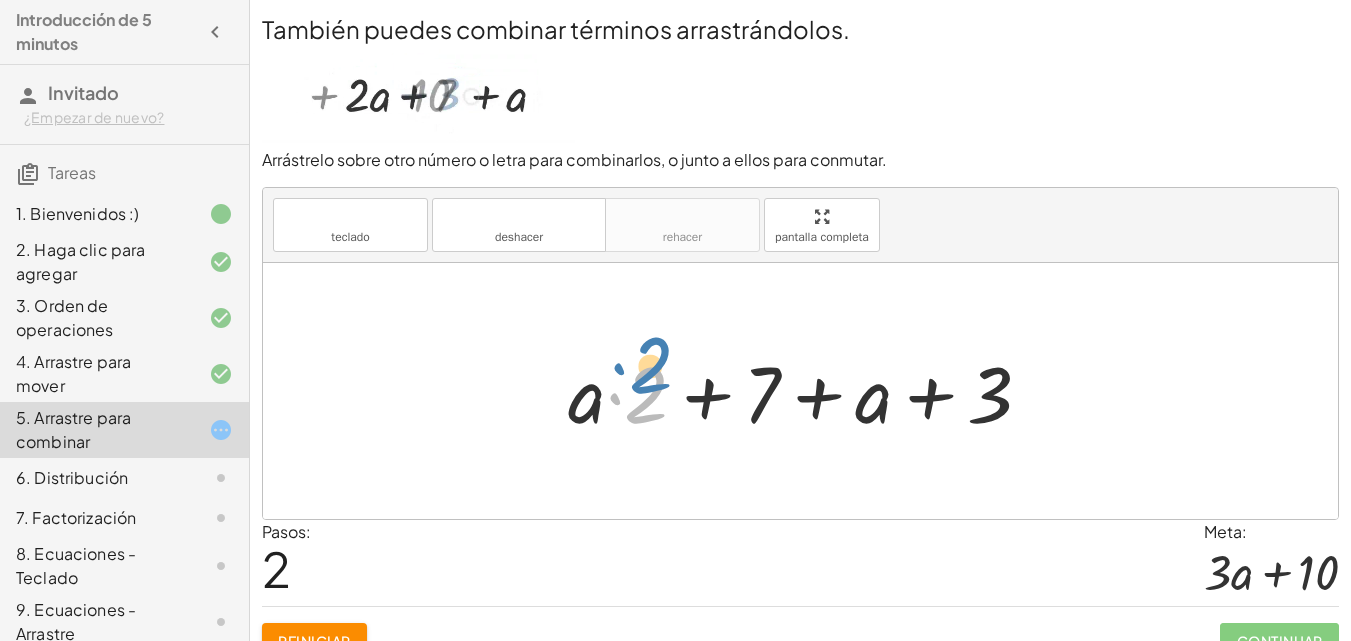 drag, startPoint x: 629, startPoint y: 396, endPoint x: 633, endPoint y: 367, distance: 29.274563 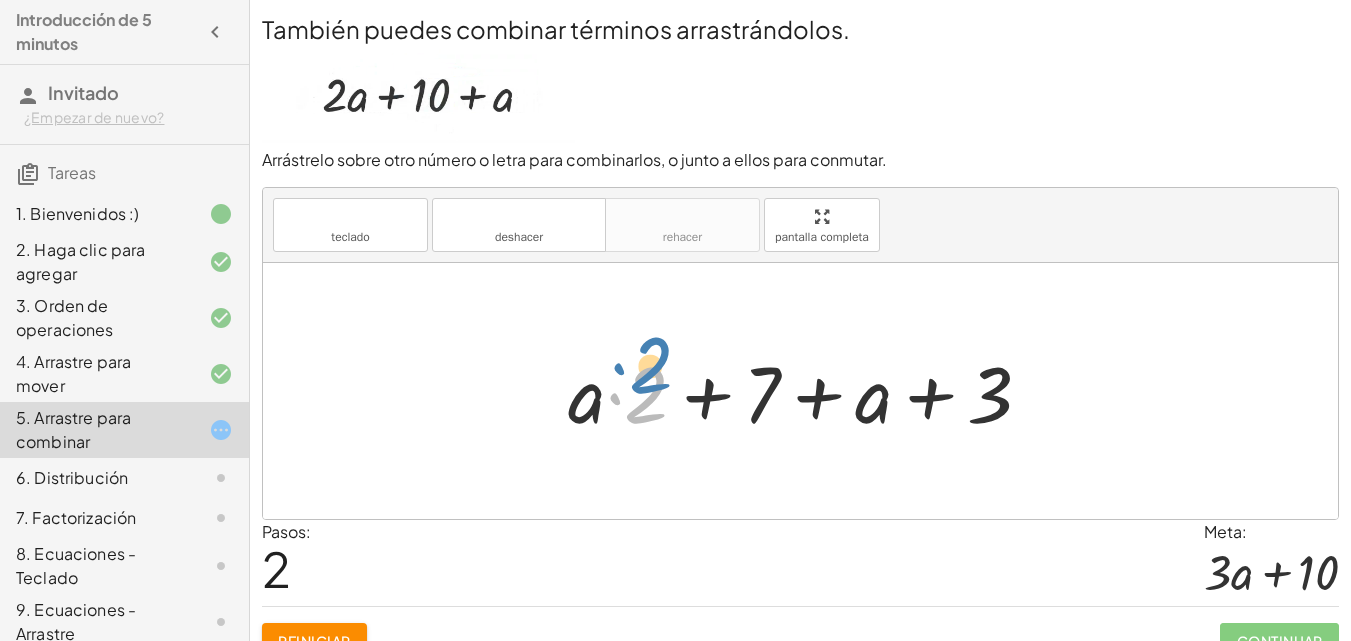 click at bounding box center (808, 391) 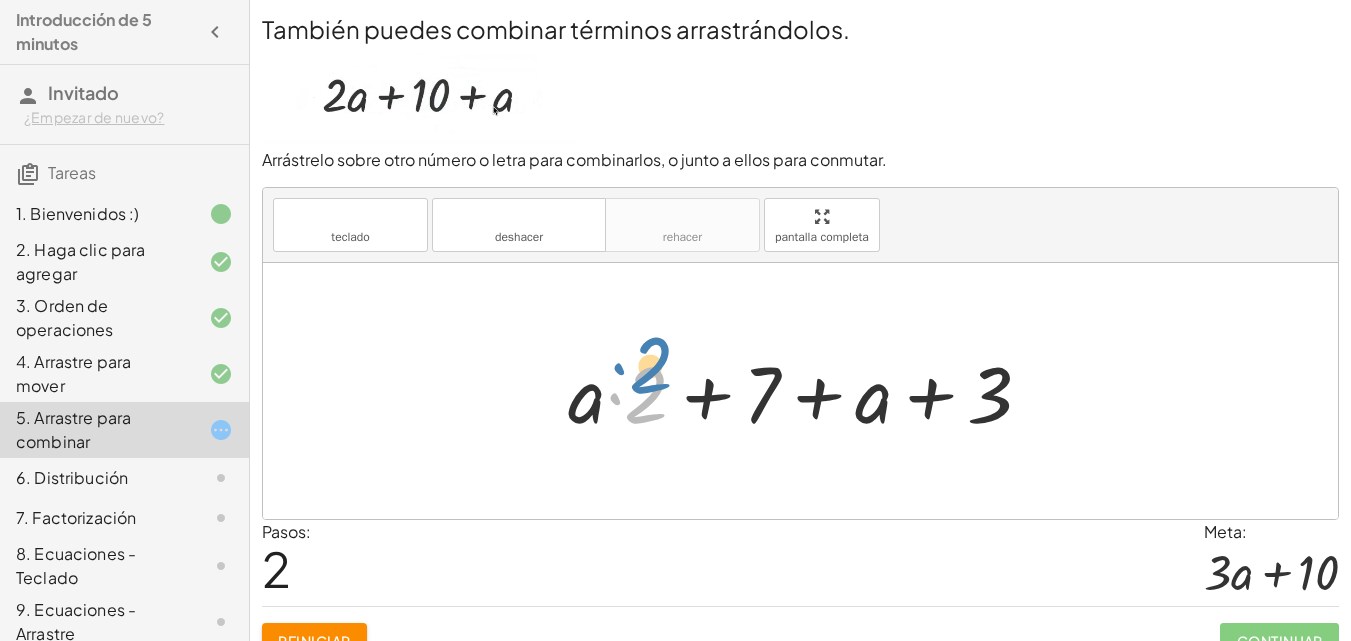 click at bounding box center [808, 391] 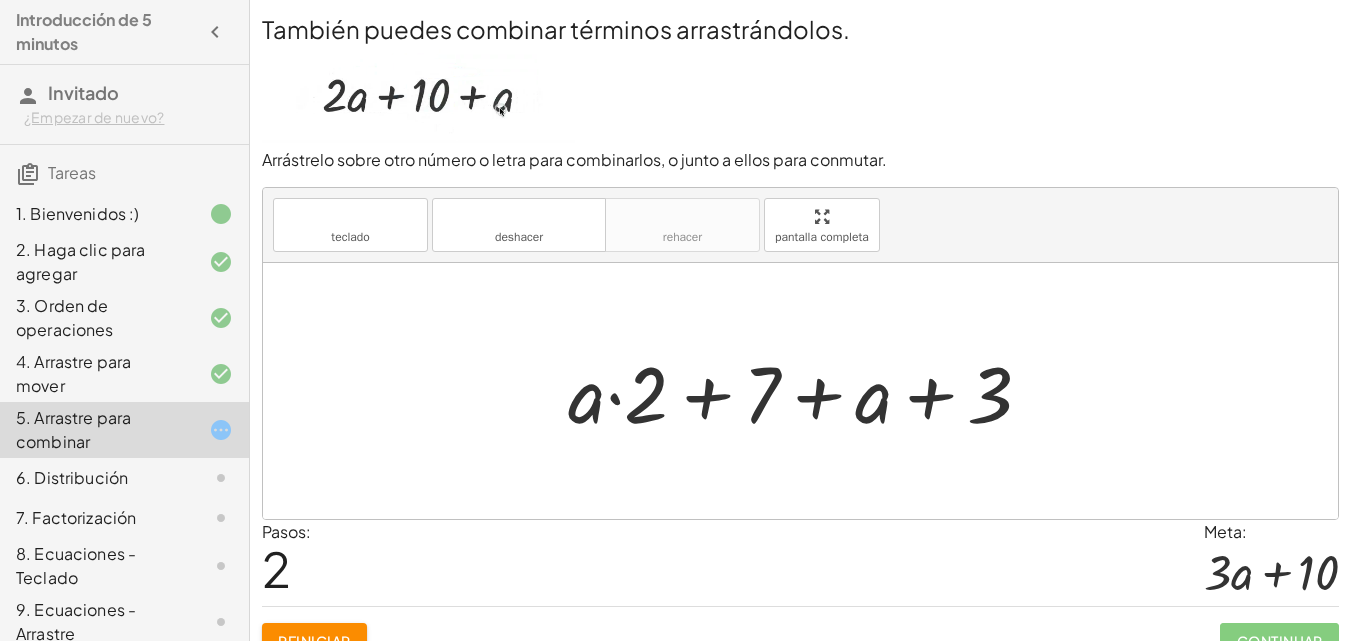 click at bounding box center (808, 391) 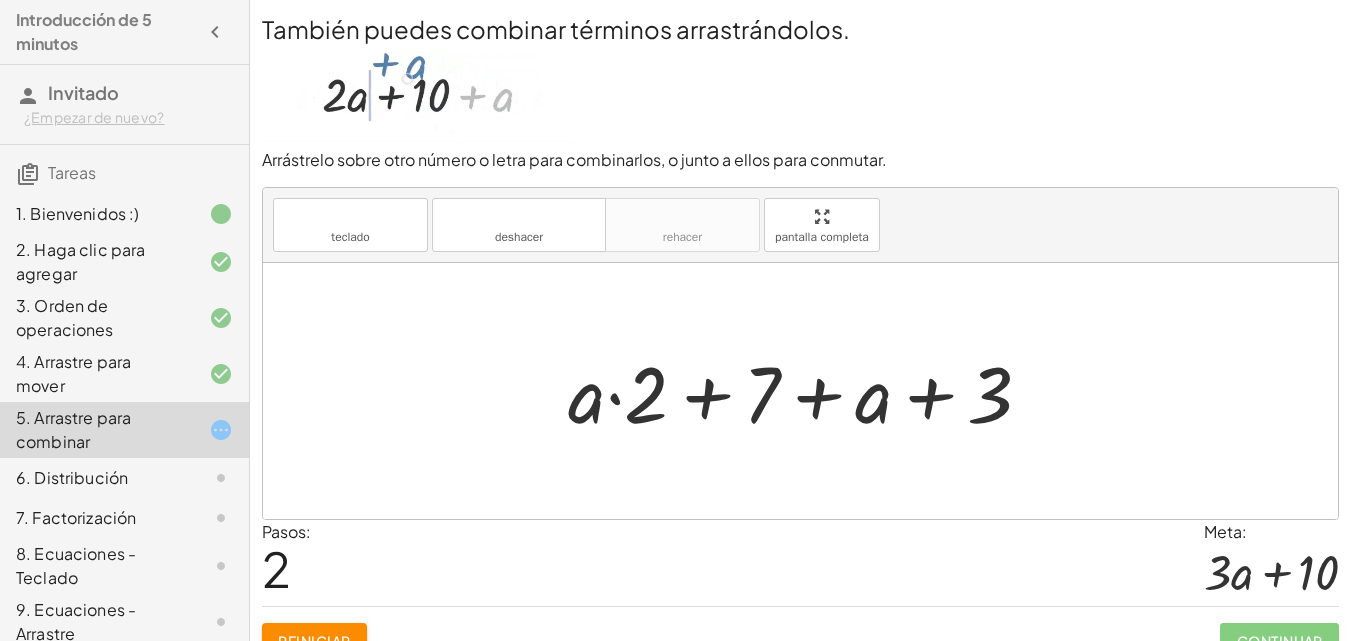 click at bounding box center (808, 391) 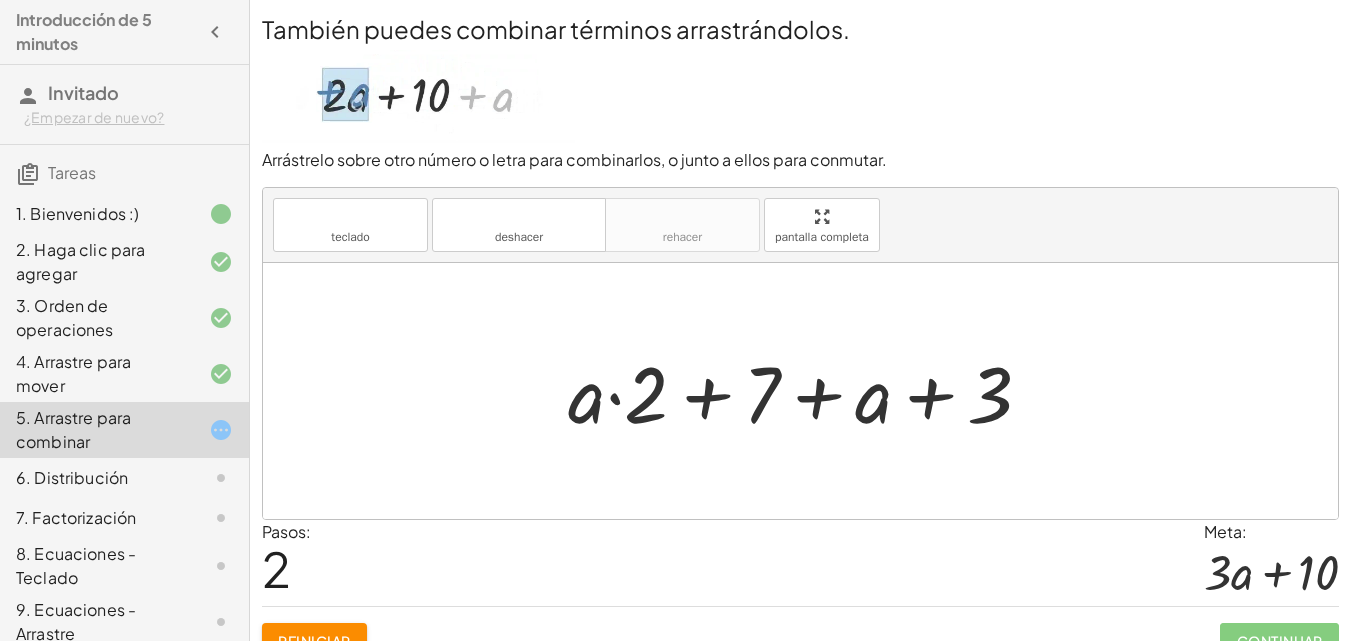 click at bounding box center (808, 391) 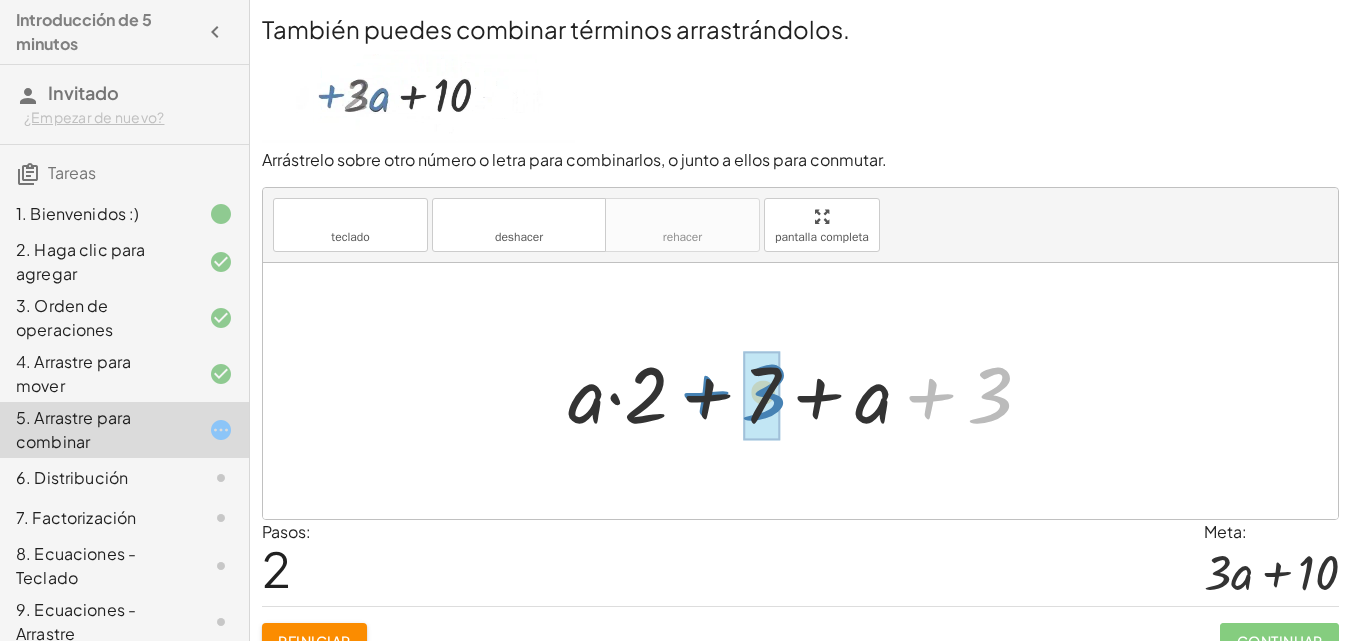 drag, startPoint x: 1012, startPoint y: 401, endPoint x: 786, endPoint y: 398, distance: 226.01991 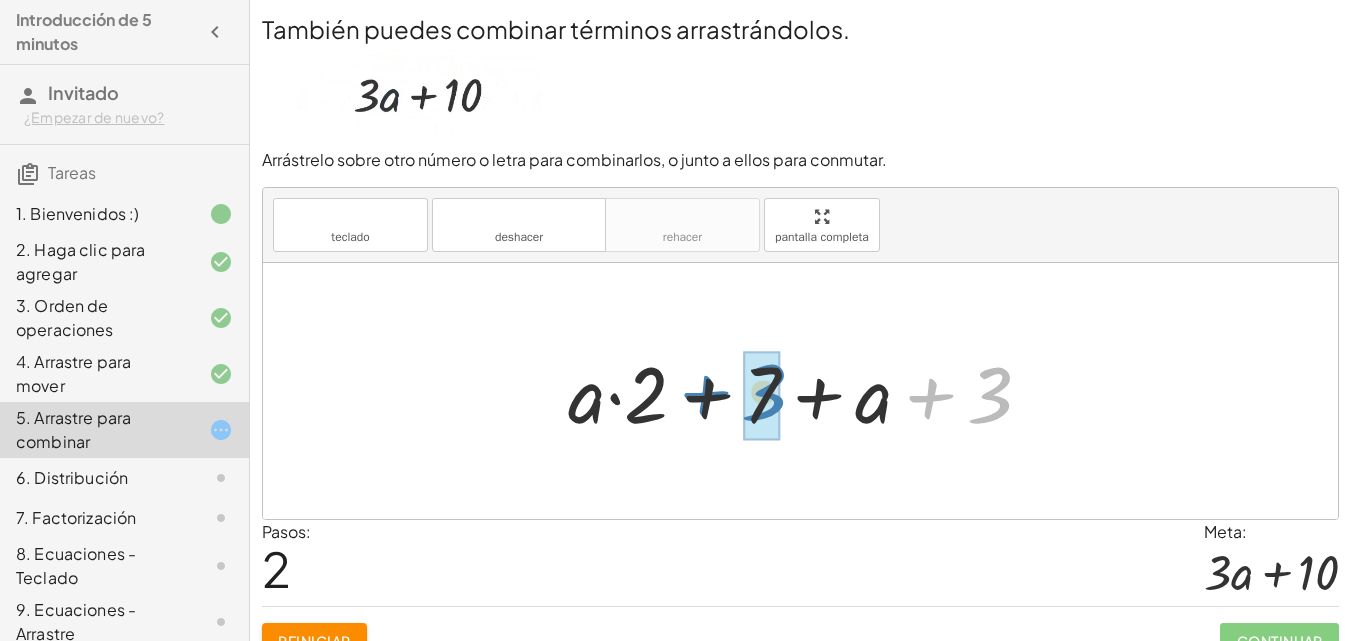 click at bounding box center (808, 391) 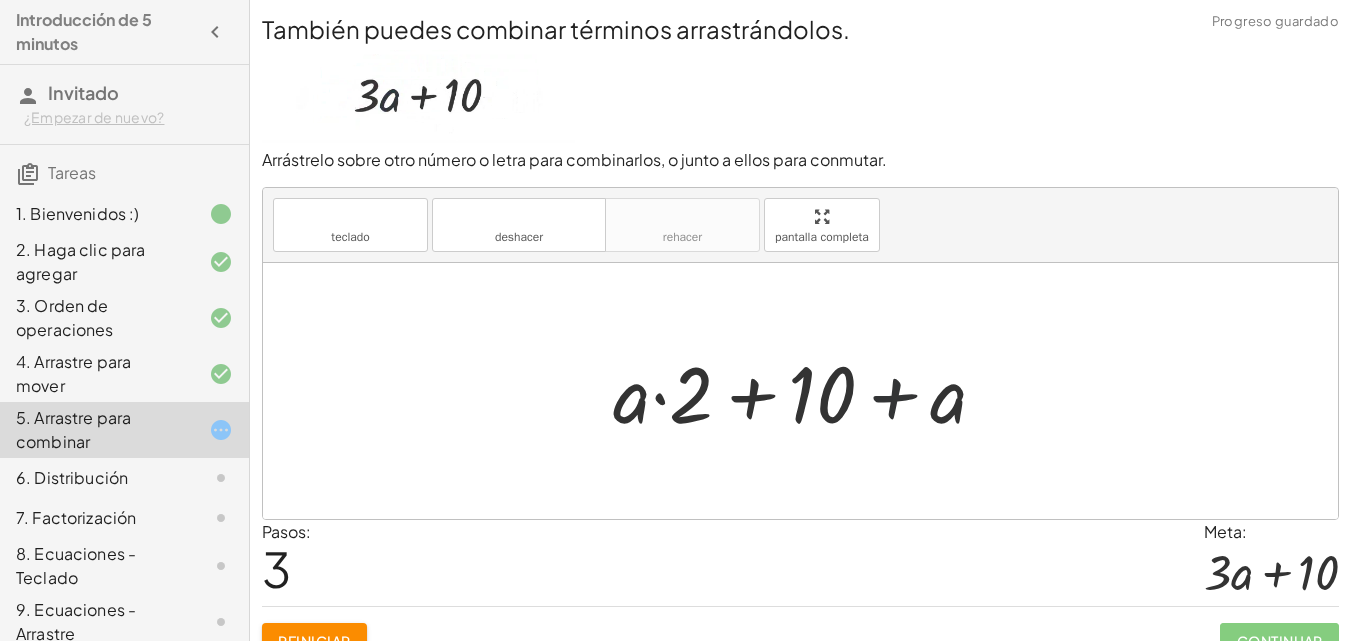 click at bounding box center (808, 391) 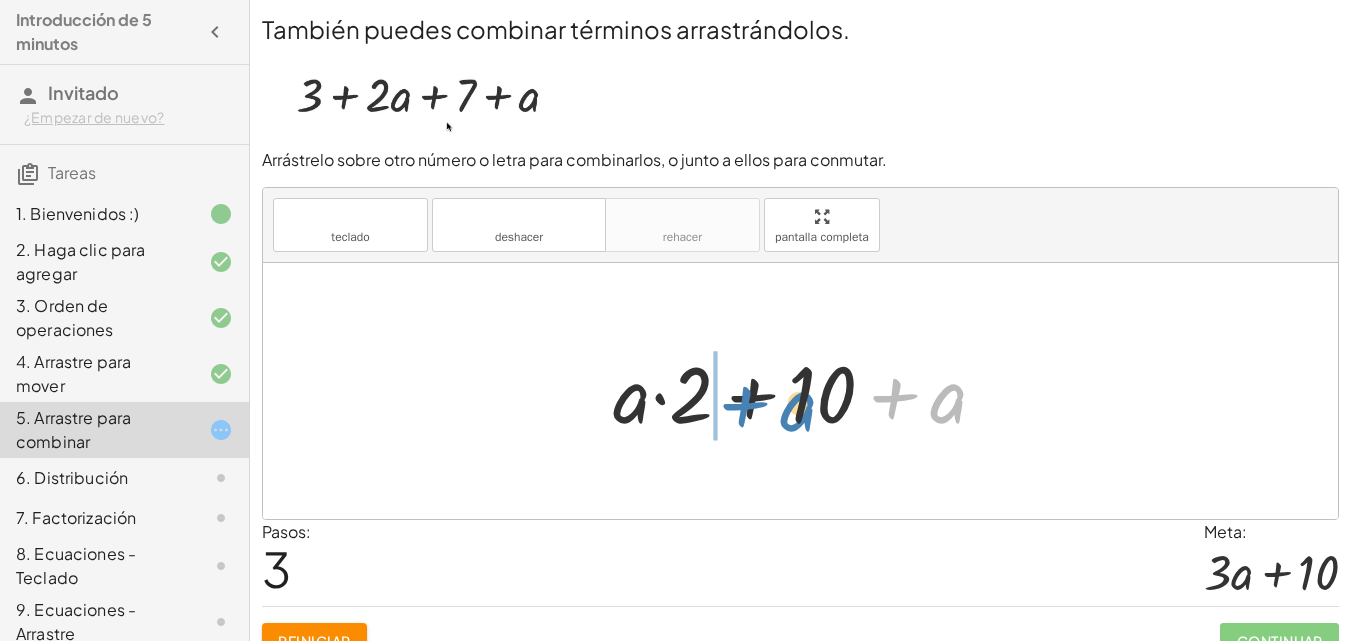 drag, startPoint x: 956, startPoint y: 396, endPoint x: 806, endPoint y: 403, distance: 150.16324 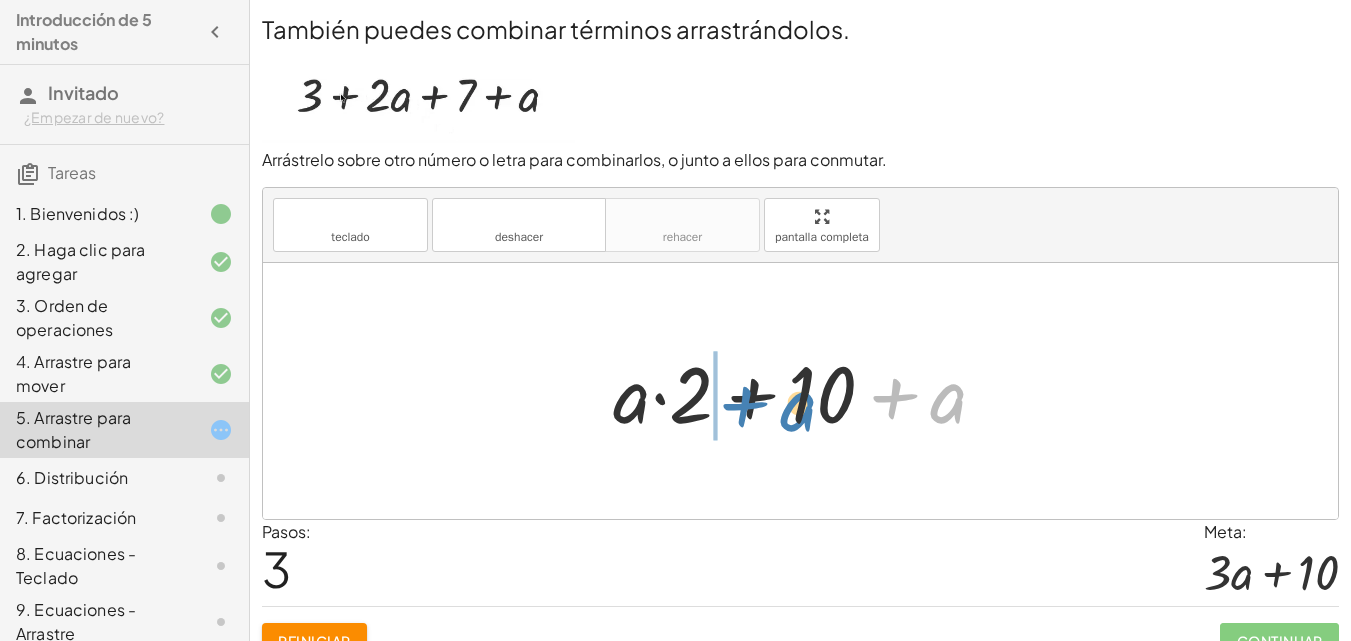 click at bounding box center (808, 391) 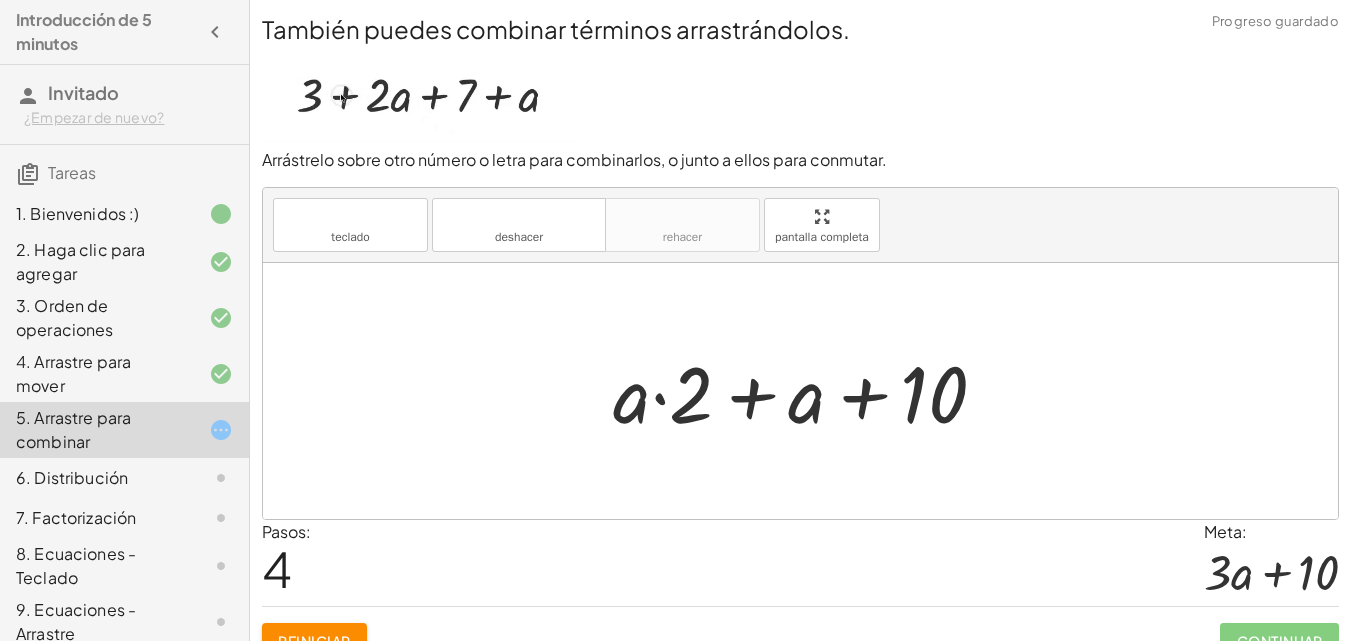 click at bounding box center (808, 391) 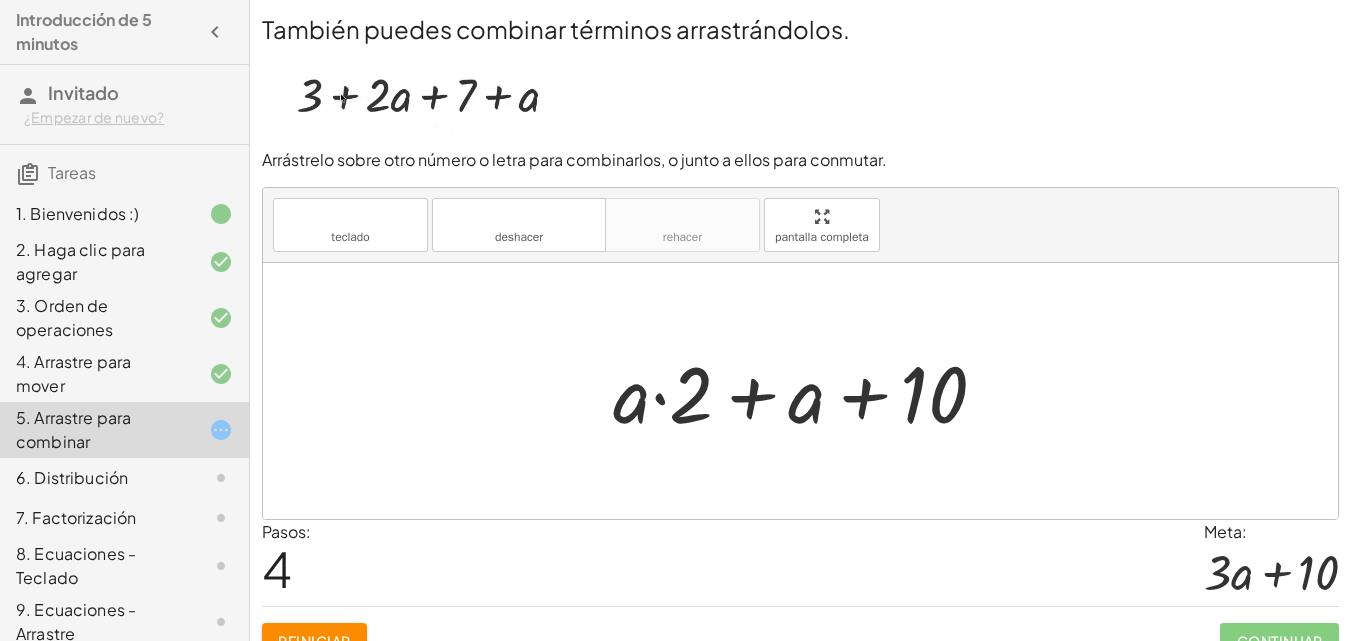 click at bounding box center [808, 391] 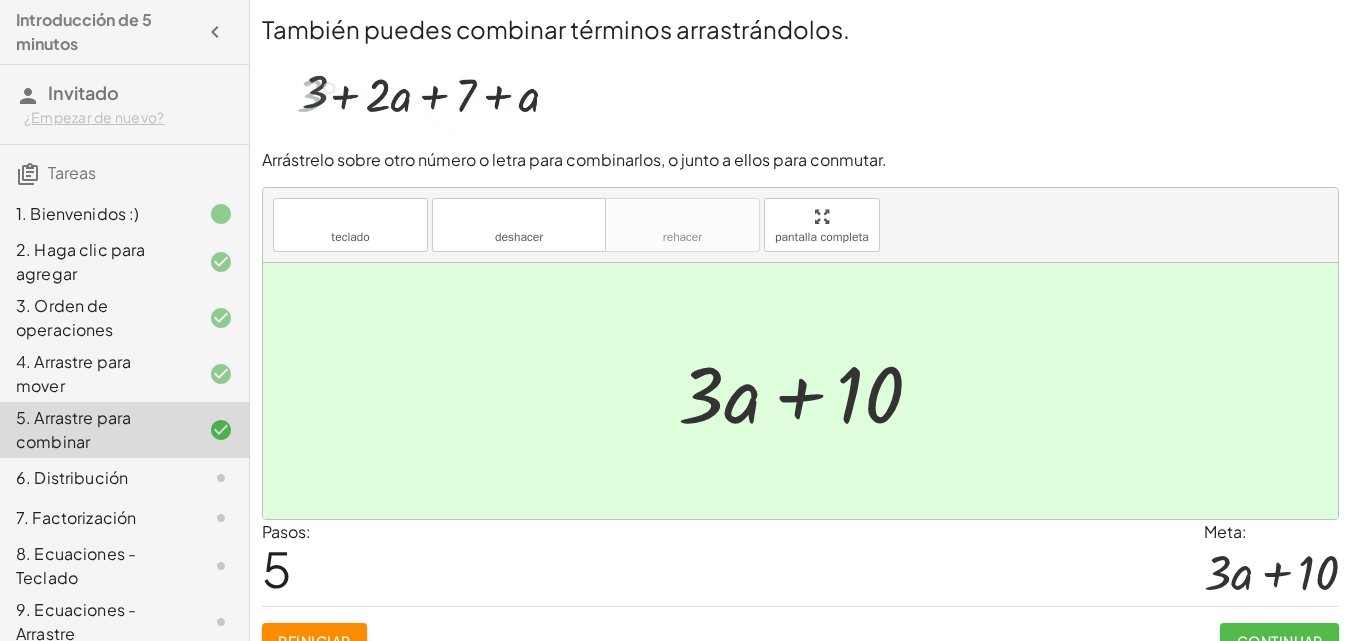 click on "Continuar" at bounding box center [1279, 641] 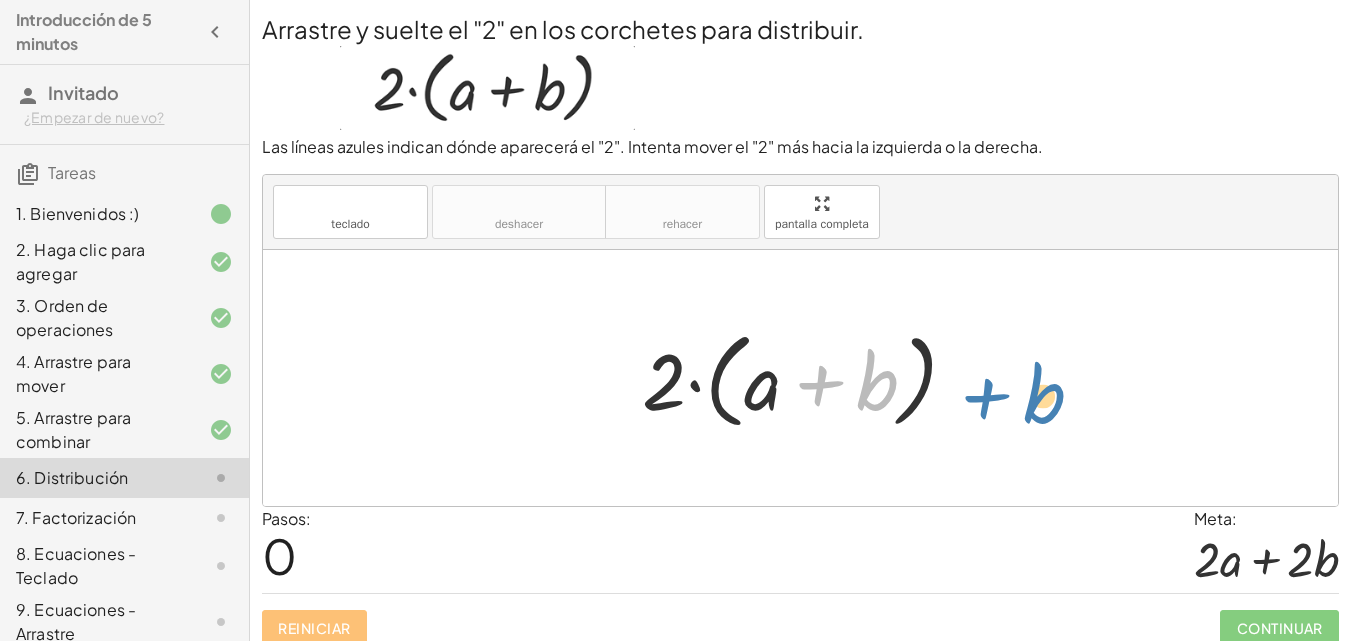 drag, startPoint x: 861, startPoint y: 399, endPoint x: 1028, endPoint y: 412, distance: 167.50522 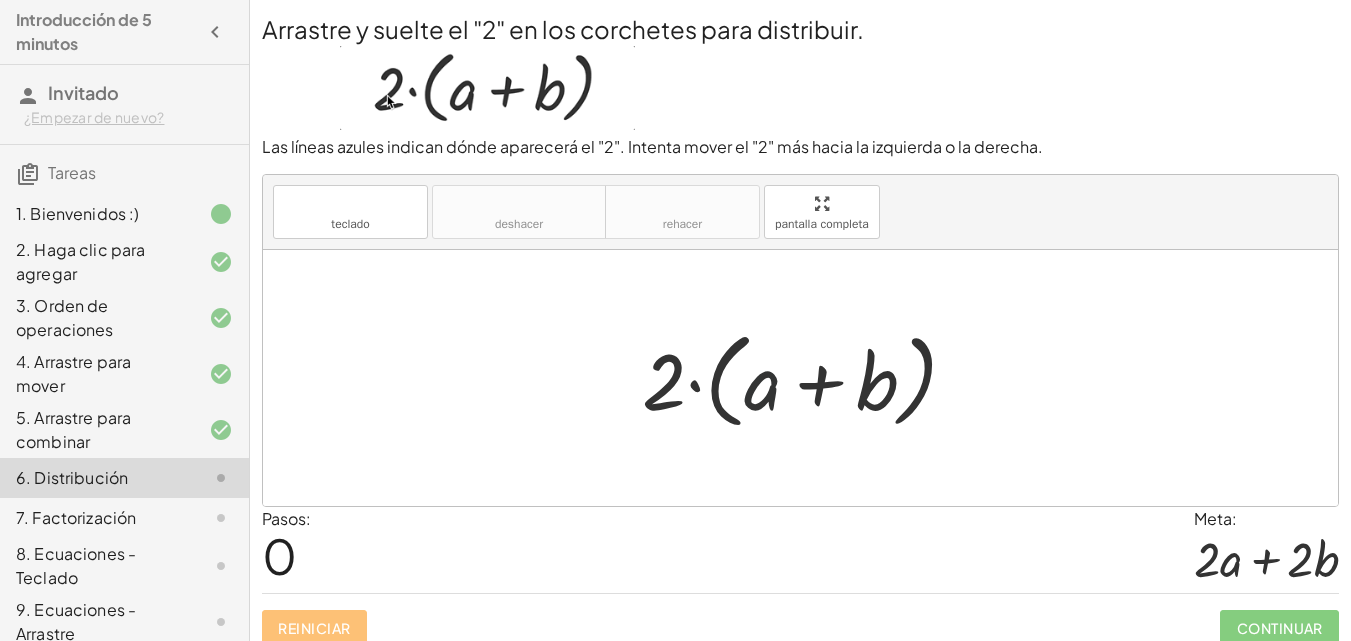 click at bounding box center (807, 378) 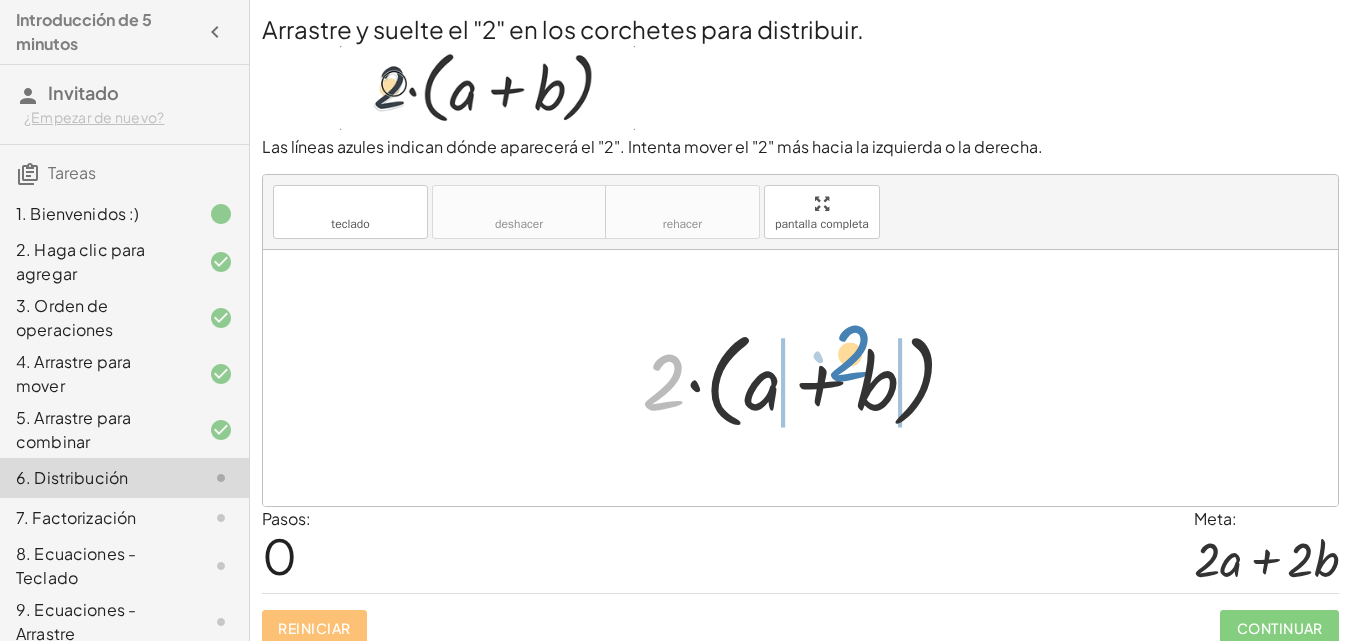 drag, startPoint x: 646, startPoint y: 392, endPoint x: 833, endPoint y: 363, distance: 189.2353 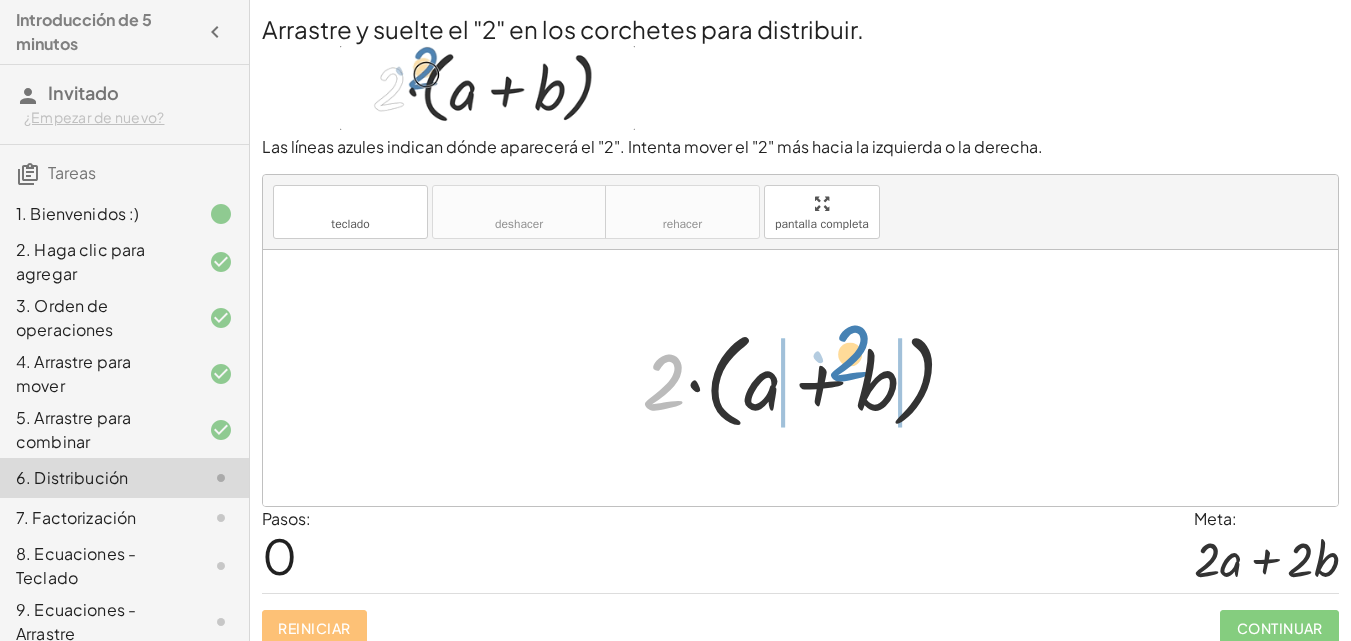 click at bounding box center [807, 378] 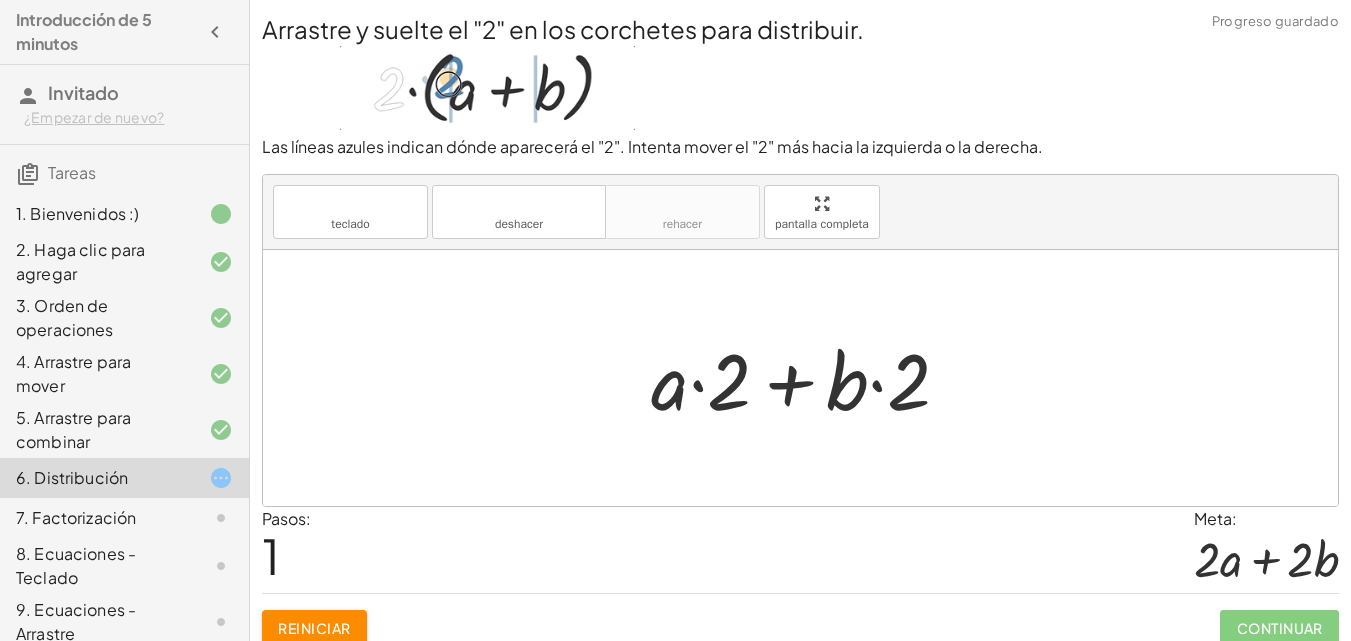 click at bounding box center [808, 378] 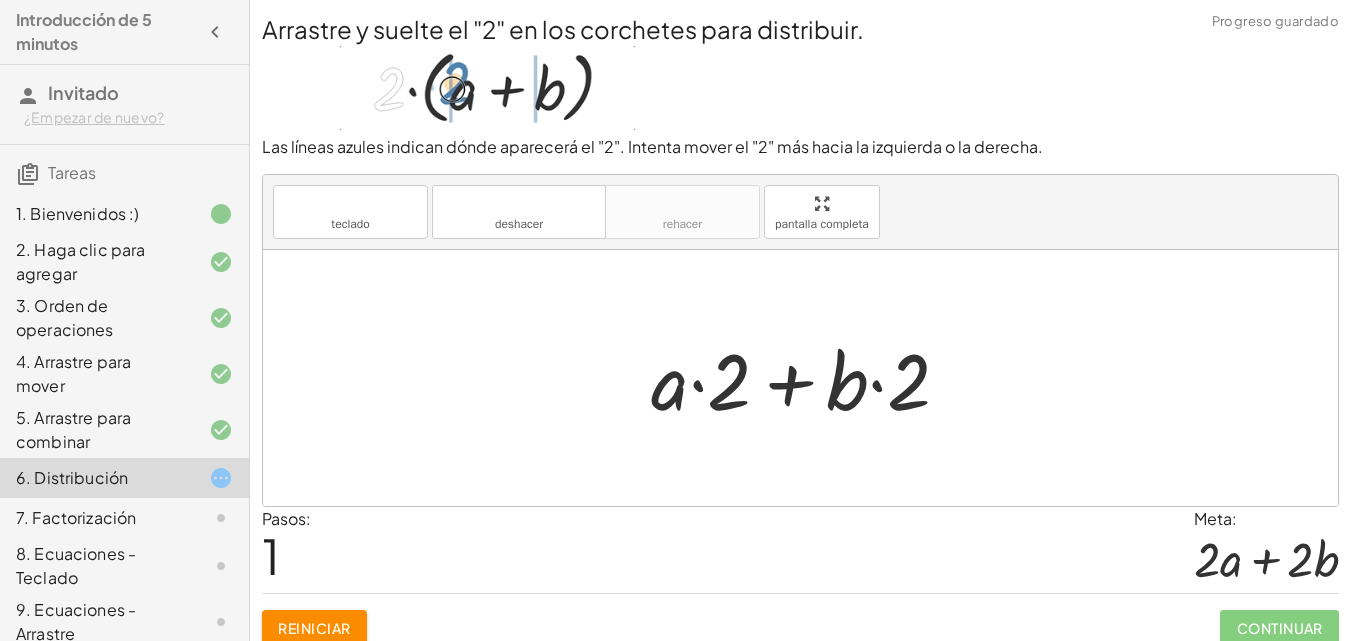 click at bounding box center (808, 378) 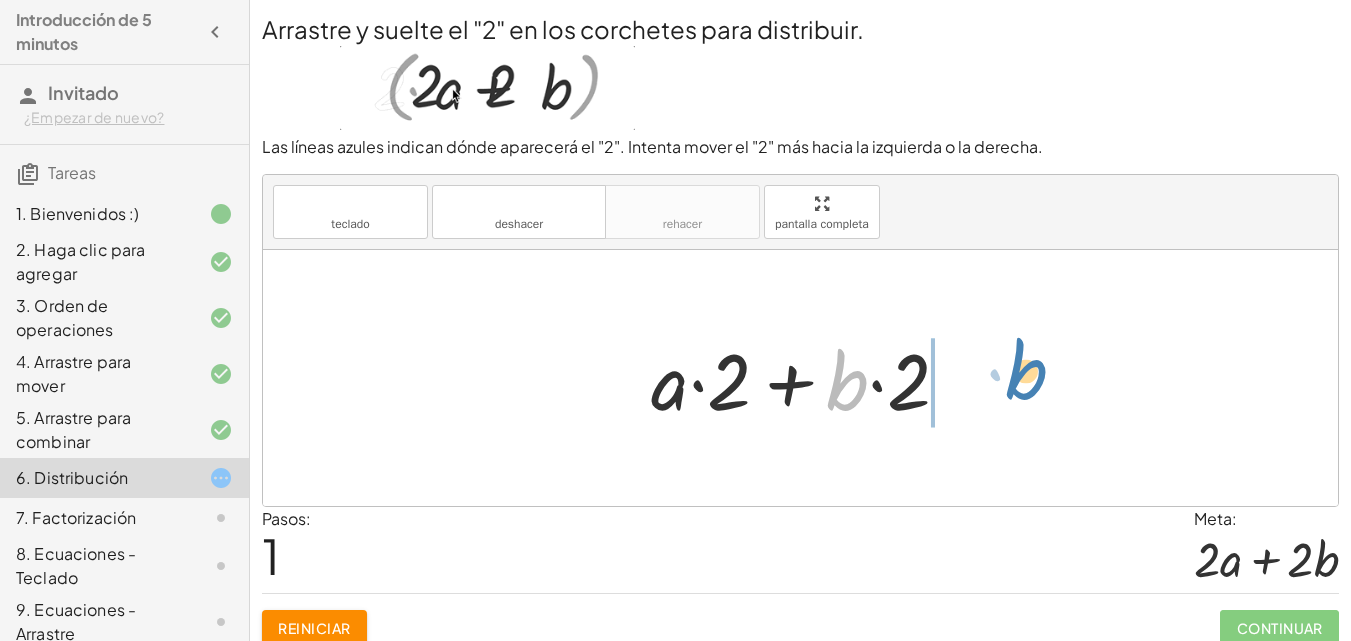 drag, startPoint x: 845, startPoint y: 380, endPoint x: 1023, endPoint y: 369, distance: 178.33957 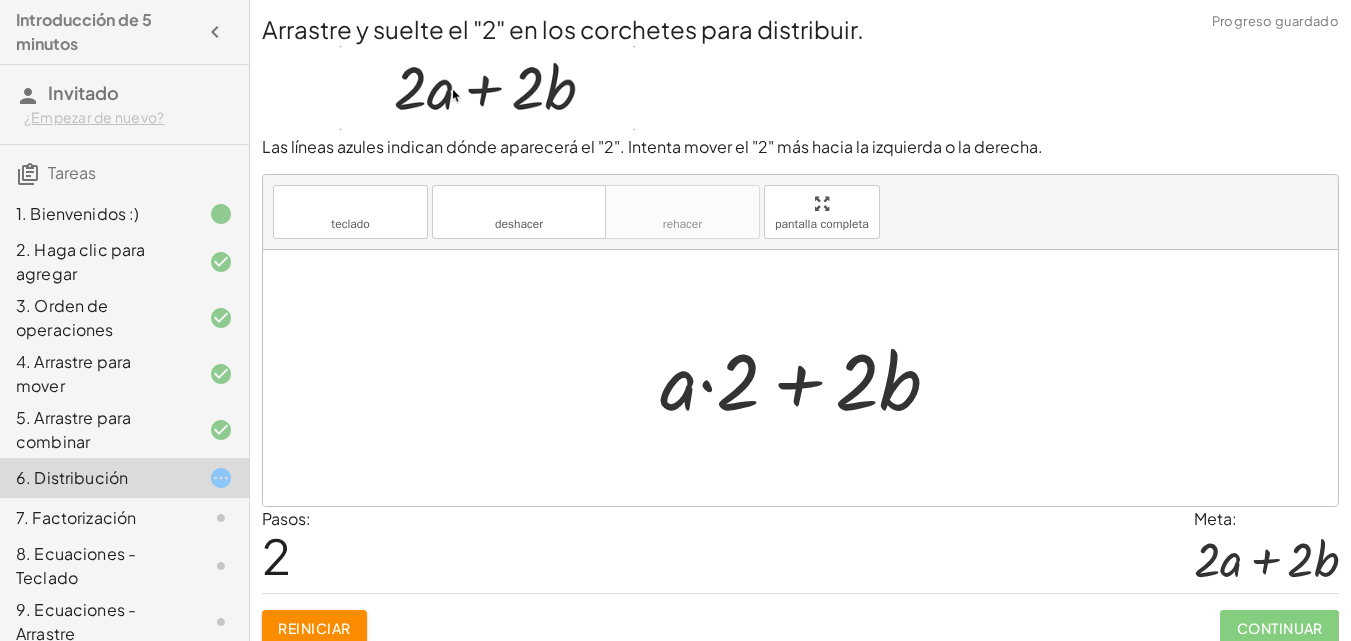 drag, startPoint x: 653, startPoint y: 409, endPoint x: 665, endPoint y: 406, distance: 12.369317 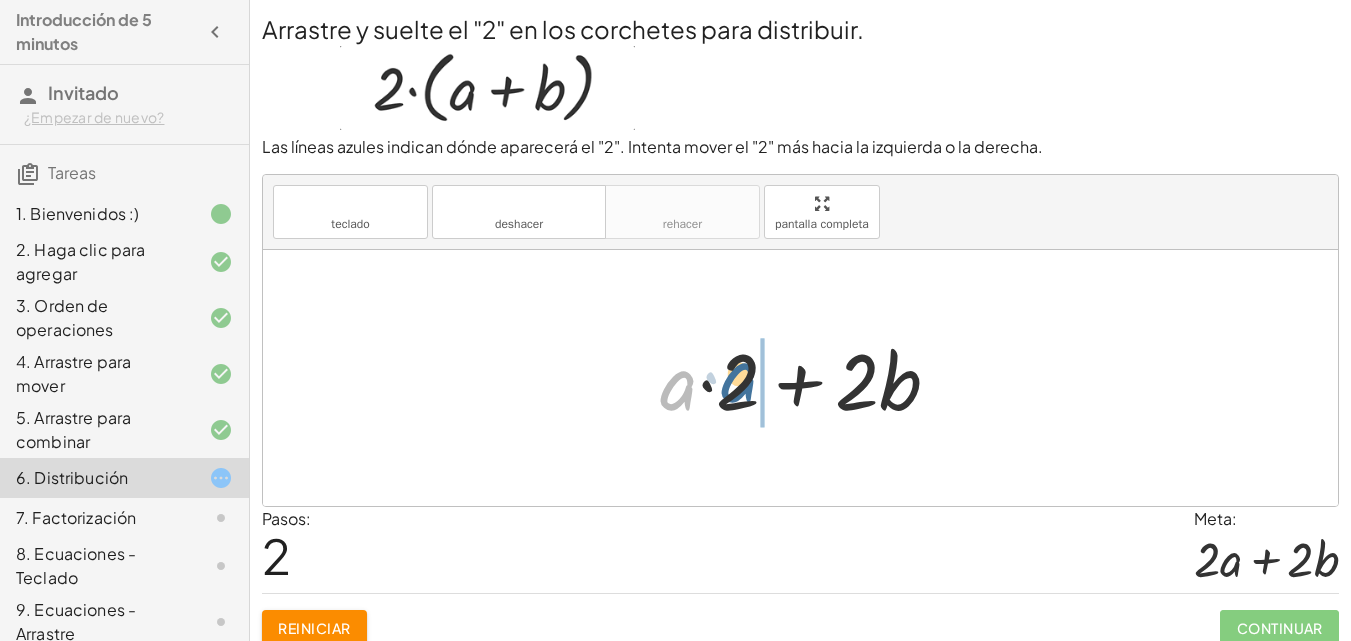 drag, startPoint x: 676, startPoint y: 404, endPoint x: 737, endPoint y: 396, distance: 61.522354 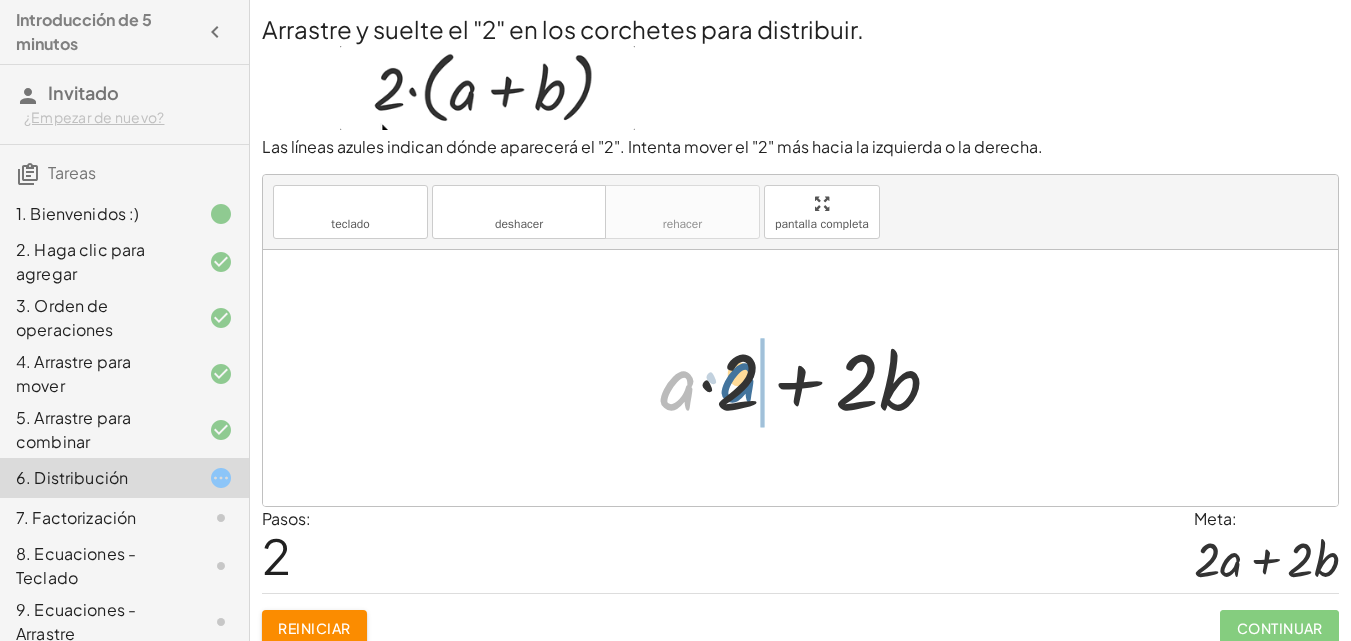 click at bounding box center [808, 378] 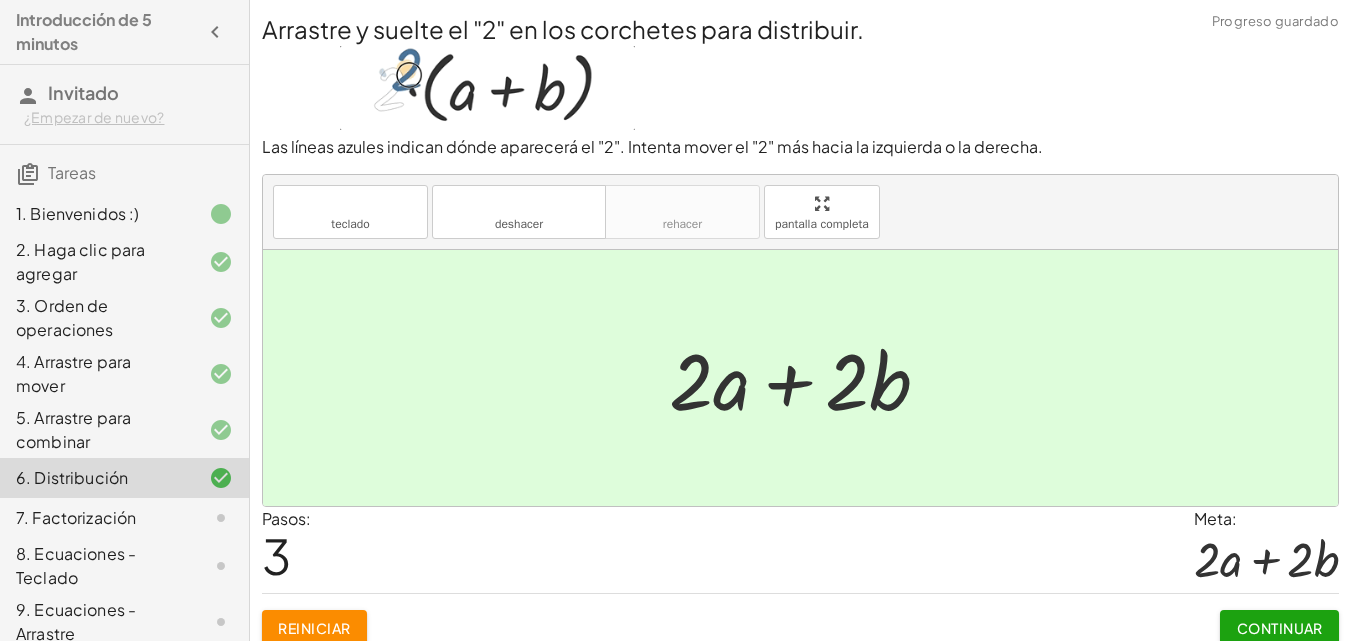 click on "Continuar" at bounding box center [1280, 628] 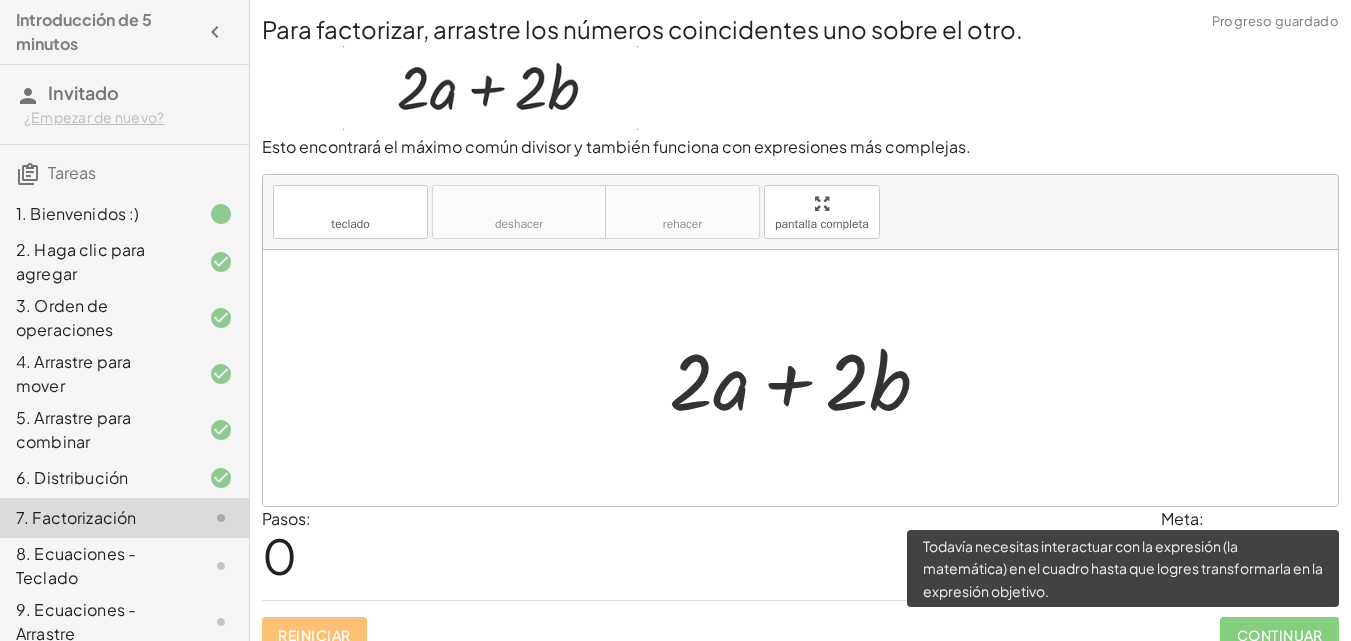 click on "Continuar" 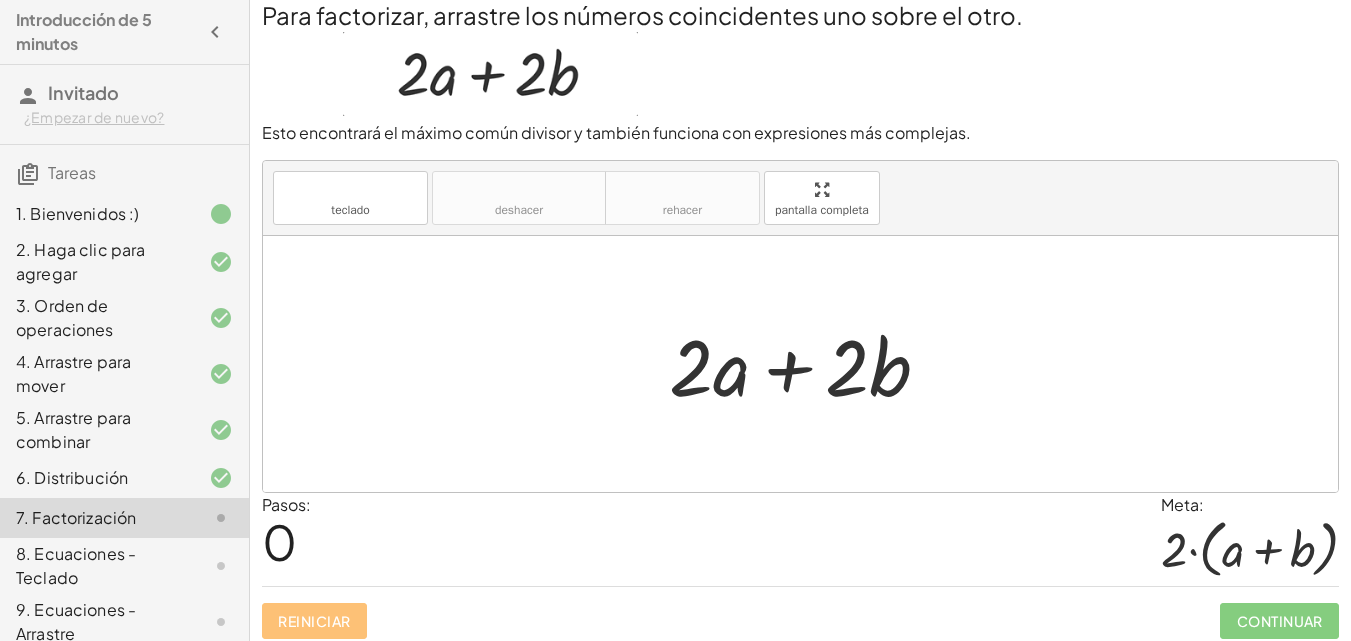 scroll, scrollTop: 24, scrollLeft: 0, axis: vertical 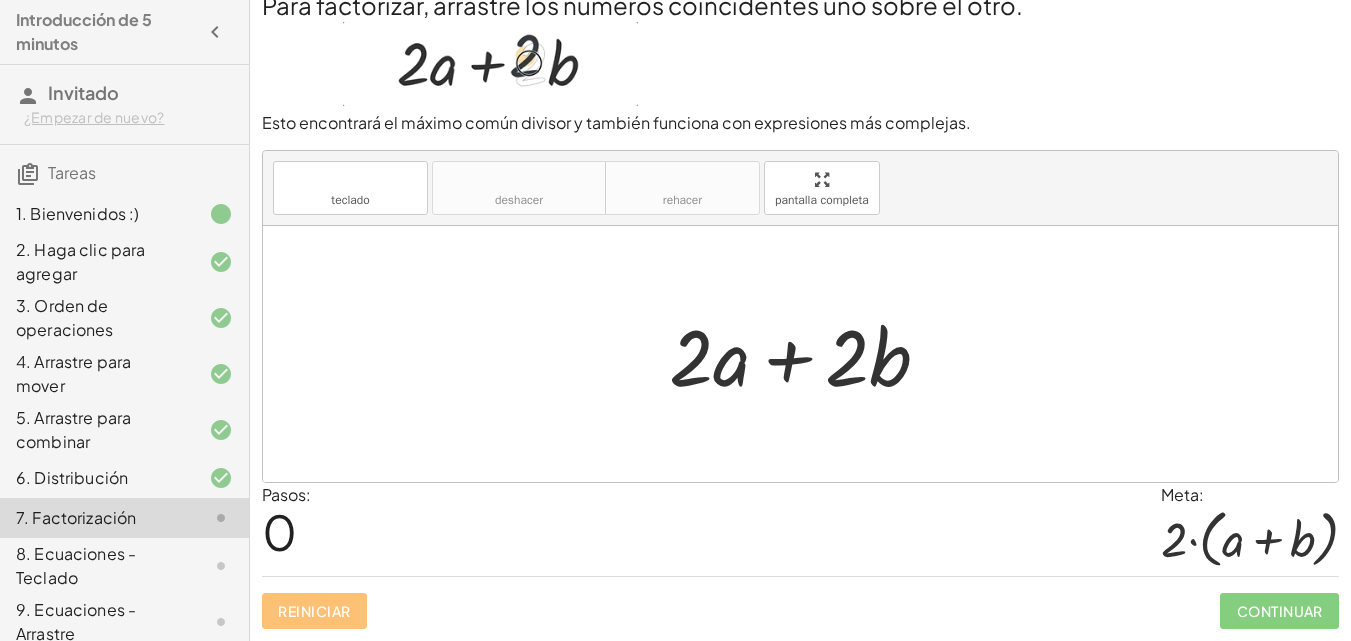 click at bounding box center [807, 354] 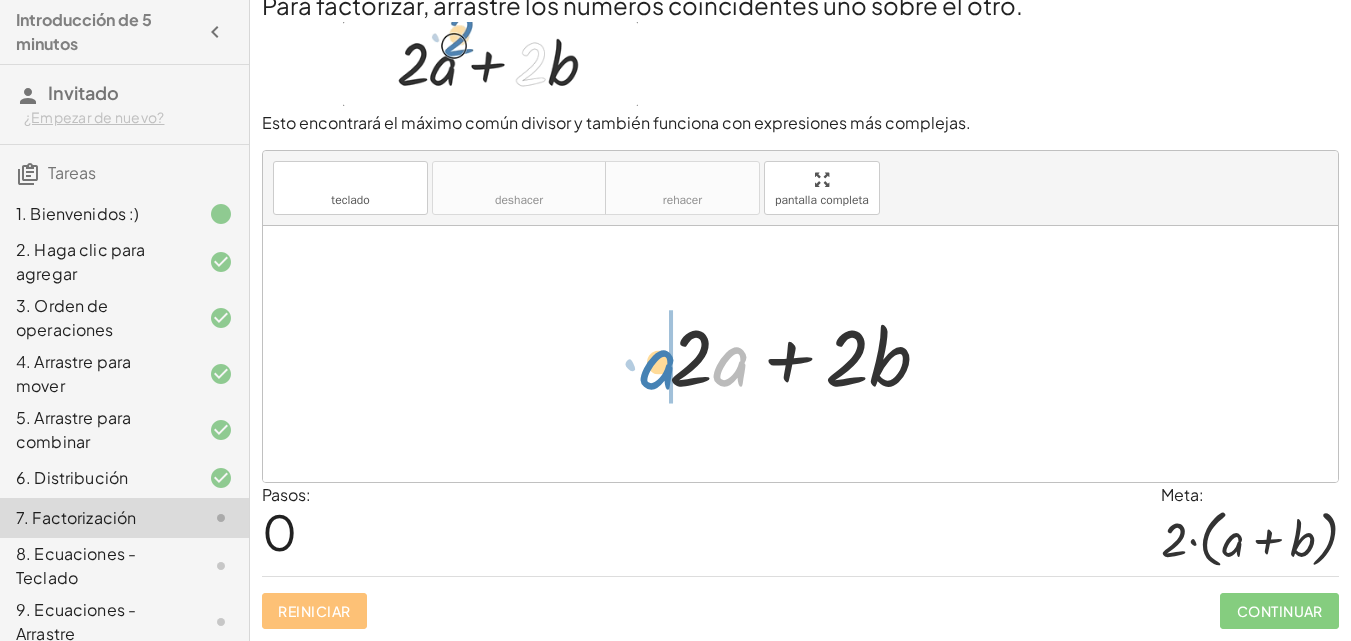 drag, startPoint x: 727, startPoint y: 356, endPoint x: 653, endPoint y: 359, distance: 74.06078 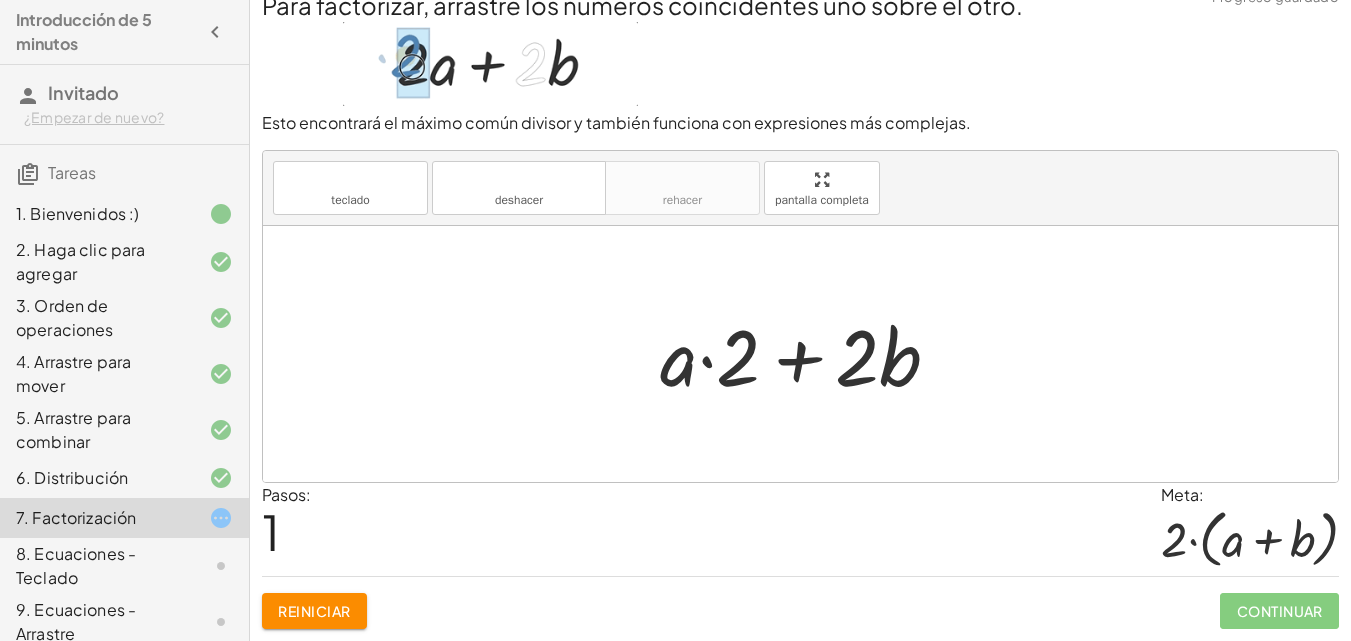 click at bounding box center [808, 354] 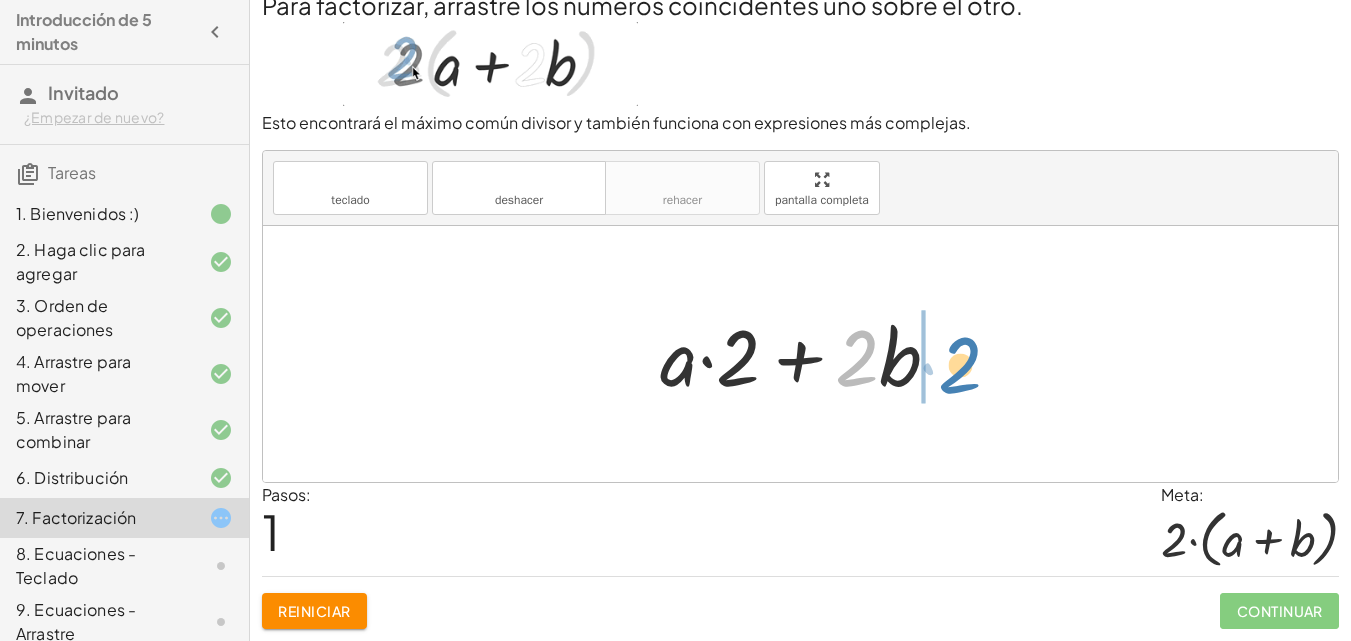 drag, startPoint x: 853, startPoint y: 374, endPoint x: 956, endPoint y: 381, distance: 103.23759 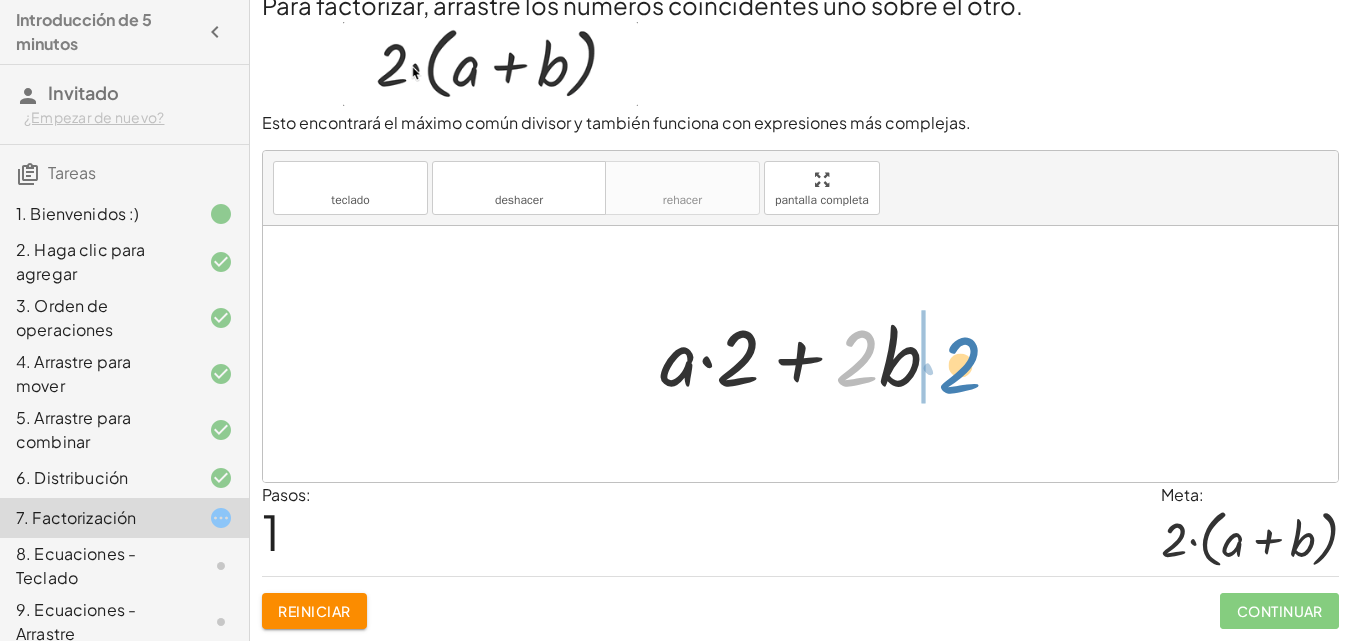 click at bounding box center [808, 354] 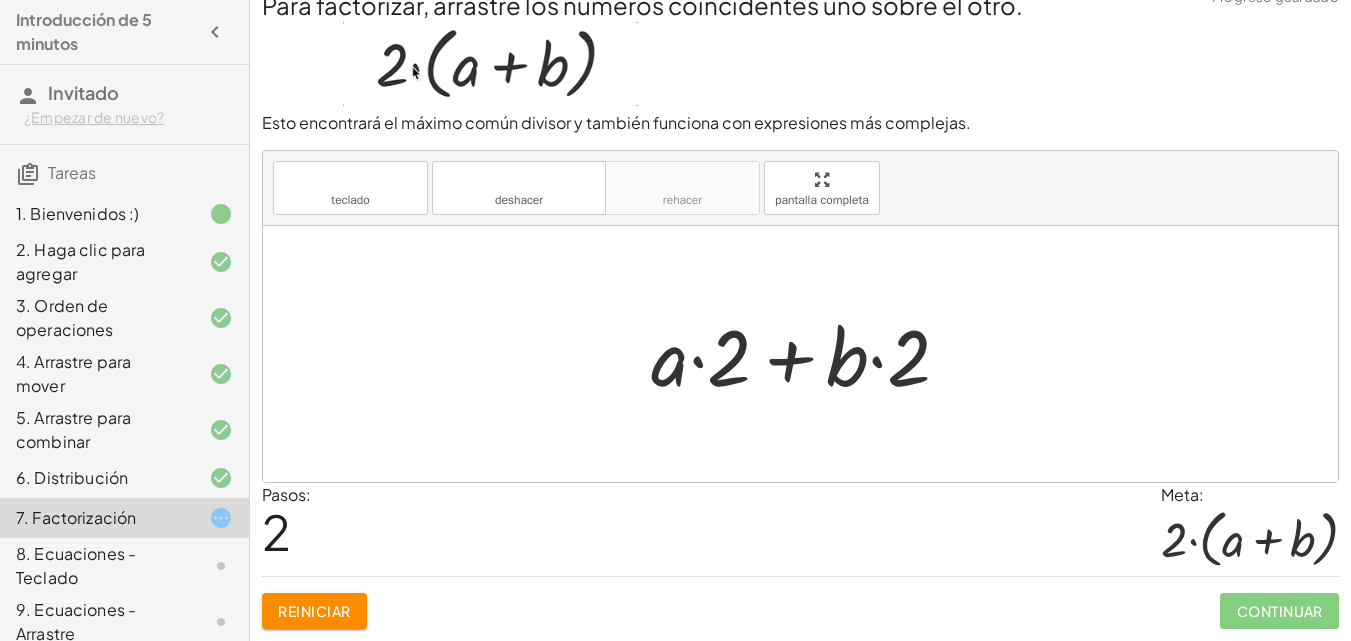 click at bounding box center [808, 354] 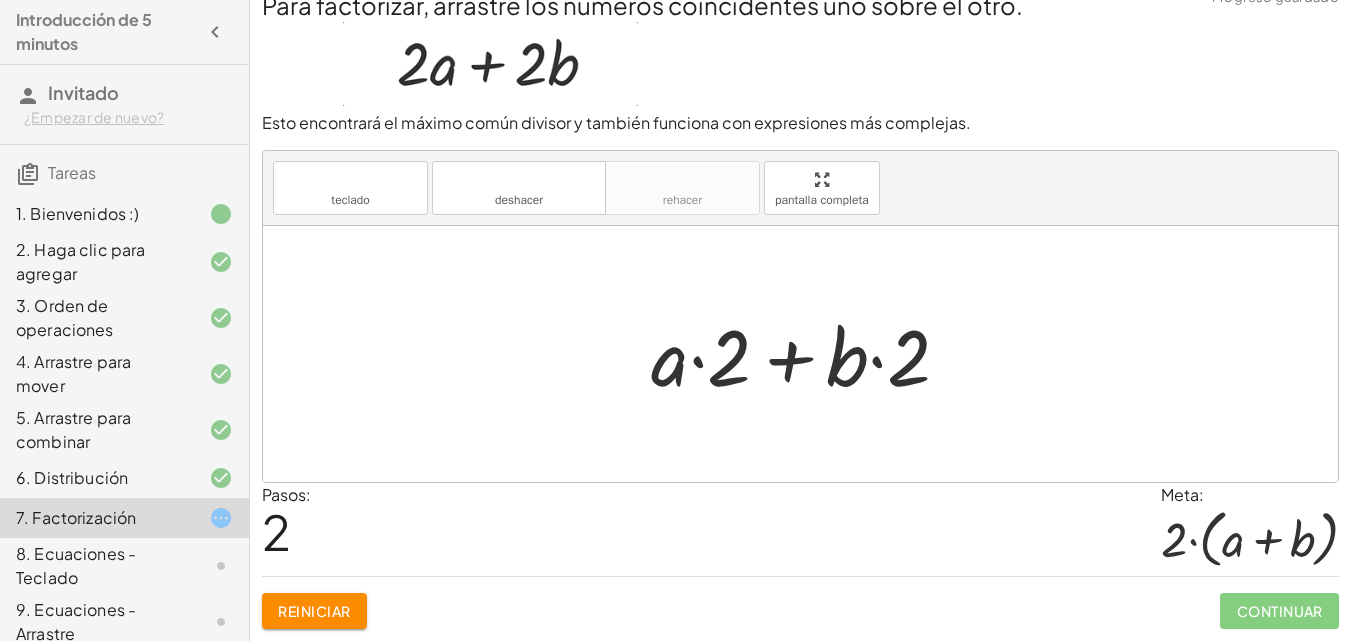 click at bounding box center (808, 354) 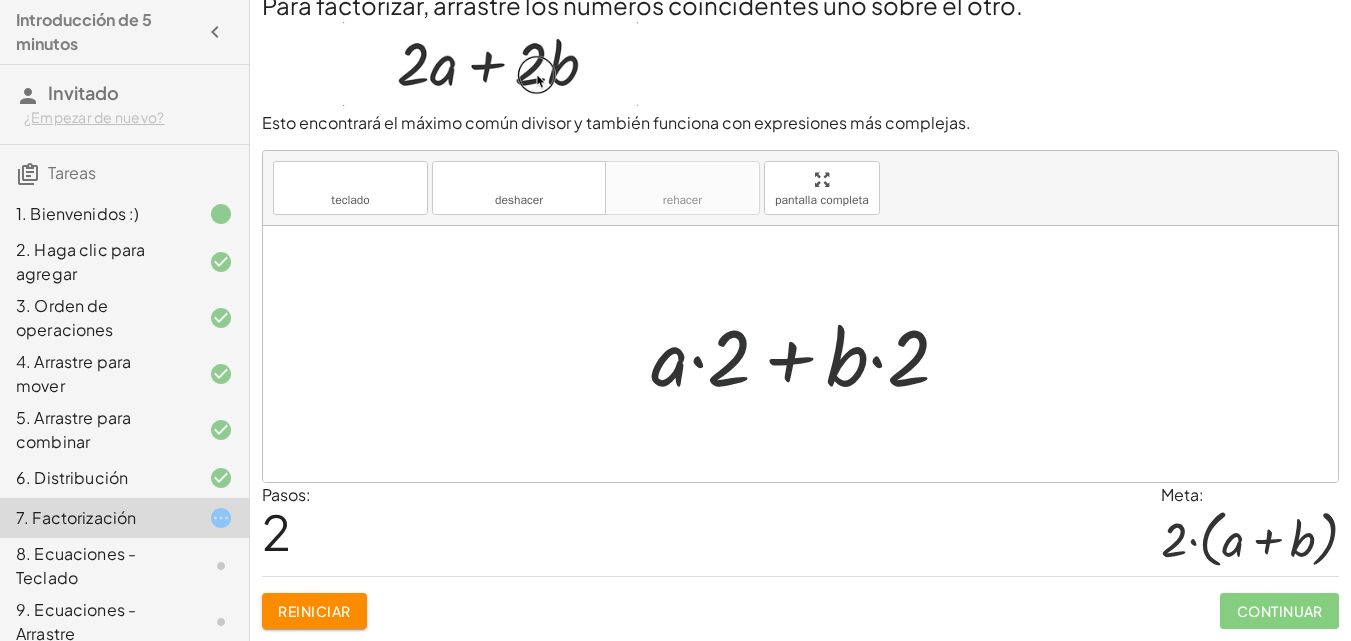 click at bounding box center [808, 354] 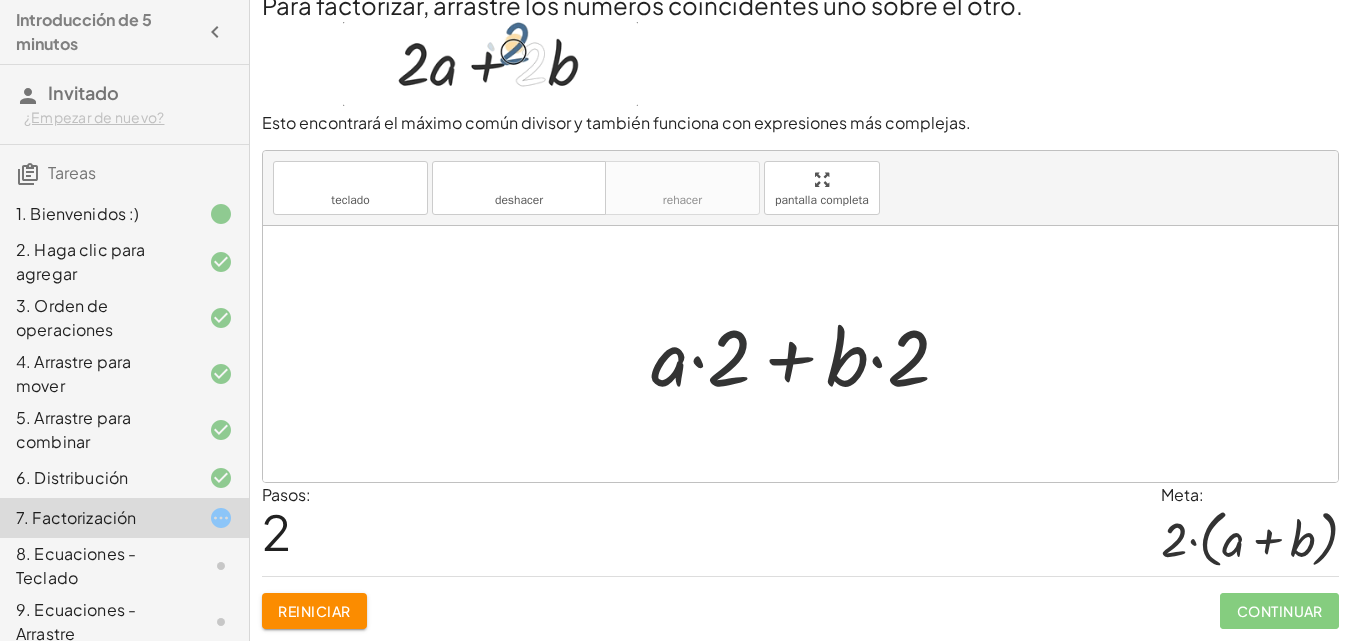 click at bounding box center (808, 354) 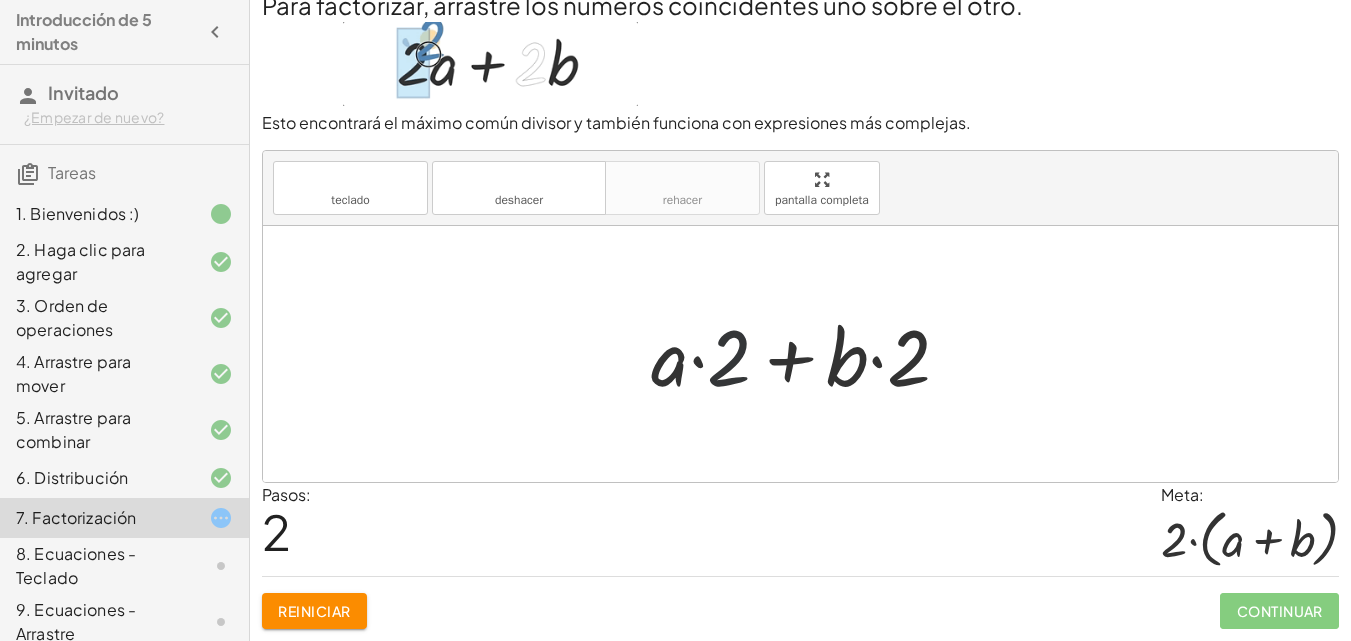 click at bounding box center [808, 354] 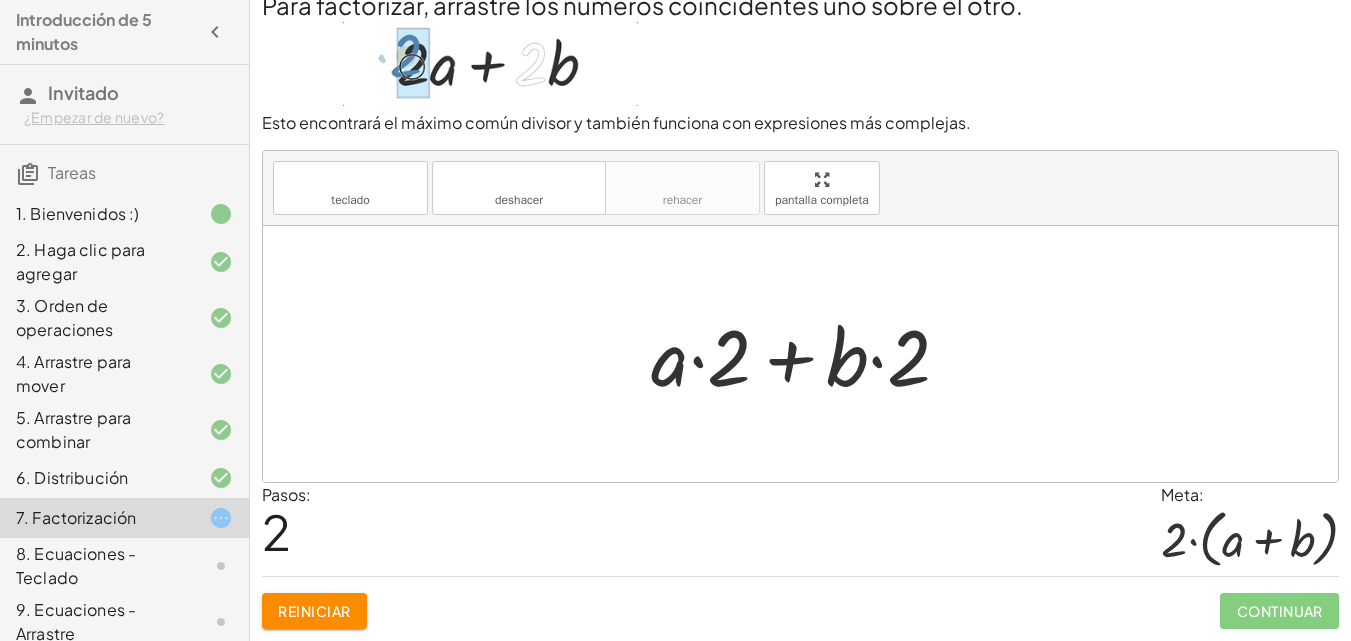 click at bounding box center [808, 354] 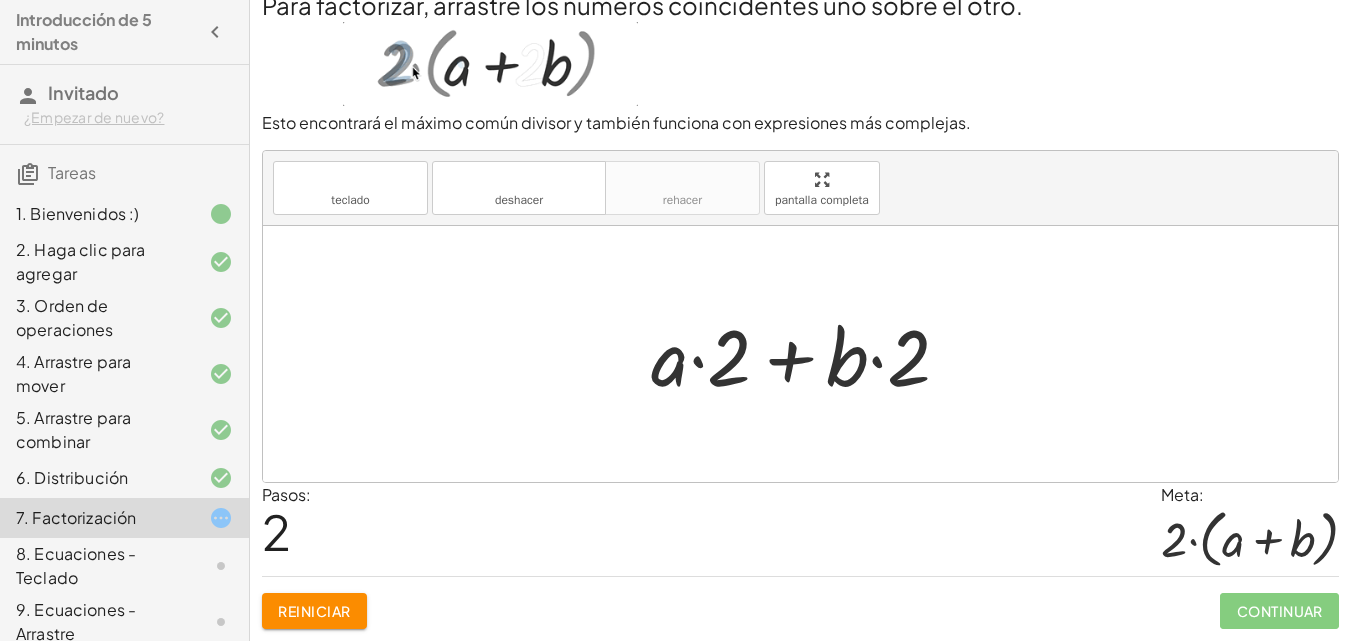 click at bounding box center (808, 354) 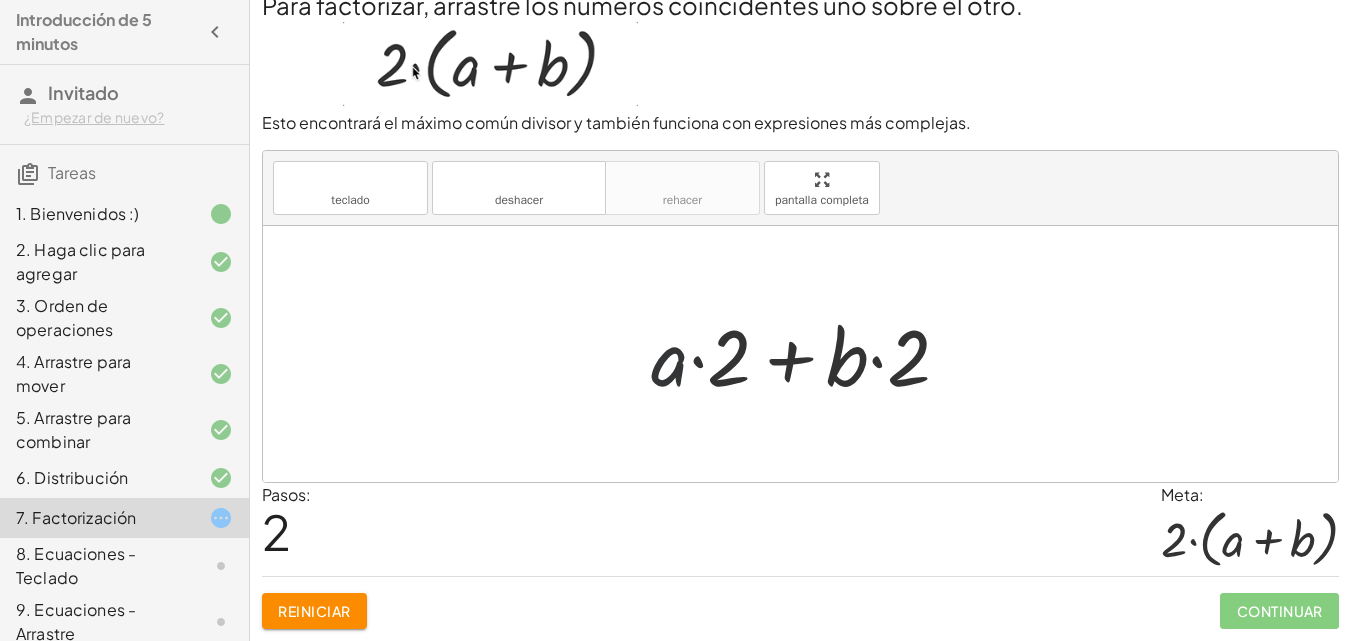 click at bounding box center (808, 354) 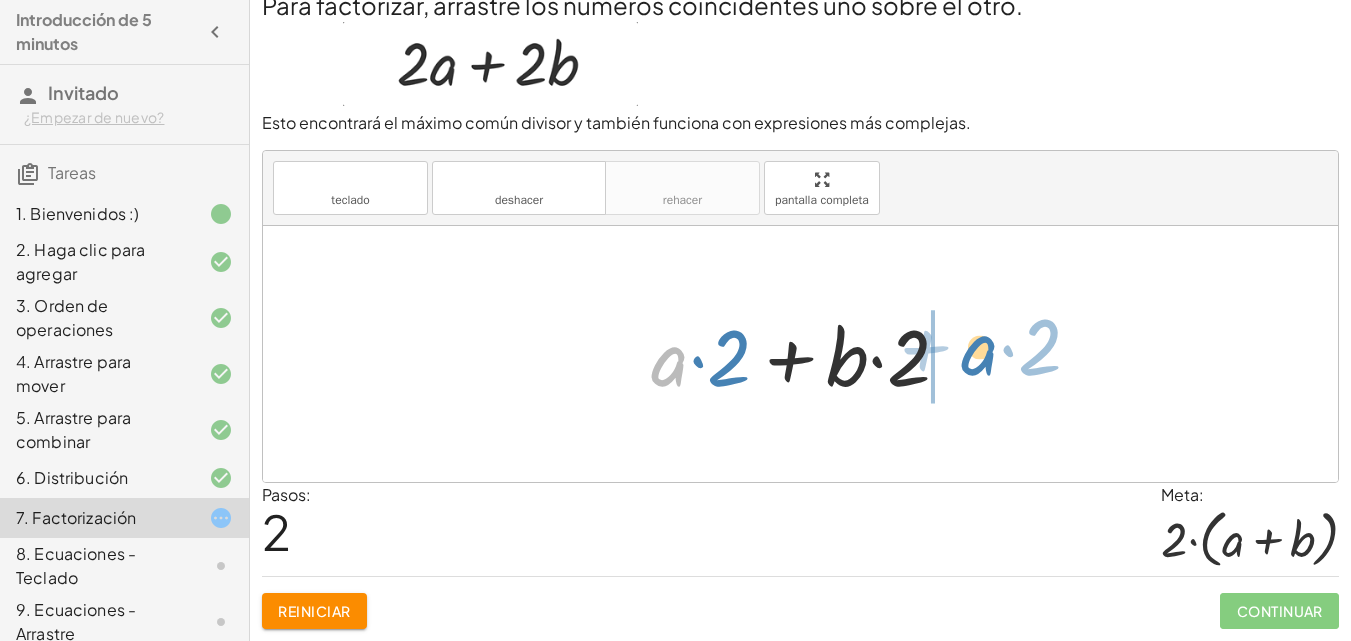 drag, startPoint x: 676, startPoint y: 359, endPoint x: 986, endPoint y: 348, distance: 310.1951 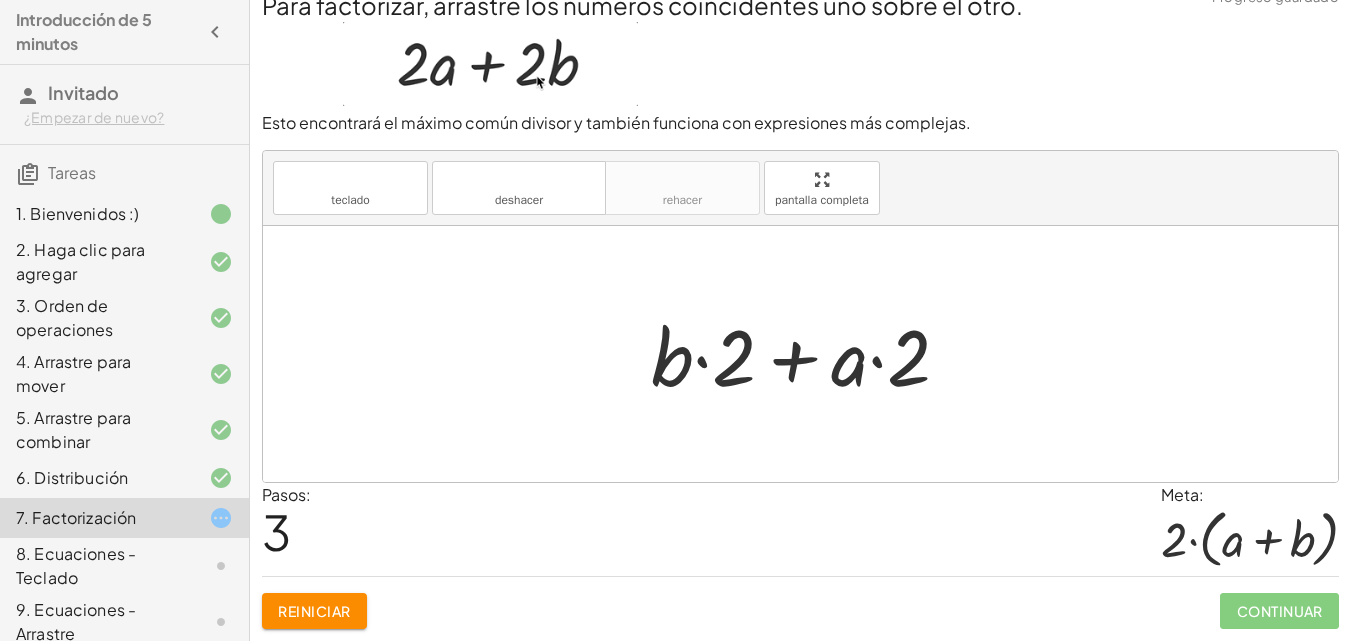 click at bounding box center (808, 354) 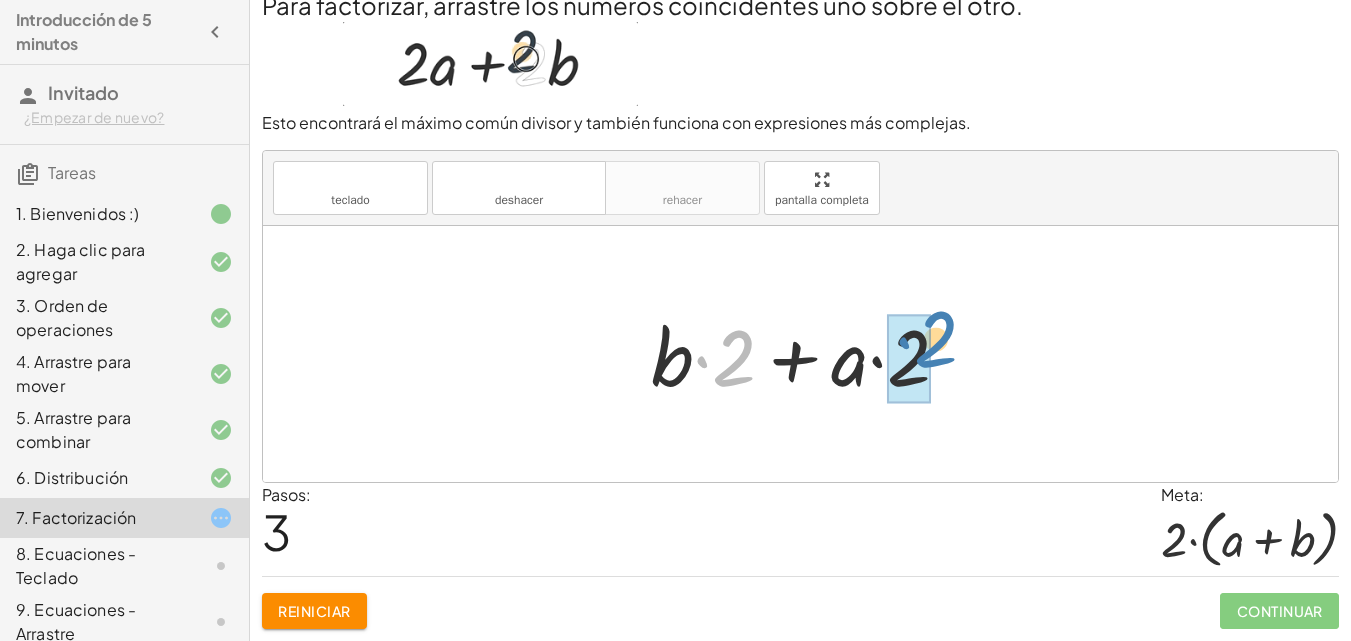 drag, startPoint x: 735, startPoint y: 375, endPoint x: 937, endPoint y: 356, distance: 202.8916 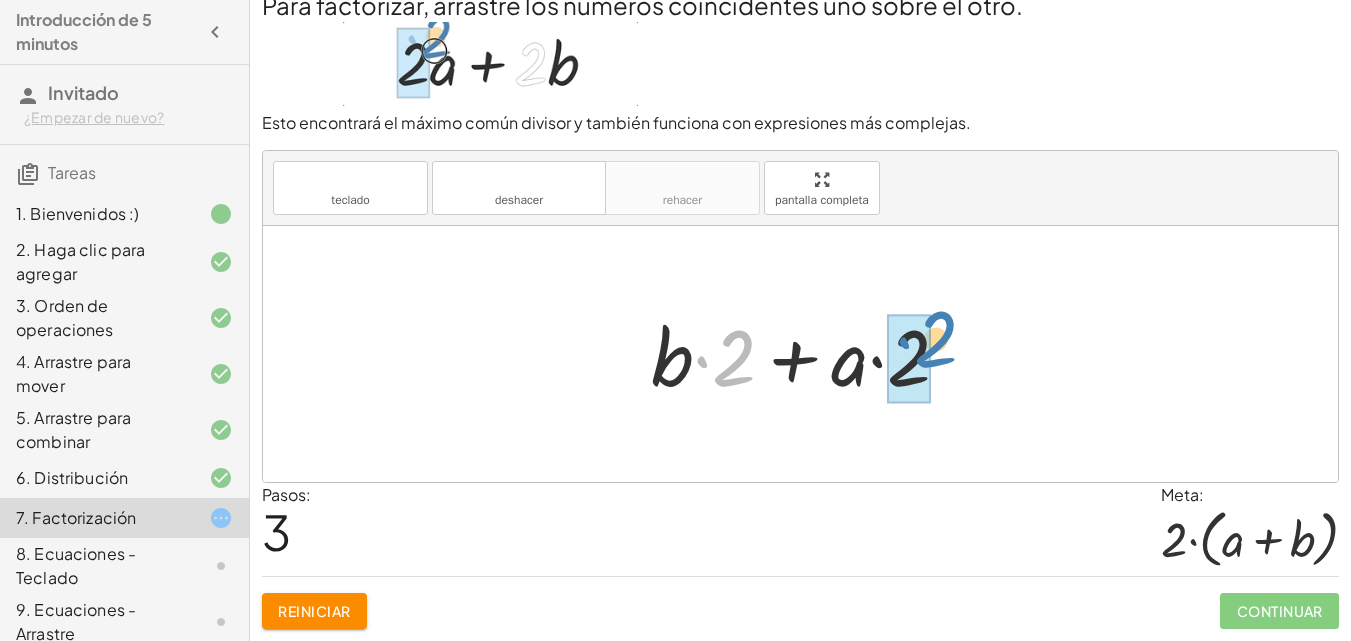 click at bounding box center [808, 354] 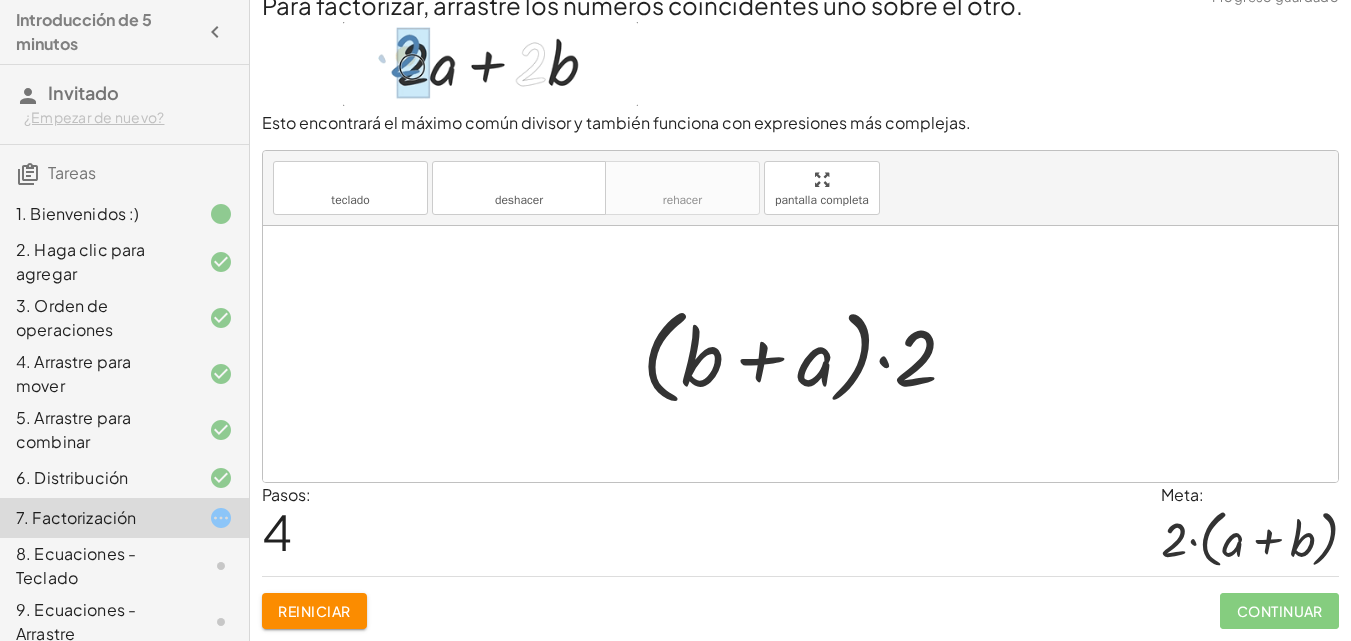 click at bounding box center (807, 354) 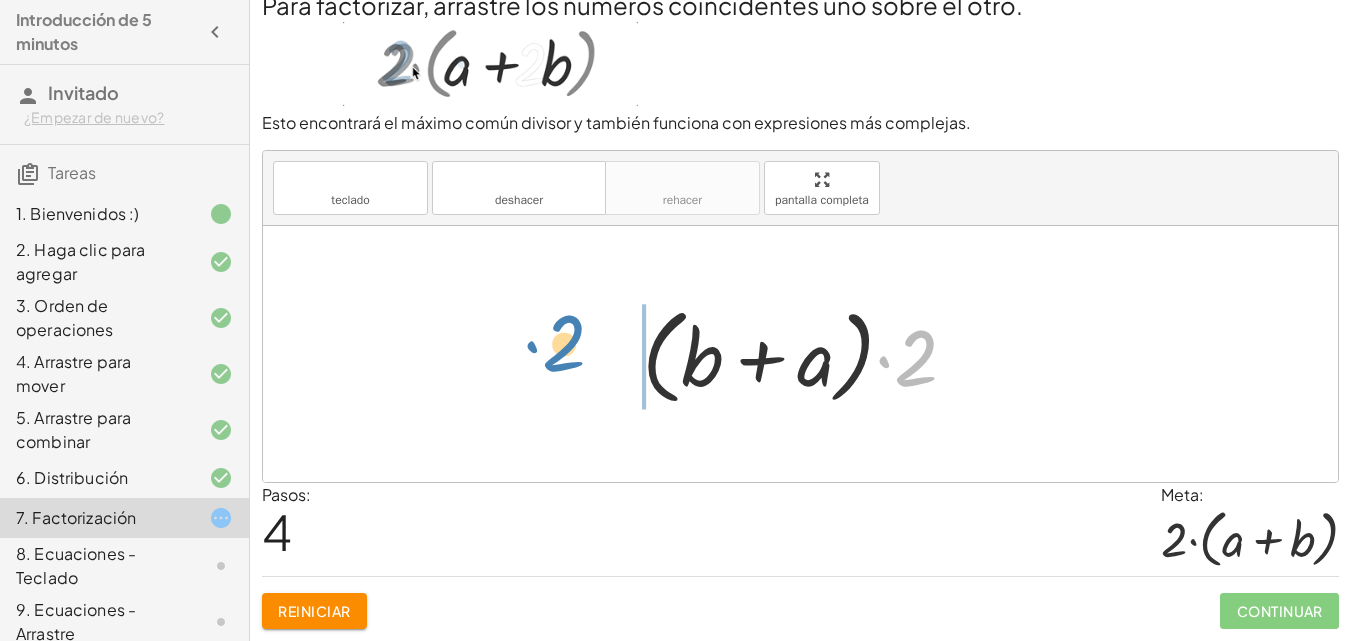 drag, startPoint x: 878, startPoint y: 363, endPoint x: 545, endPoint y: 361, distance: 333.006 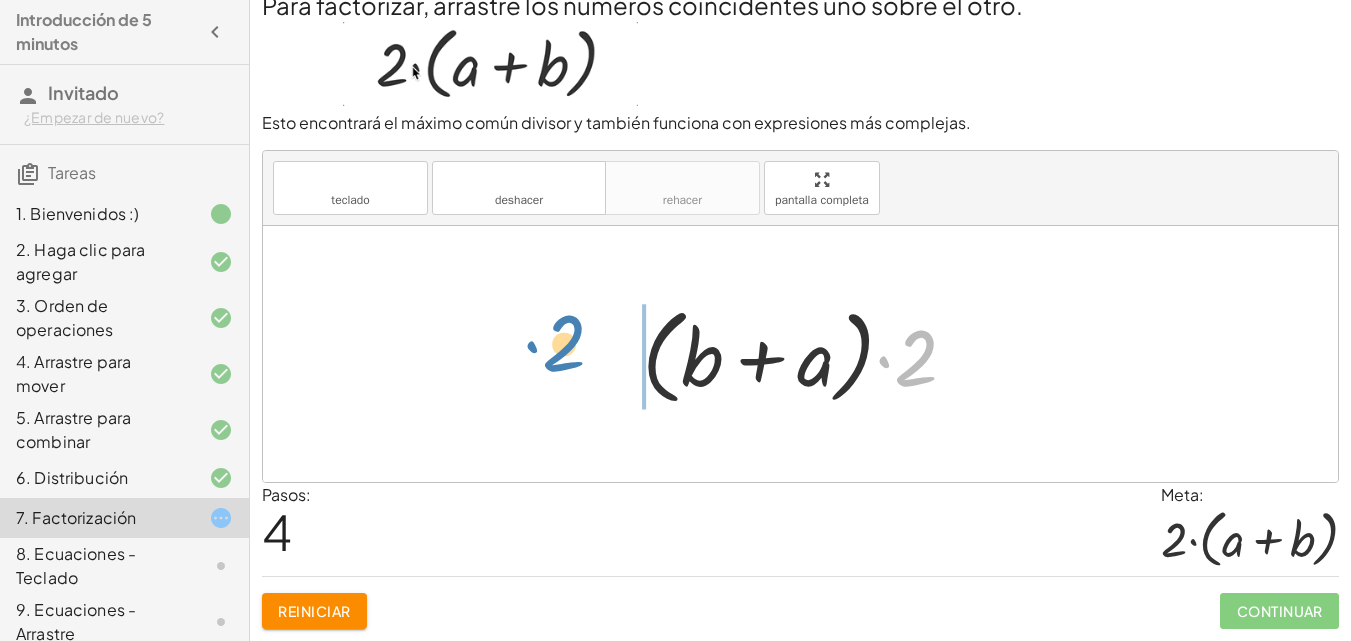 click on "+ · 2 · a + · 2 · b + · a · 2 + · 2 · b + · a · 2 + · b · 2 + · b · 2 + · a · 2 · 2 + a + · 2 b · ( )" at bounding box center [800, 354] 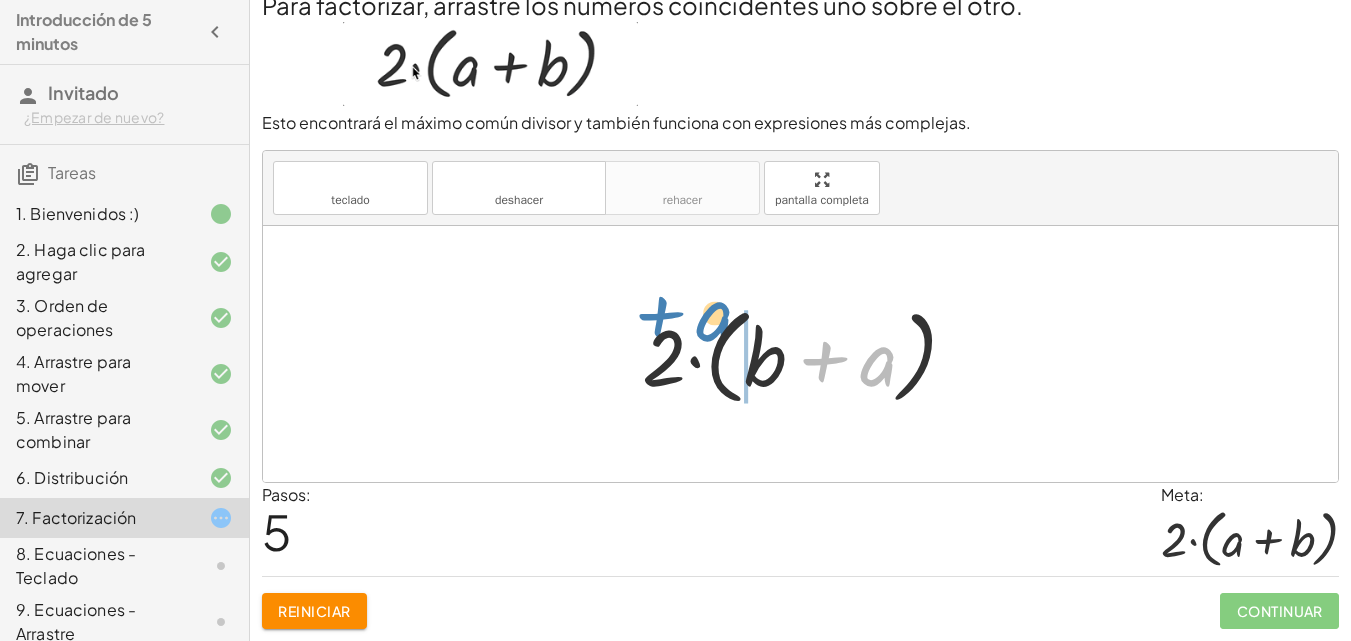 drag, startPoint x: 897, startPoint y: 372, endPoint x: 734, endPoint y: 327, distance: 169.09761 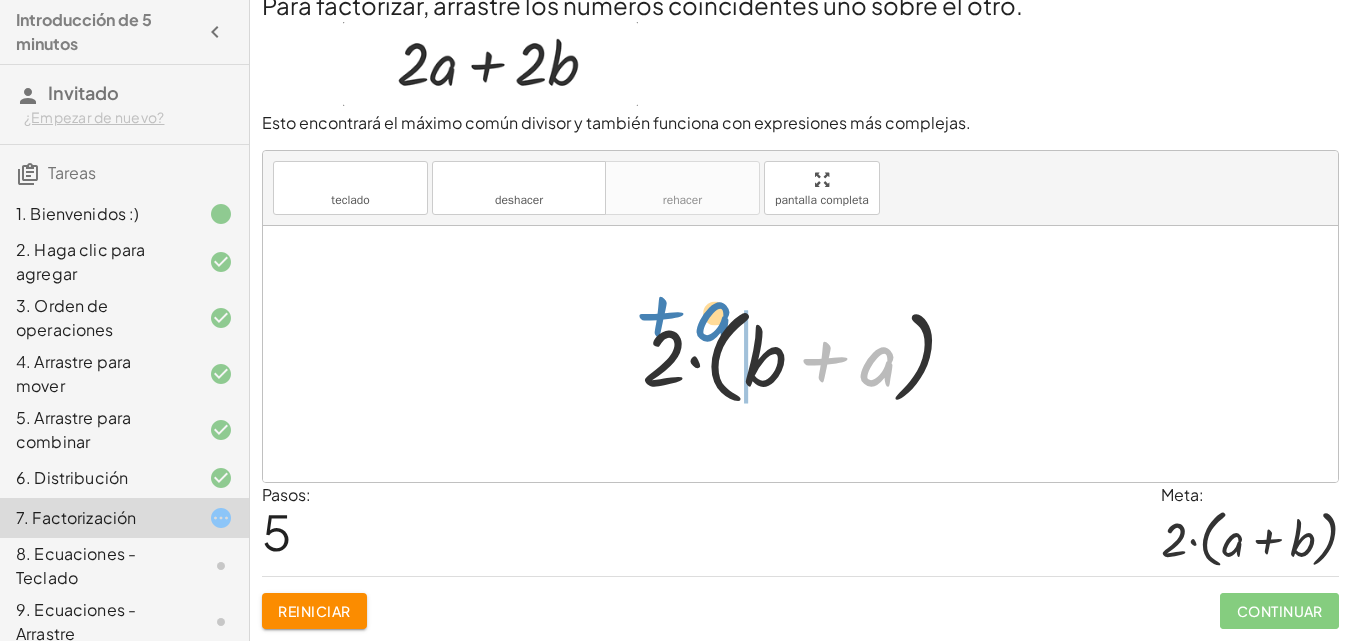click at bounding box center [807, 354] 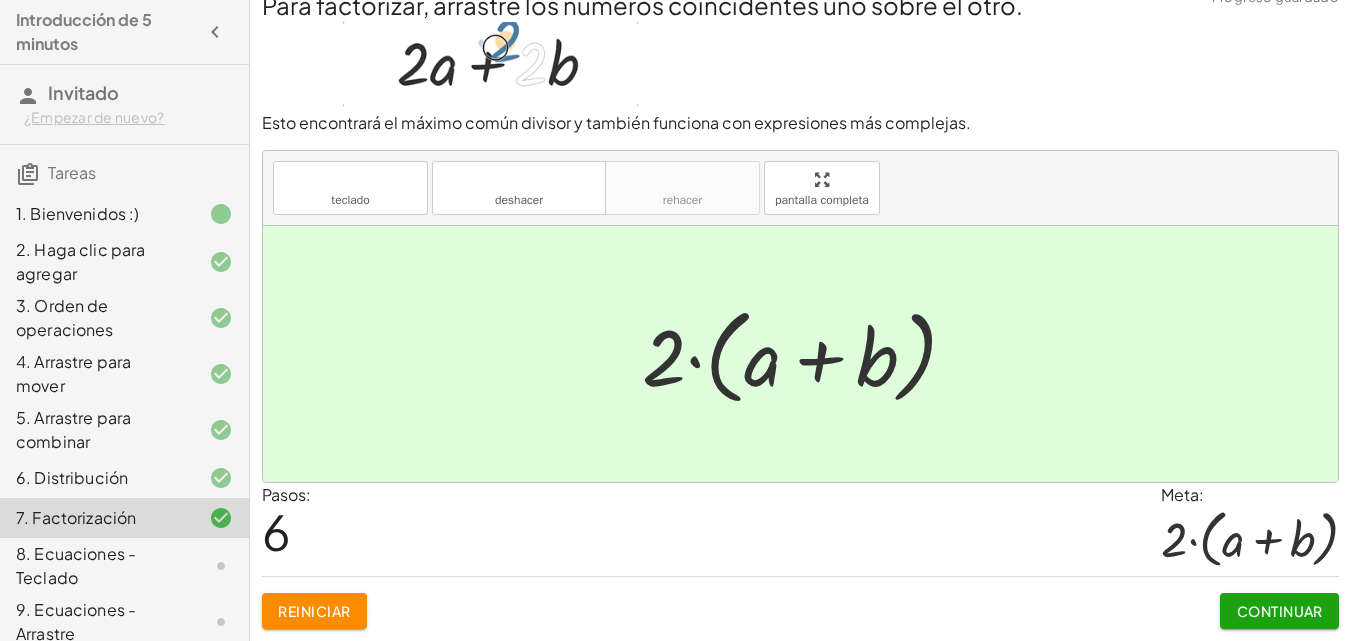 click on "Continuar" at bounding box center (1279, 611) 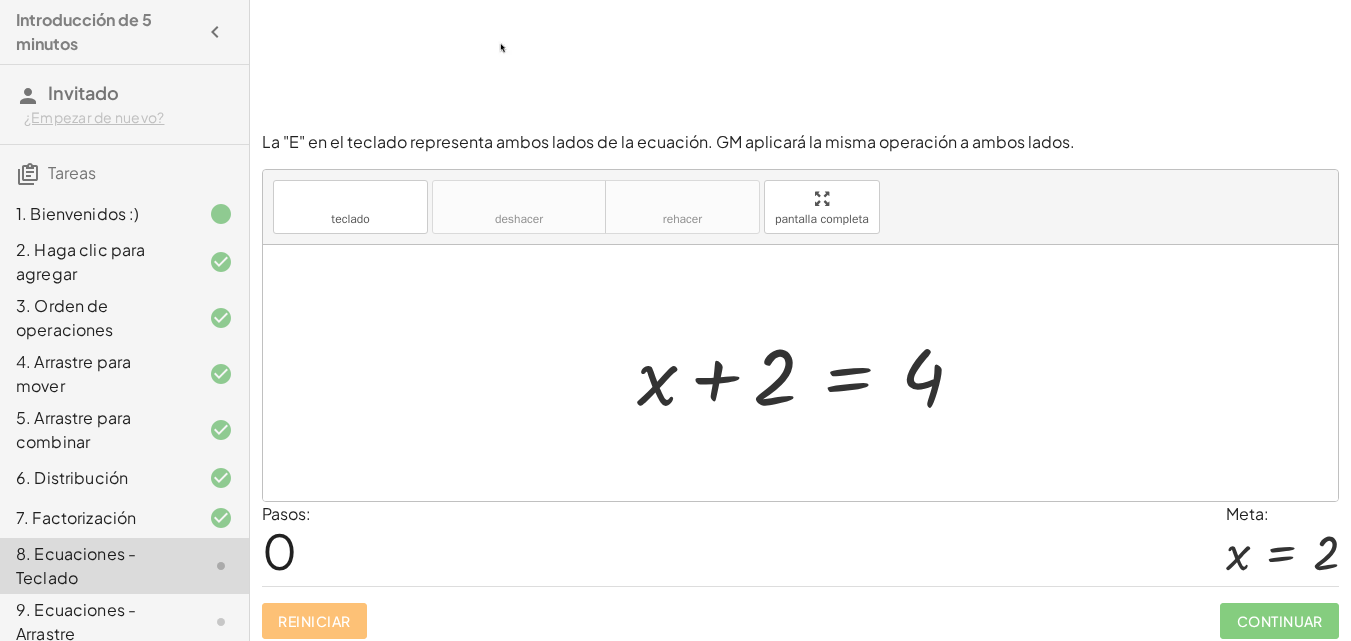 scroll, scrollTop: 118, scrollLeft: 0, axis: vertical 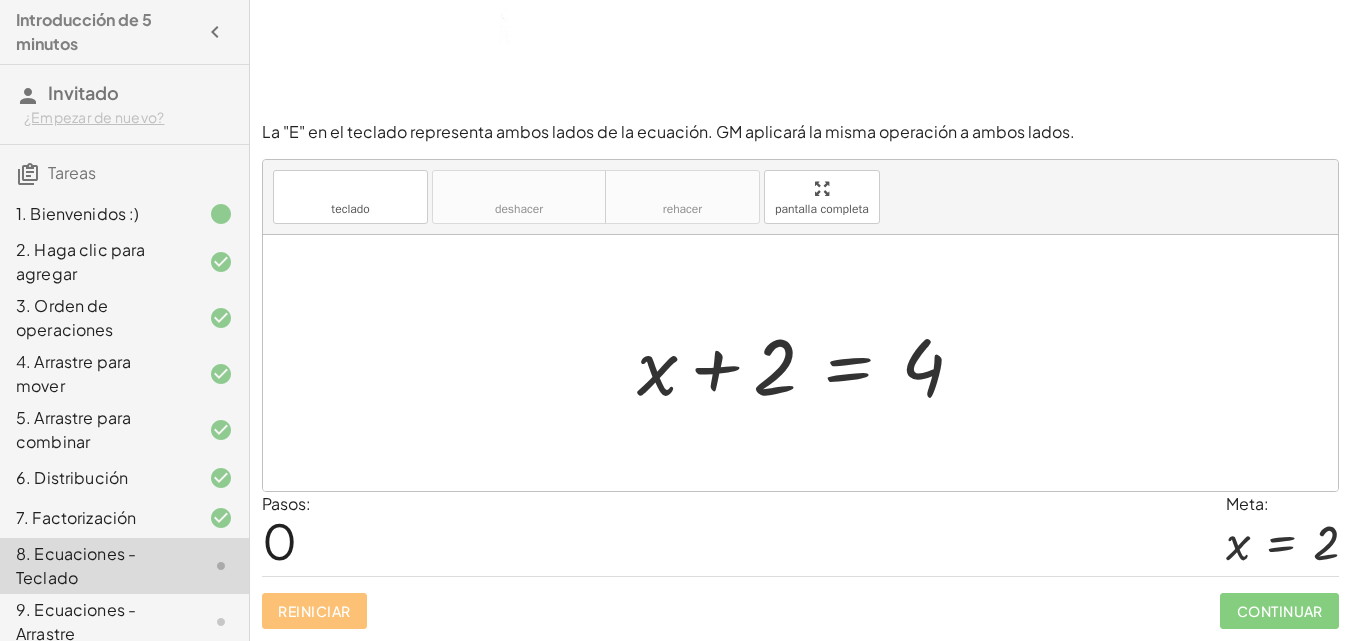drag, startPoint x: 738, startPoint y: 385, endPoint x: 811, endPoint y: 364, distance: 75.96052 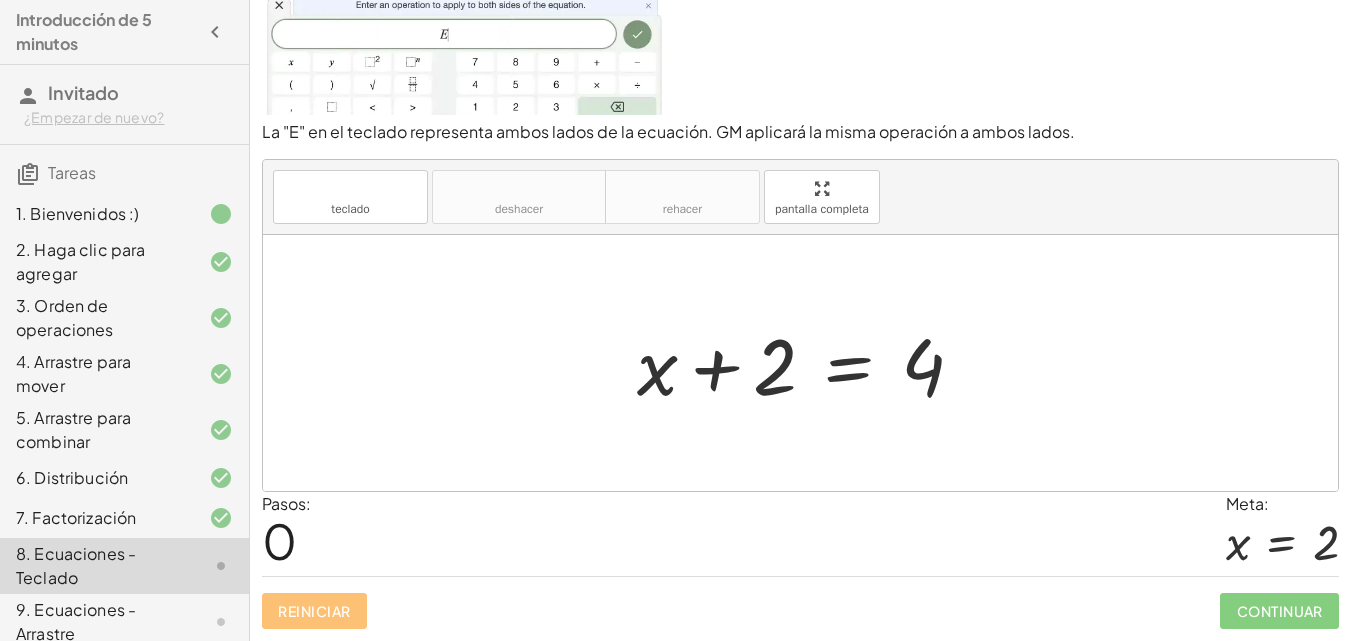 drag, startPoint x: 811, startPoint y: 364, endPoint x: 749, endPoint y: 378, distance: 63.560993 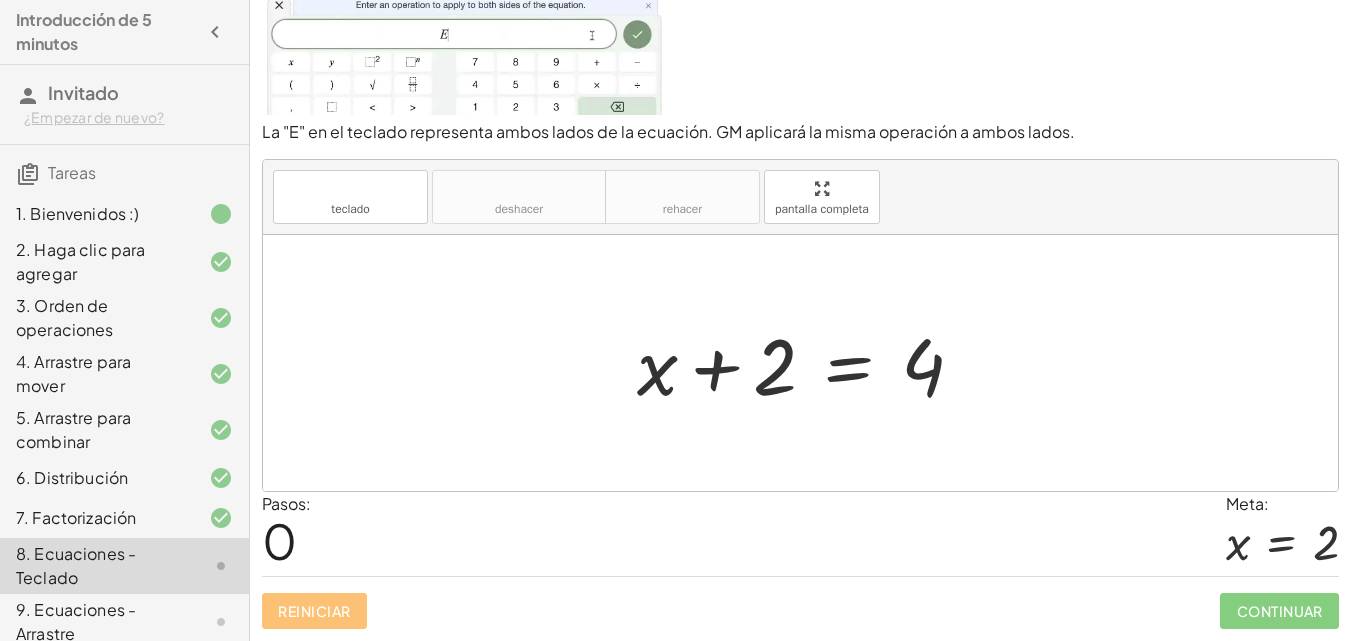 click at bounding box center [808, 363] 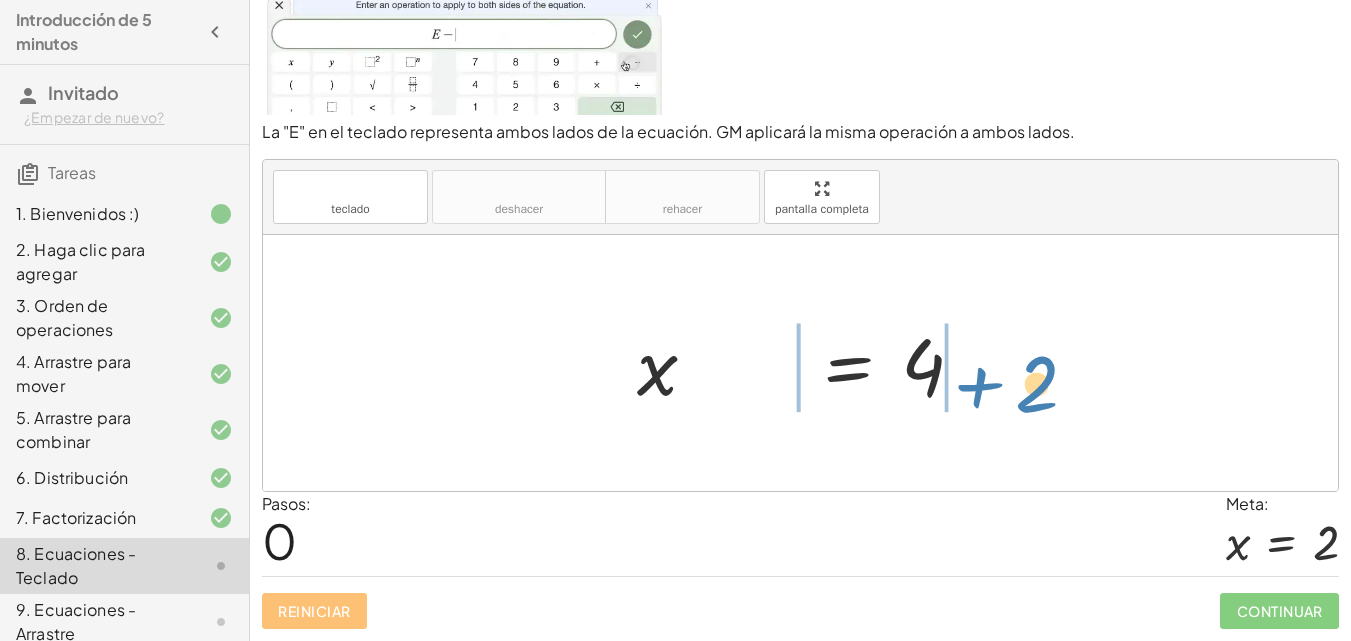 drag, startPoint x: 749, startPoint y: 378, endPoint x: 1017, endPoint y: 395, distance: 268.53864 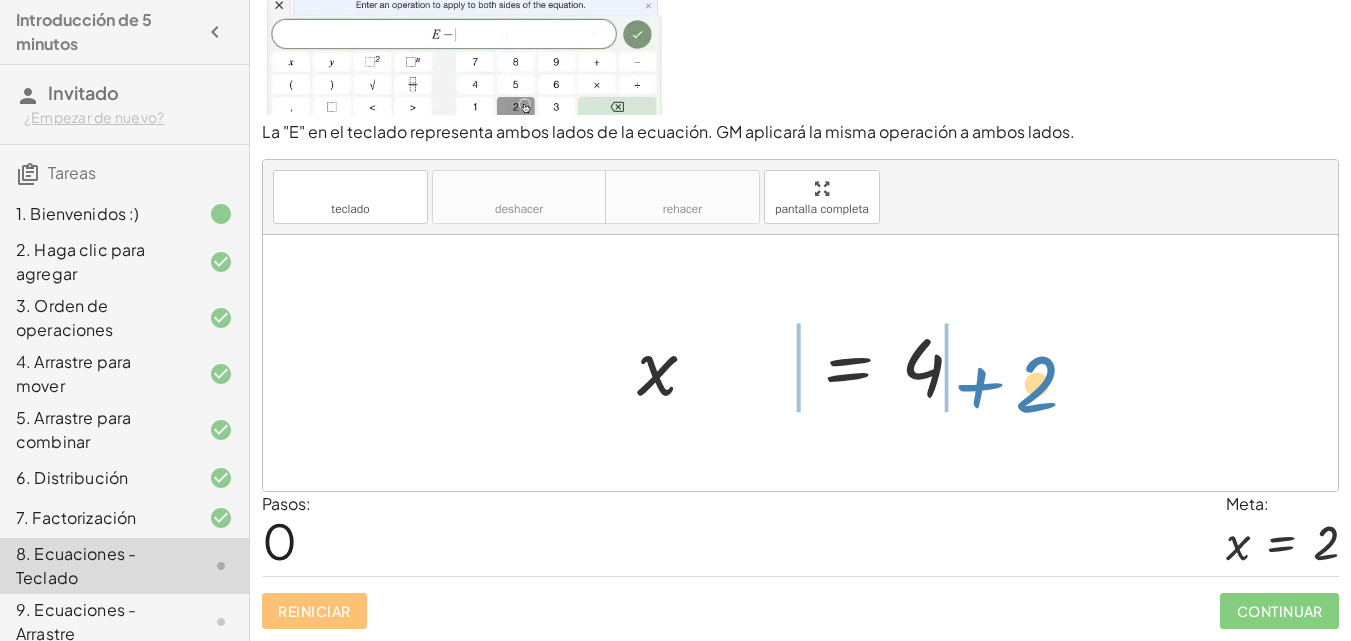 click on "+ x + 2 = 4" at bounding box center (800, 363) 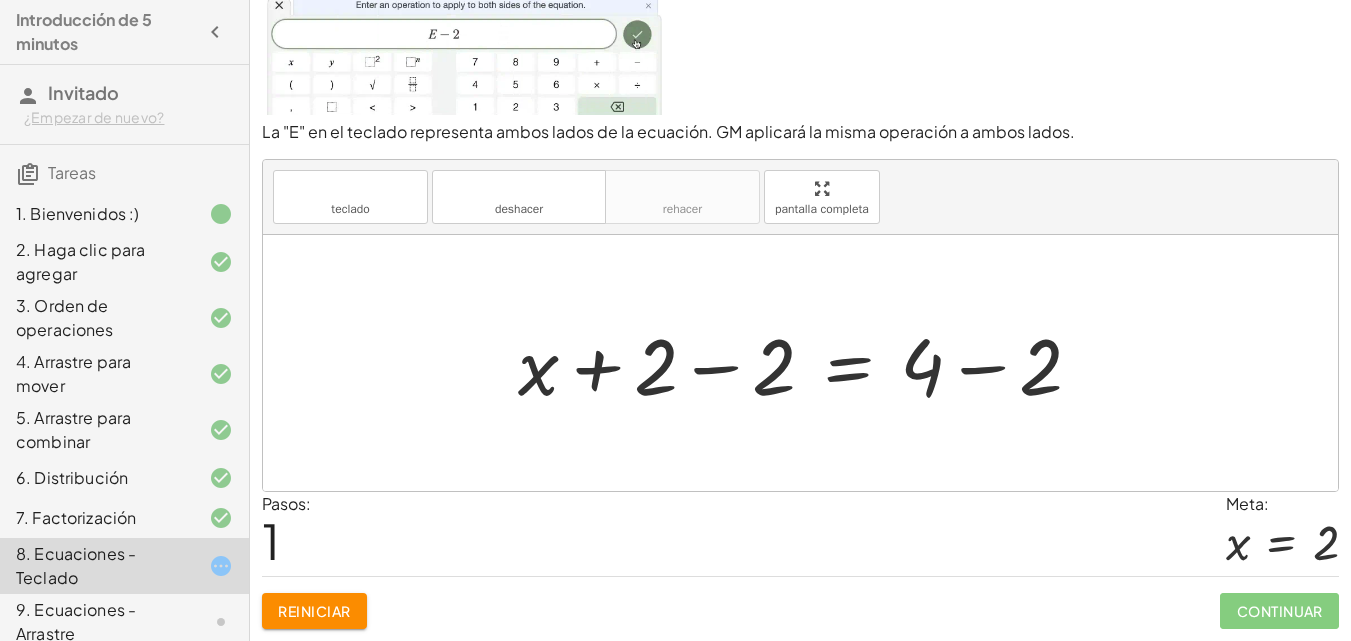 click at bounding box center (808, 363) 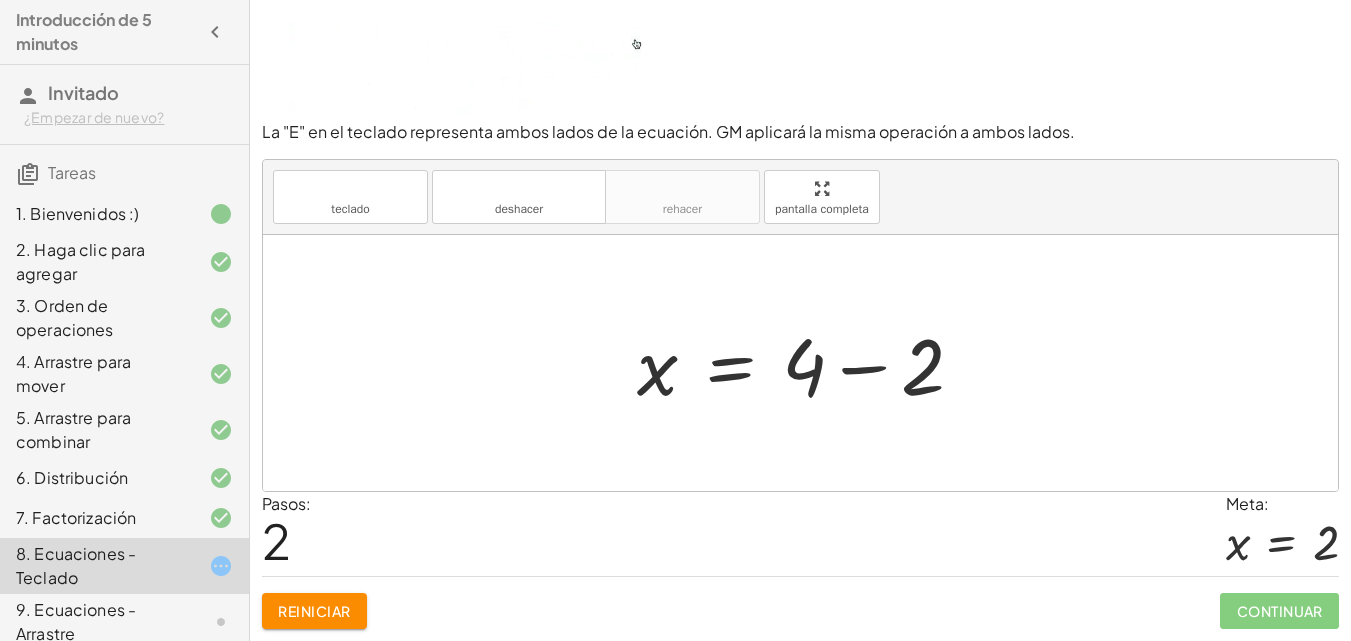 click at bounding box center [808, 363] 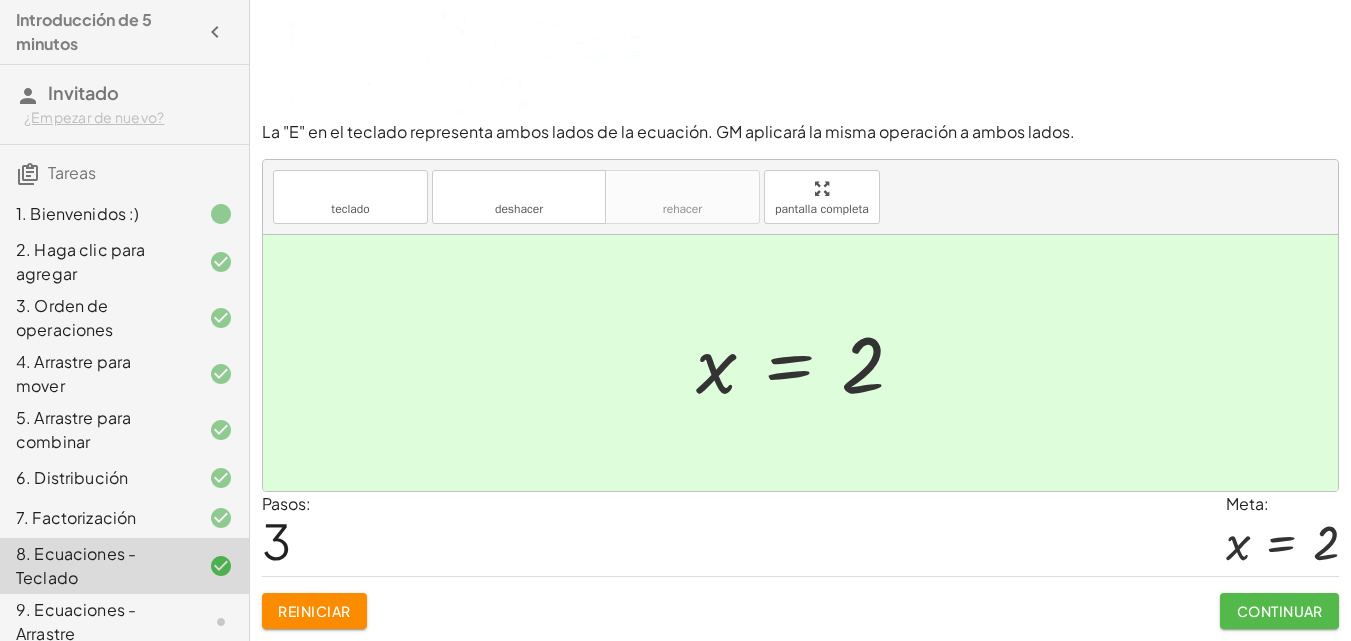 click on "Continuar" at bounding box center (1280, 611) 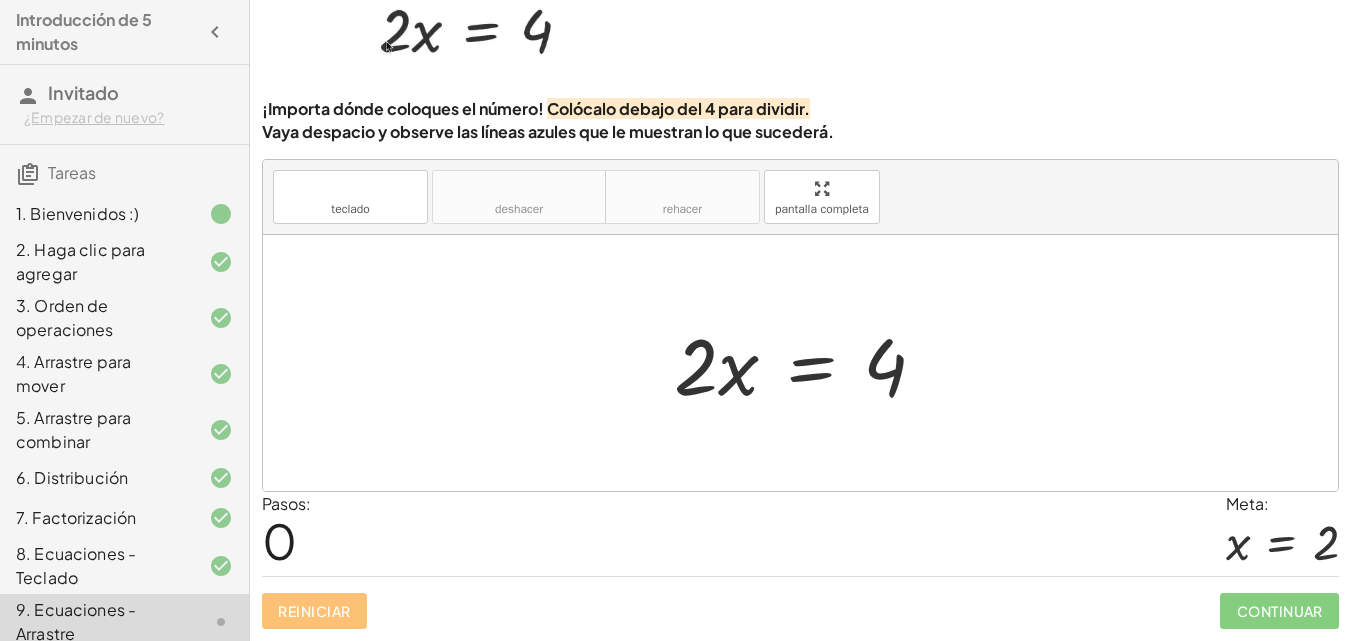 scroll, scrollTop: 106, scrollLeft: 0, axis: vertical 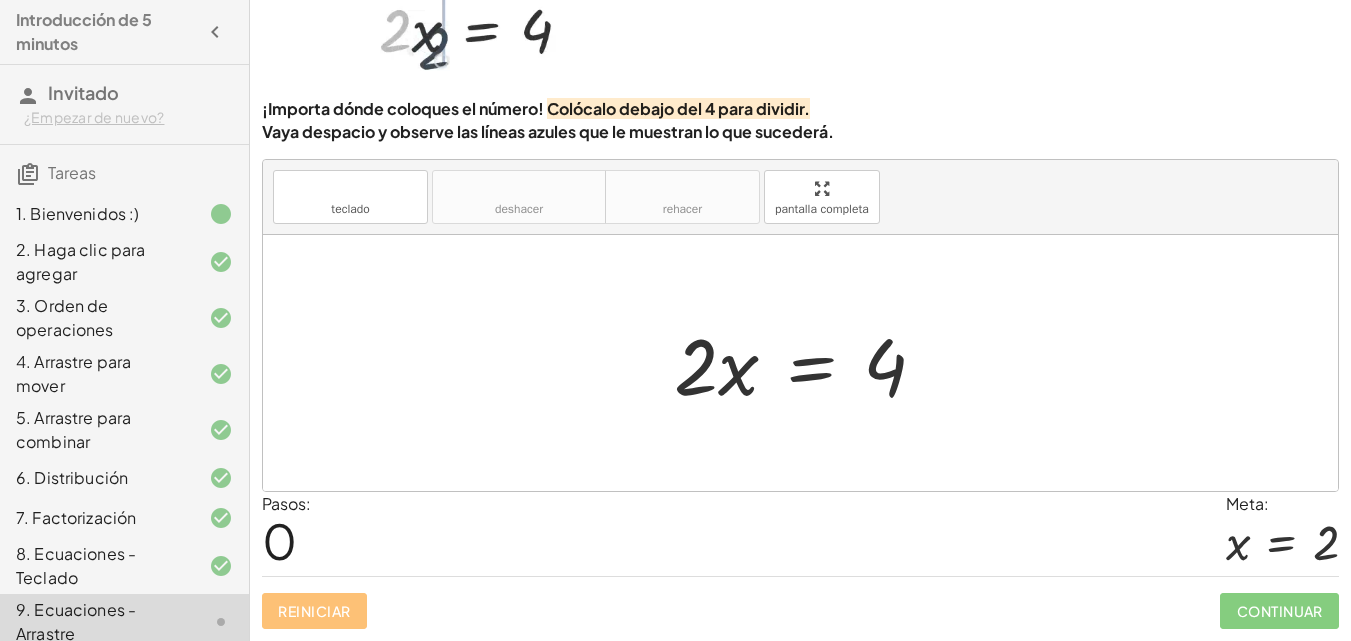click at bounding box center (808, 363) 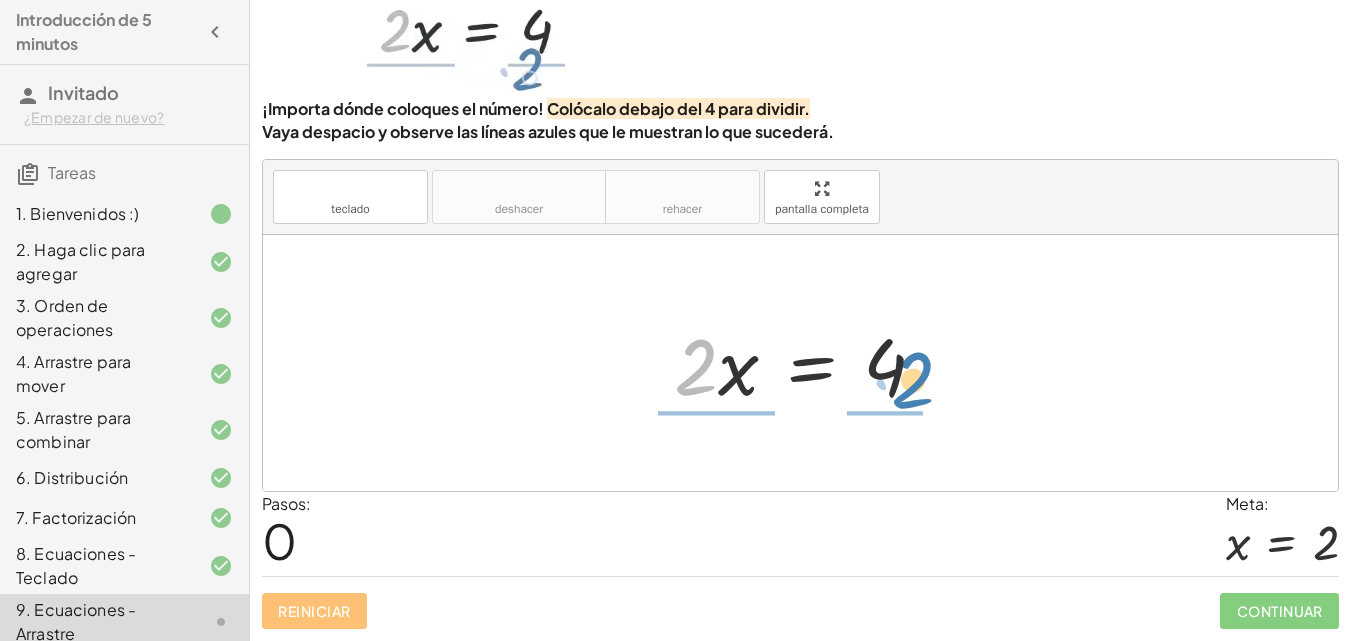 drag, startPoint x: 689, startPoint y: 374, endPoint x: 897, endPoint y: 390, distance: 208.61447 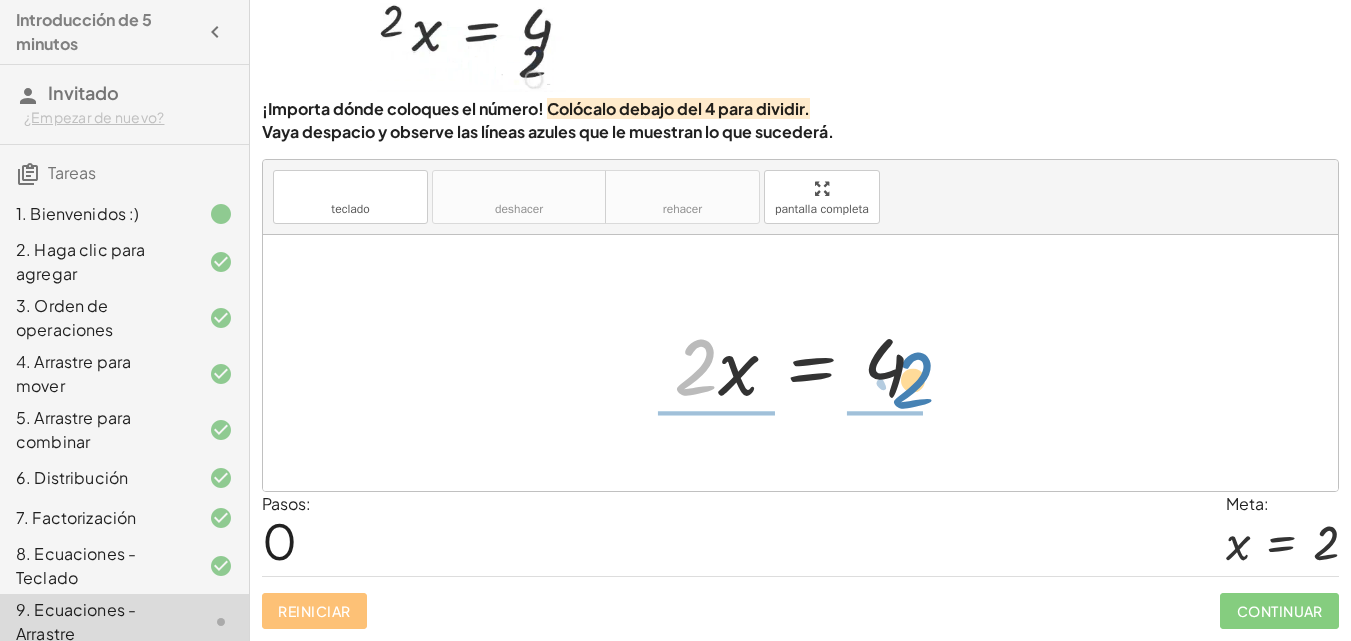 click at bounding box center [808, 363] 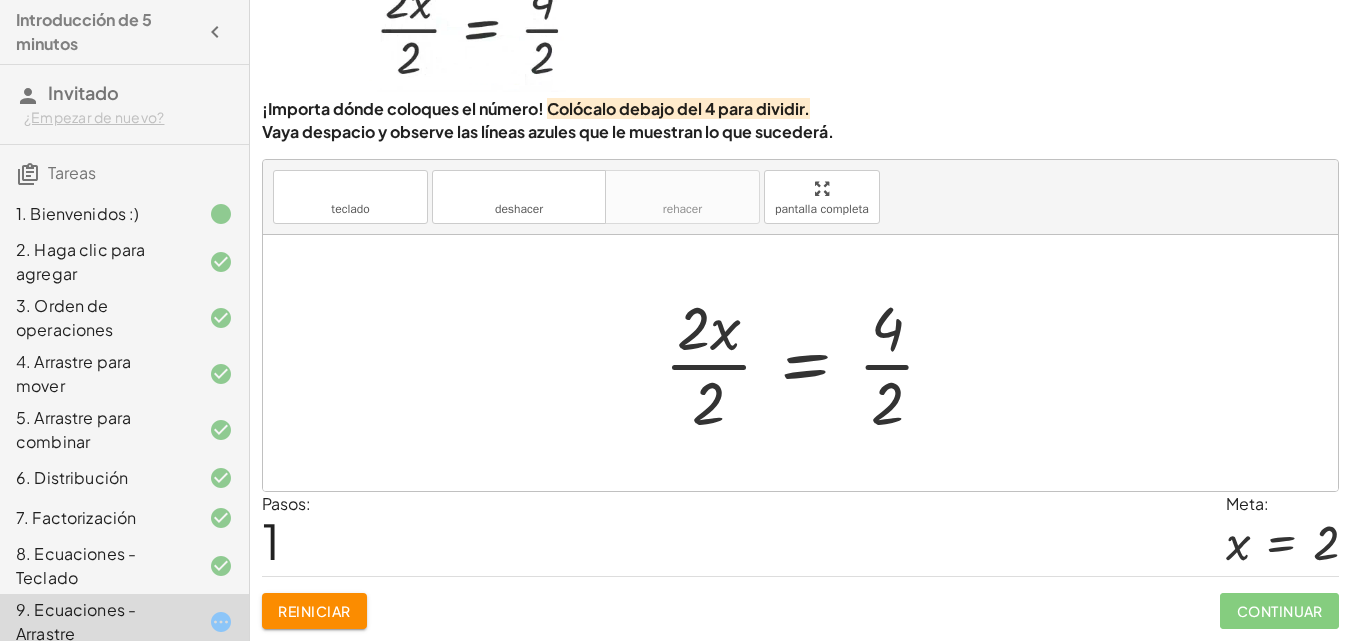 click at bounding box center [808, 363] 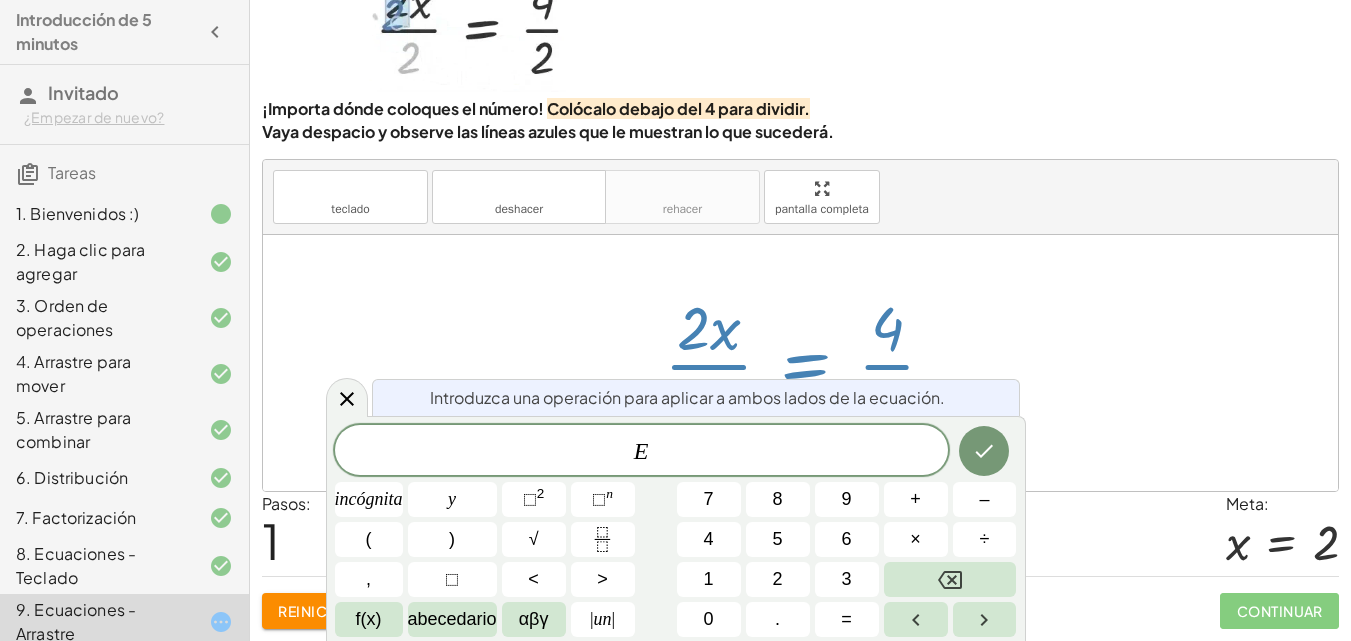 click on "teclado teclado deshacer deshacer rehacer rehacer pantalla completa" at bounding box center (800, 197) 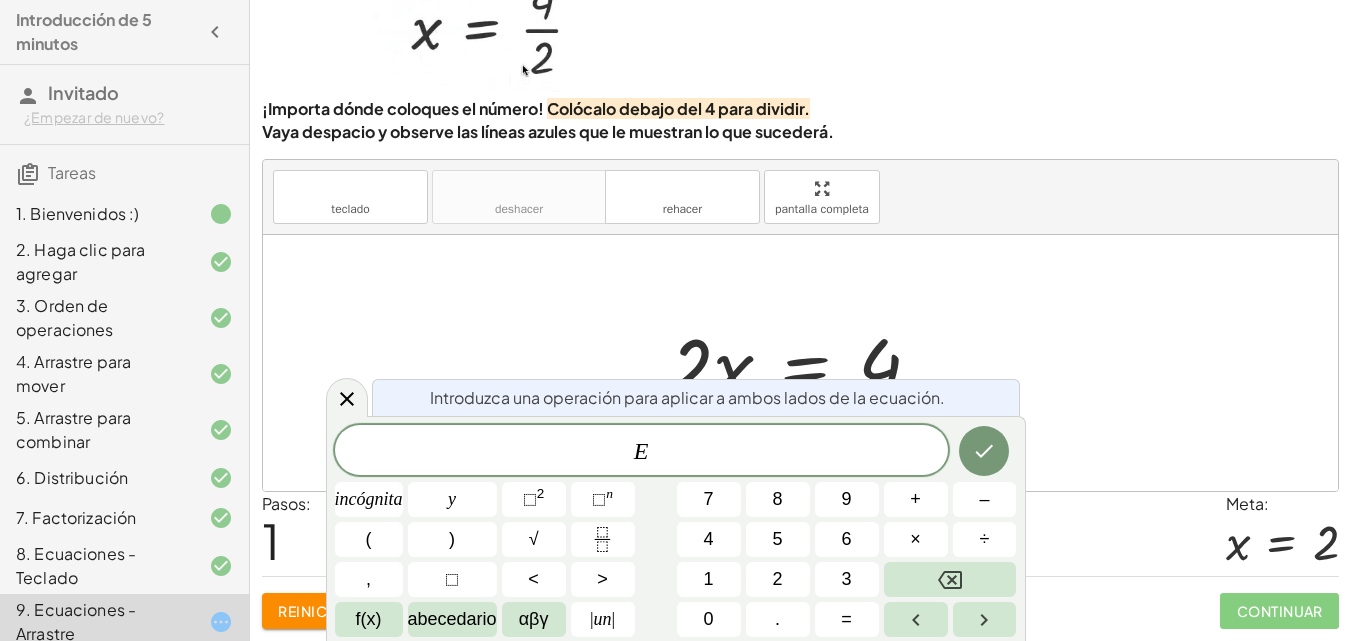 click at bounding box center (800, 363) 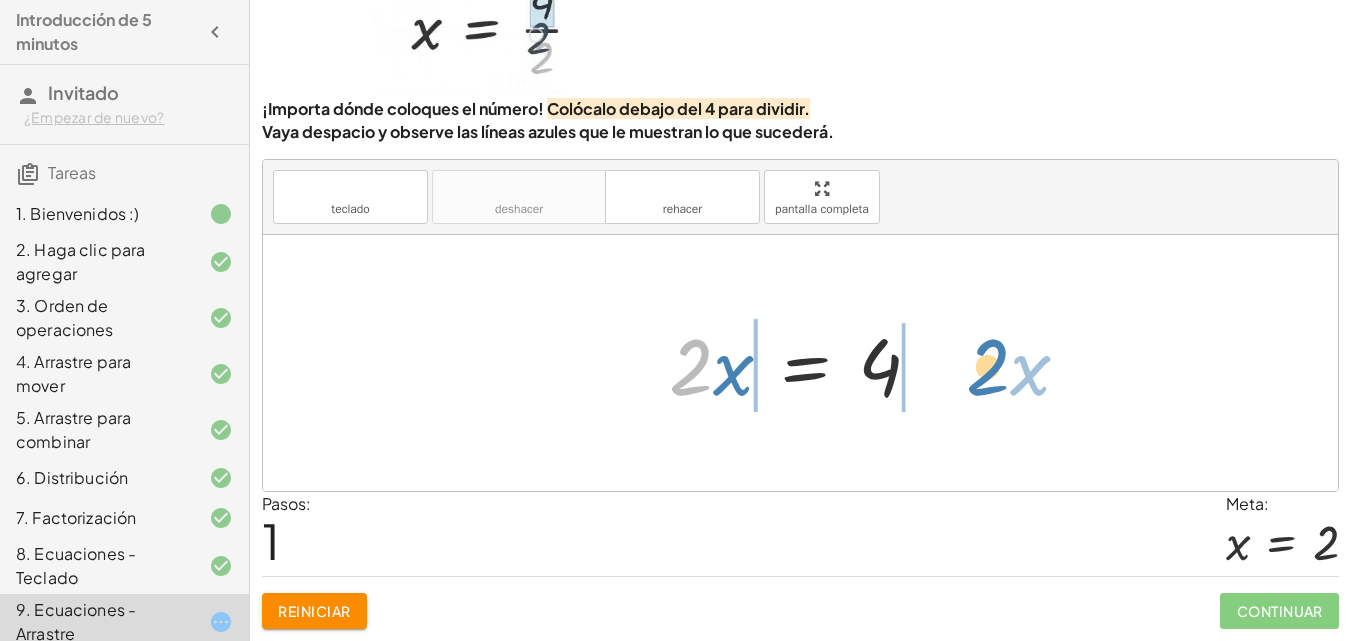 drag, startPoint x: 684, startPoint y: 370, endPoint x: 981, endPoint y: 370, distance: 297 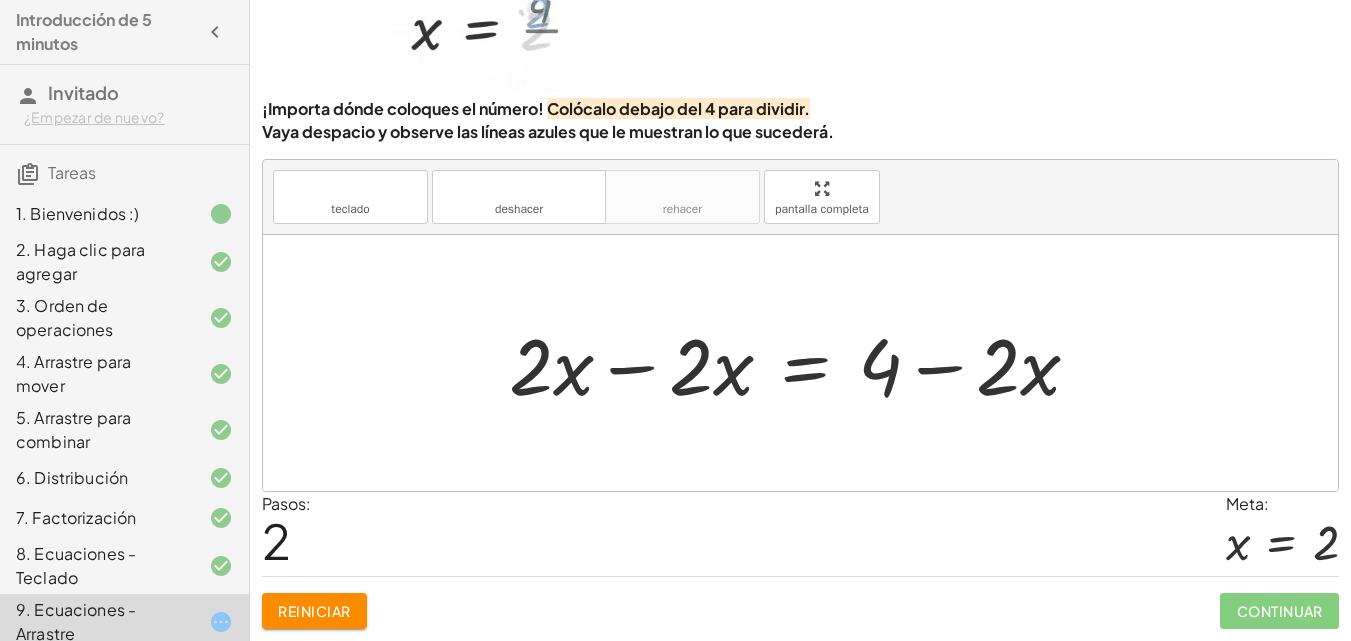 click on "· 2 · x = 4 = 4 + · 2 · x − · 2 · x + − · 2 · x" at bounding box center [800, 363] 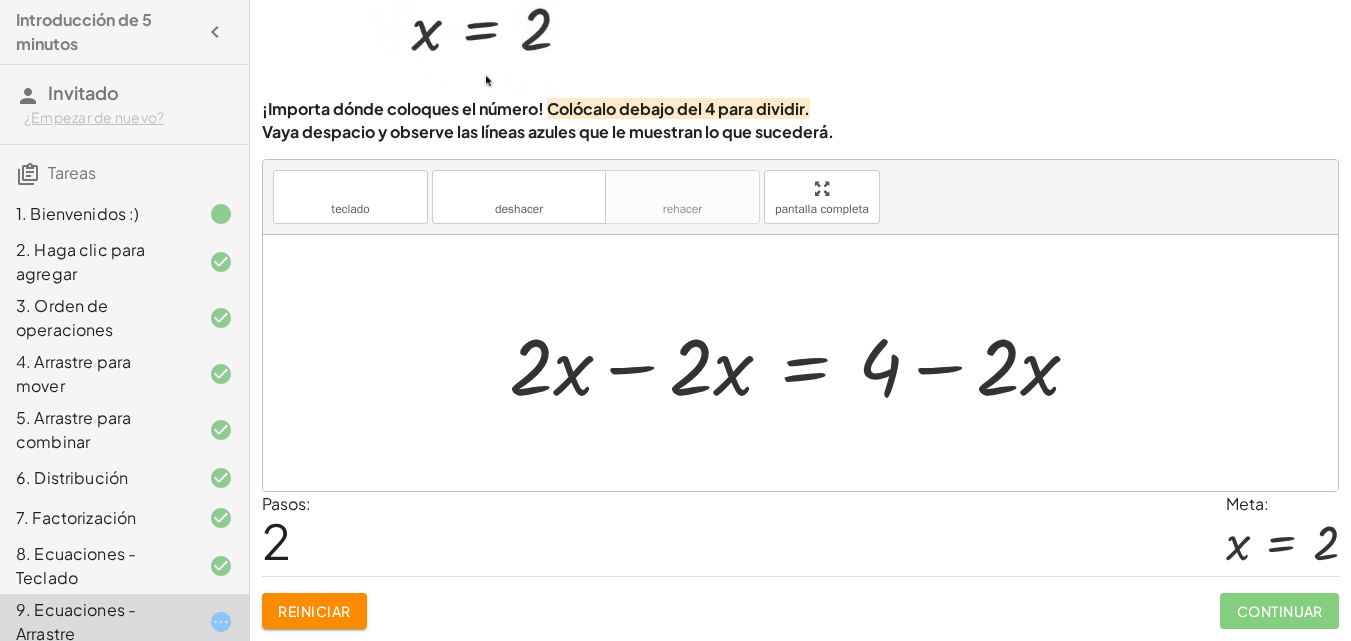 click on "· 2 · x = 4 = 4 + · 2 · x − · 2 · x + − · 2 · x" at bounding box center [800, 363] 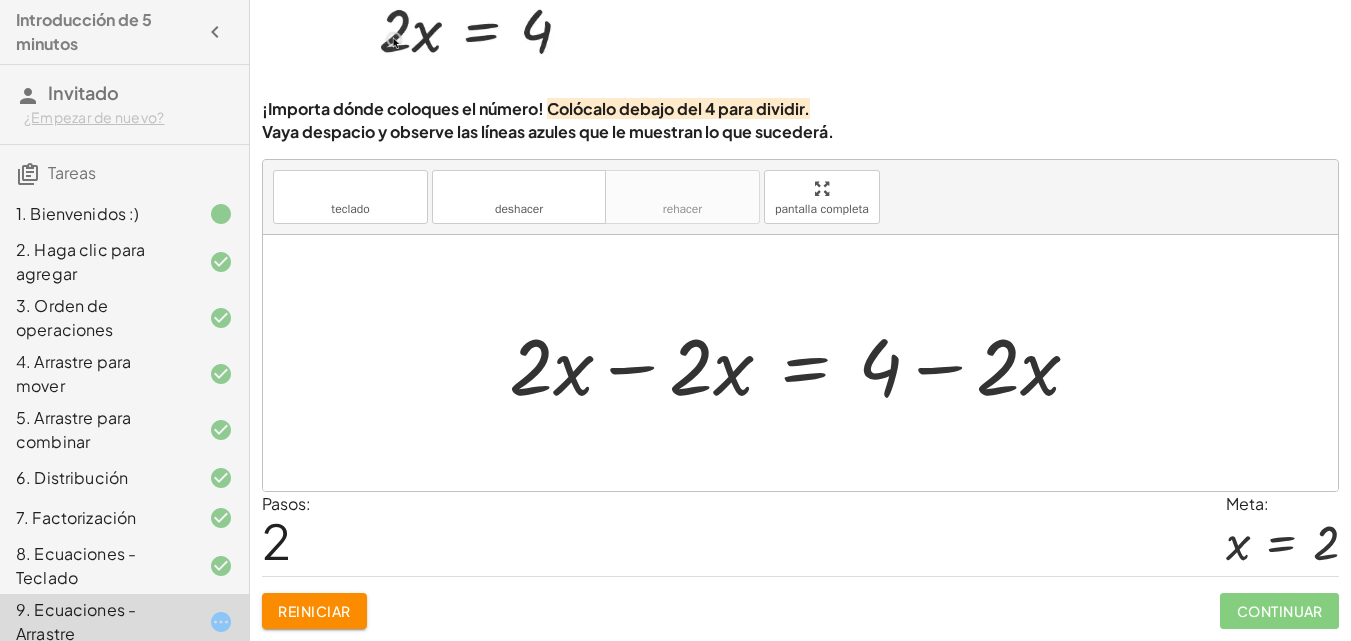 click on "· 2 · x = 4 = 4 + · 2 · x − · 2 · x + − · 2 · x" at bounding box center [800, 363] 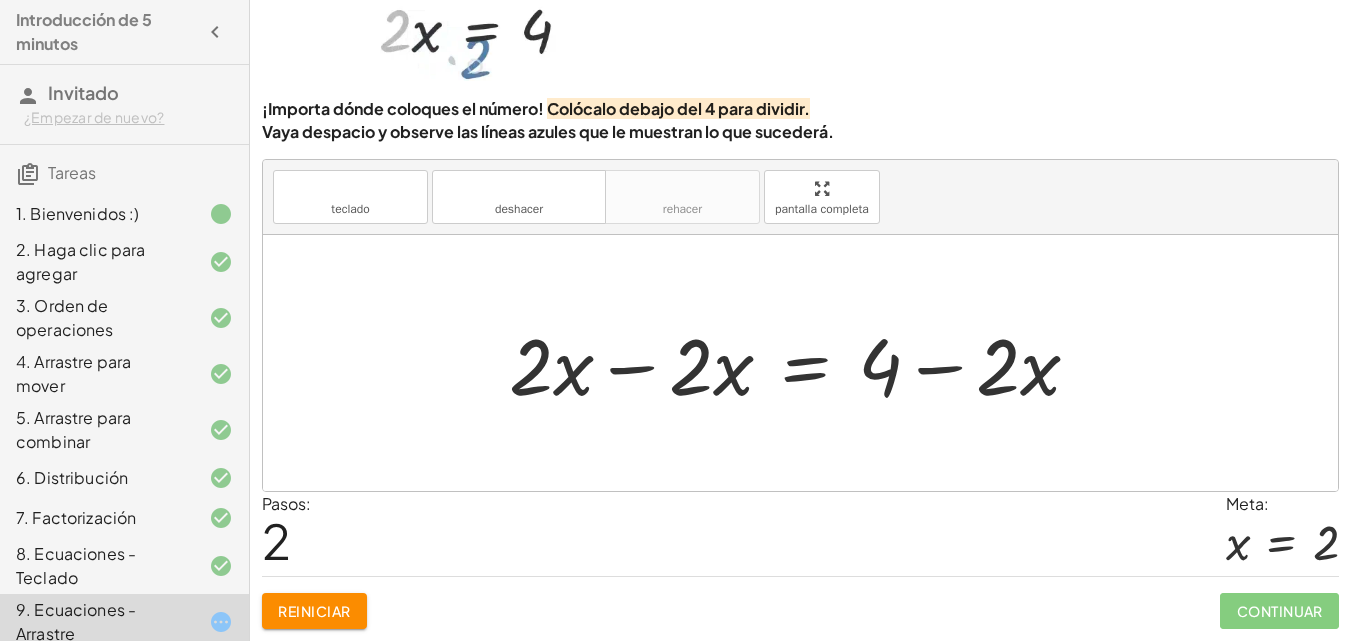 click on "· 2 · x = 4 = 4 + · 2 · x − · 2 · x + − · 2 · x" at bounding box center (800, 363) 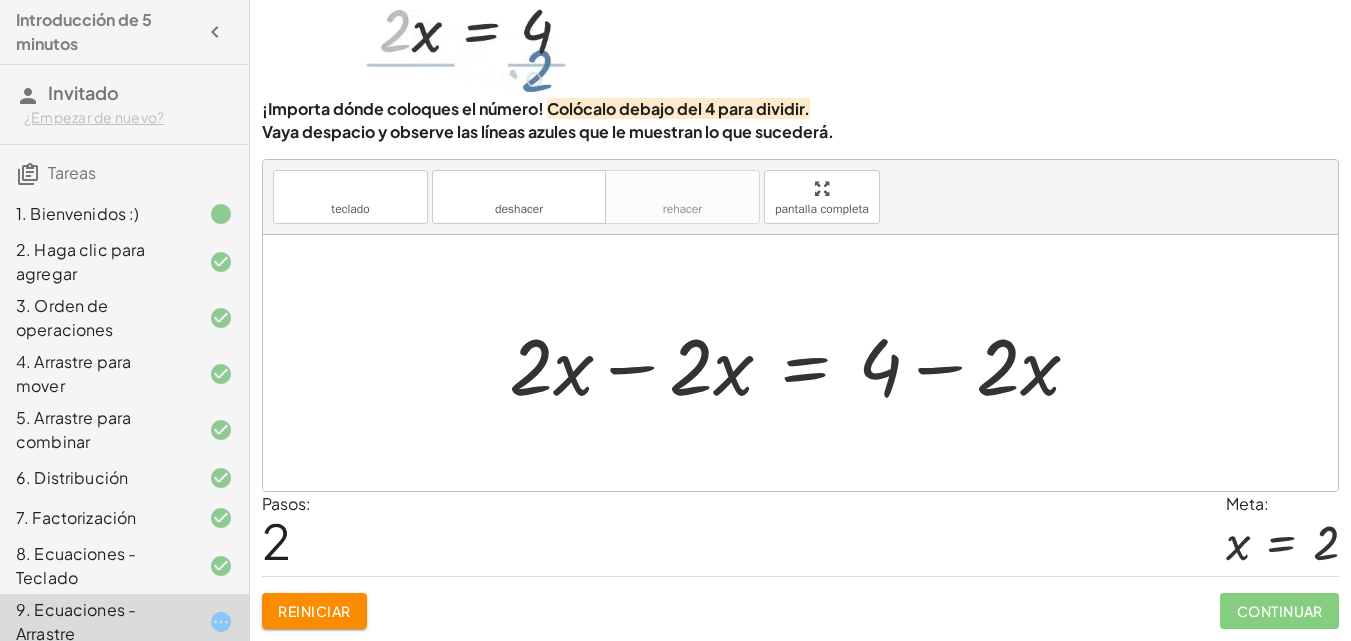 click at bounding box center (800, 363) 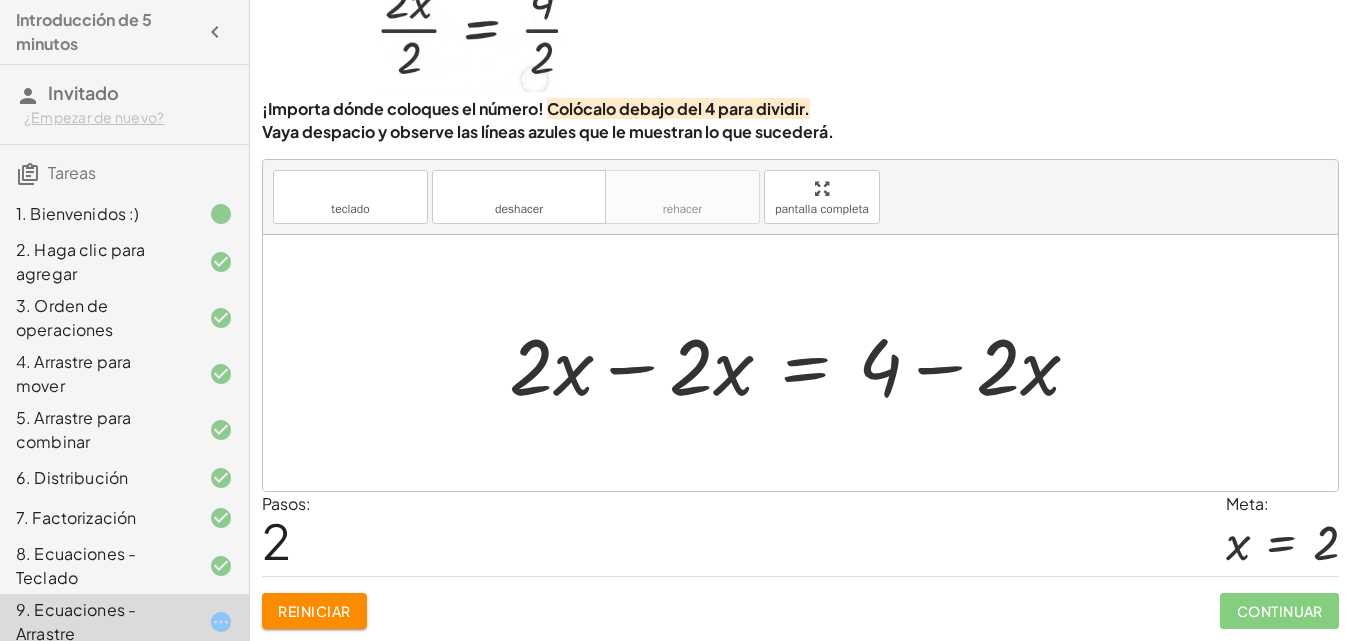 click at bounding box center (800, 363) 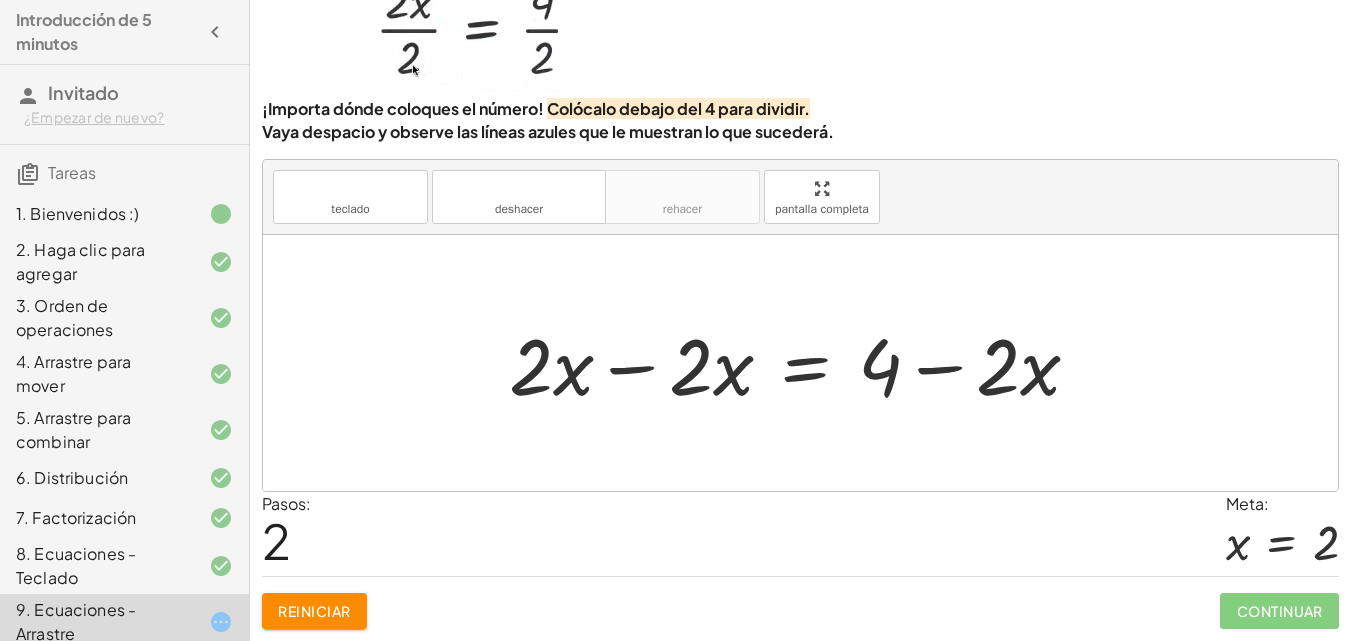 click at bounding box center [800, 363] 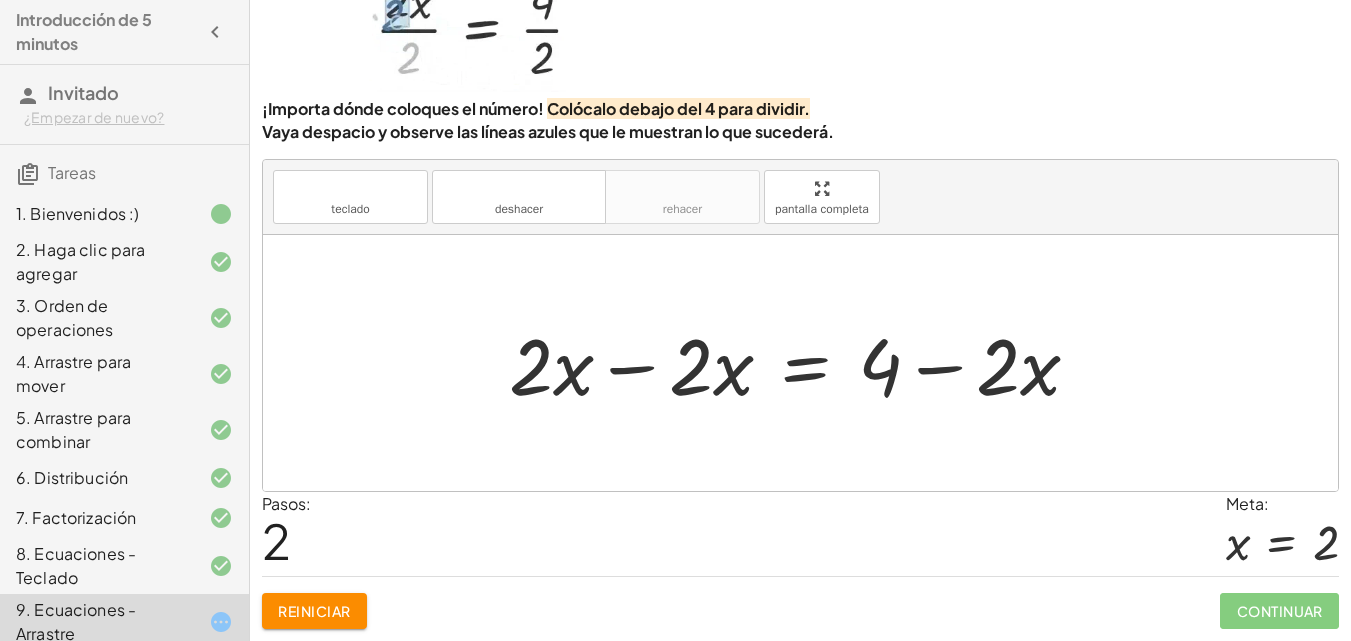 click at bounding box center (800, 363) 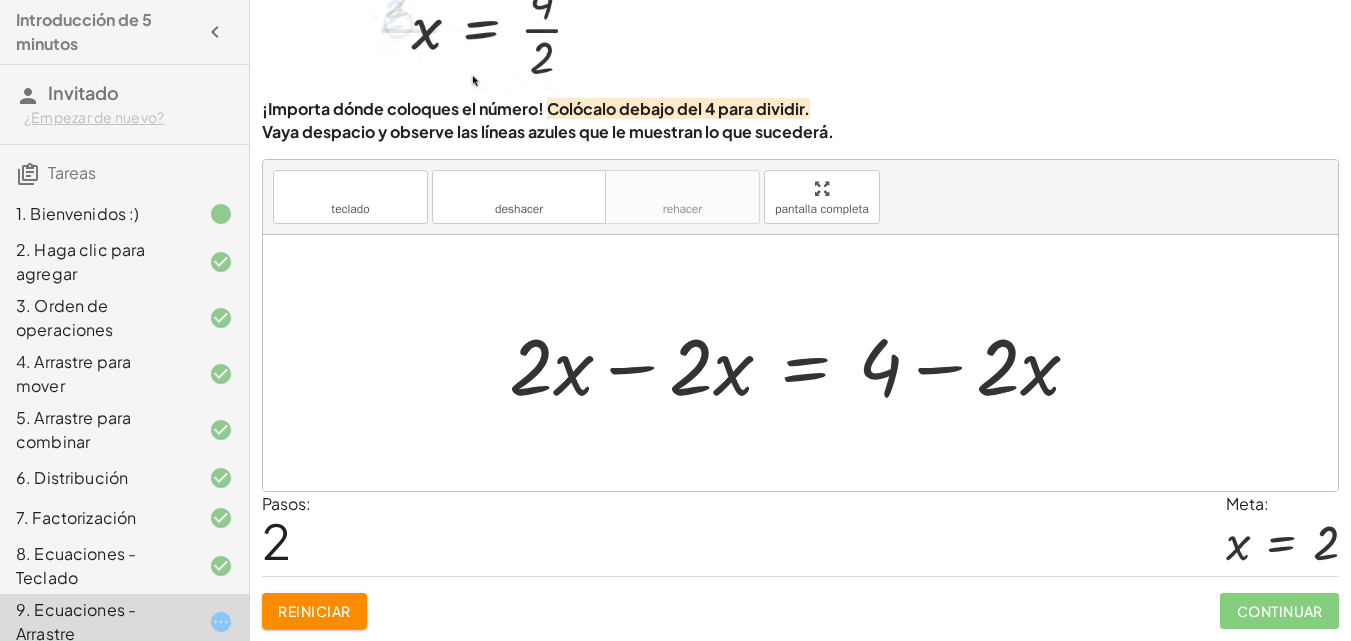 click at bounding box center (800, 363) 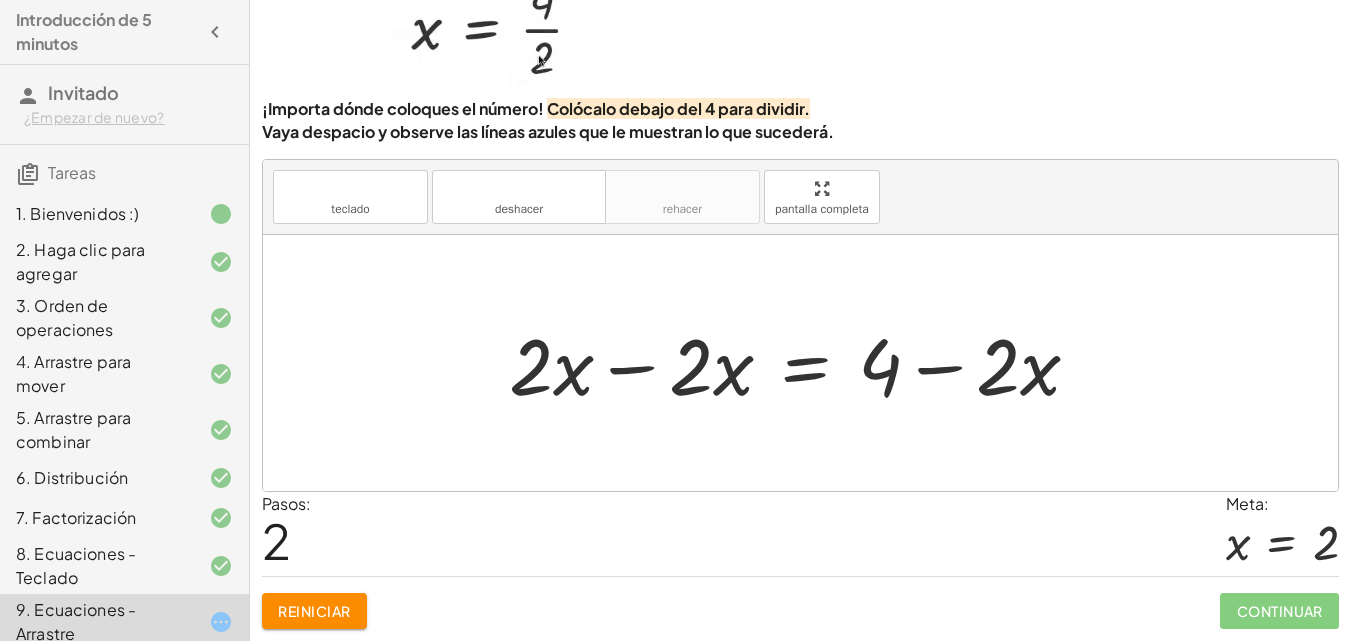 click at bounding box center (800, 363) 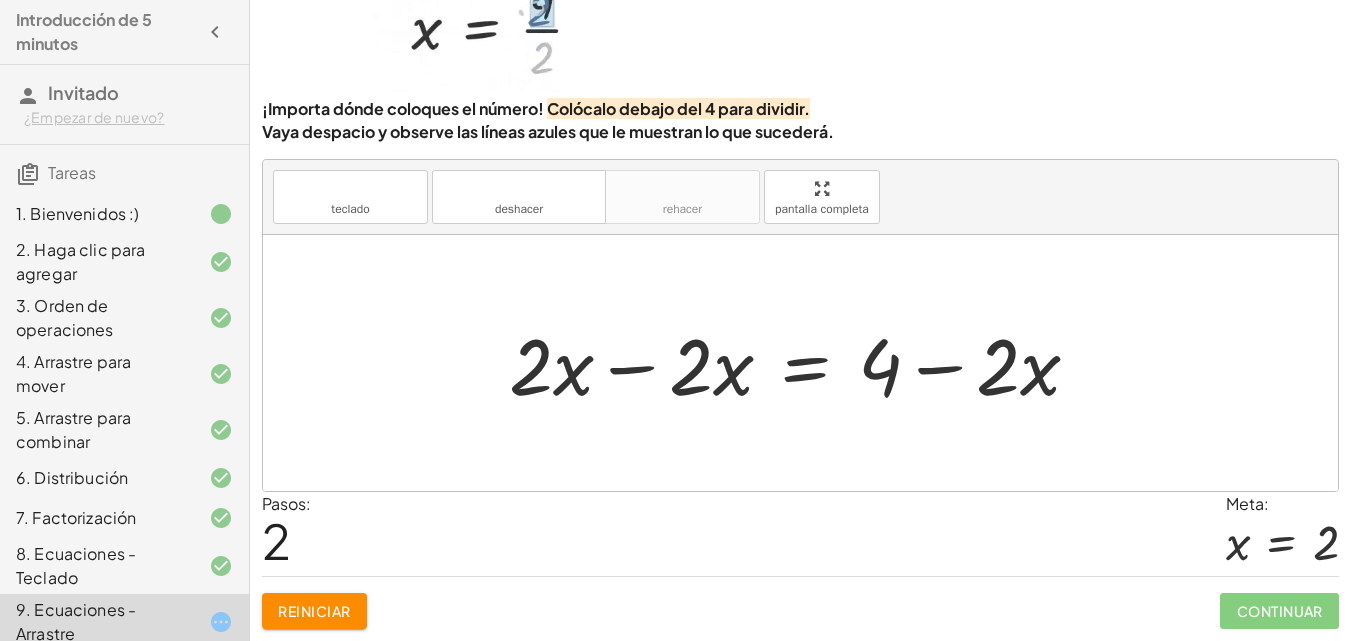click at bounding box center (800, 363) 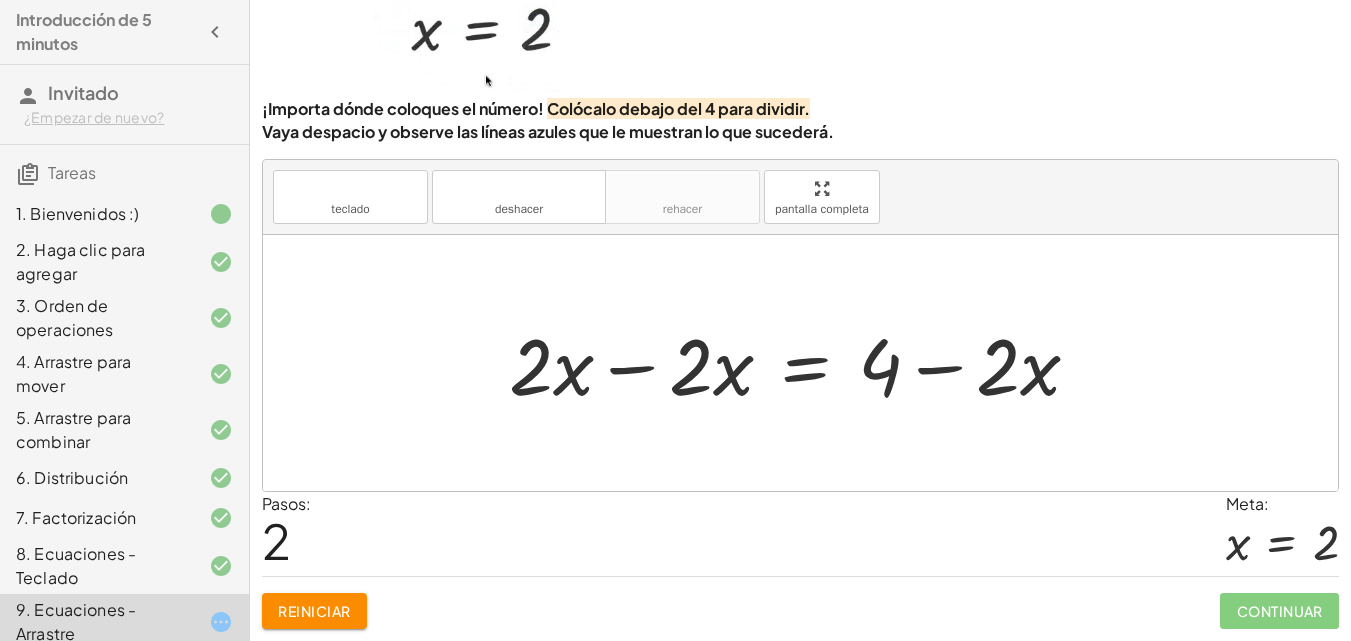 click at bounding box center (800, 363) 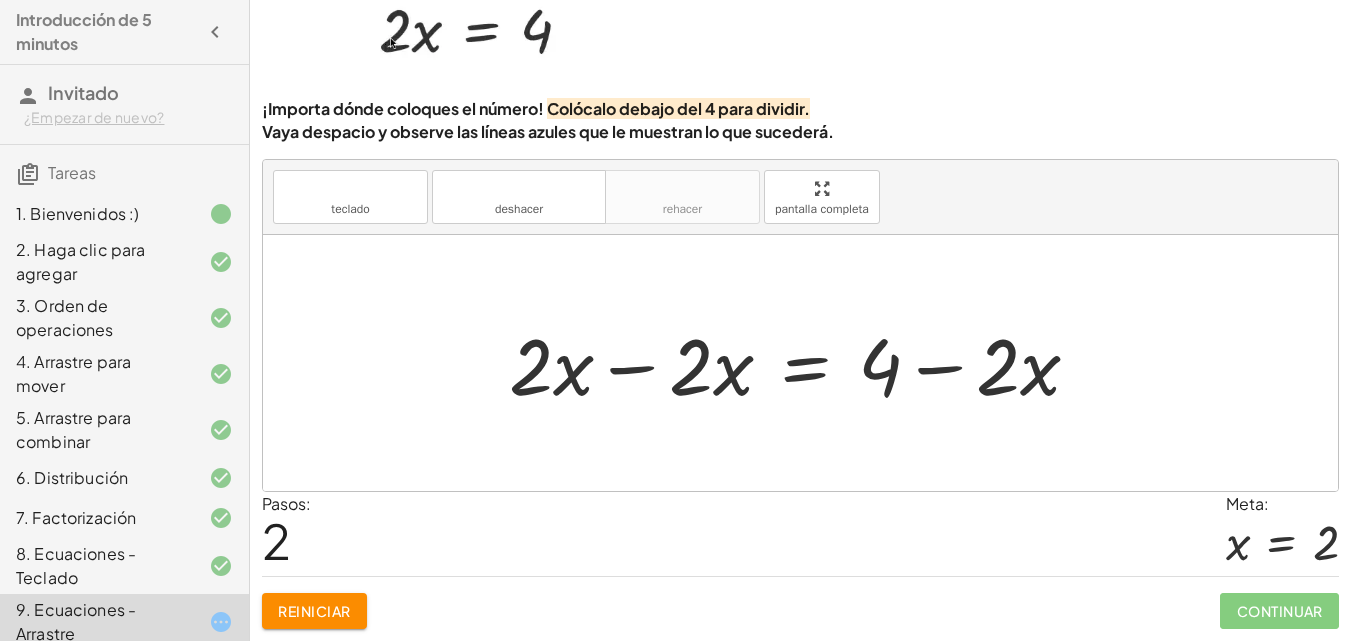 click at bounding box center [800, 363] 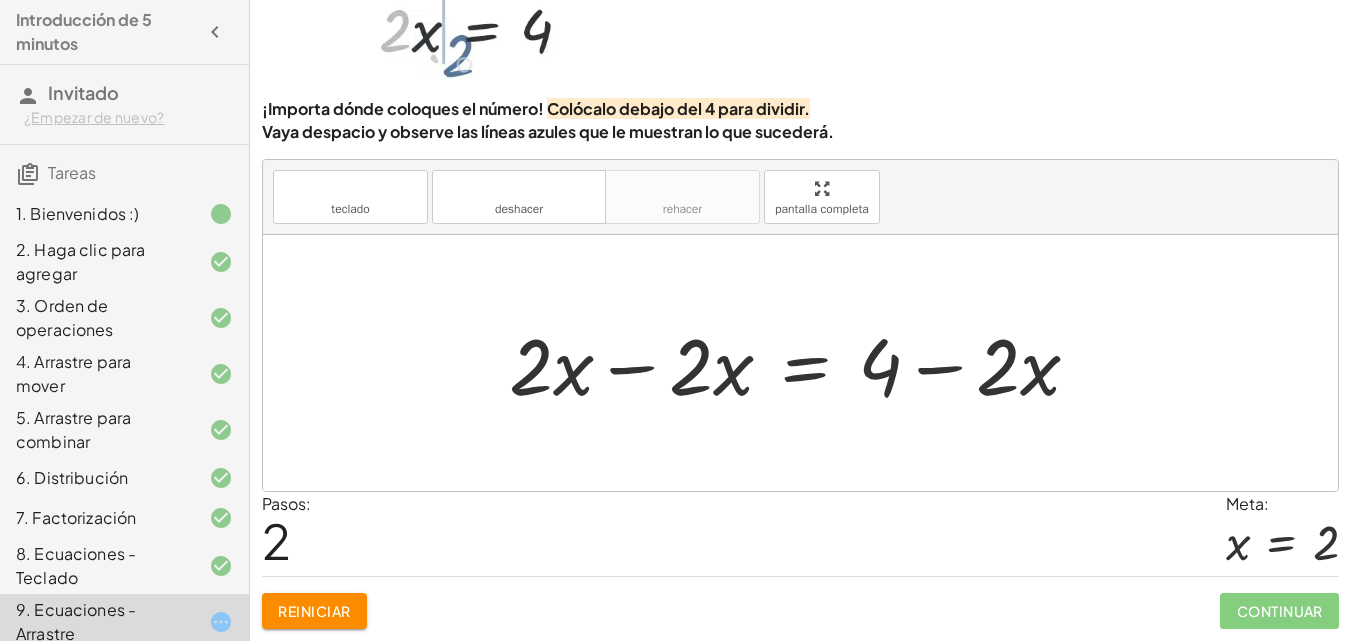 click at bounding box center [800, 363] 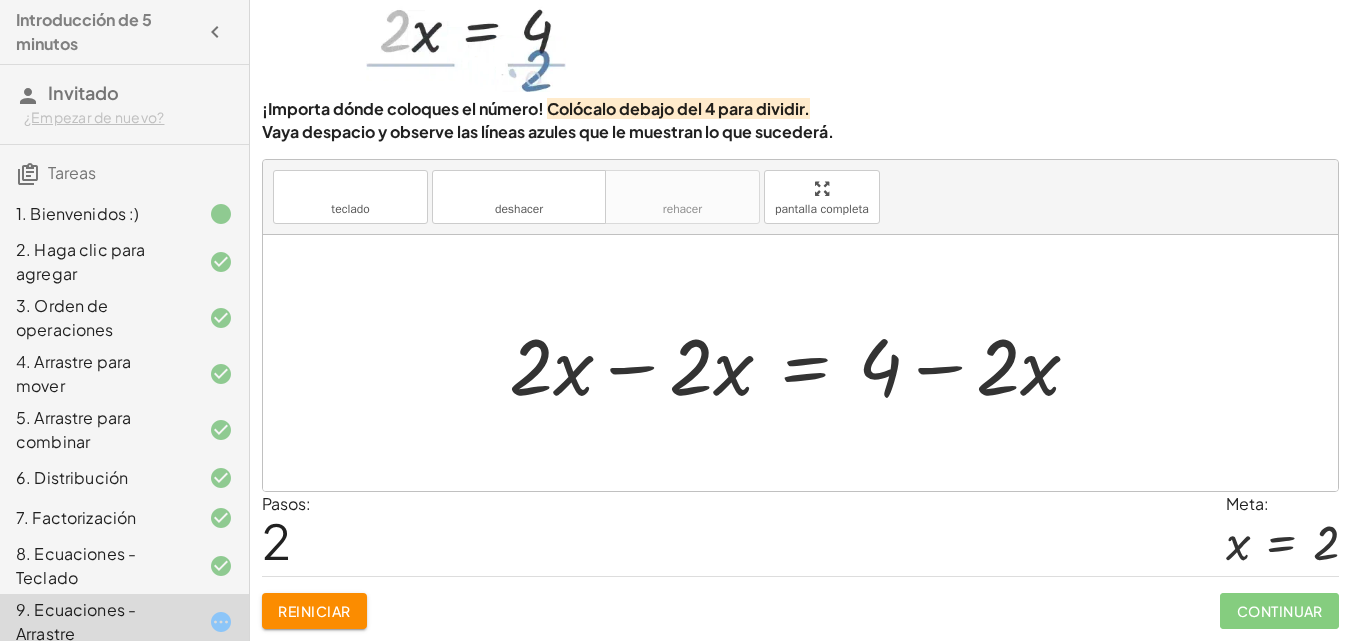 click at bounding box center [800, 363] 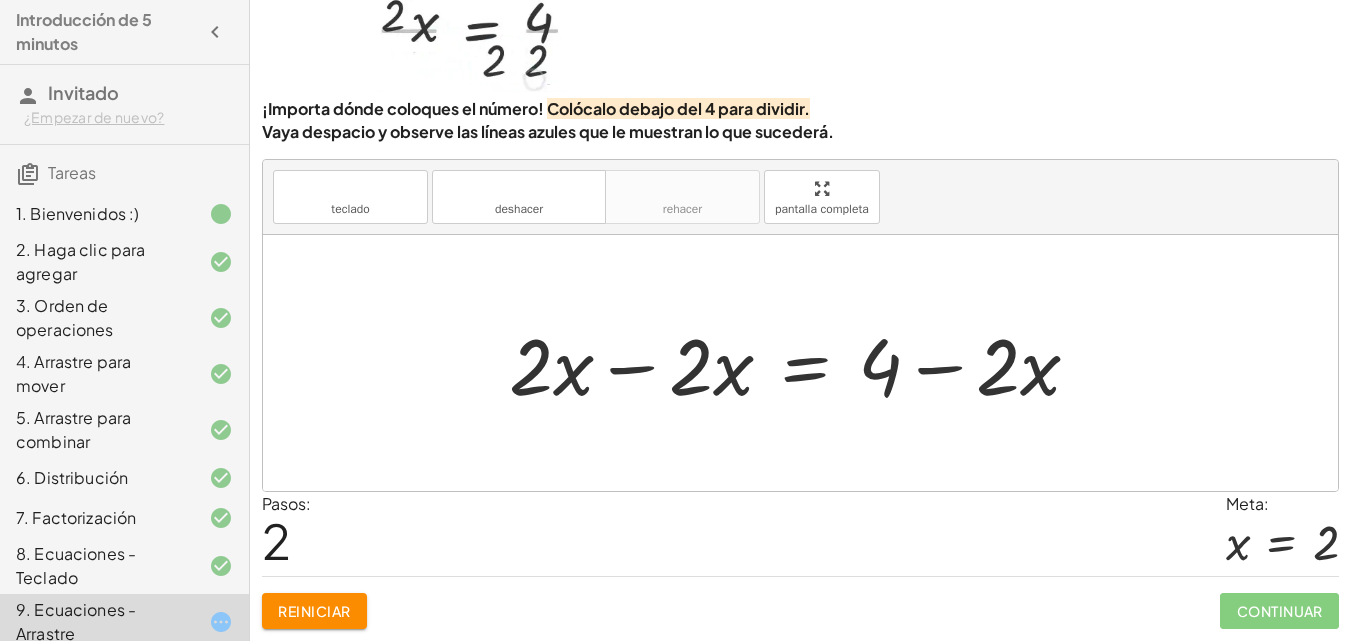 drag, startPoint x: 608, startPoint y: 369, endPoint x: 510, endPoint y: 375, distance: 98.1835 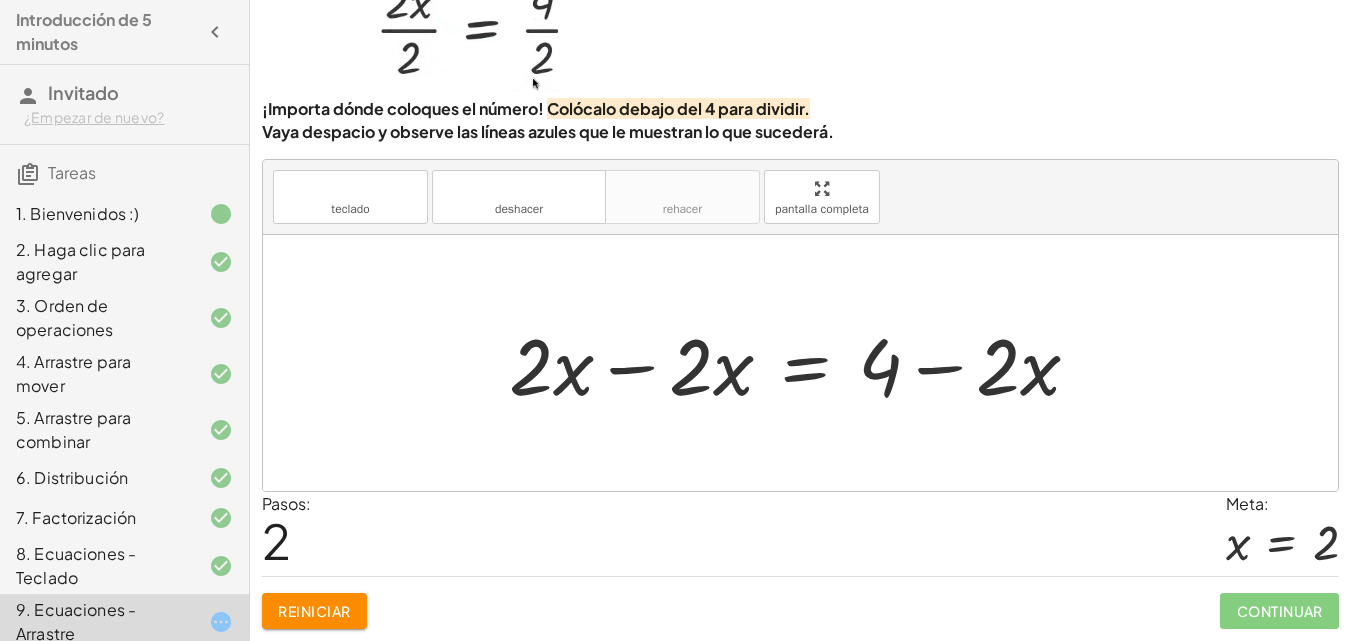 click at bounding box center (800, 363) 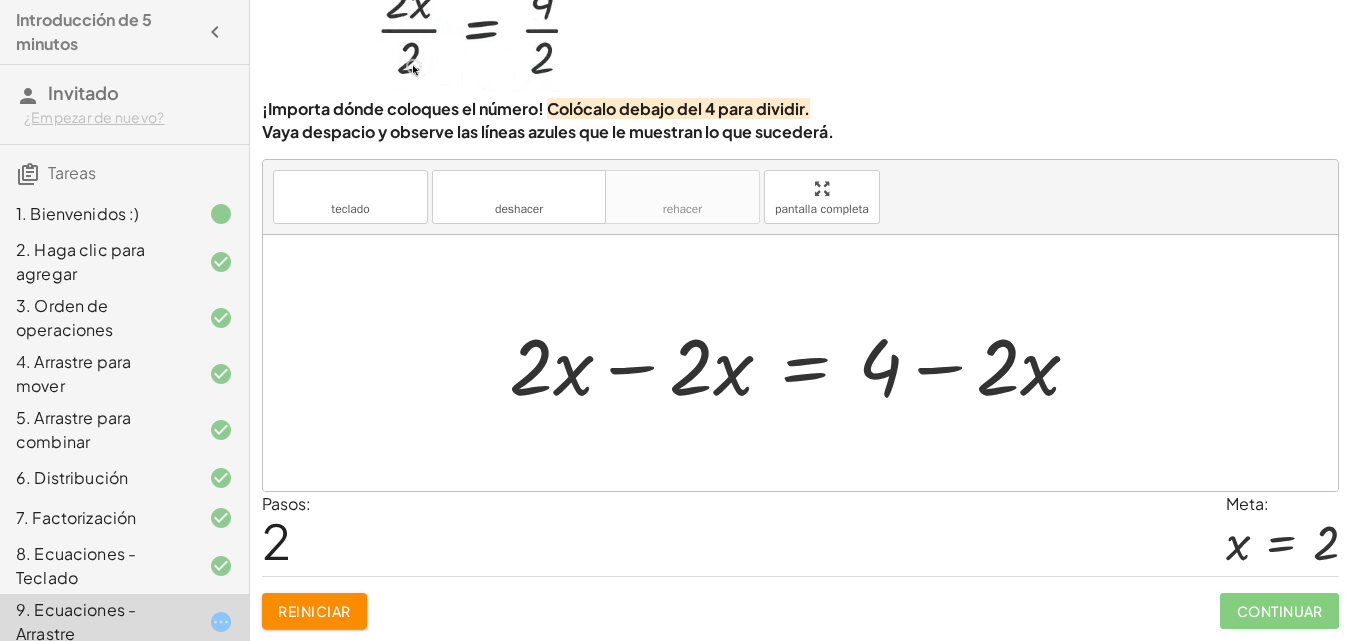 drag, startPoint x: 514, startPoint y: 375, endPoint x: 549, endPoint y: 381, distance: 35.510563 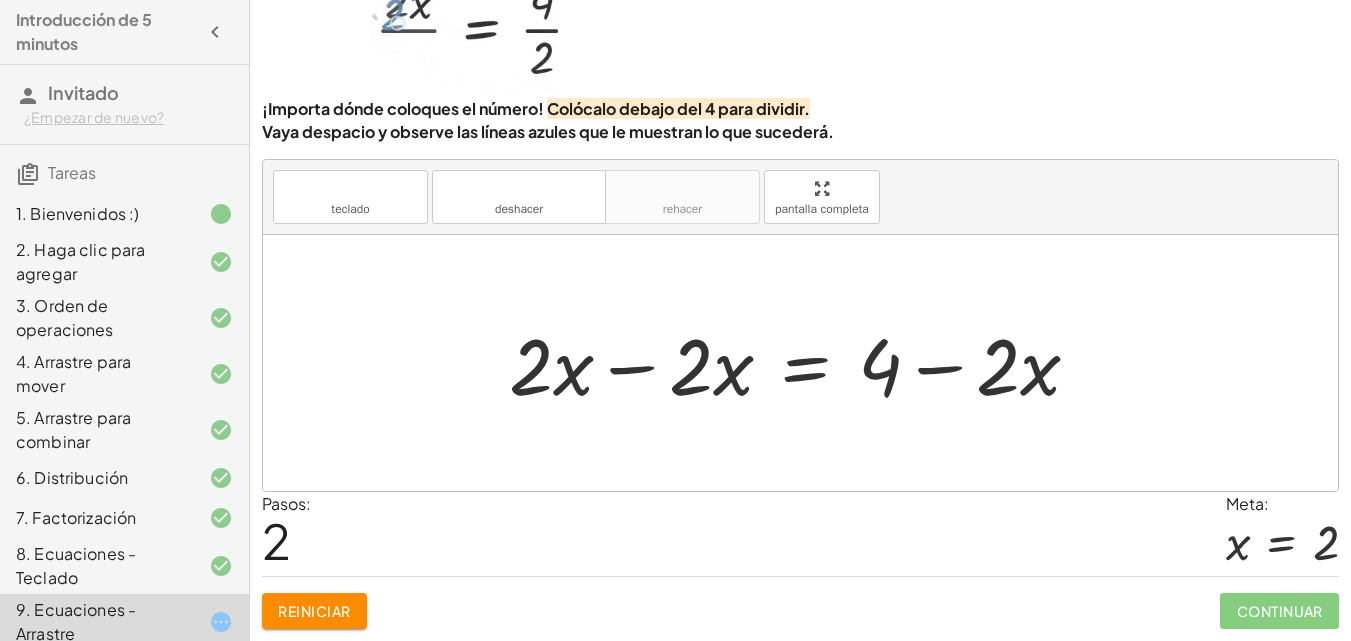 click at bounding box center (800, 363) 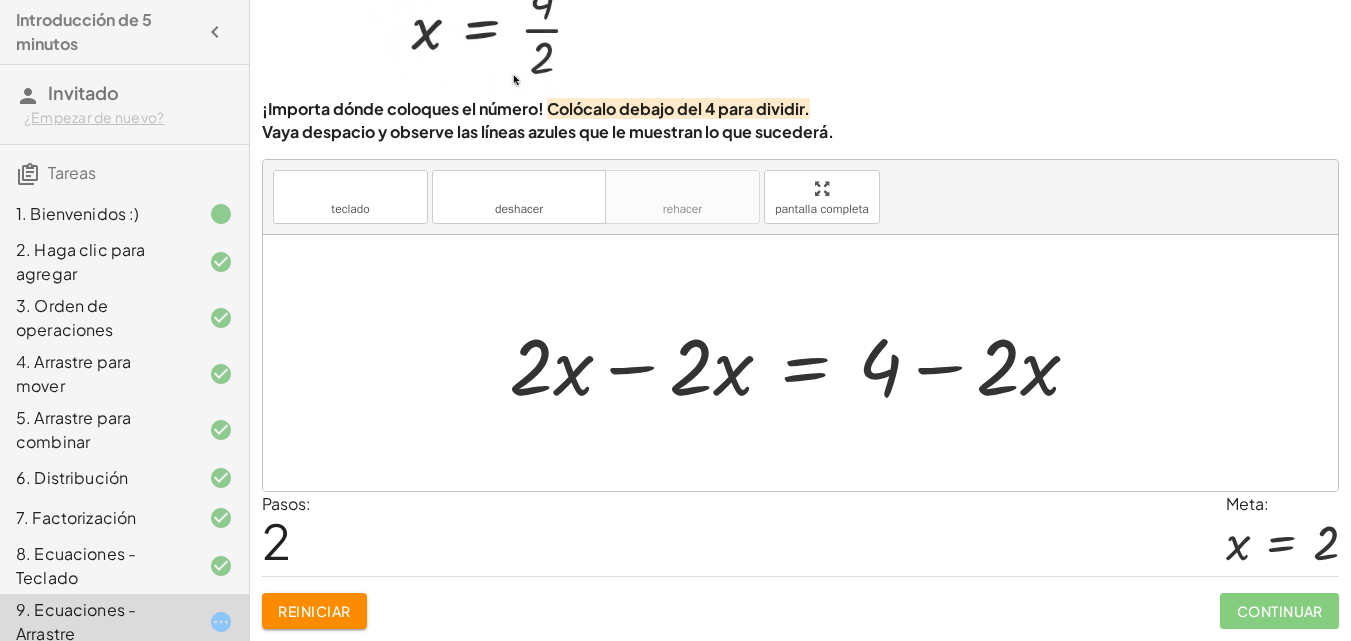 drag, startPoint x: 549, startPoint y: 381, endPoint x: 606, endPoint y: 381, distance: 57 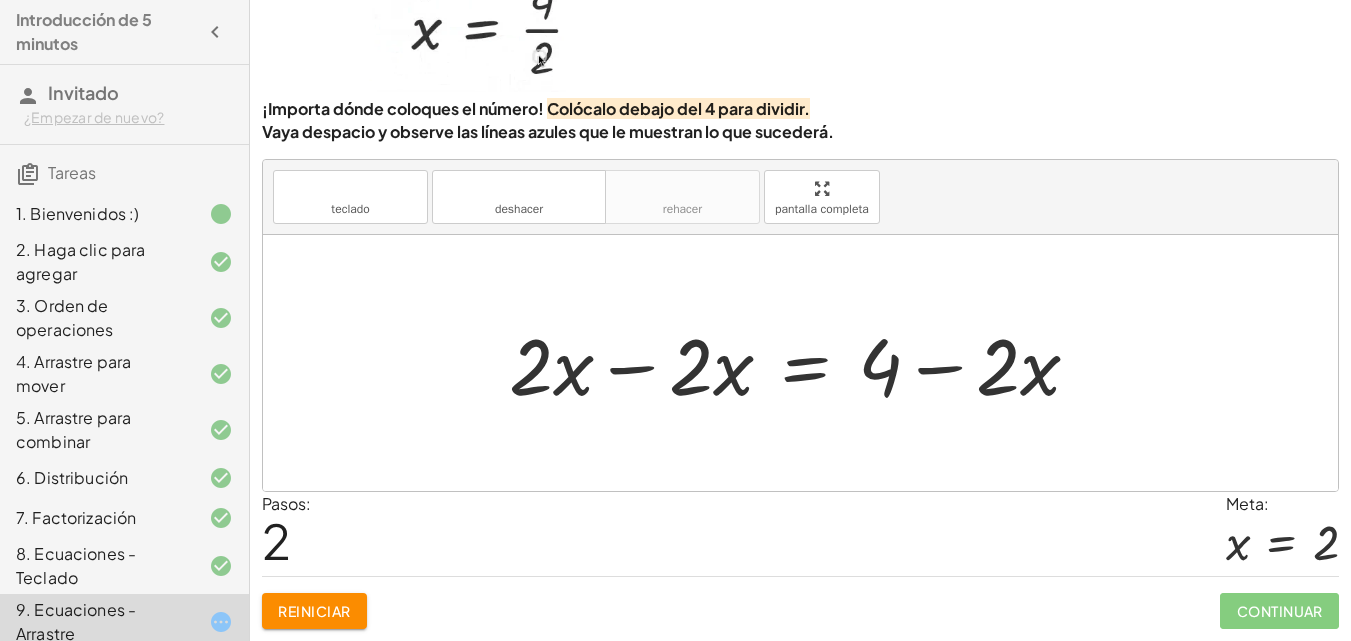 click at bounding box center (800, 363) 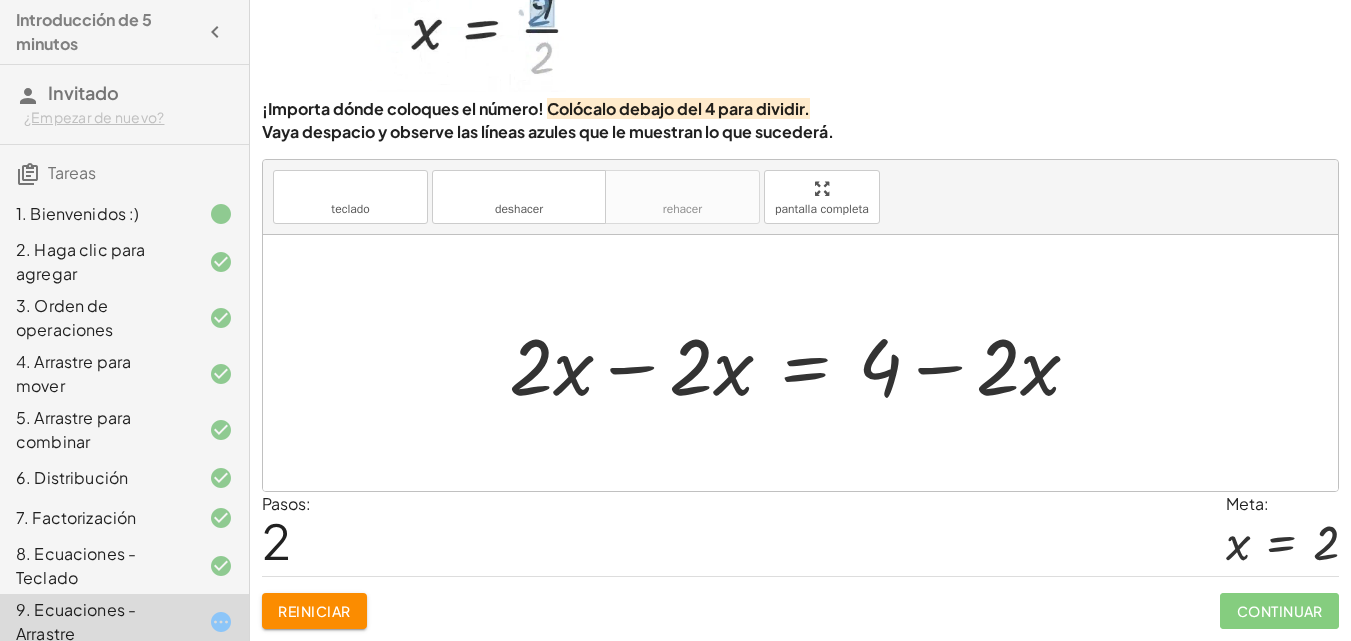 click at bounding box center [800, 363] 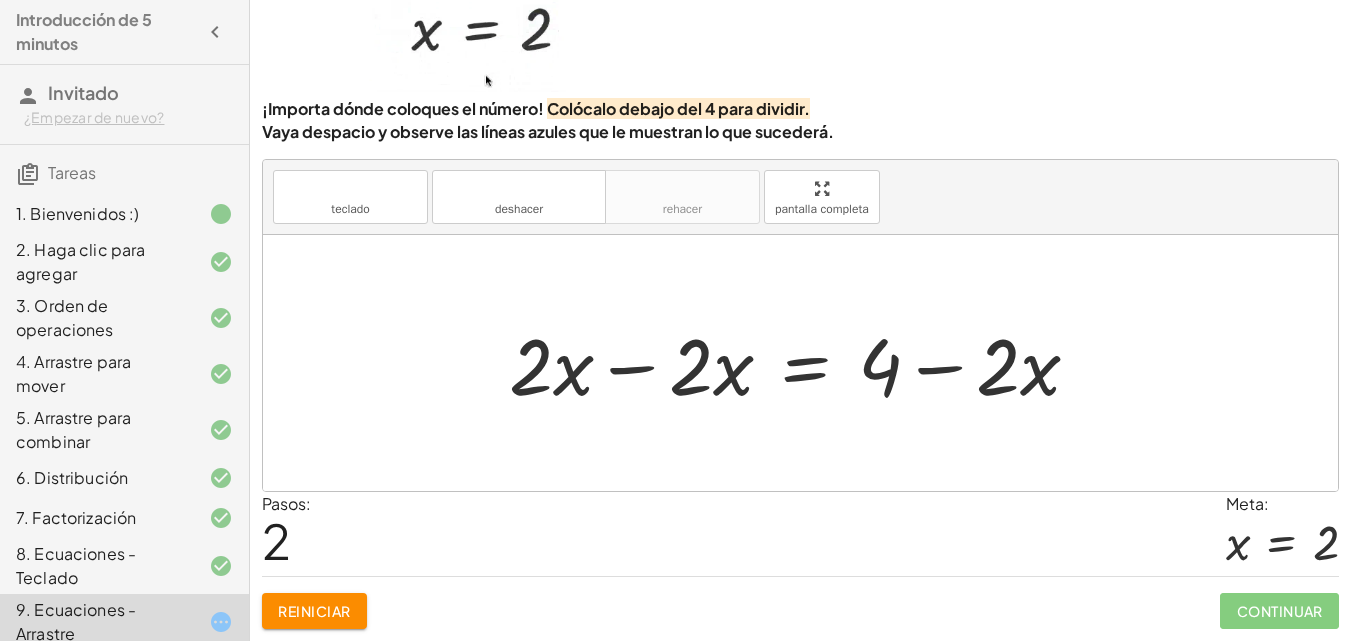 click at bounding box center [800, 363] 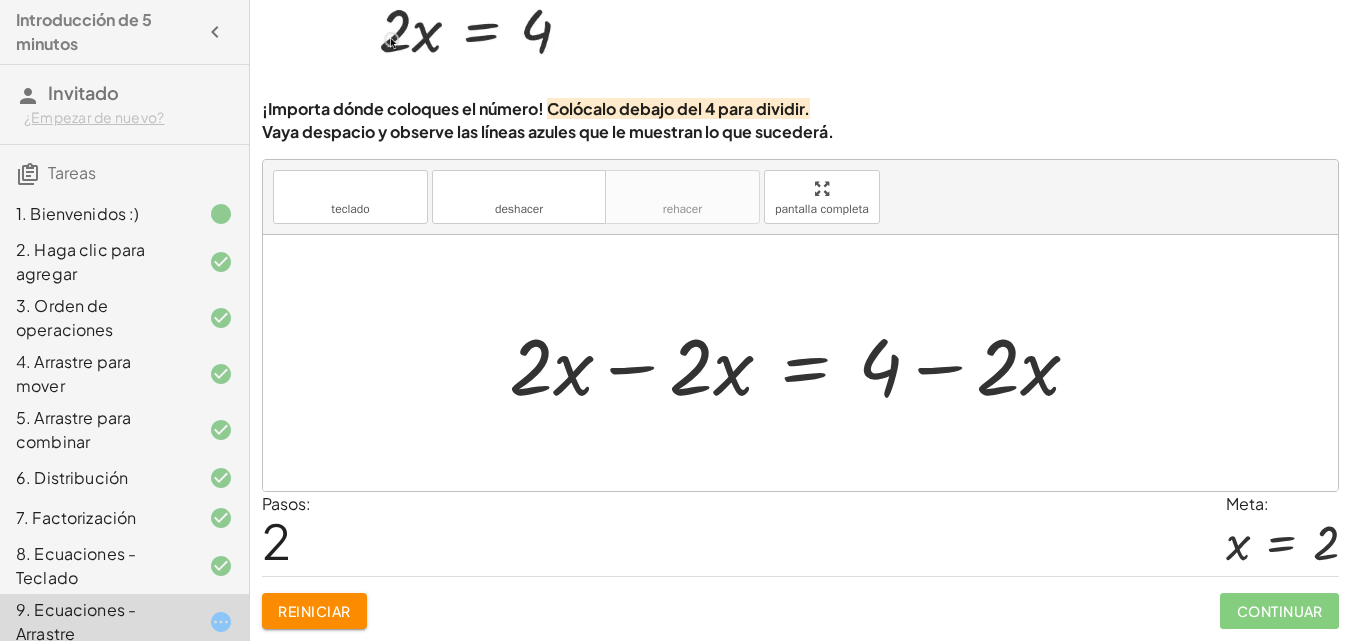 click at bounding box center [800, 363] 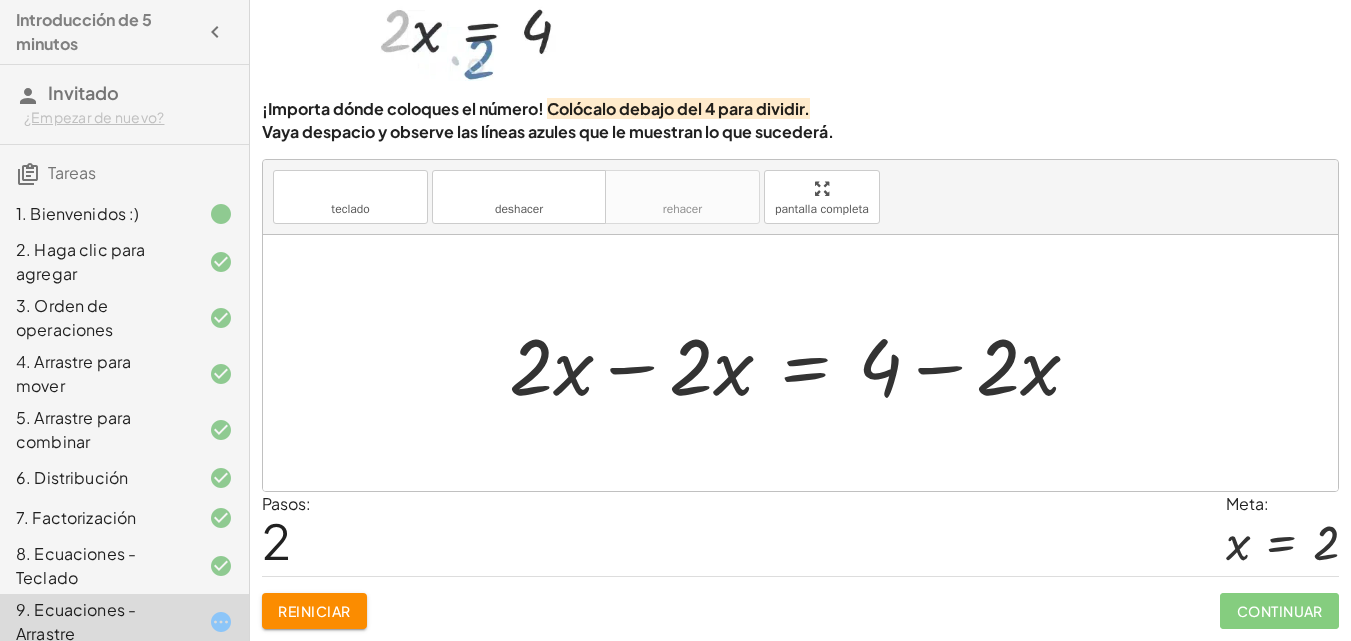click at bounding box center [800, 363] 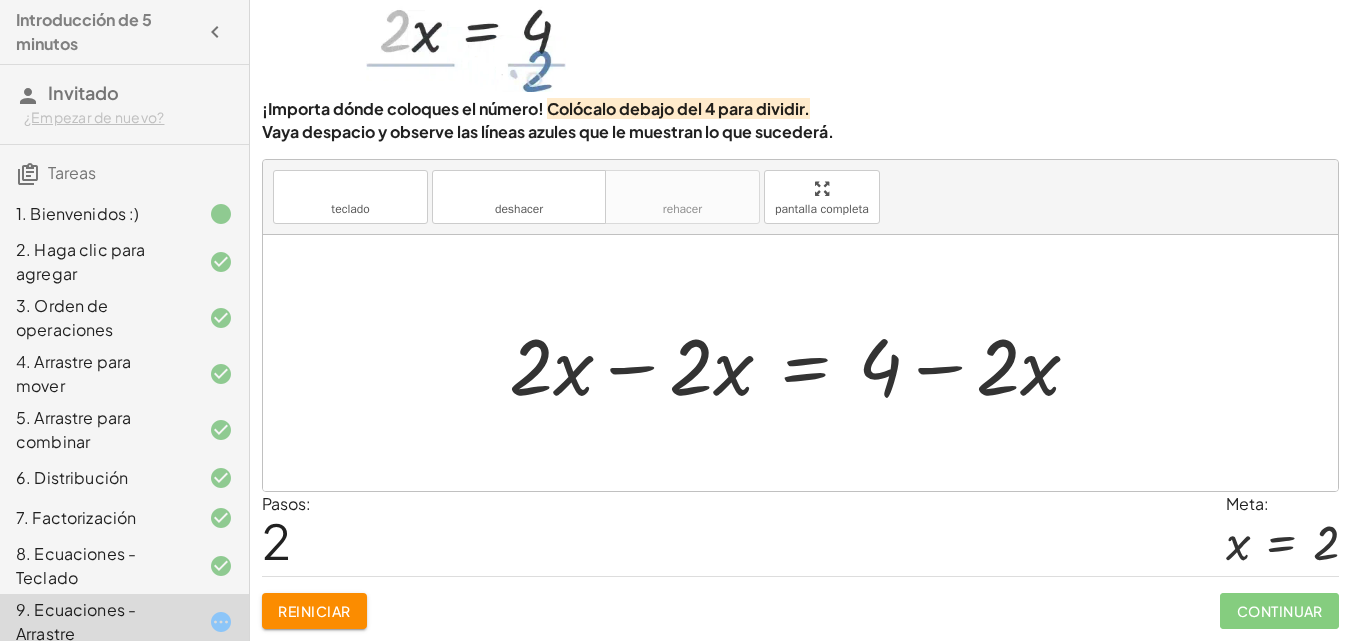 click at bounding box center [800, 363] 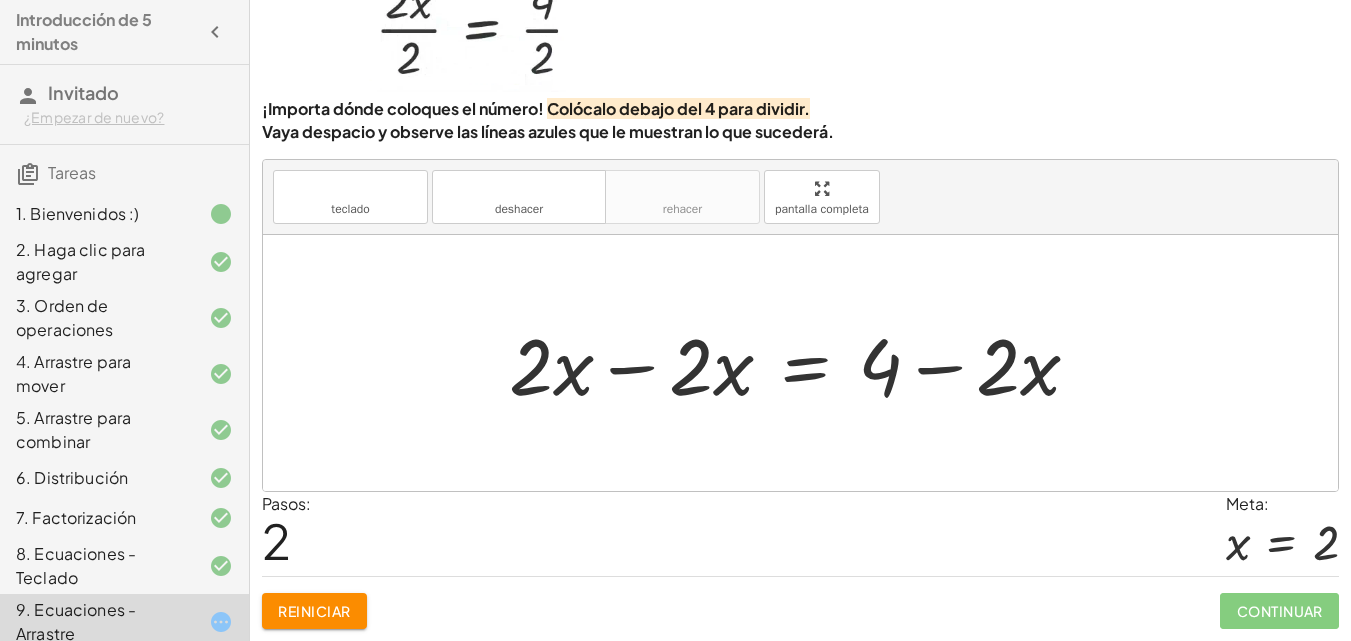 click at bounding box center (800, 363) 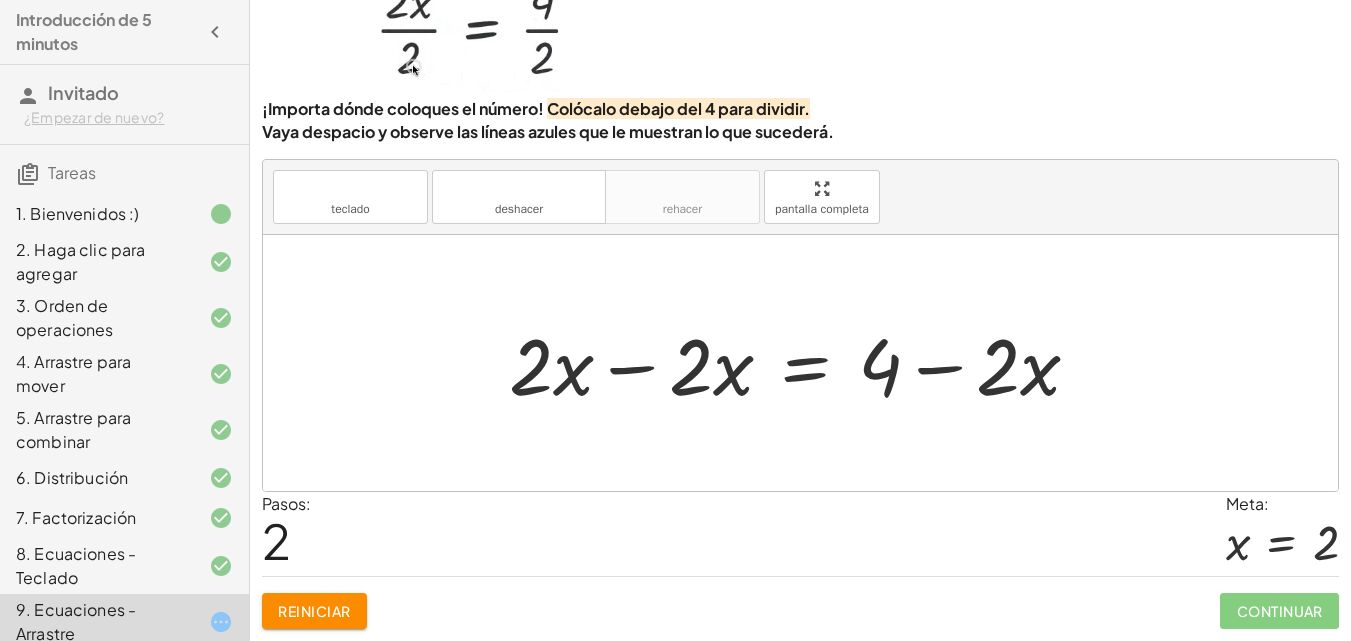 click at bounding box center (800, 363) 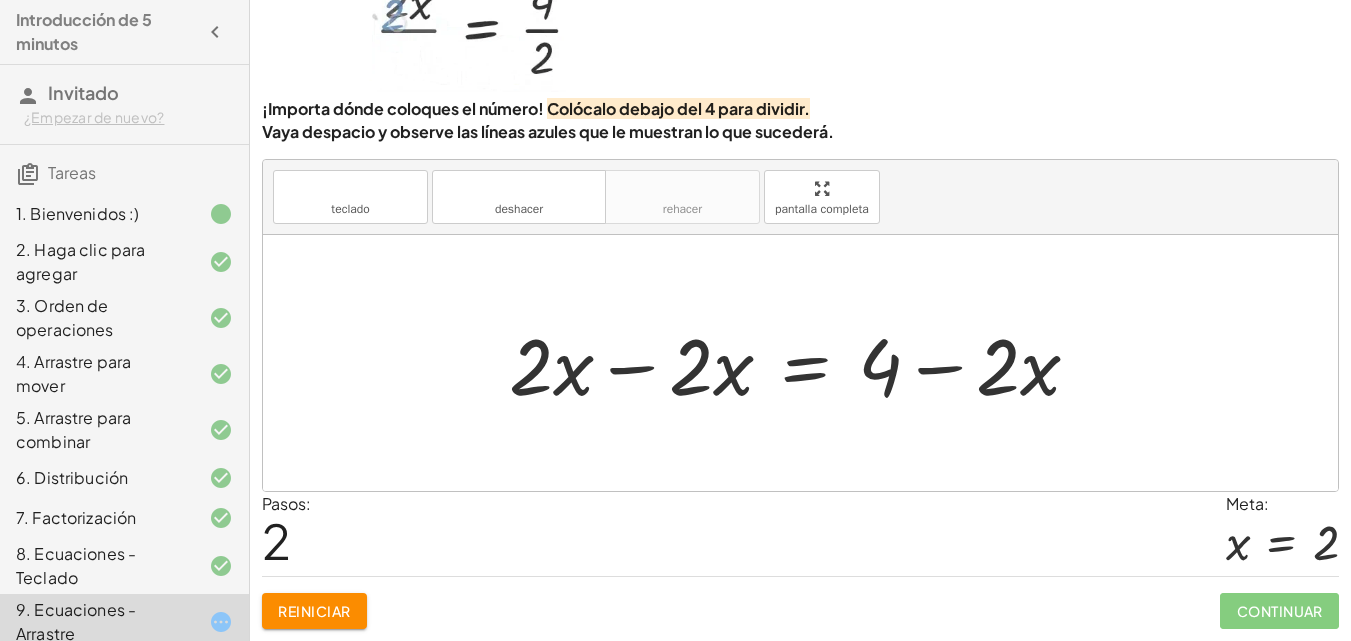click at bounding box center [800, 363] 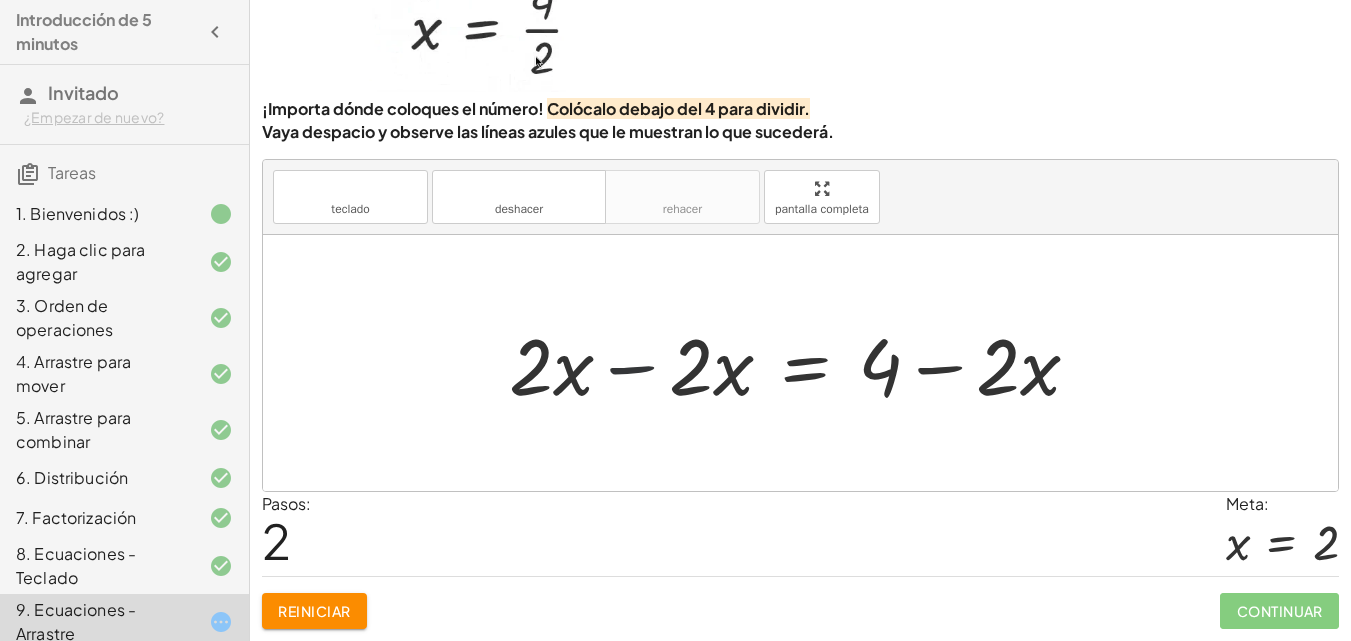 drag, startPoint x: 663, startPoint y: 391, endPoint x: 687, endPoint y: 391, distance: 24 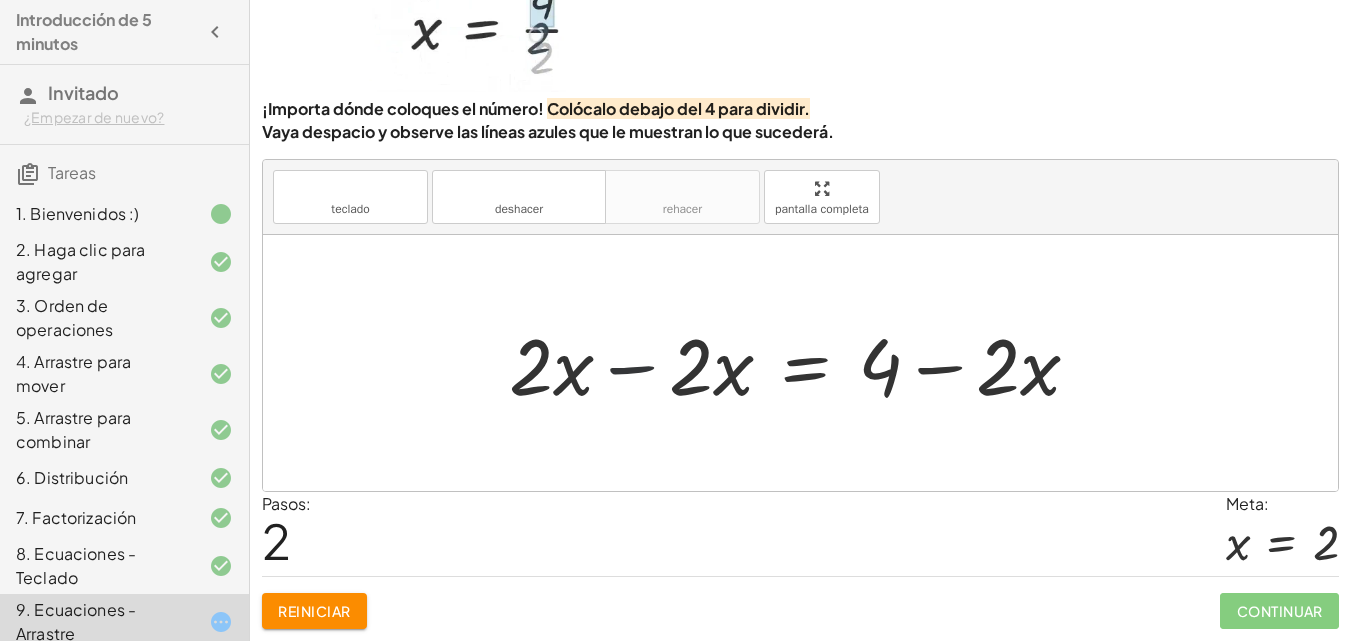click at bounding box center (808, 363) 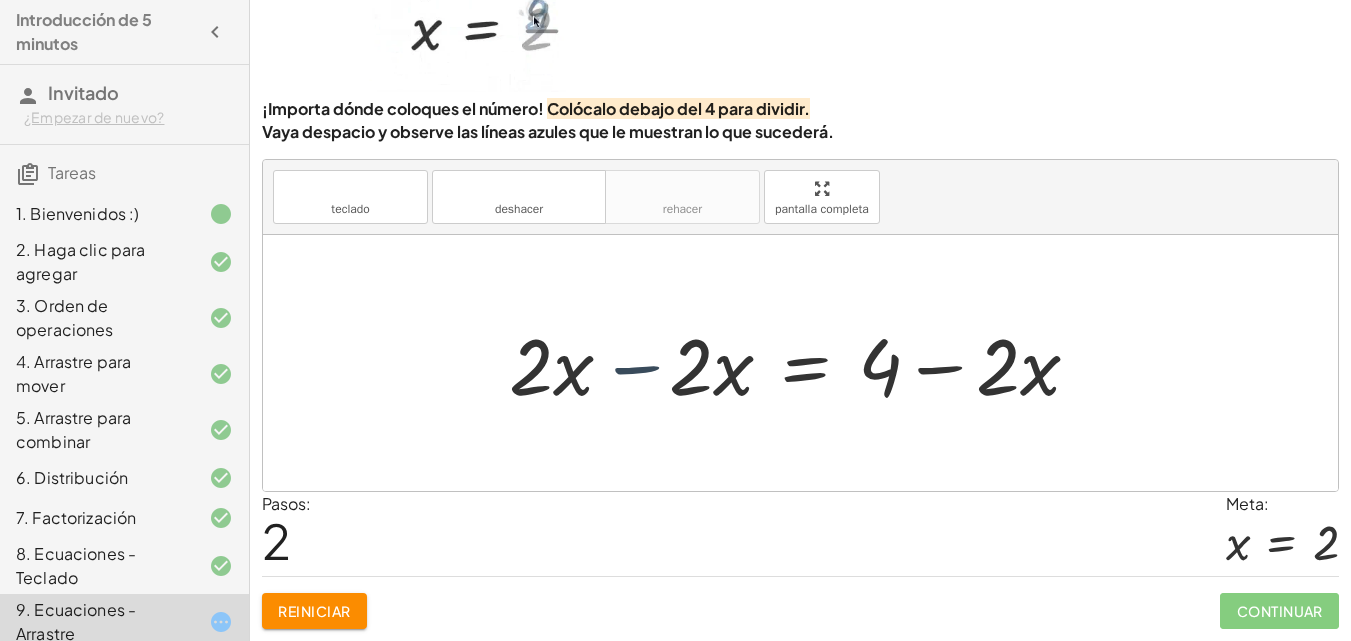 click at bounding box center (808, 363) 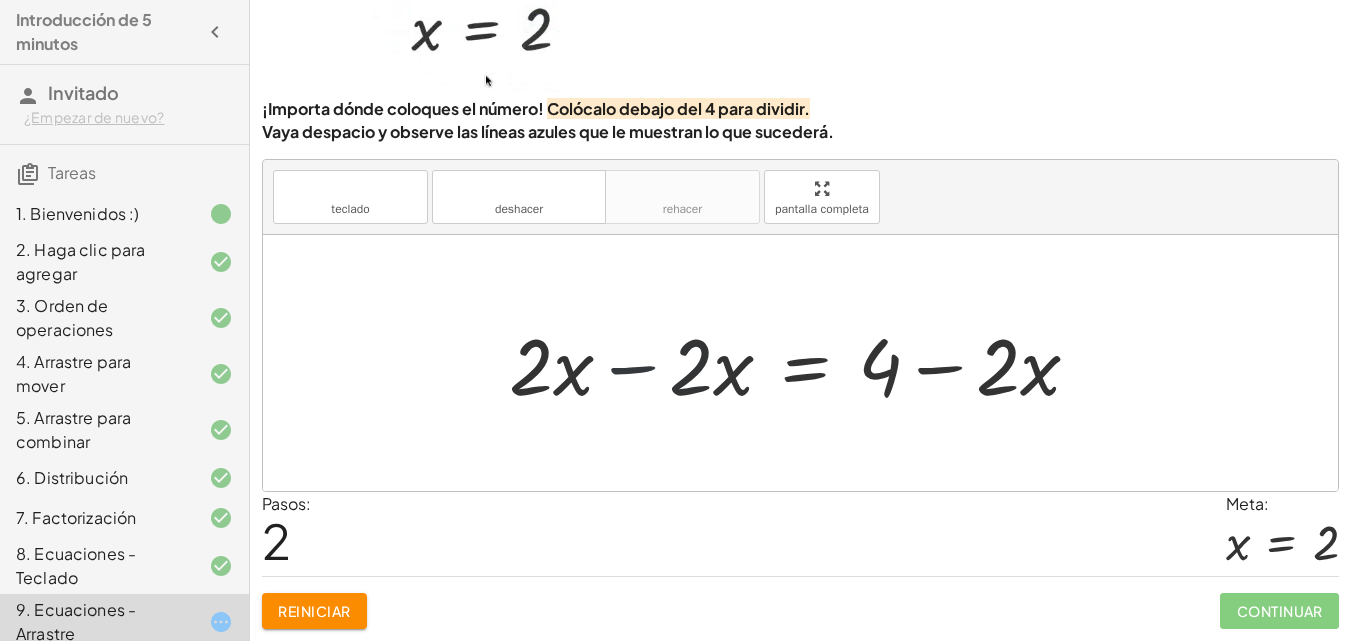 click at bounding box center [808, 363] 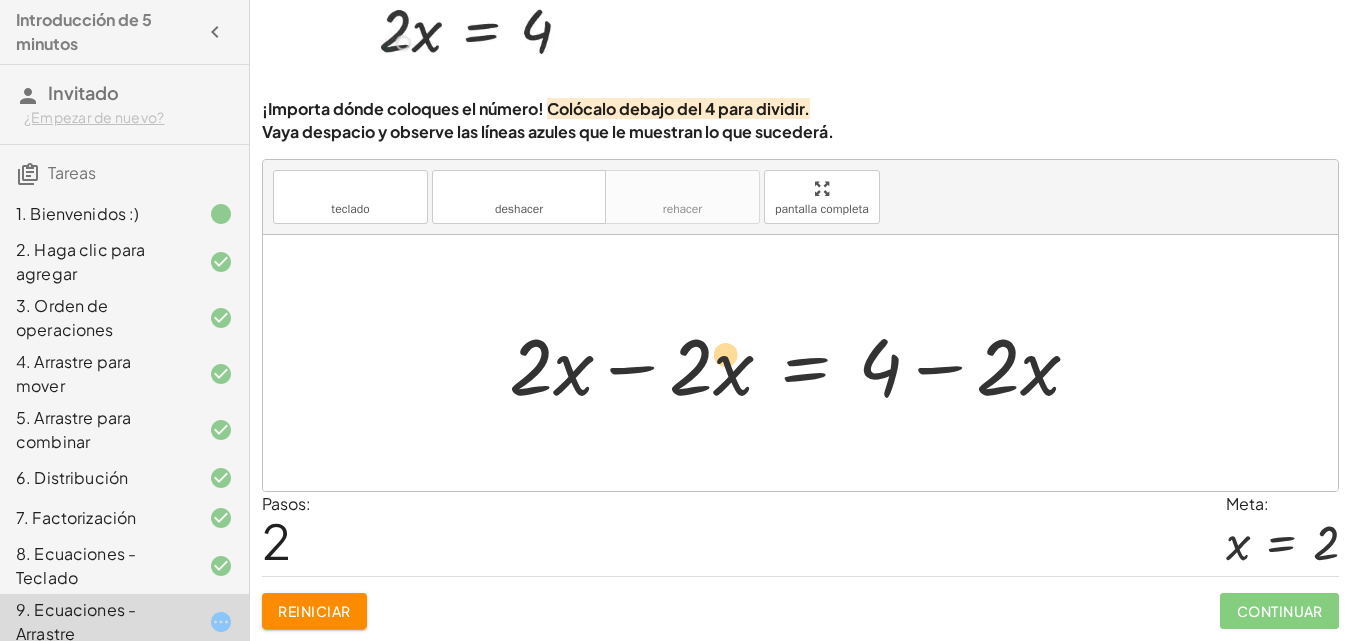 drag, startPoint x: 688, startPoint y: 375, endPoint x: 720, endPoint y: 365, distance: 33.526108 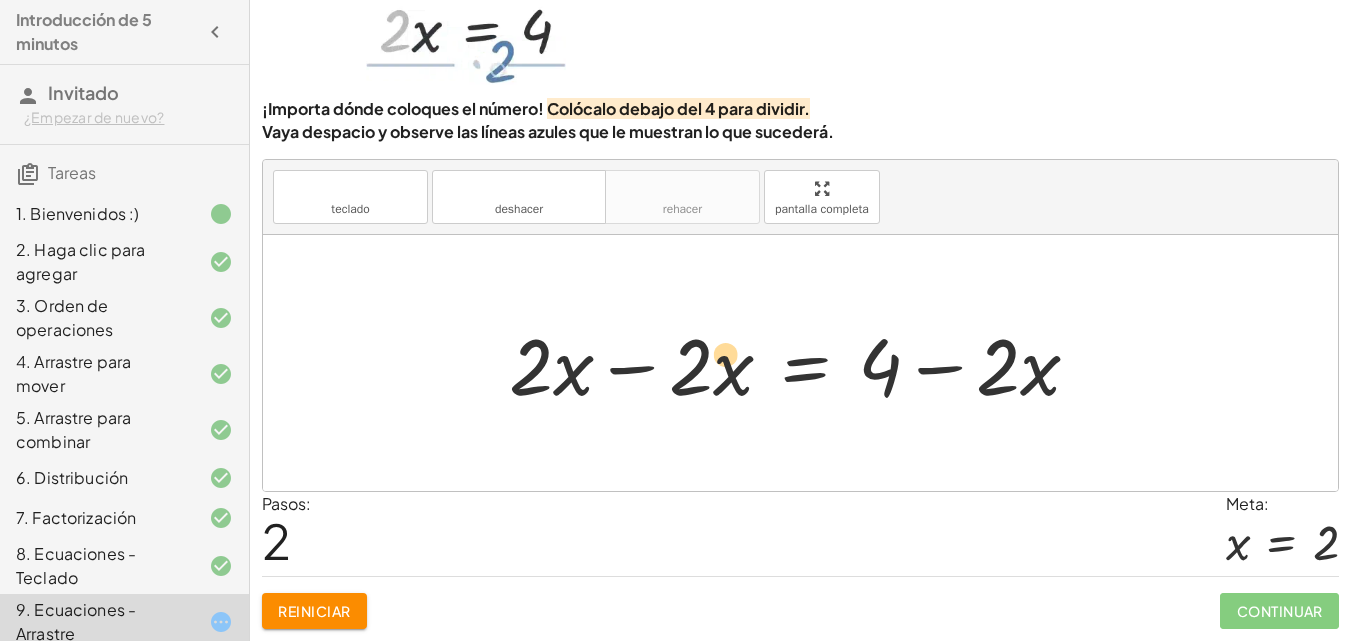 click at bounding box center (808, 363) 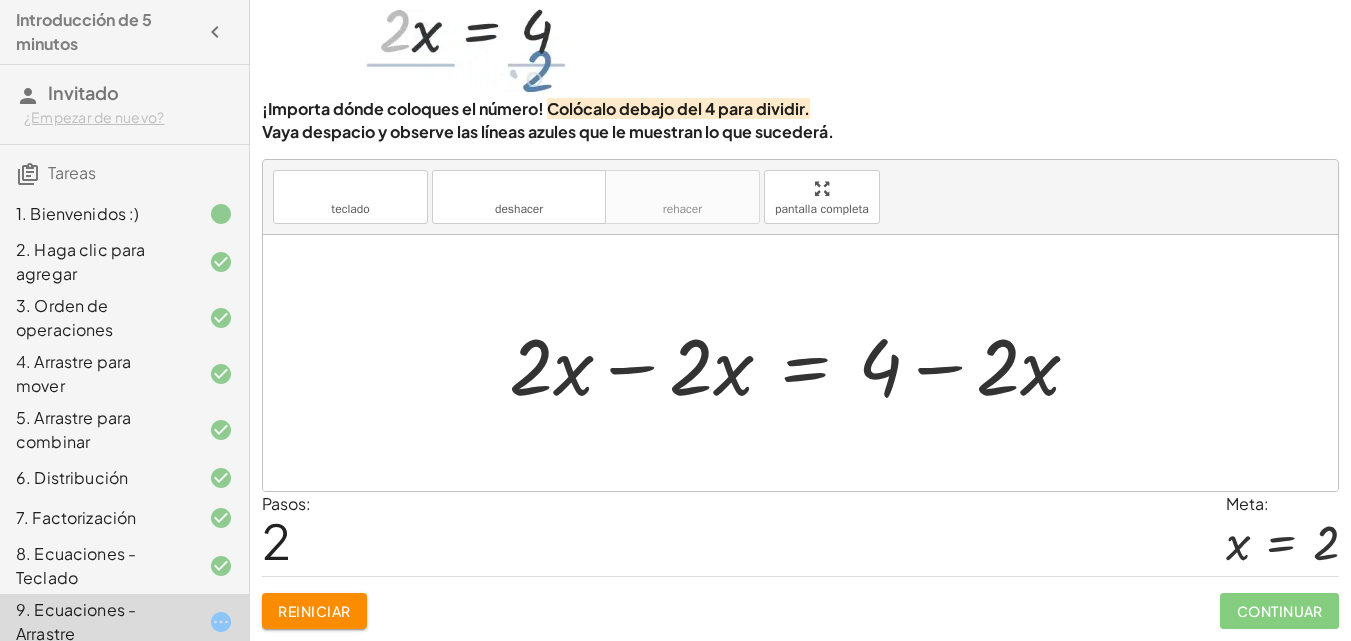 click at bounding box center [800, 363] 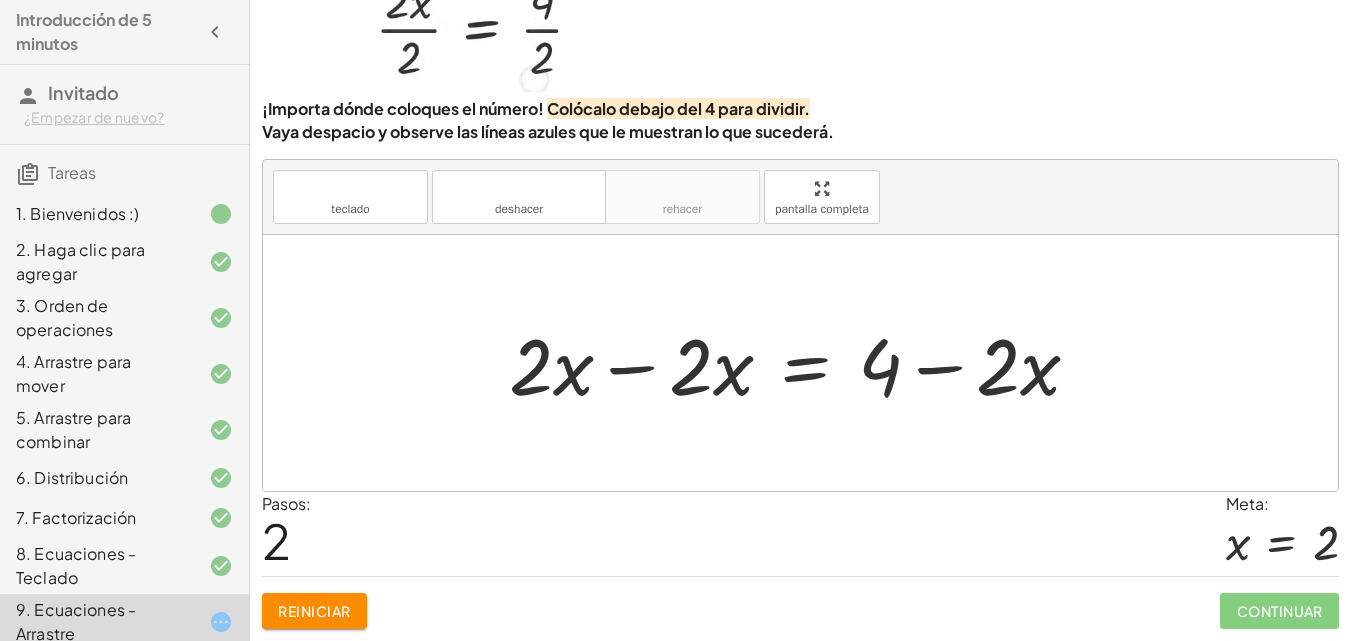 click at bounding box center (800, 363) 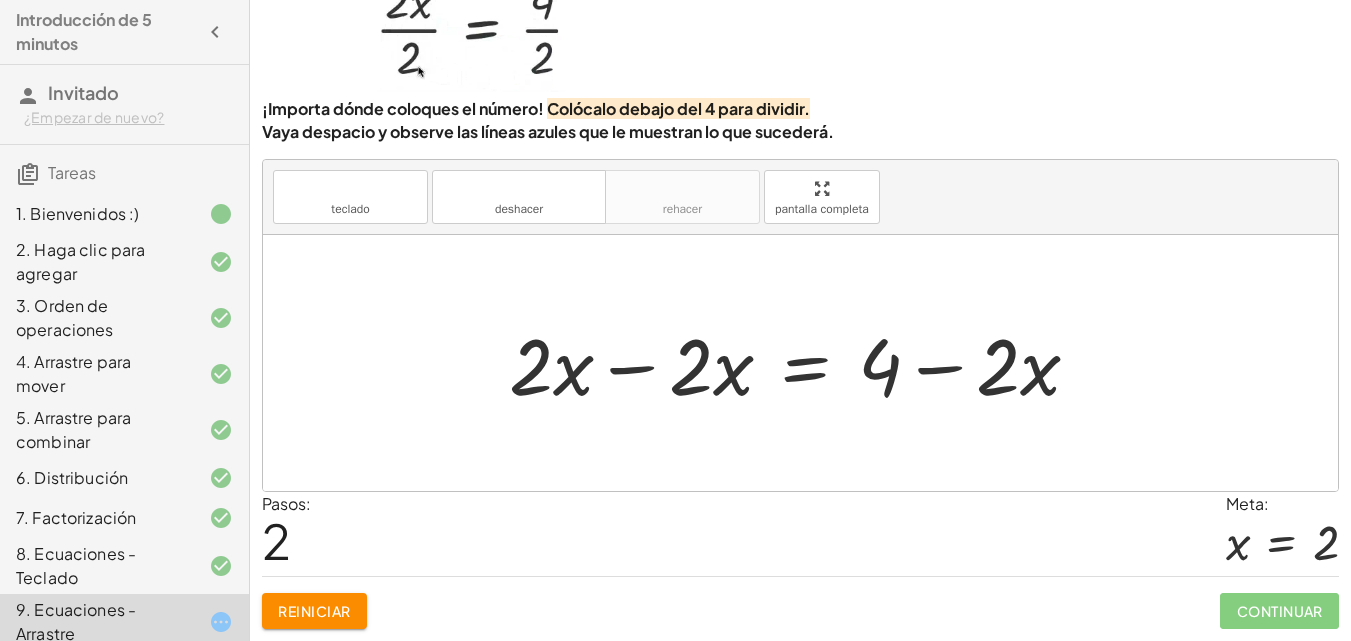 click at bounding box center (800, 363) 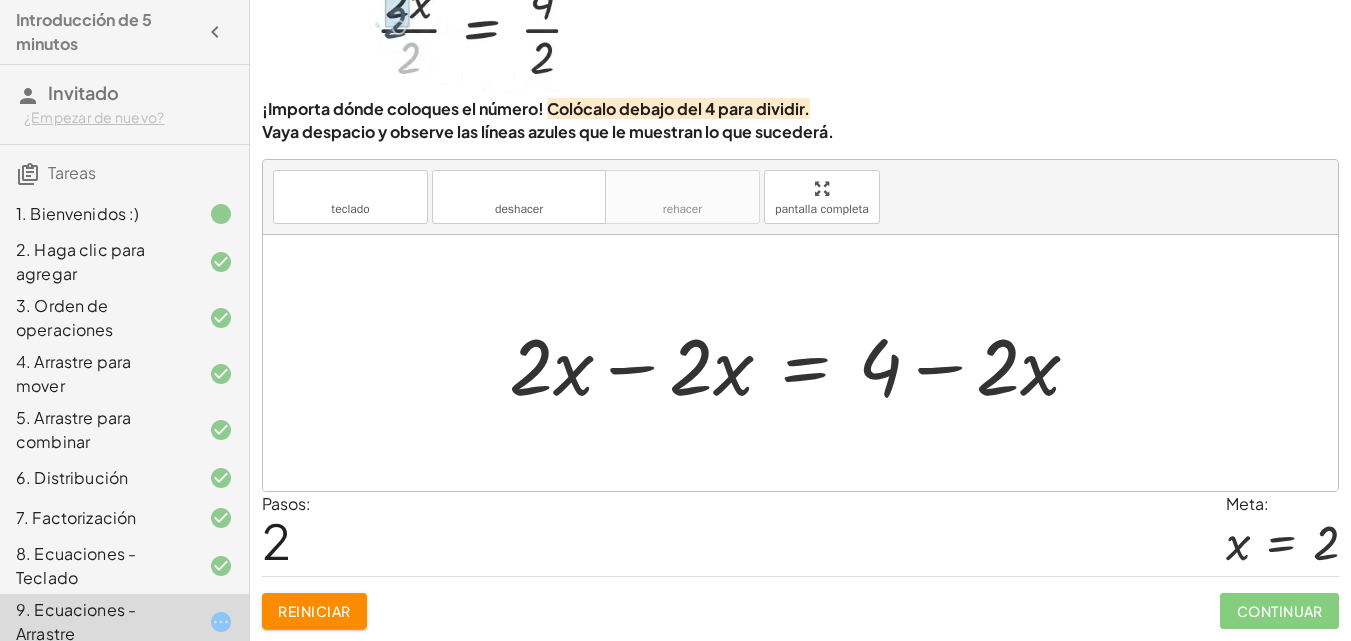 click at bounding box center (800, 363) 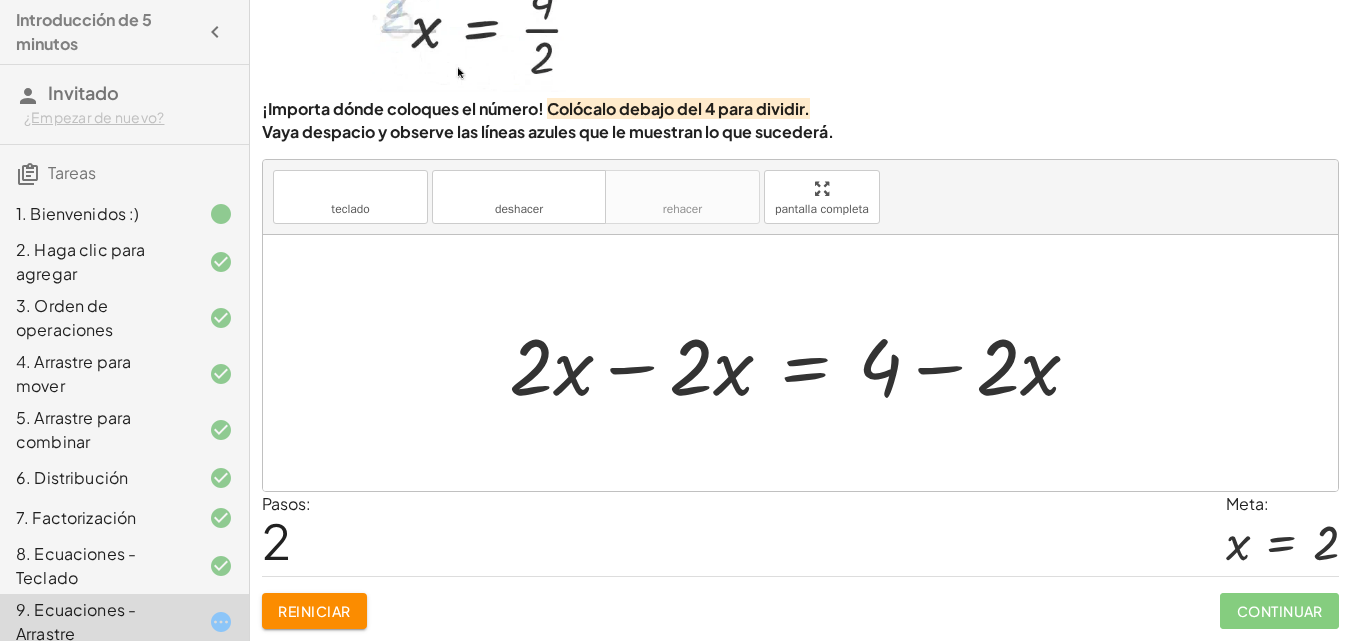 click at bounding box center (800, 363) 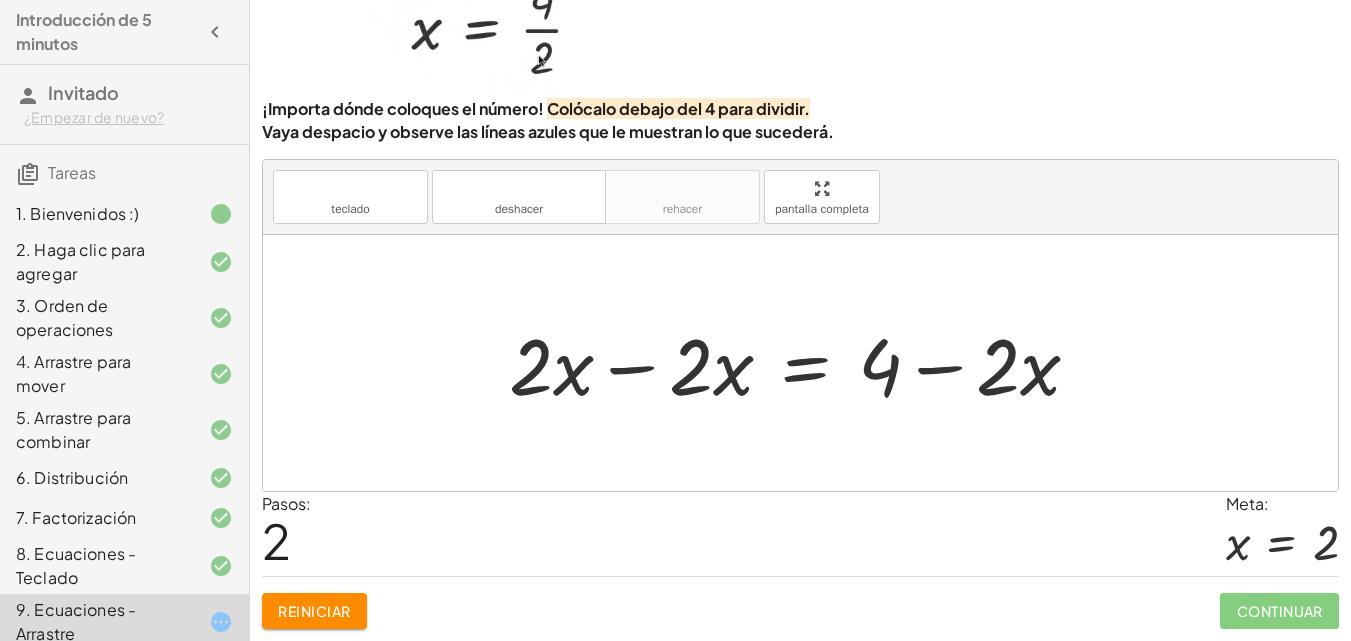 click at bounding box center [800, 363] 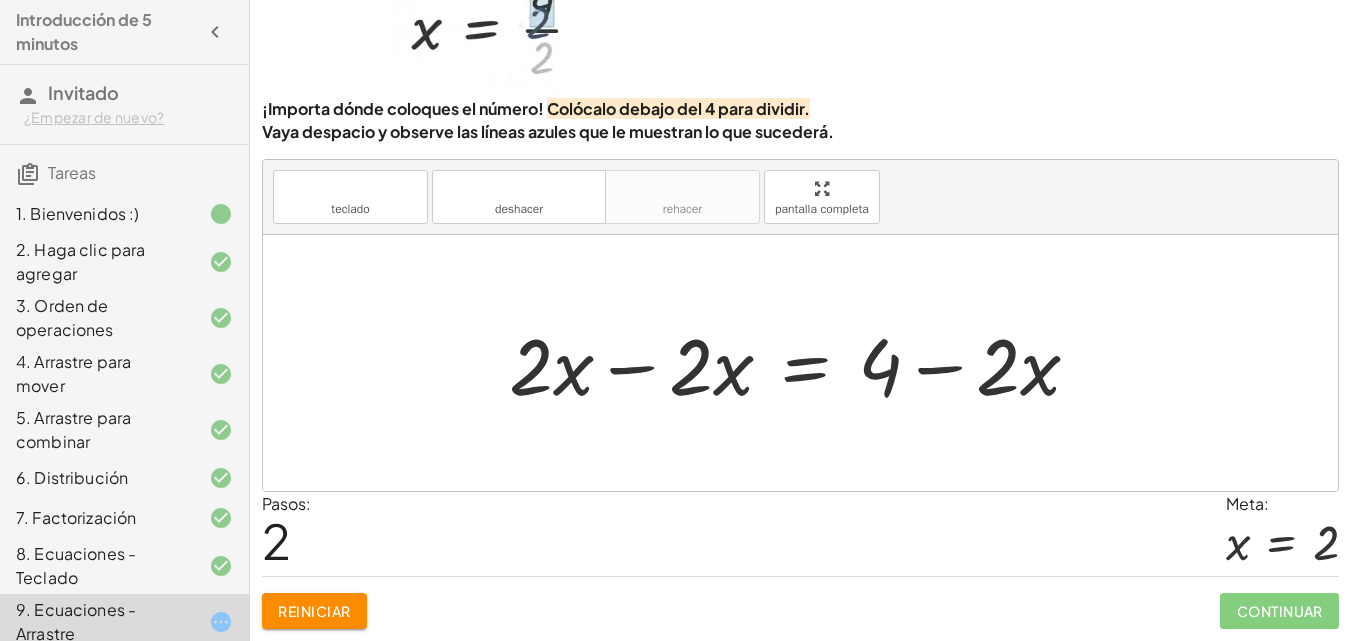 click at bounding box center [800, 363] 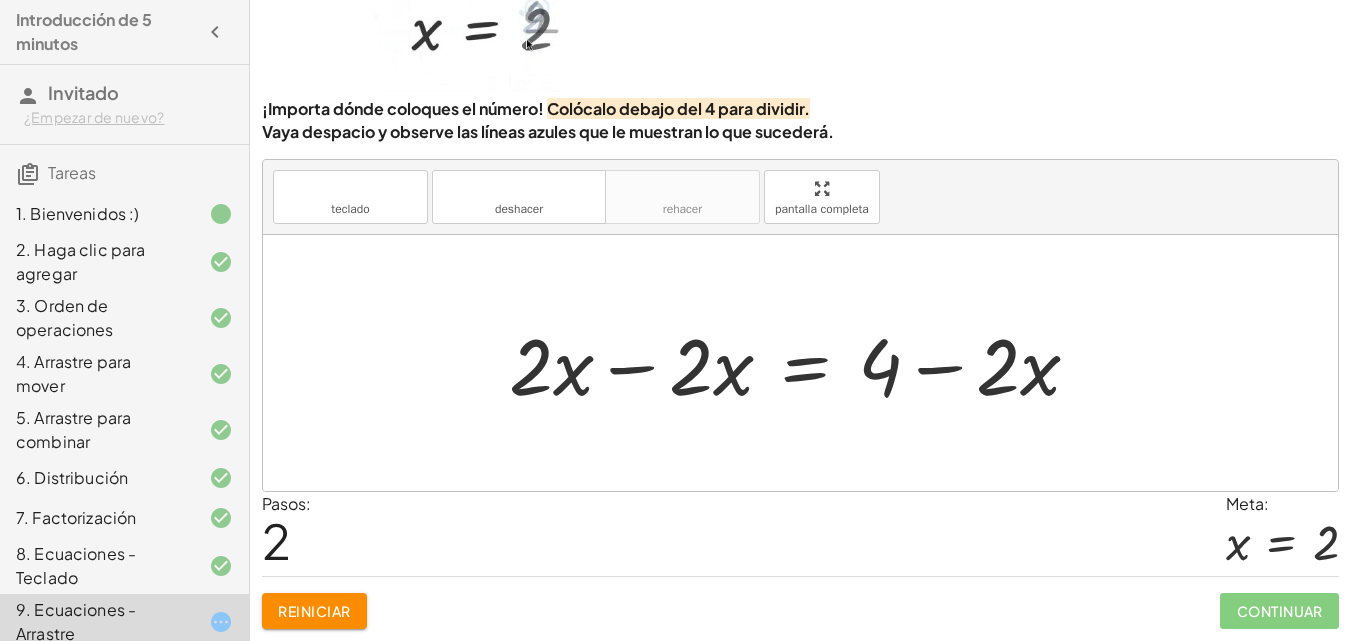 click on "· 2 · x = 4 = 4 + · 2 · x − · 2 · x + − · 2 · x" at bounding box center [800, 363] 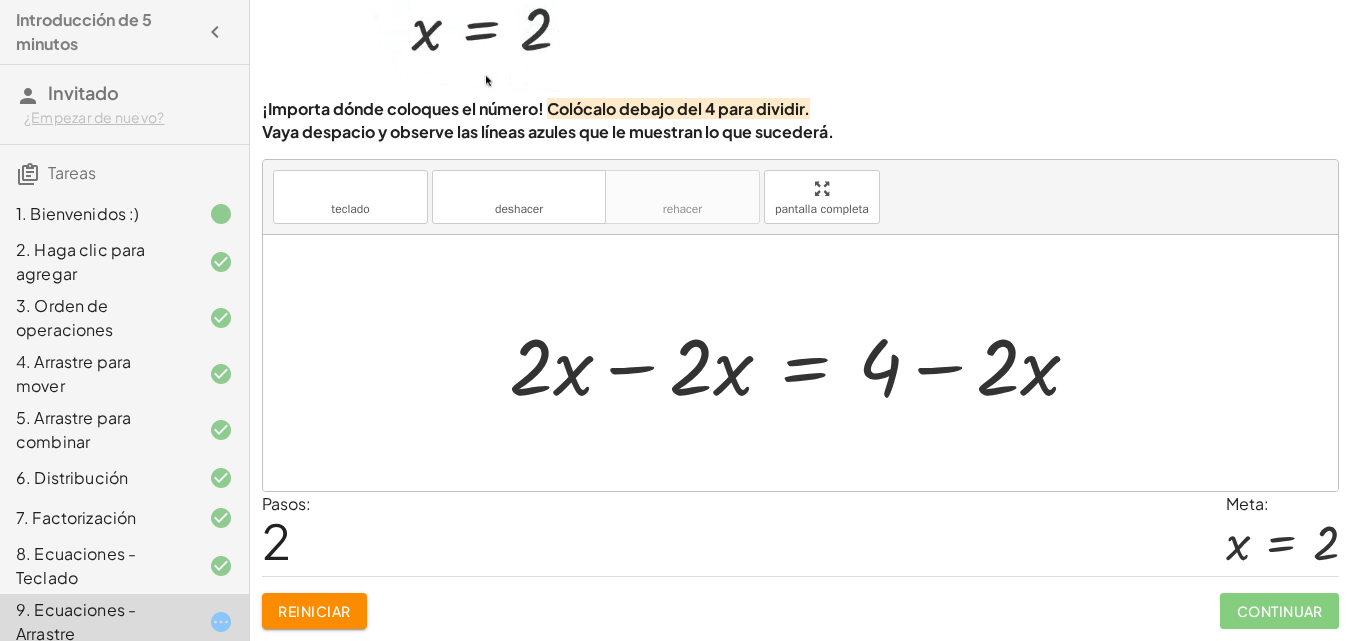 click on "· 2 · x = 4 = 4 + · 2 · x − · 2 · x + − · 2 · x" at bounding box center (800, 363) 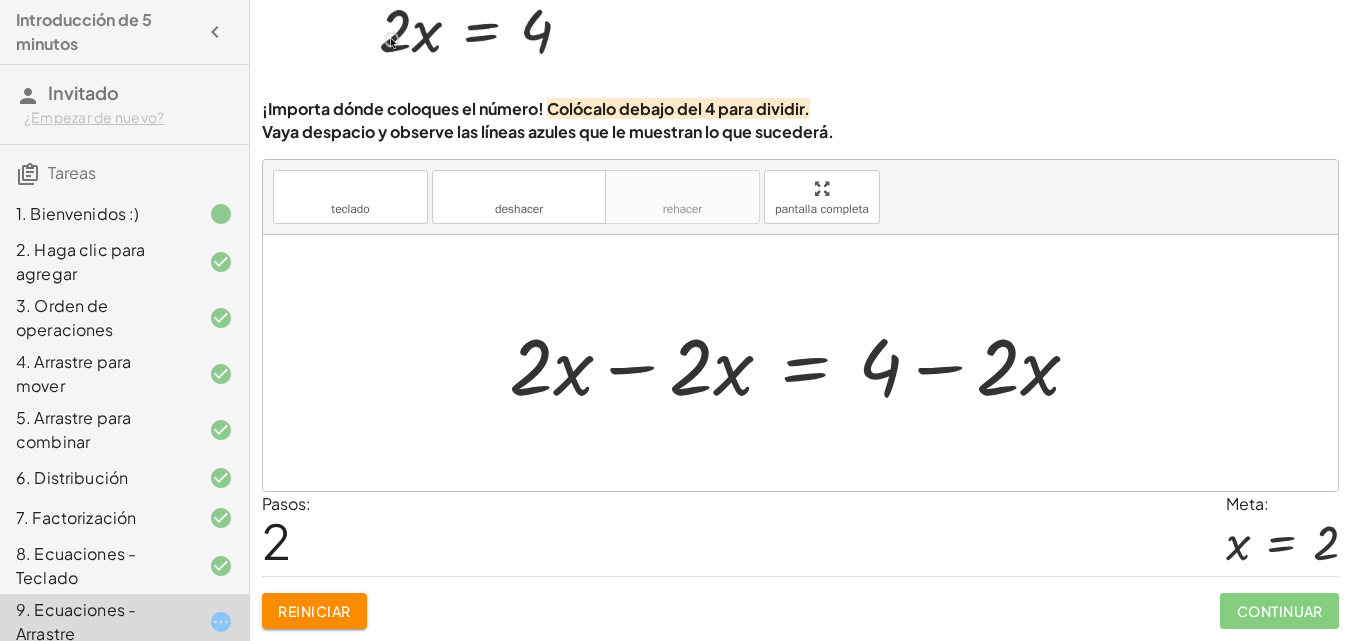 click at bounding box center [808, 363] 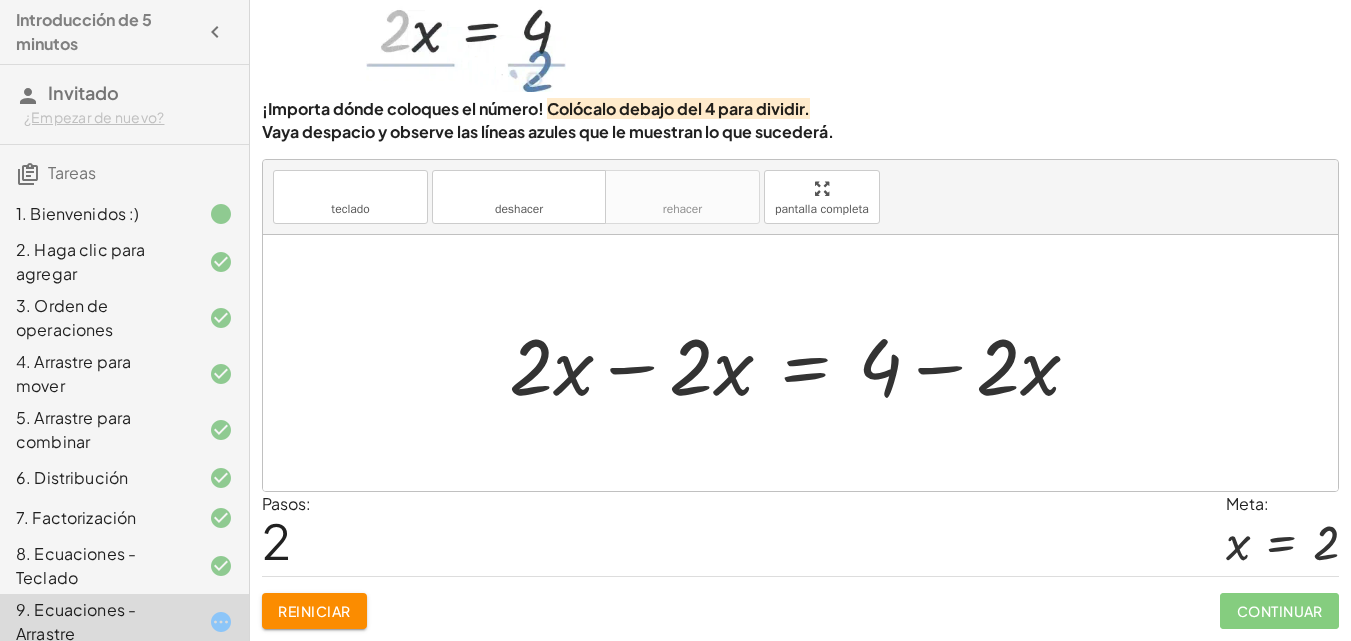 click on "Reiniciar" at bounding box center [314, 611] 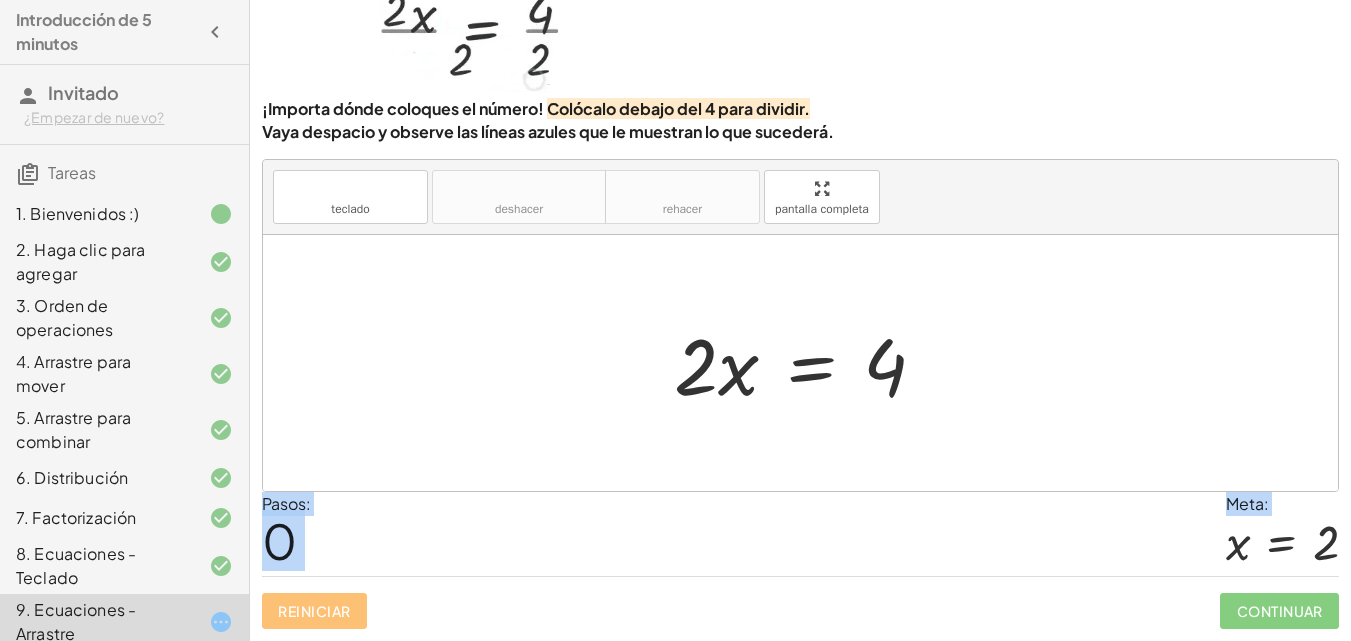 drag, startPoint x: 394, startPoint y: 567, endPoint x: 617, endPoint y: 462, distance: 246.48326 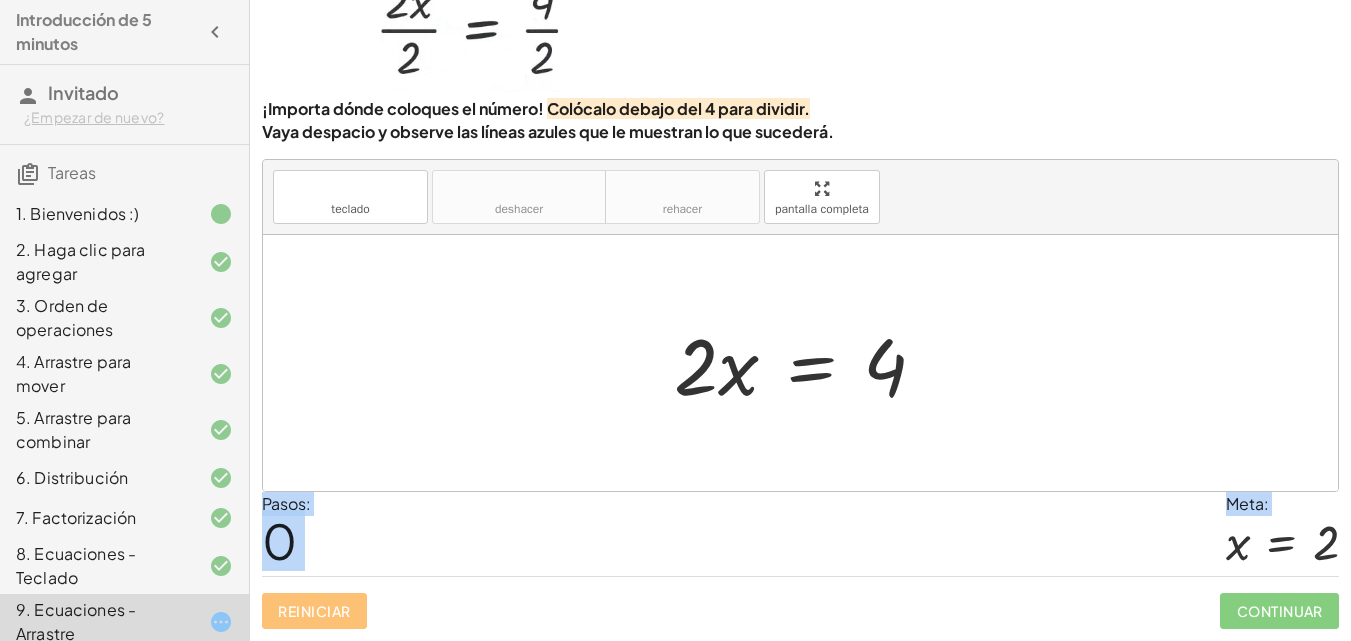click on "También puedes arrastrar un término sobre el signo igual. Los profesores pueden ajustar o deshabilitar este y otros gestos en la configuración. ¡Importa dónde coloques el número!    Colócalo debajo del 4 para dividir. Vaya despacio y observe las líneas azules que le muestran lo que sucederá. teclado teclado deshacer deshacer rehacer rehacer pantalla completa · 2 · x = 4 × Pasos:   0 Meta: x = 2 Reiniciar Continuar" 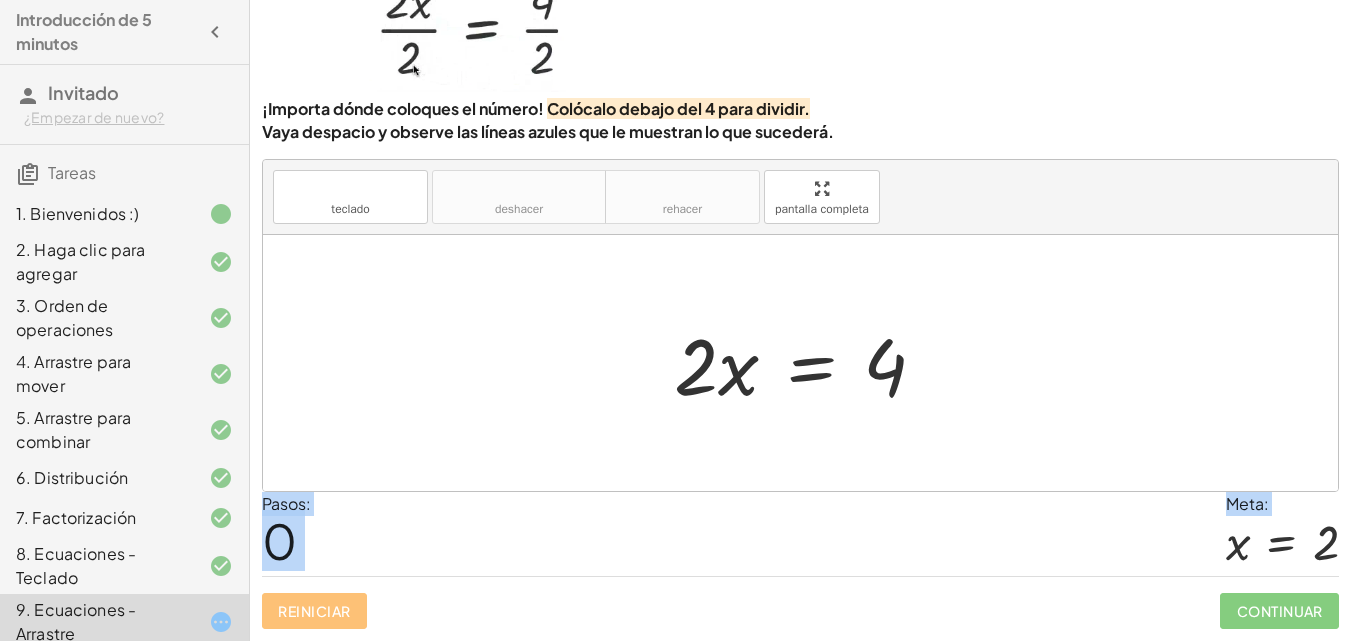 drag, startPoint x: 654, startPoint y: 423, endPoint x: 668, endPoint y: 415, distance: 16.124516 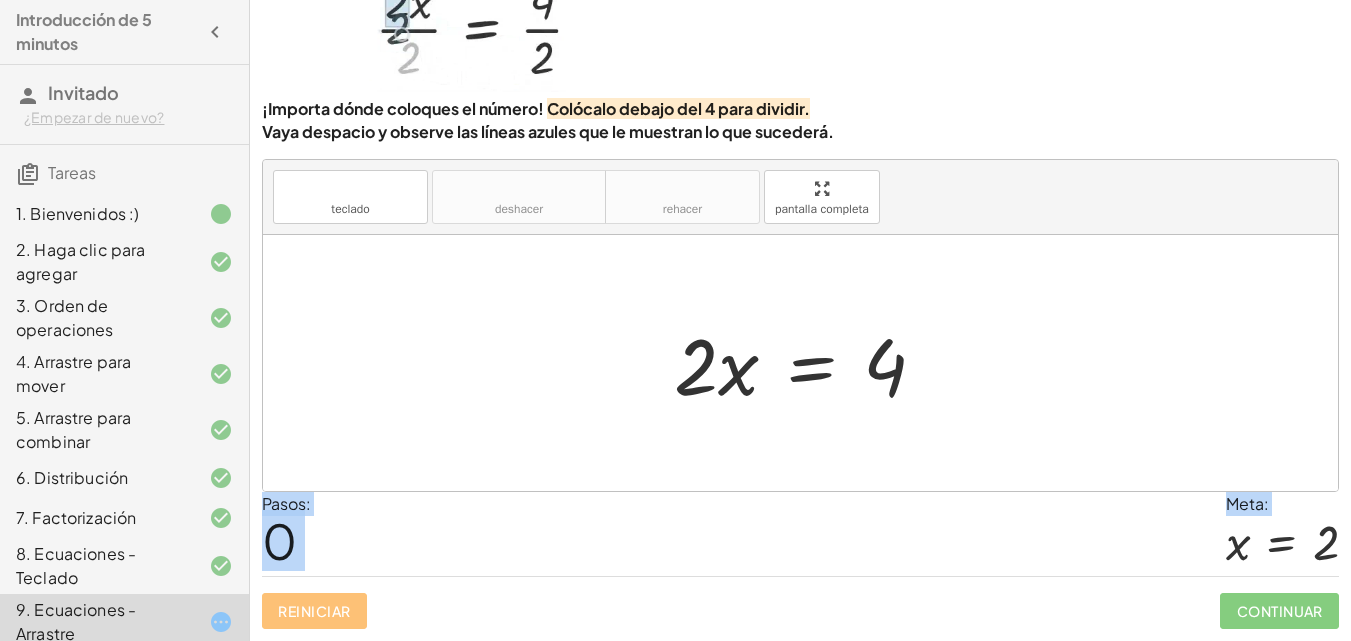 click at bounding box center [800, 363] 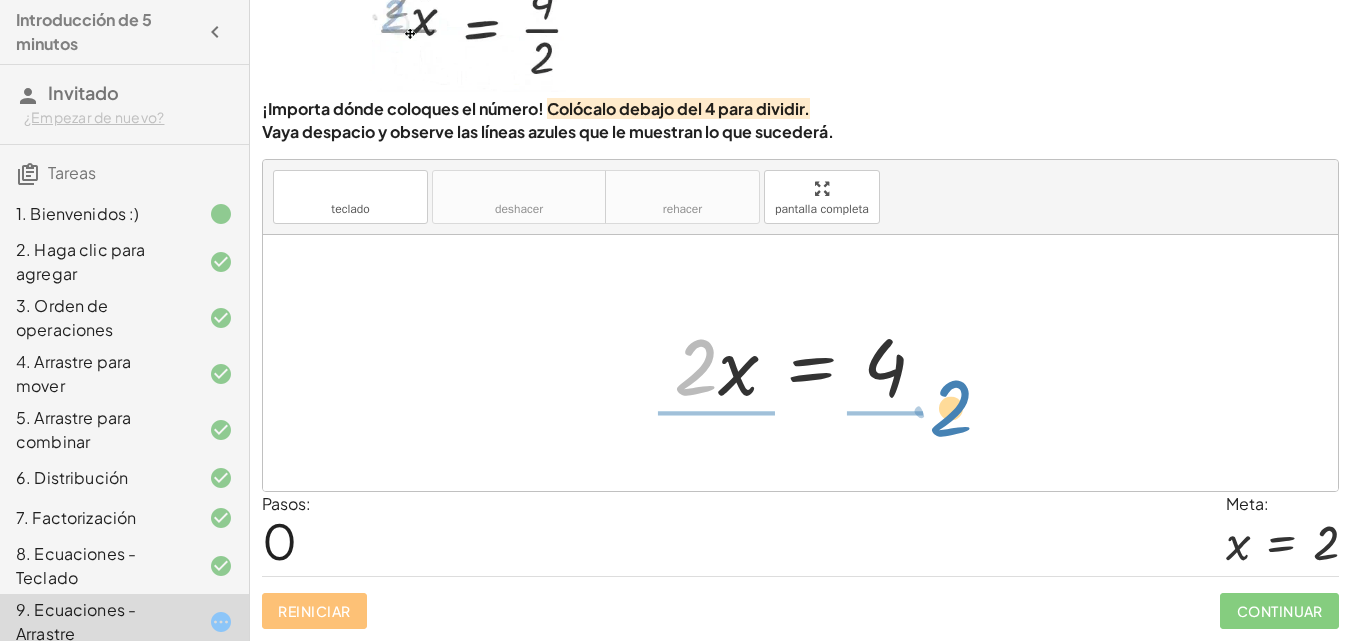 drag, startPoint x: 683, startPoint y: 386, endPoint x: 937, endPoint y: 427, distance: 257.28778 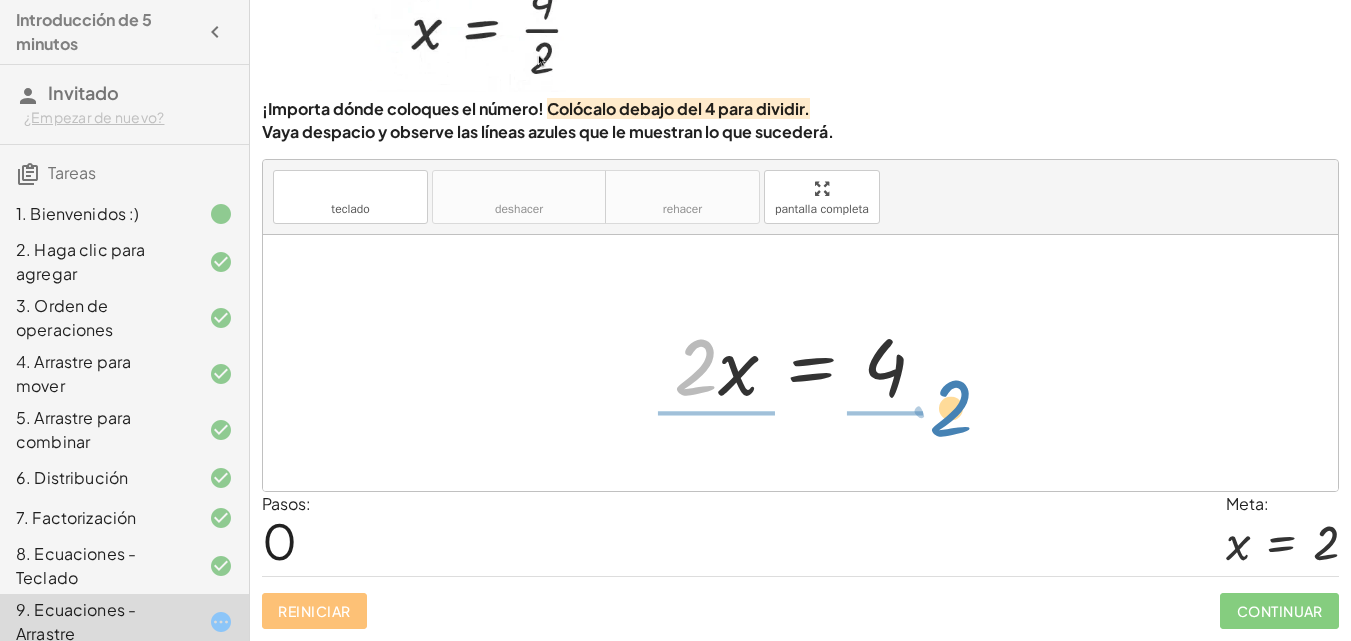 click on "· 2 · 2 · x = 4" at bounding box center (800, 363) 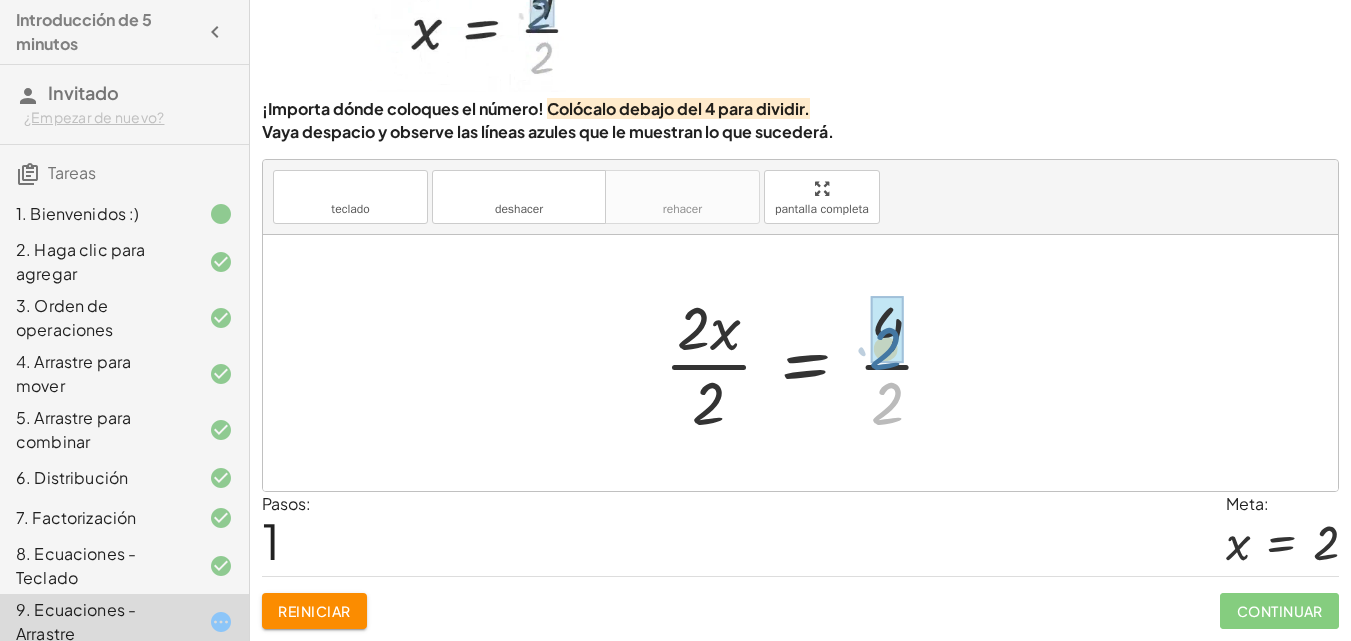 drag, startPoint x: 903, startPoint y: 401, endPoint x: 902, endPoint y: 342, distance: 59.008472 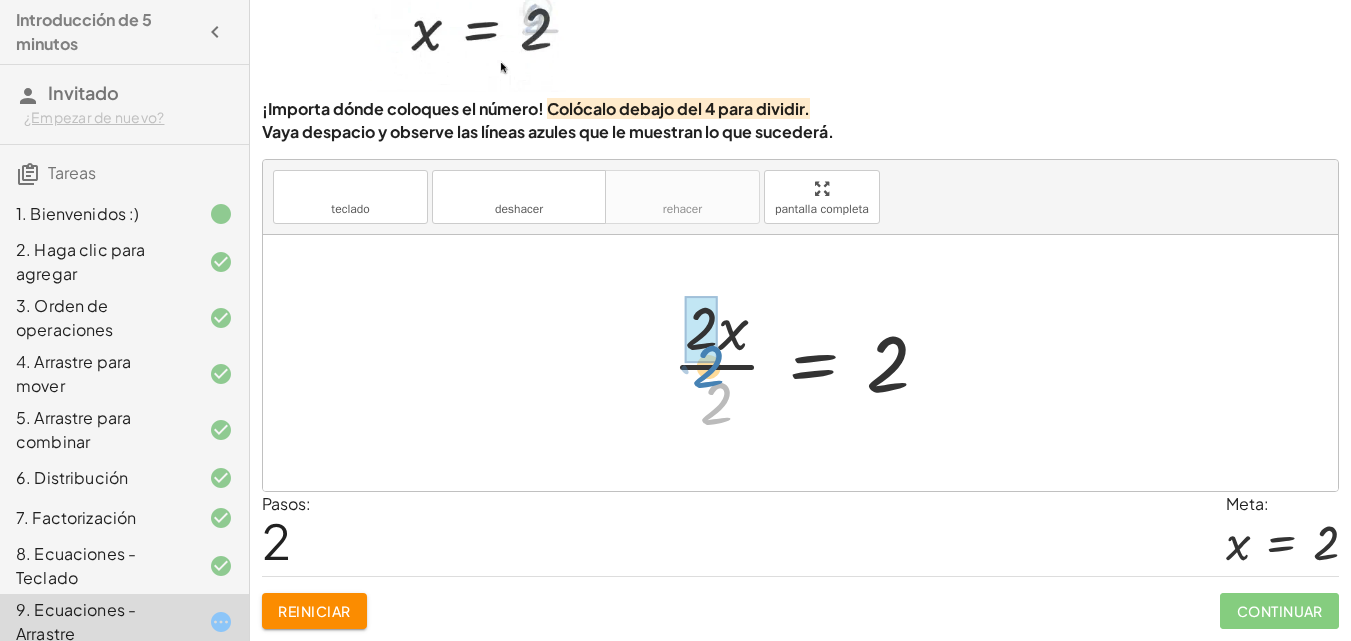 drag, startPoint x: 711, startPoint y: 410, endPoint x: 701, endPoint y: 373, distance: 38.327538 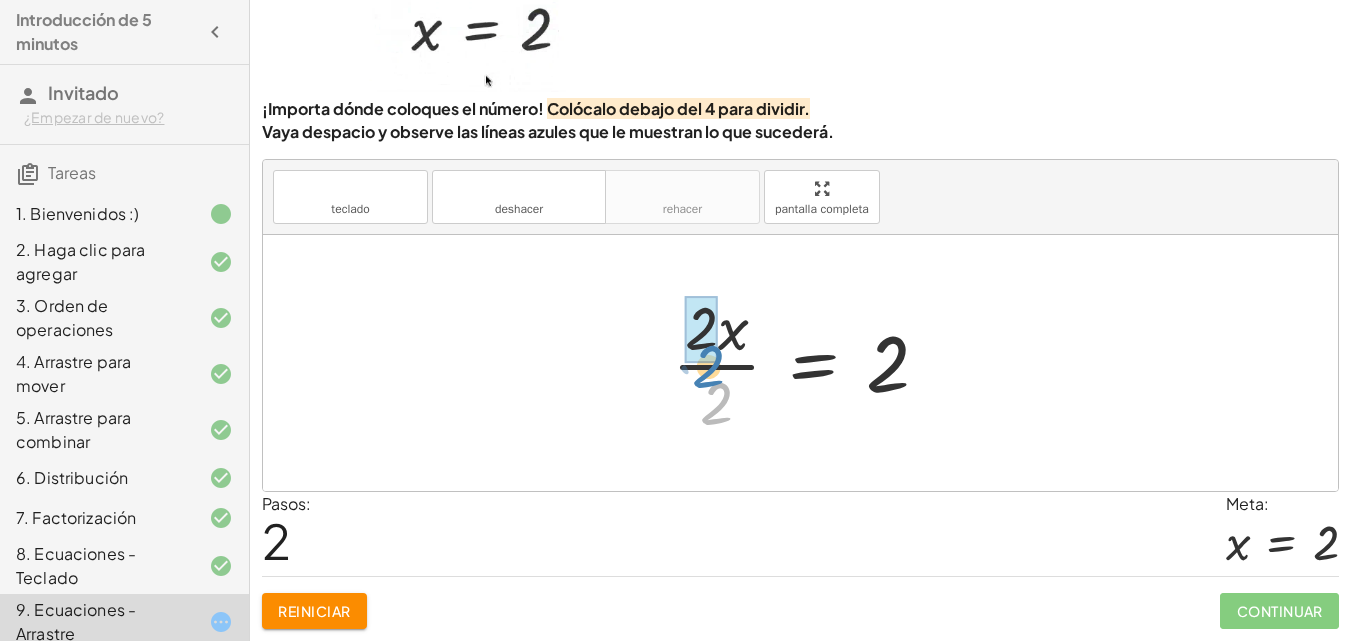 click at bounding box center [808, 363] 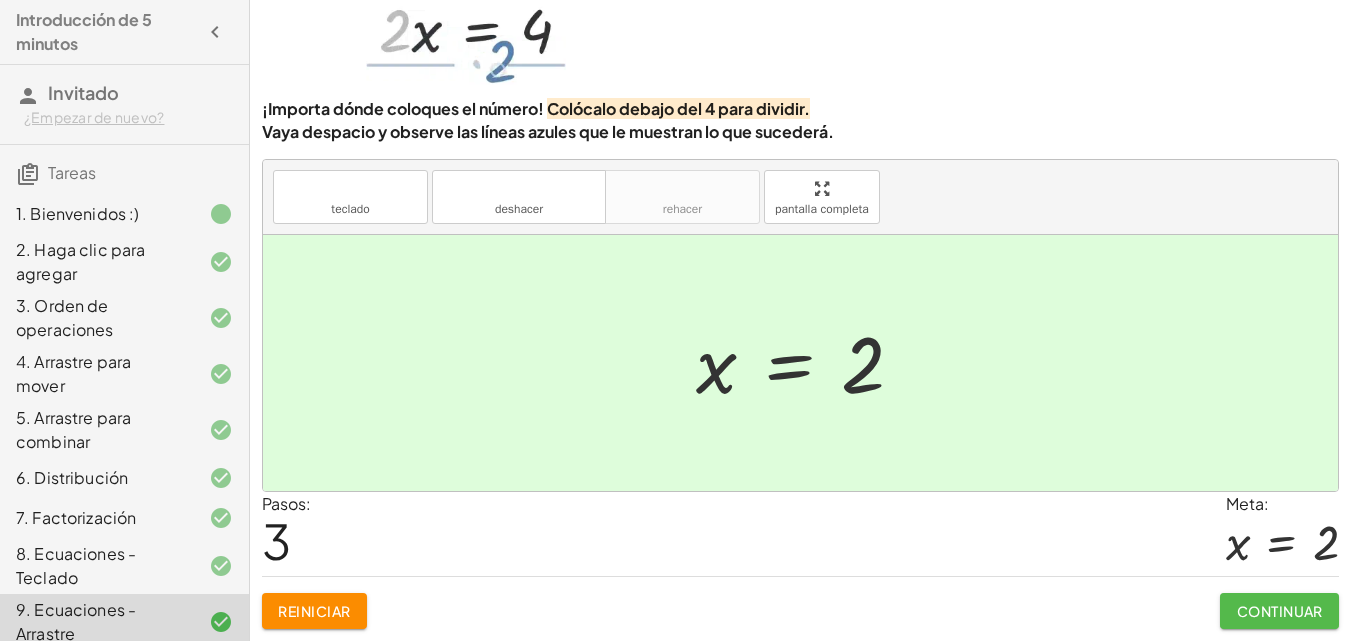 click on "Continuar" at bounding box center [1280, 611] 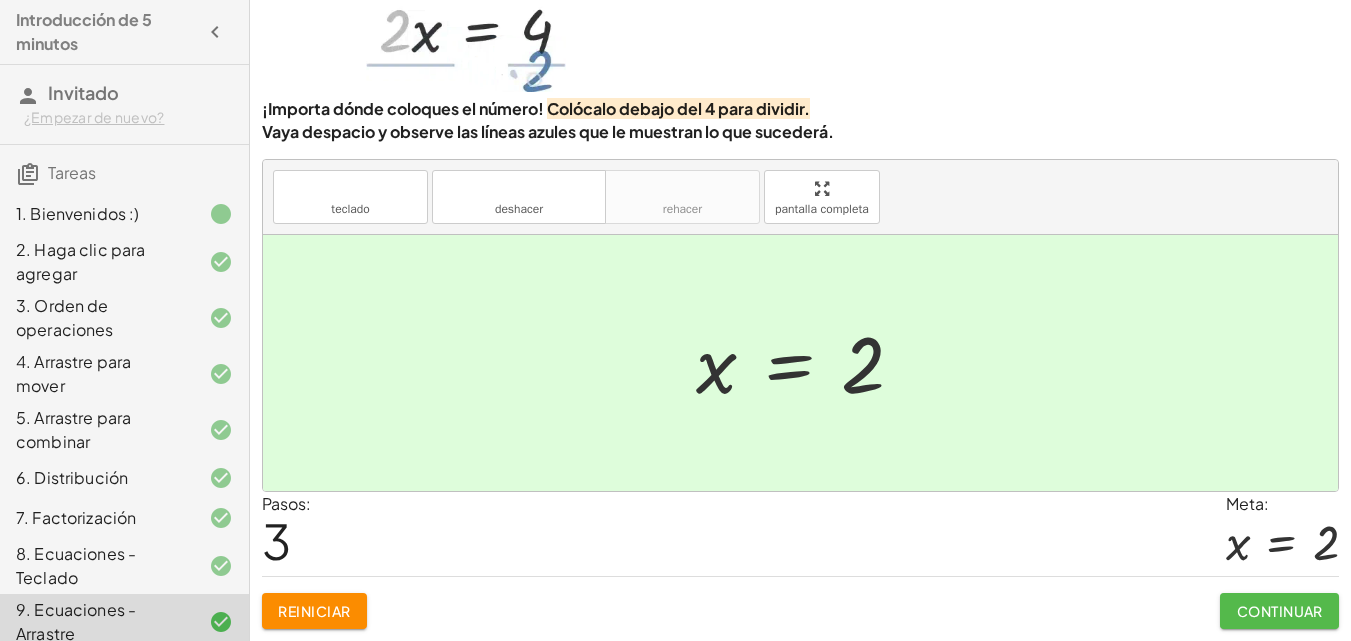 scroll, scrollTop: 103, scrollLeft: 0, axis: vertical 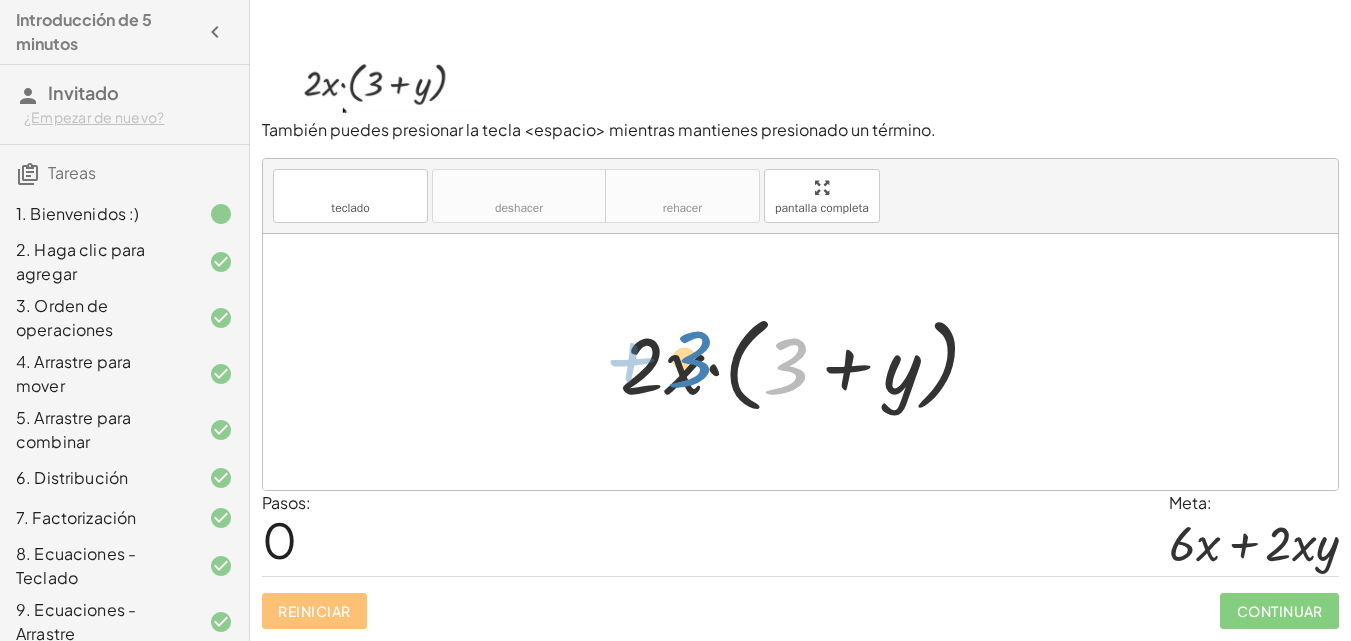 drag, startPoint x: 792, startPoint y: 356, endPoint x: 731, endPoint y: 360, distance: 61.13101 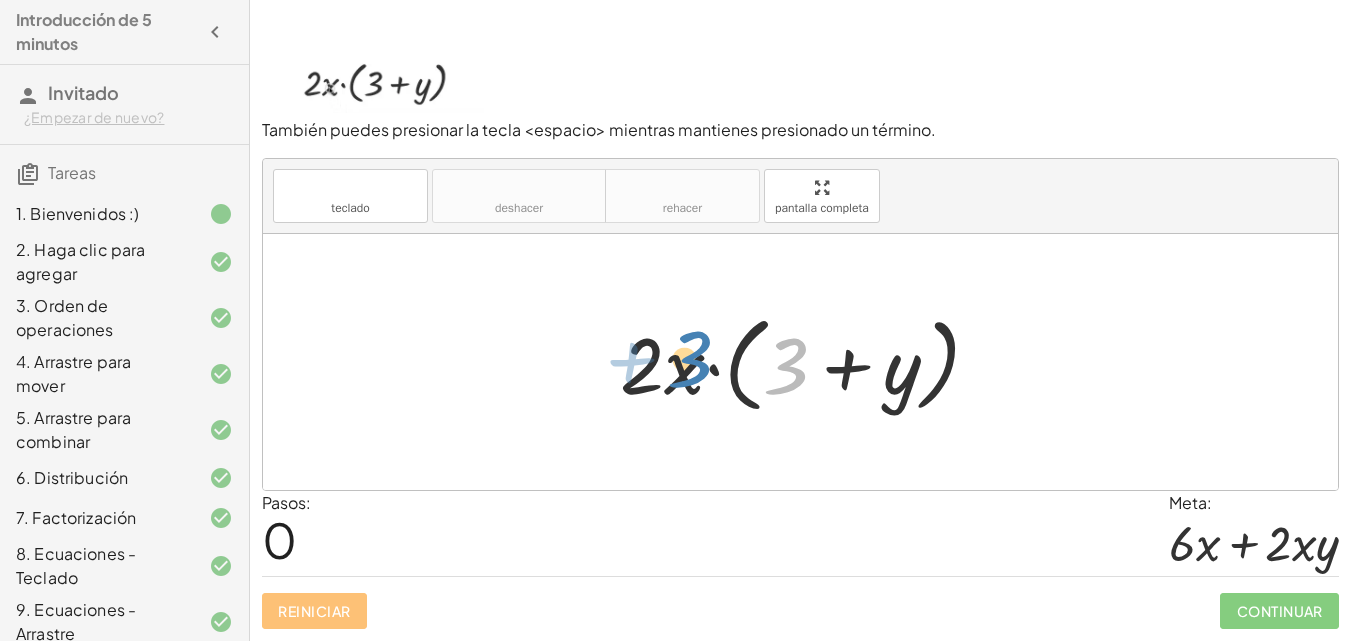 click at bounding box center [808, 362] 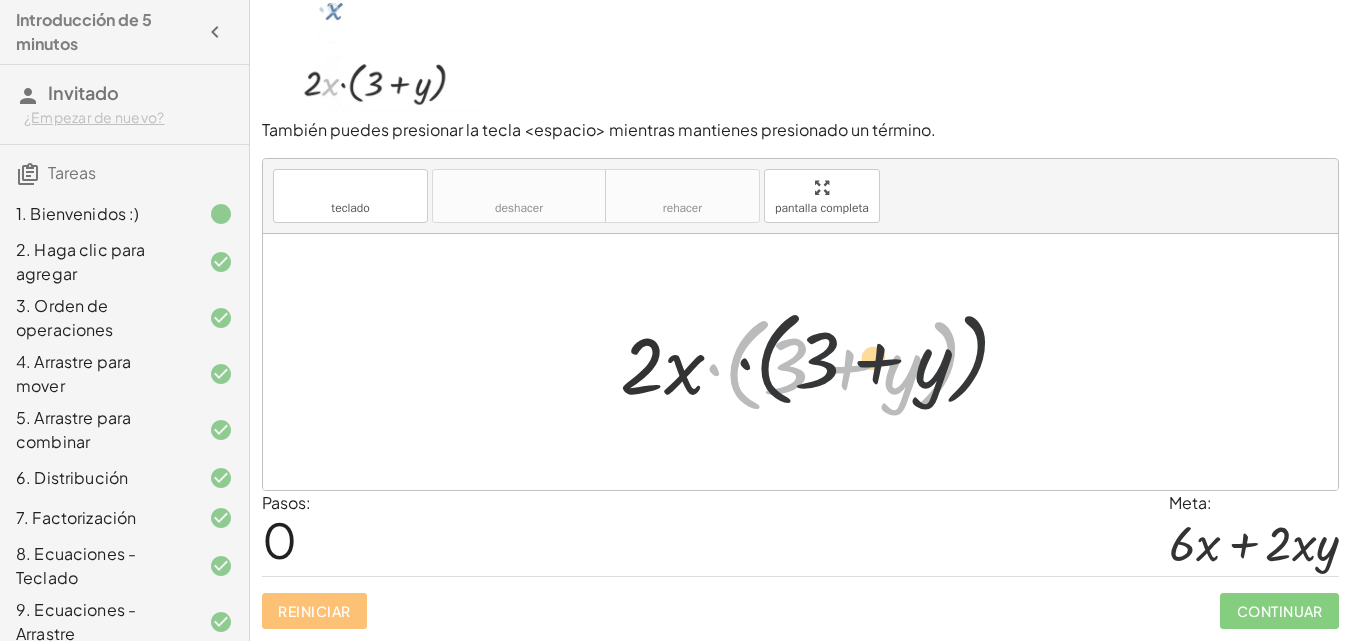 drag, startPoint x: 723, startPoint y: 359, endPoint x: 777, endPoint y: 351, distance: 54.589375 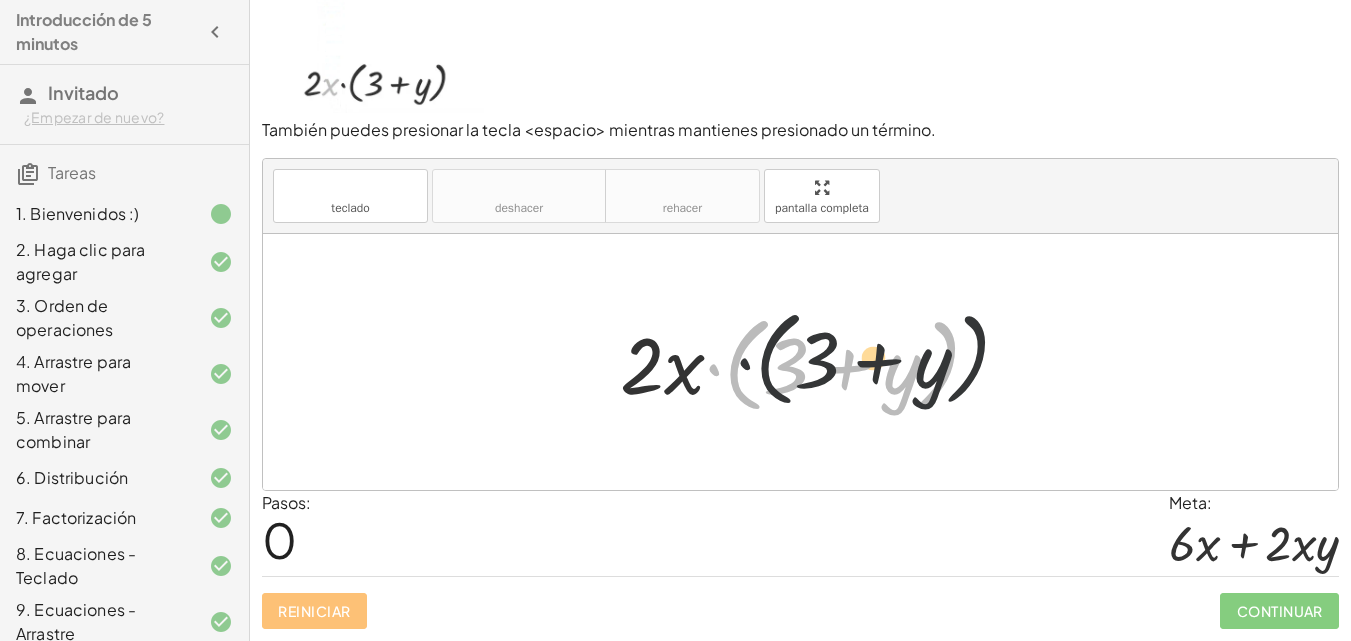 click at bounding box center [808, 362] 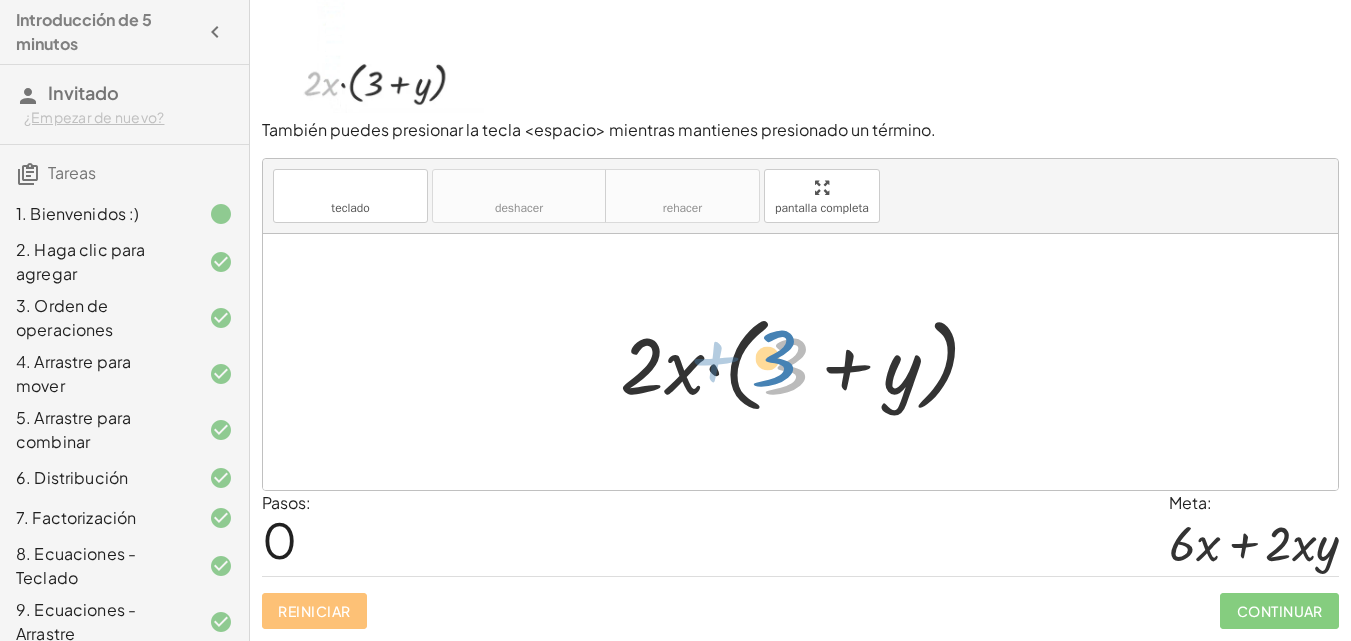drag, startPoint x: 780, startPoint y: 347, endPoint x: 814, endPoint y: 344, distance: 34.132095 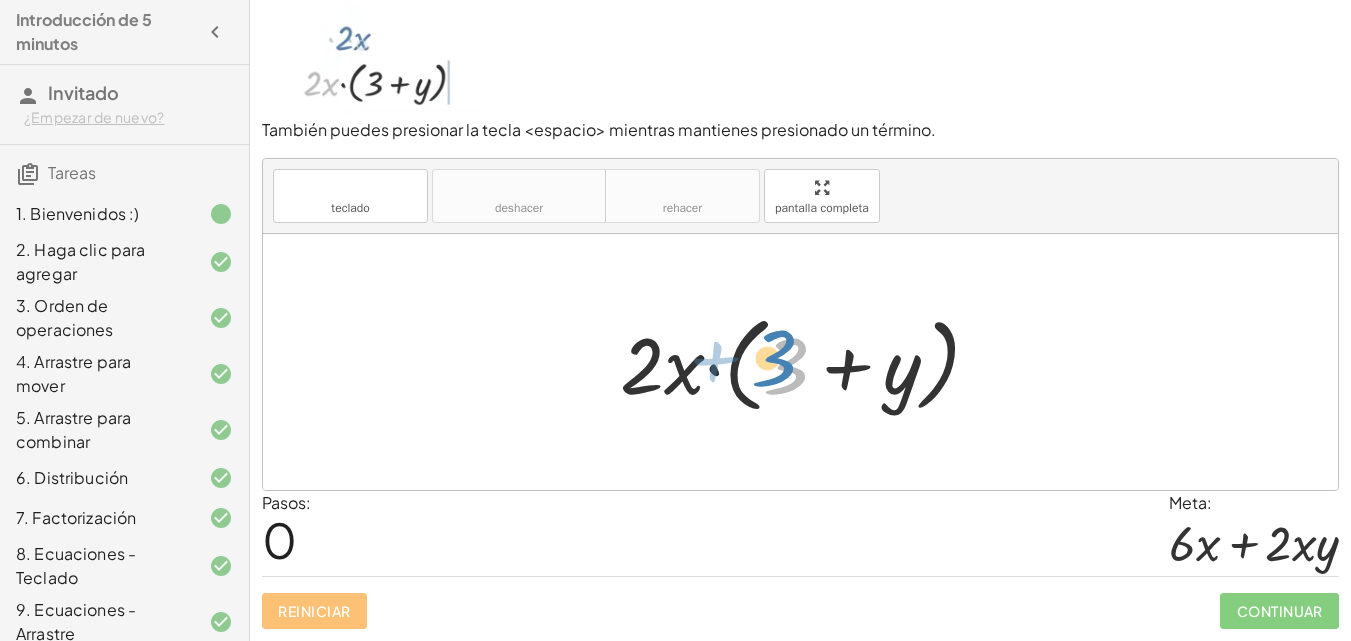 click at bounding box center (808, 362) 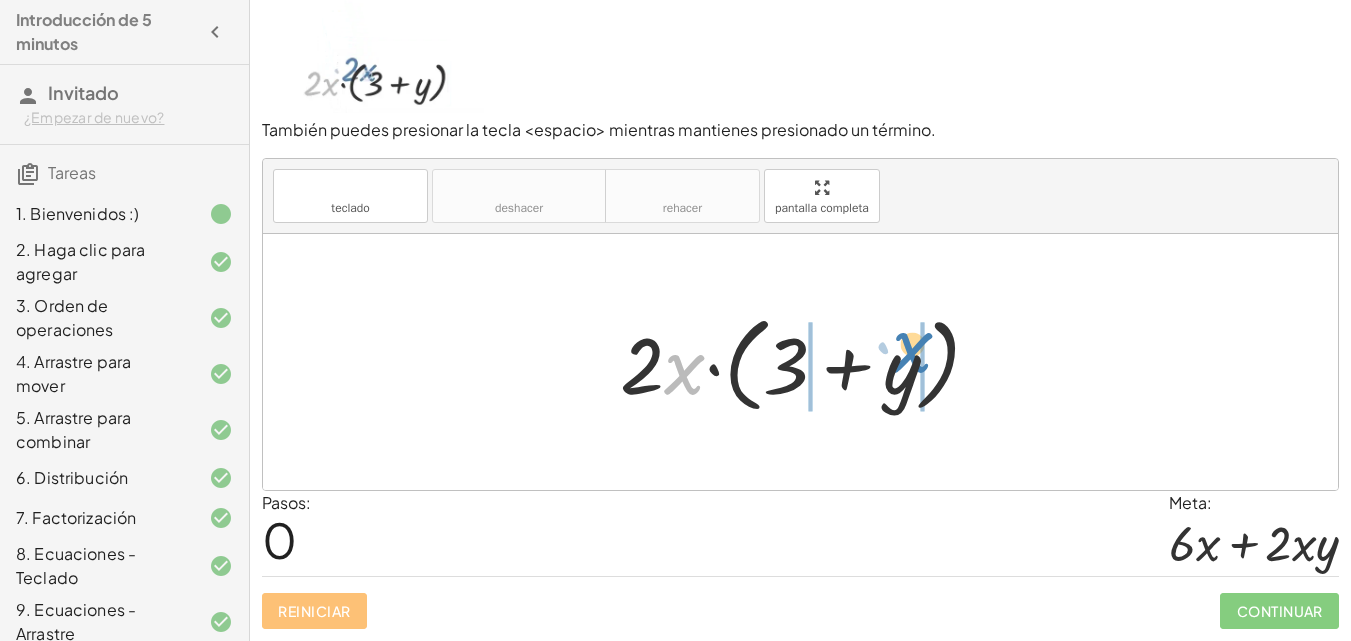 drag, startPoint x: 694, startPoint y: 361, endPoint x: 914, endPoint y: 341, distance: 220.90723 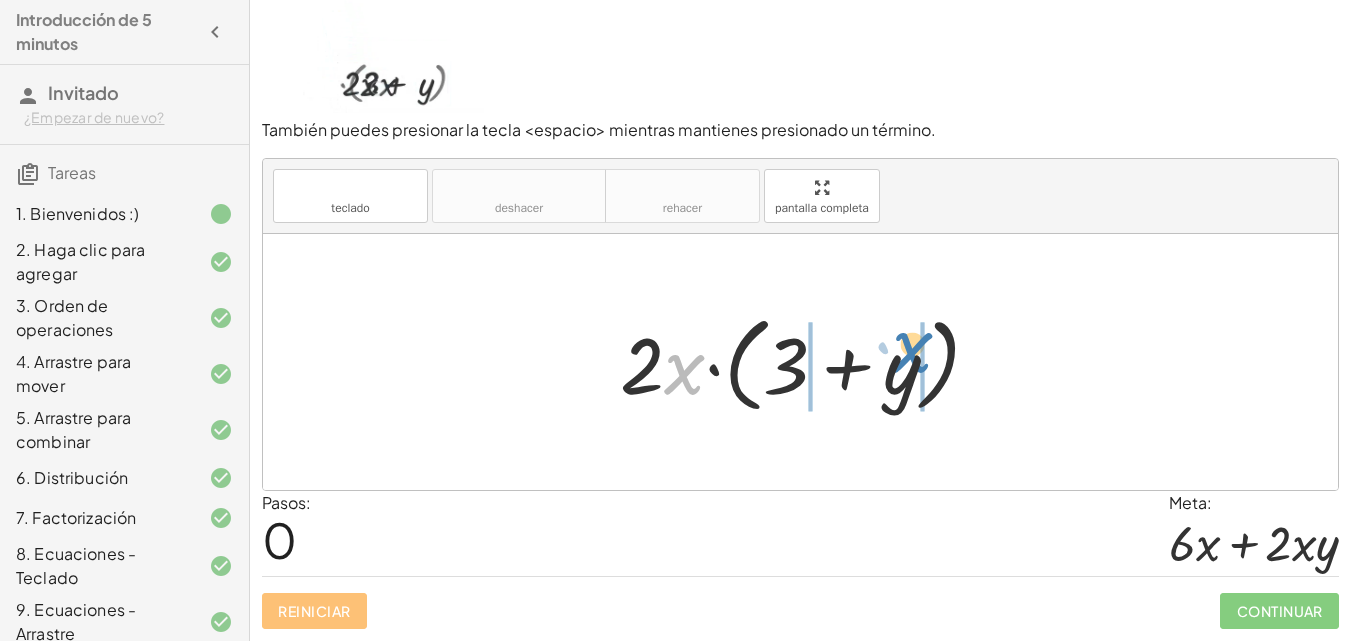 click at bounding box center (808, 362) 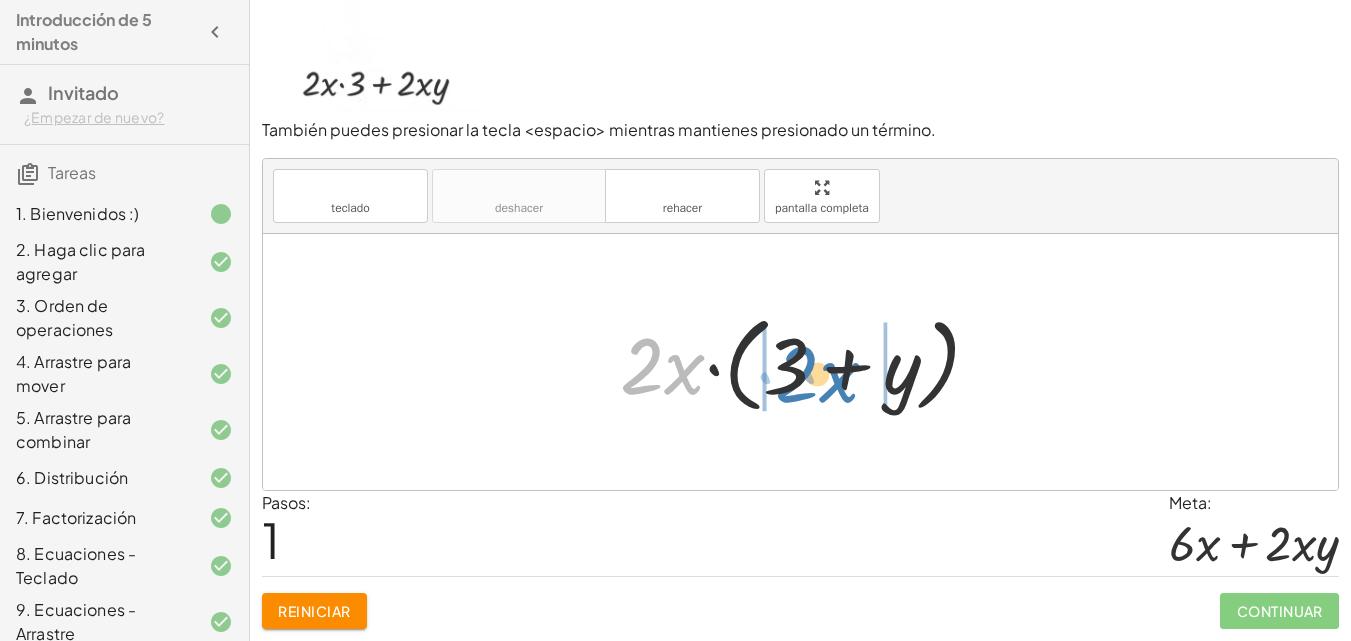 drag, startPoint x: 638, startPoint y: 368, endPoint x: 795, endPoint y: 375, distance: 157.15598 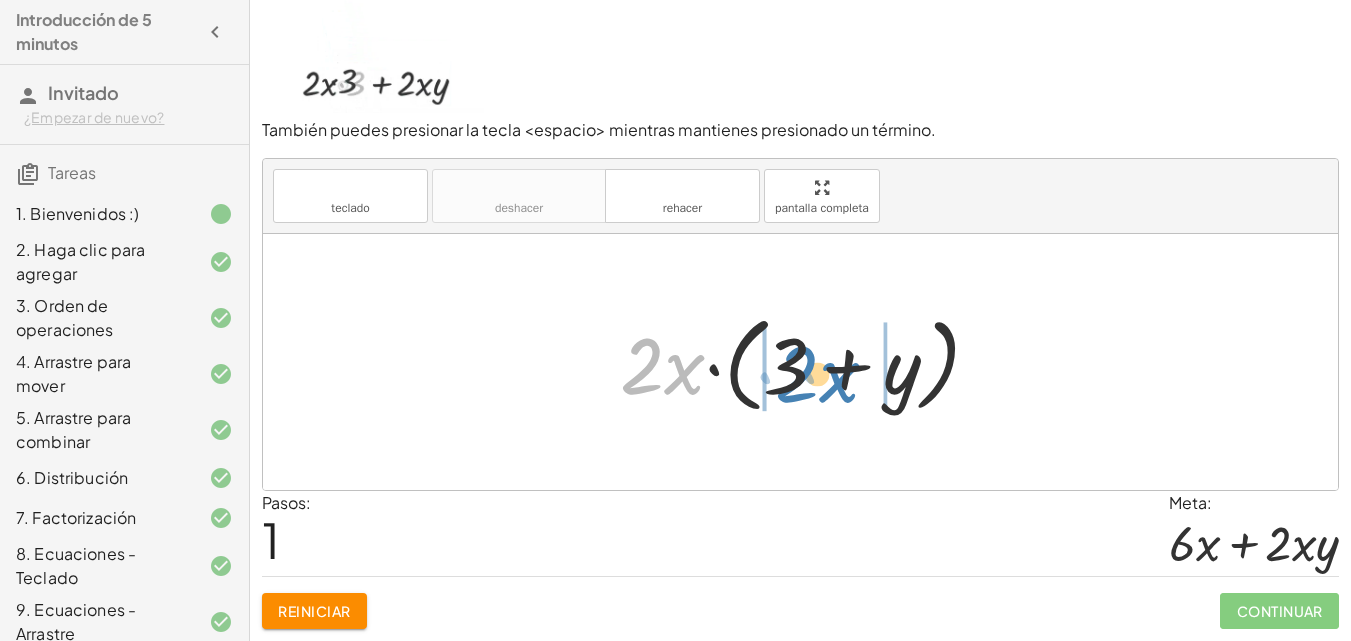 click at bounding box center [808, 362] 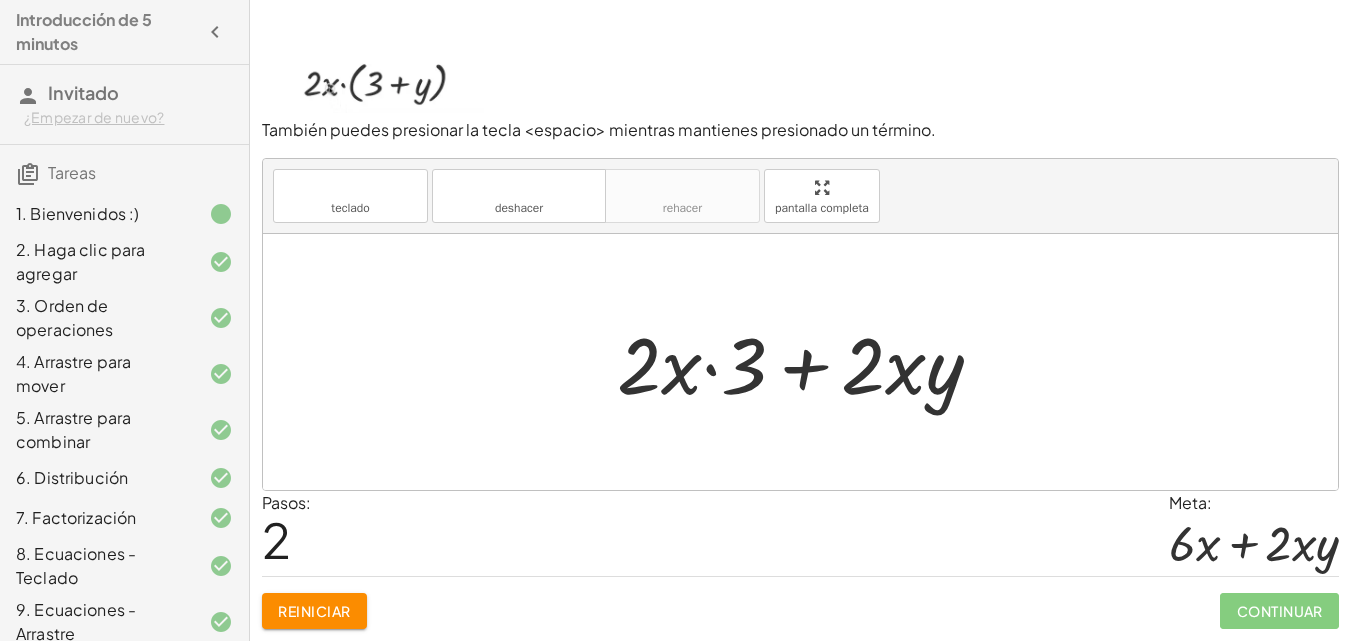 click at bounding box center (808, 362) 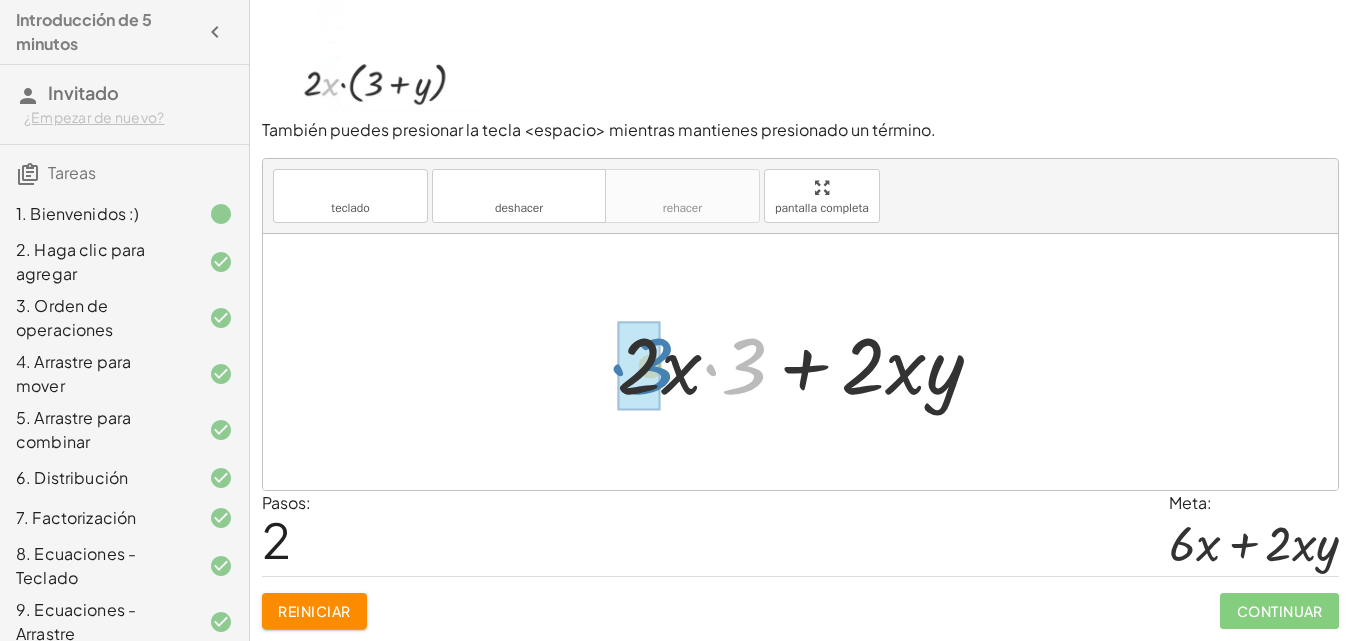 drag, startPoint x: 748, startPoint y: 368, endPoint x: 655, endPoint y: 368, distance: 93 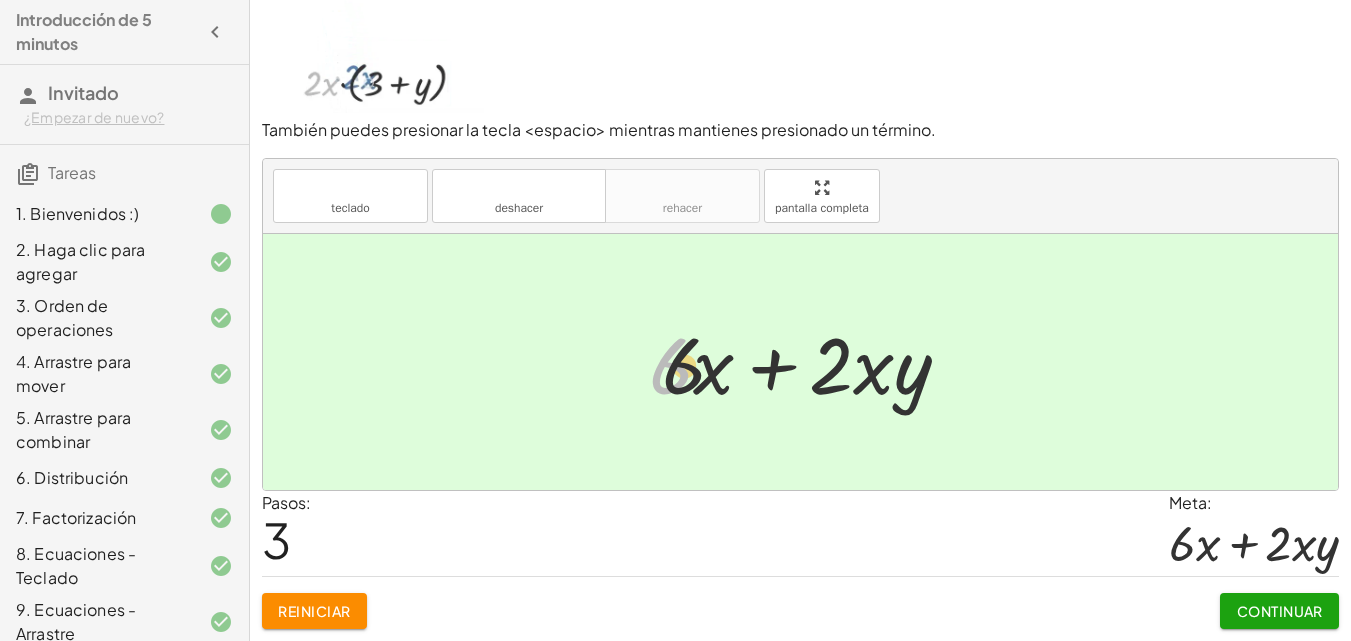 drag, startPoint x: 690, startPoint y: 368, endPoint x: 729, endPoint y: 370, distance: 39.051247 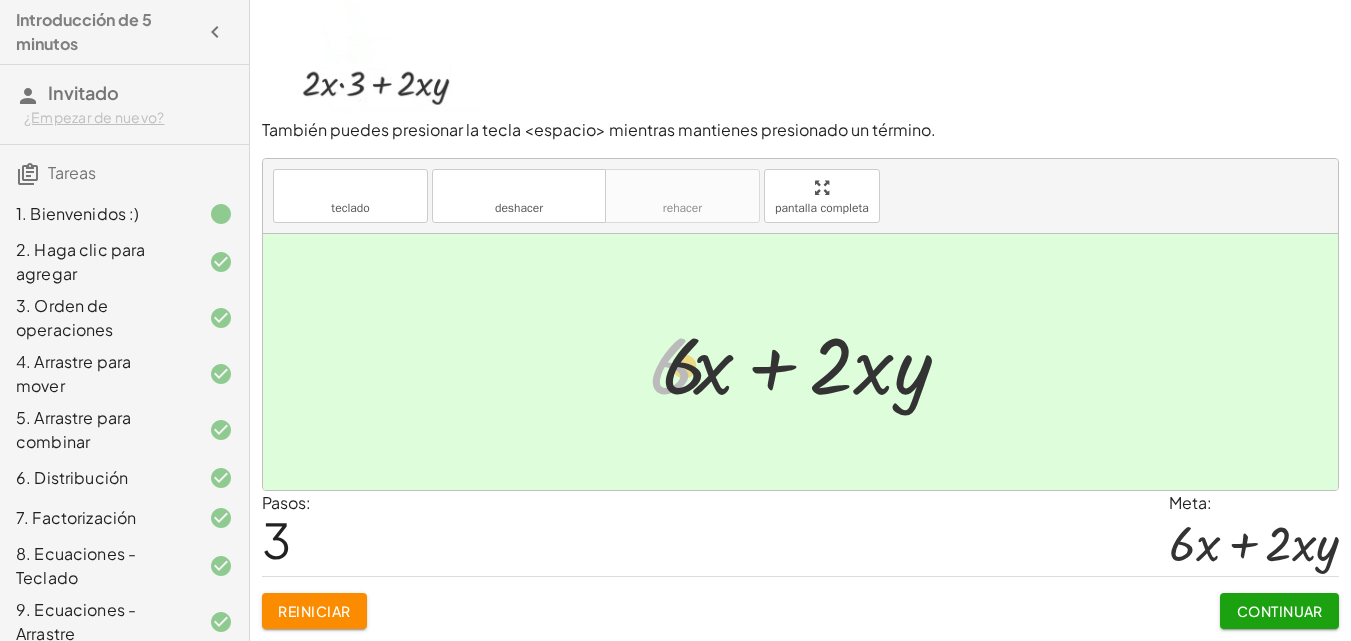 click at bounding box center [808, 362] 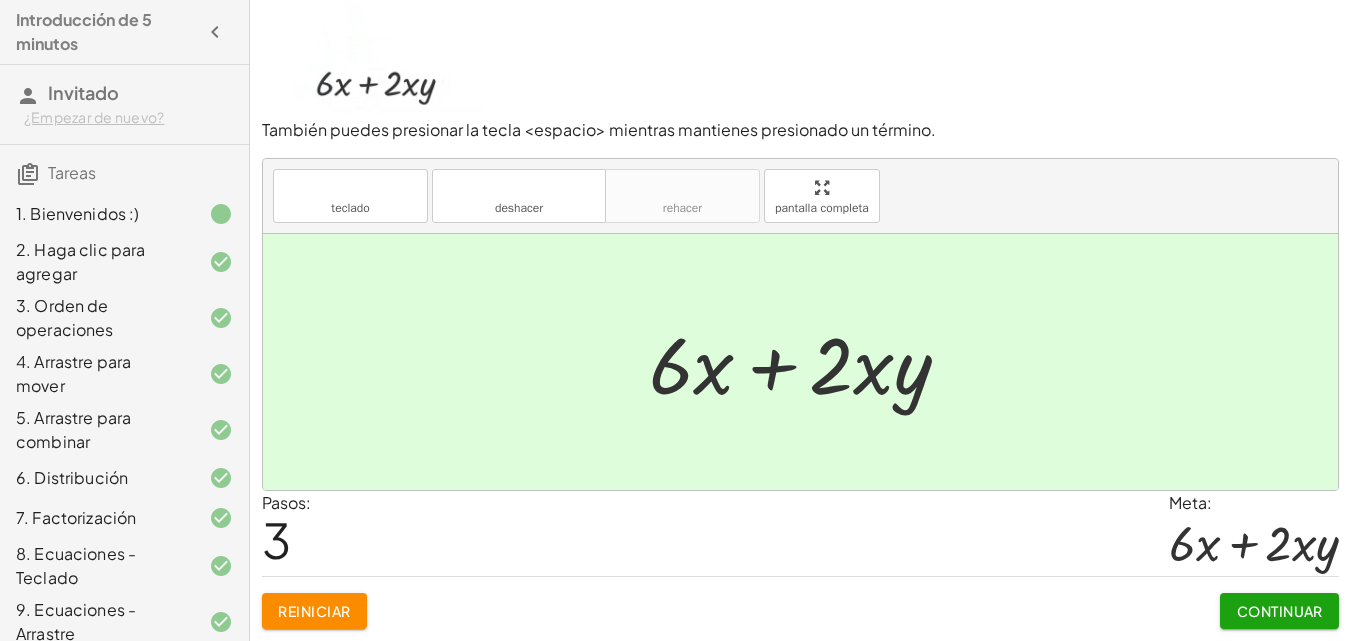 click on "Continuar" at bounding box center [1280, 611] 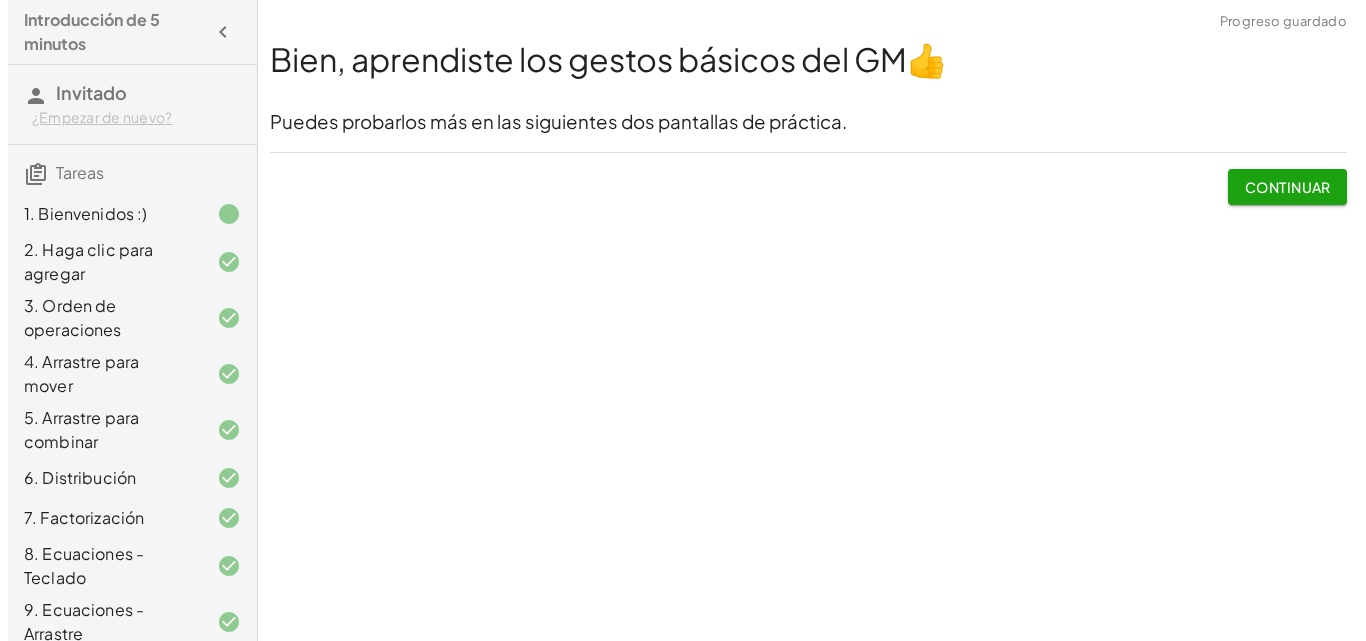 scroll, scrollTop: 0, scrollLeft: 0, axis: both 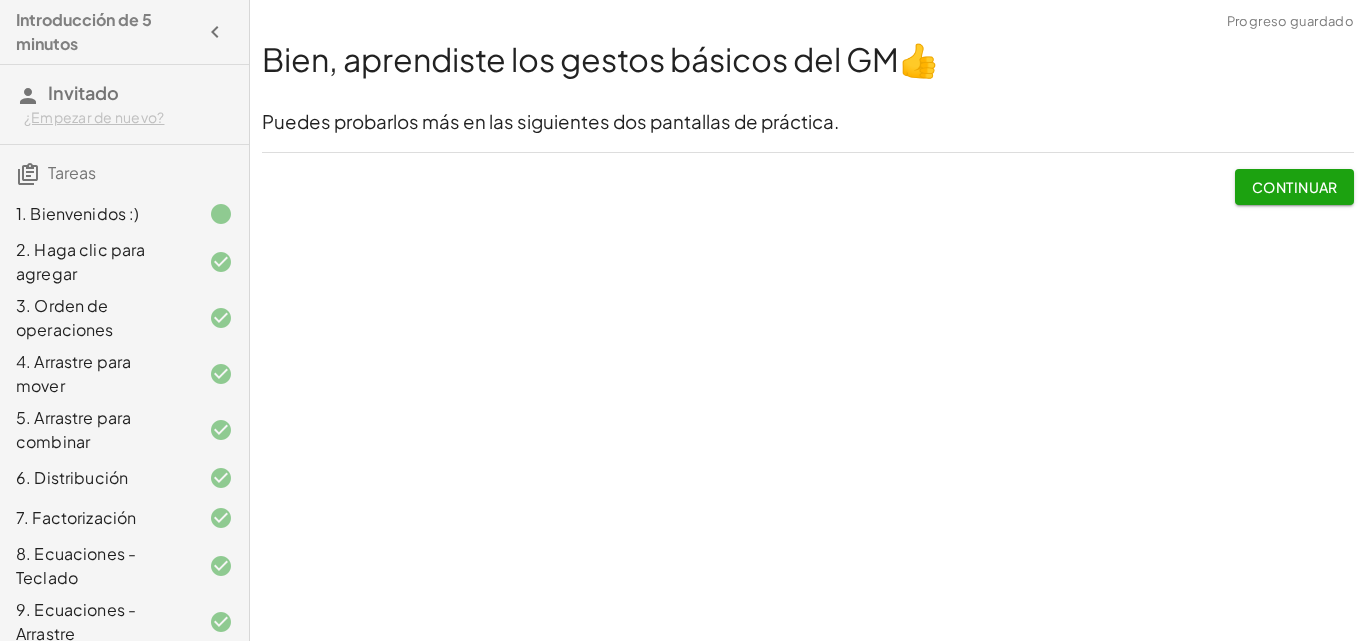 drag, startPoint x: 1264, startPoint y: 604, endPoint x: 1161, endPoint y: 586, distance: 104.56099 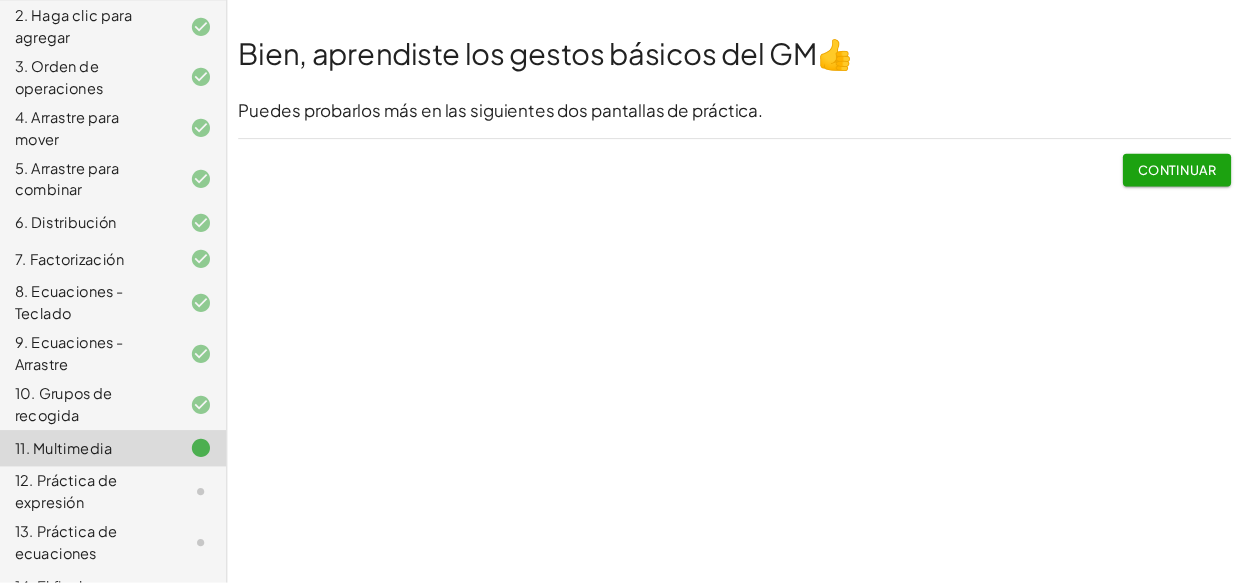 scroll, scrollTop: 265, scrollLeft: 0, axis: vertical 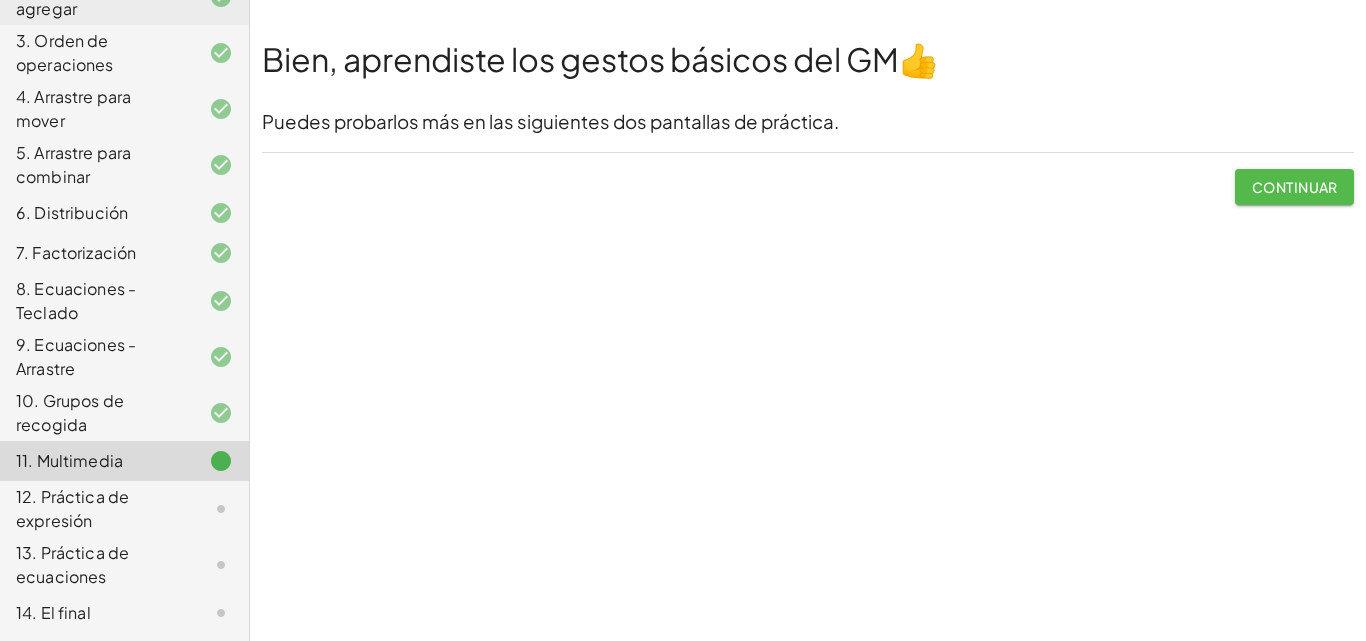 click on "Continuar" at bounding box center [1295, 187] 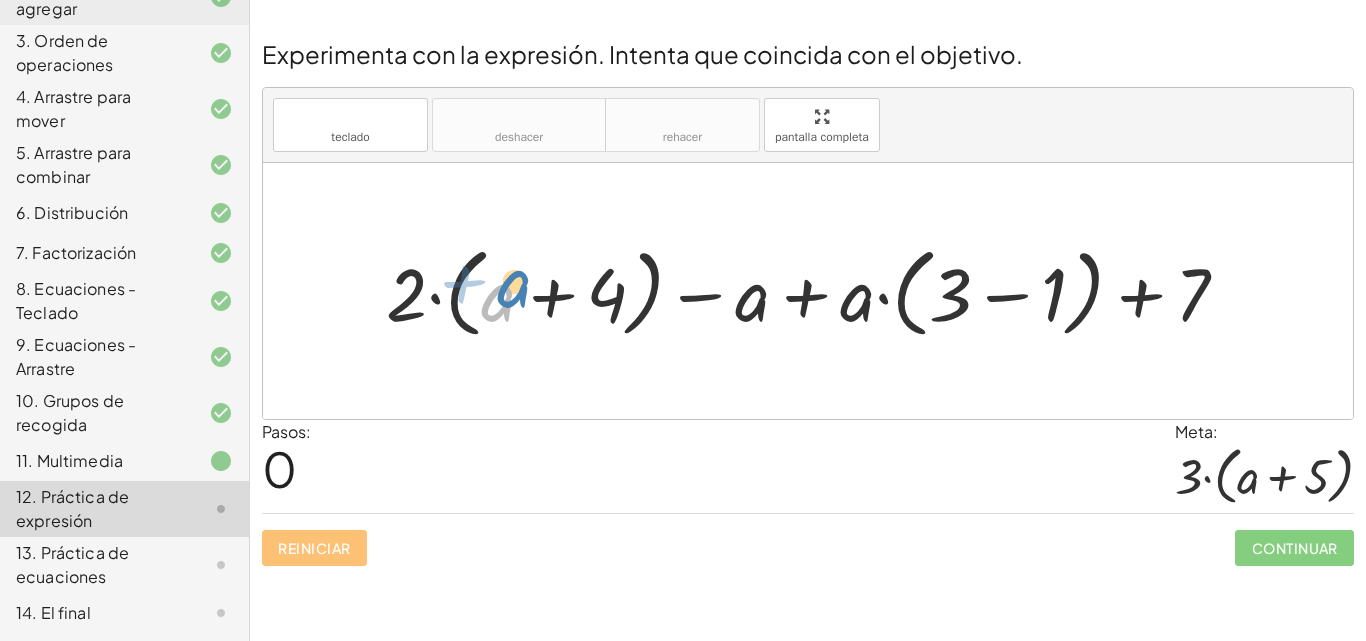 drag, startPoint x: 508, startPoint y: 309, endPoint x: 527, endPoint y: 295, distance: 23.600847 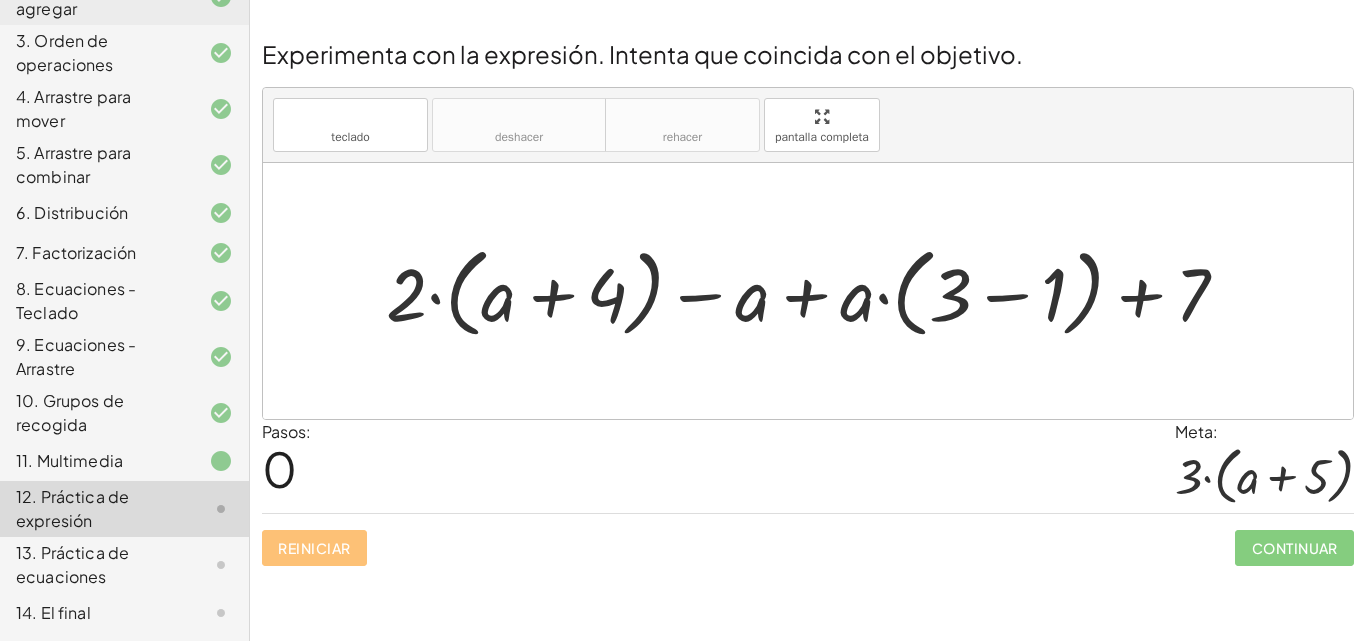 click at bounding box center [815, 291] 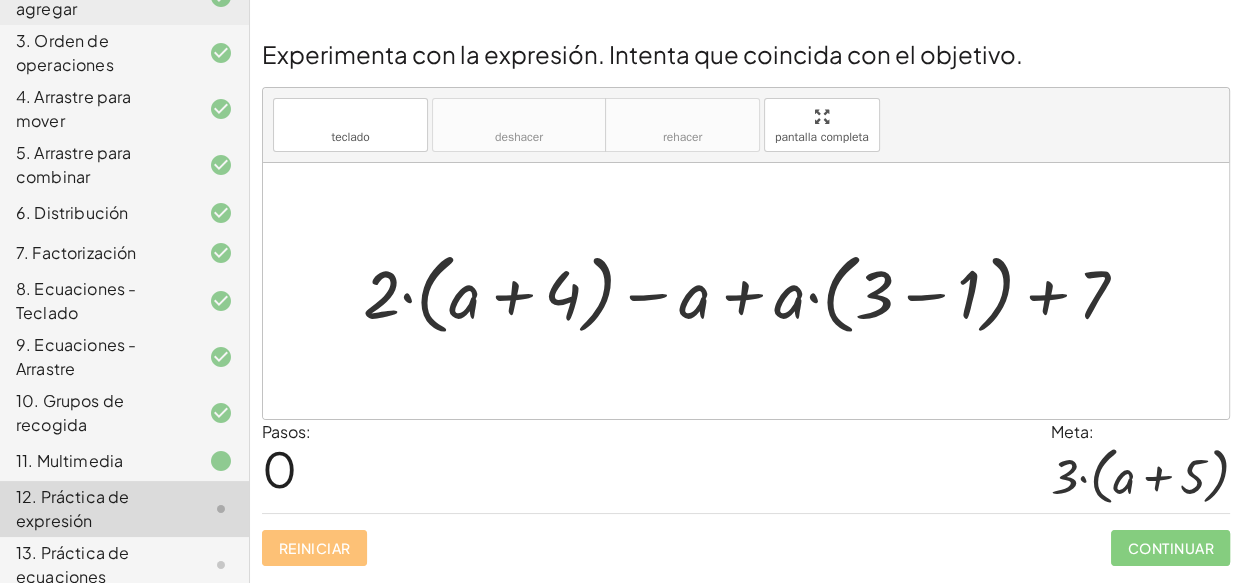 scroll, scrollTop: 265, scrollLeft: 0, axis: vertical 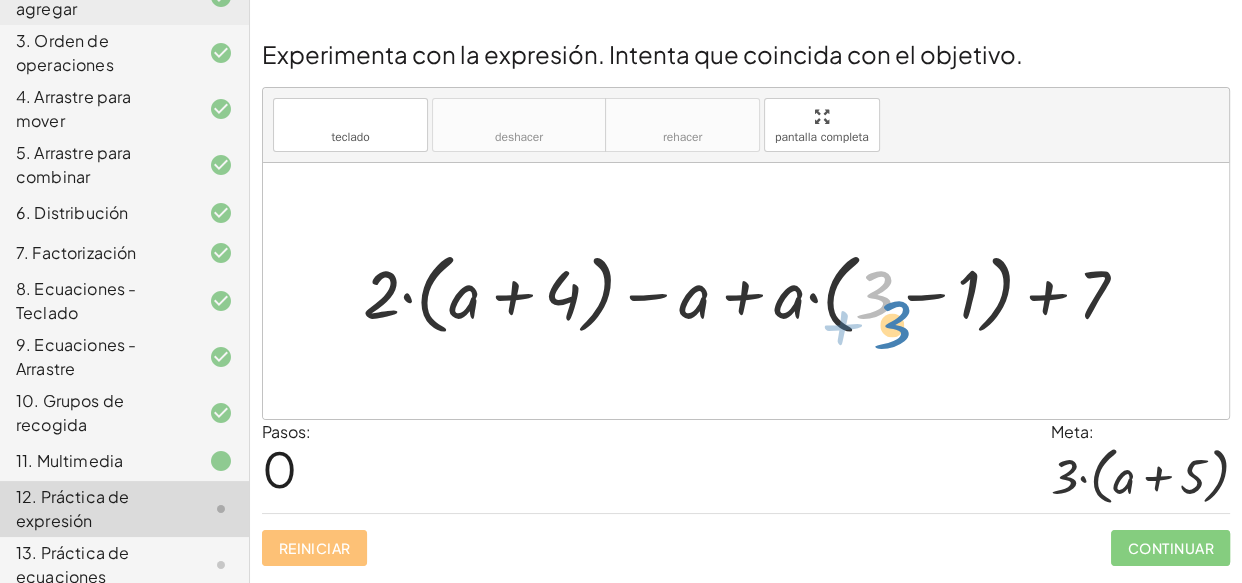 drag, startPoint x: 876, startPoint y: 281, endPoint x: 891, endPoint y: 308, distance: 30.88689 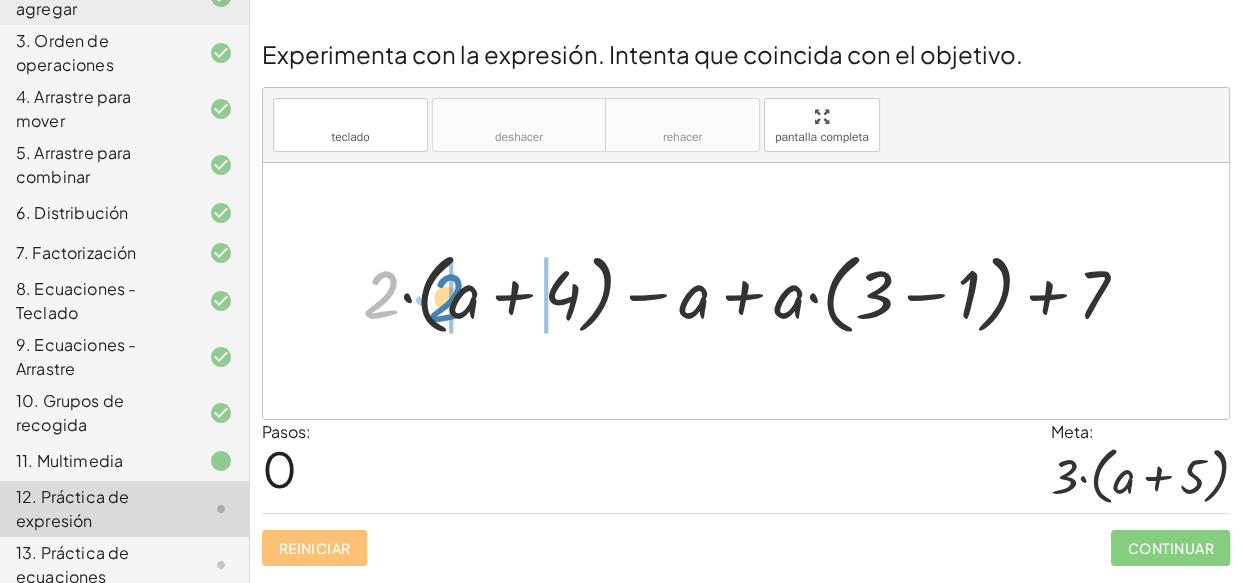 drag, startPoint x: 374, startPoint y: 309, endPoint x: 439, endPoint y: 312, distance: 65.06919 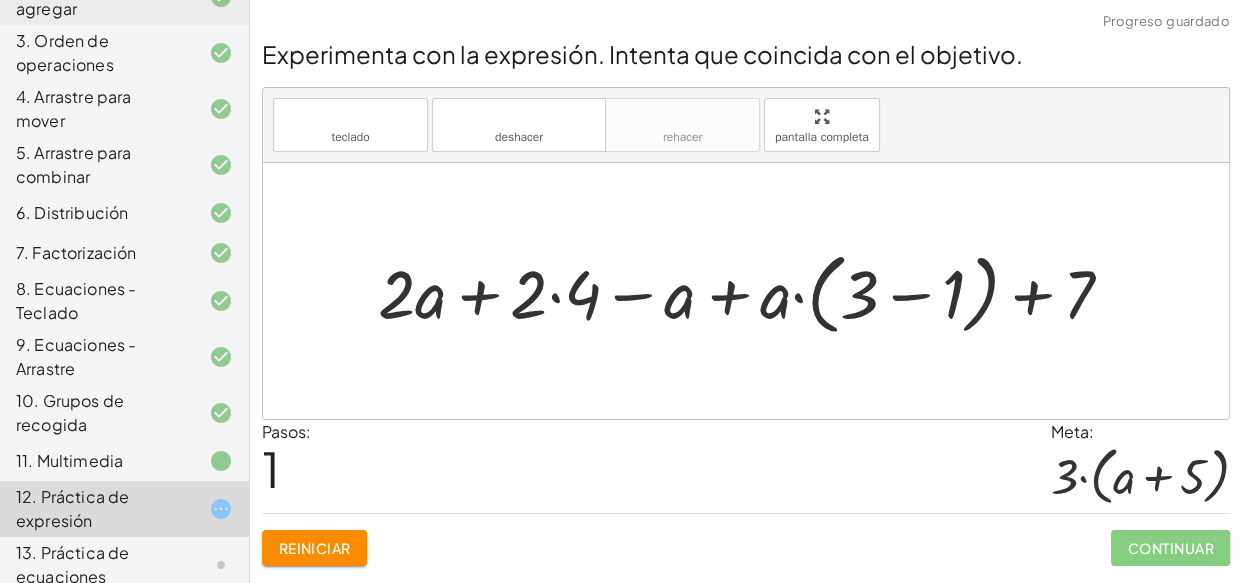 click at bounding box center (754, 291) 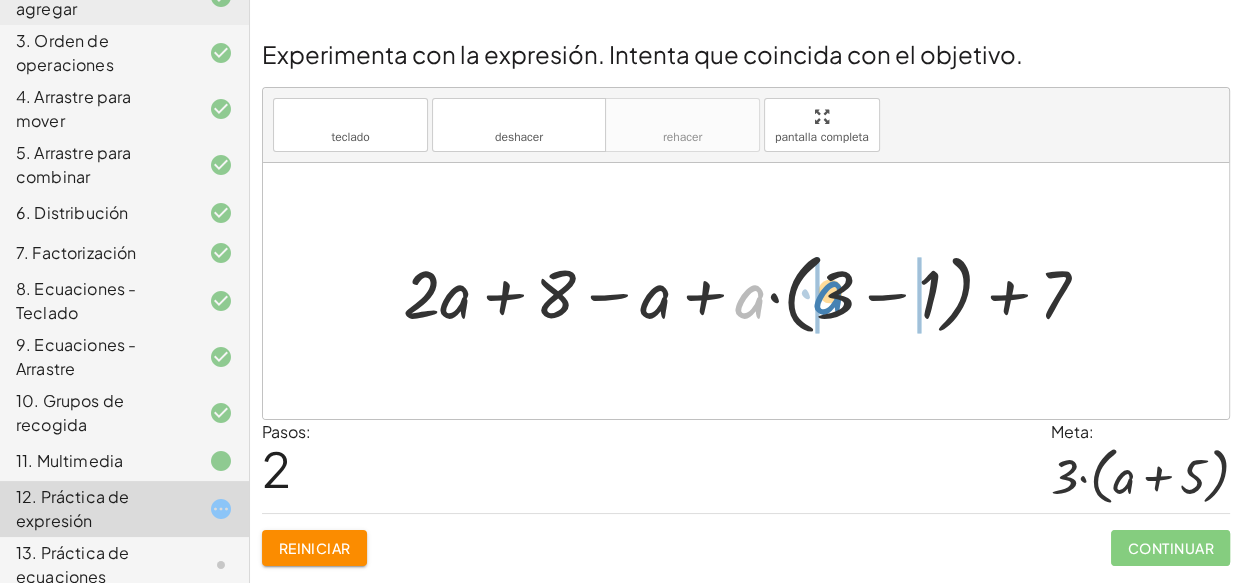 drag, startPoint x: 750, startPoint y: 310, endPoint x: 828, endPoint y: 306, distance: 78.10249 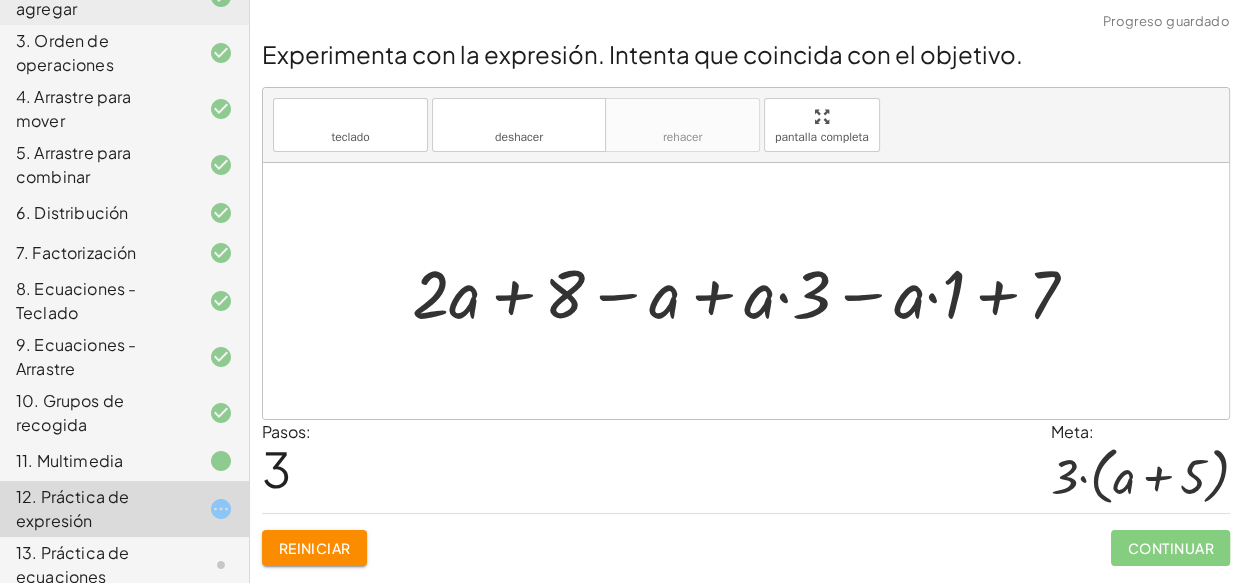 click at bounding box center (753, 291) 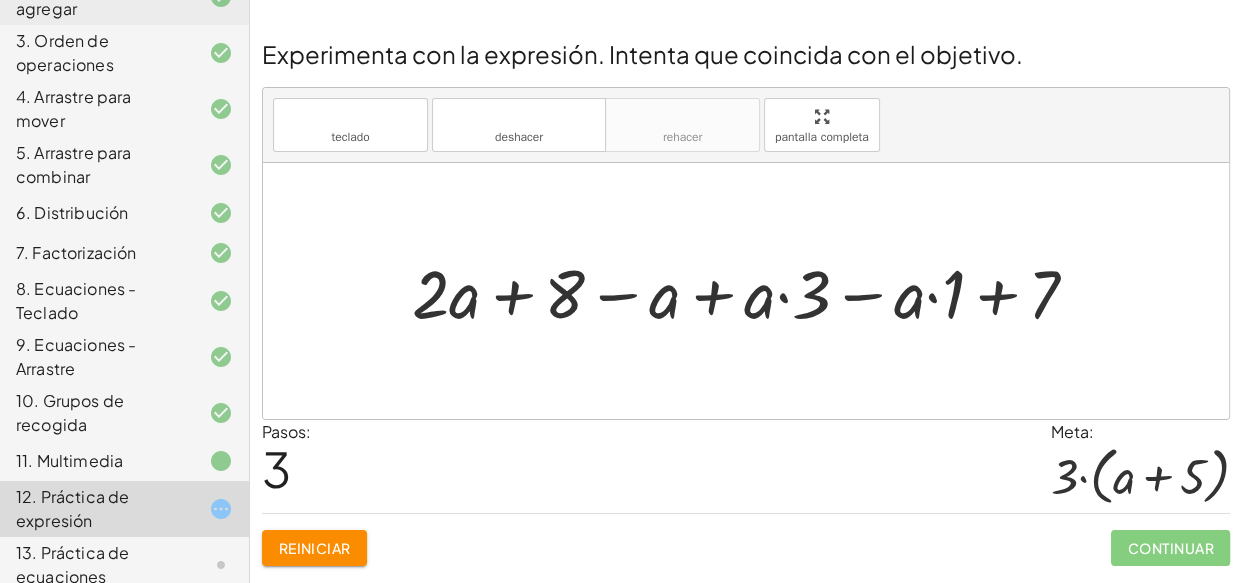 click at bounding box center [753, 291] 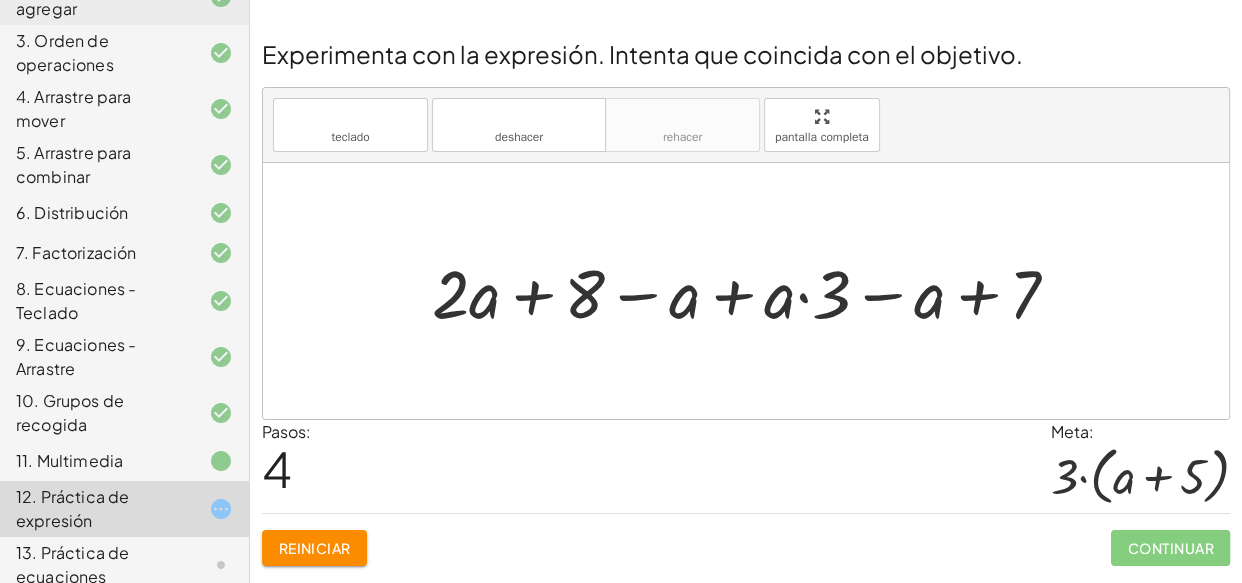 click at bounding box center (753, 291) 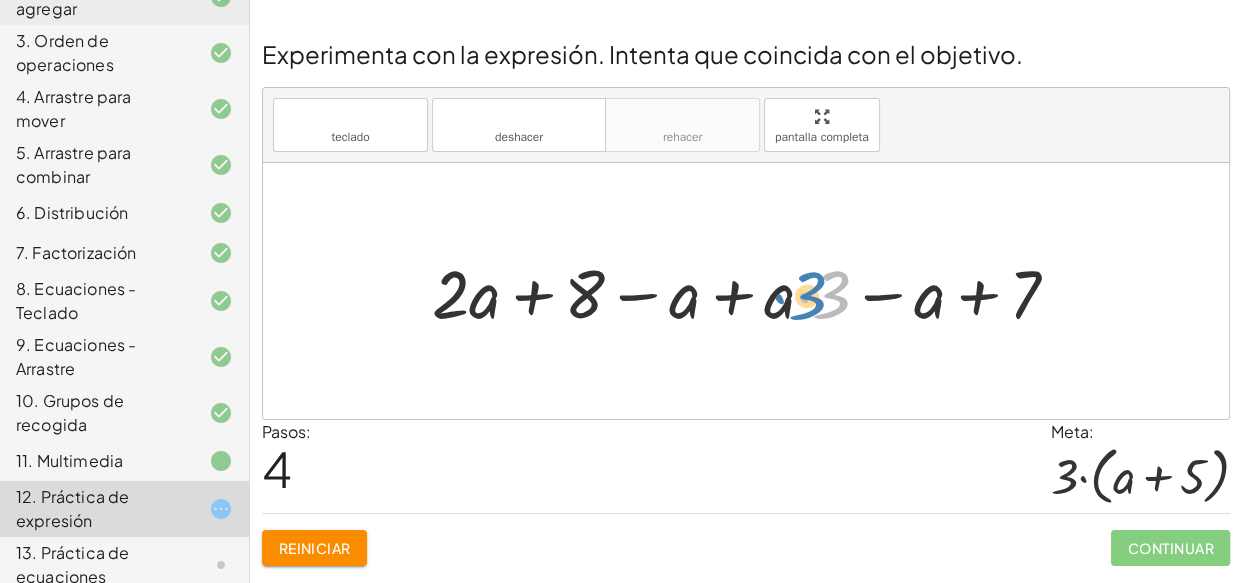 drag, startPoint x: 832, startPoint y: 299, endPoint x: 810, endPoint y: 300, distance: 22.022715 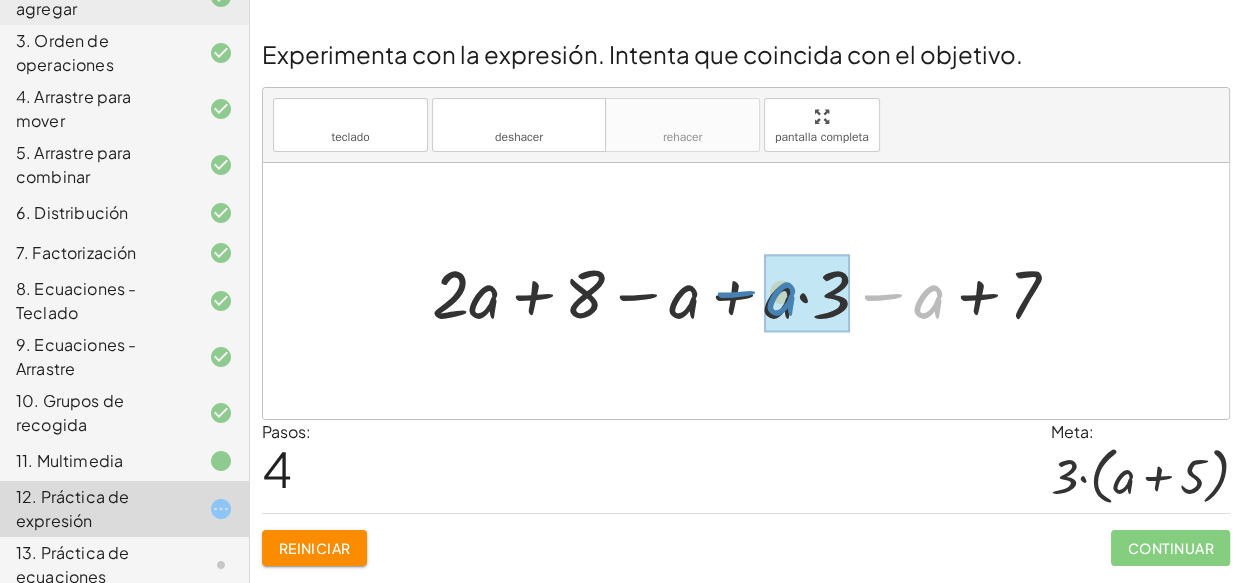 drag, startPoint x: 921, startPoint y: 299, endPoint x: 770, endPoint y: 296, distance: 151.0298 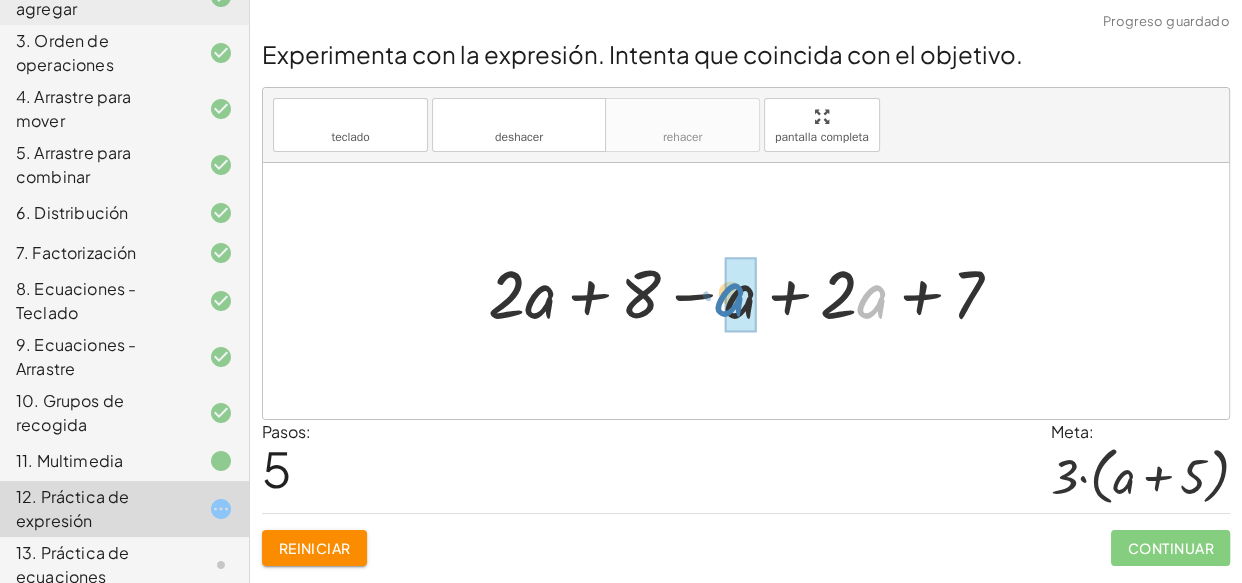 drag, startPoint x: 874, startPoint y: 305, endPoint x: 733, endPoint y: 303, distance: 141.01419 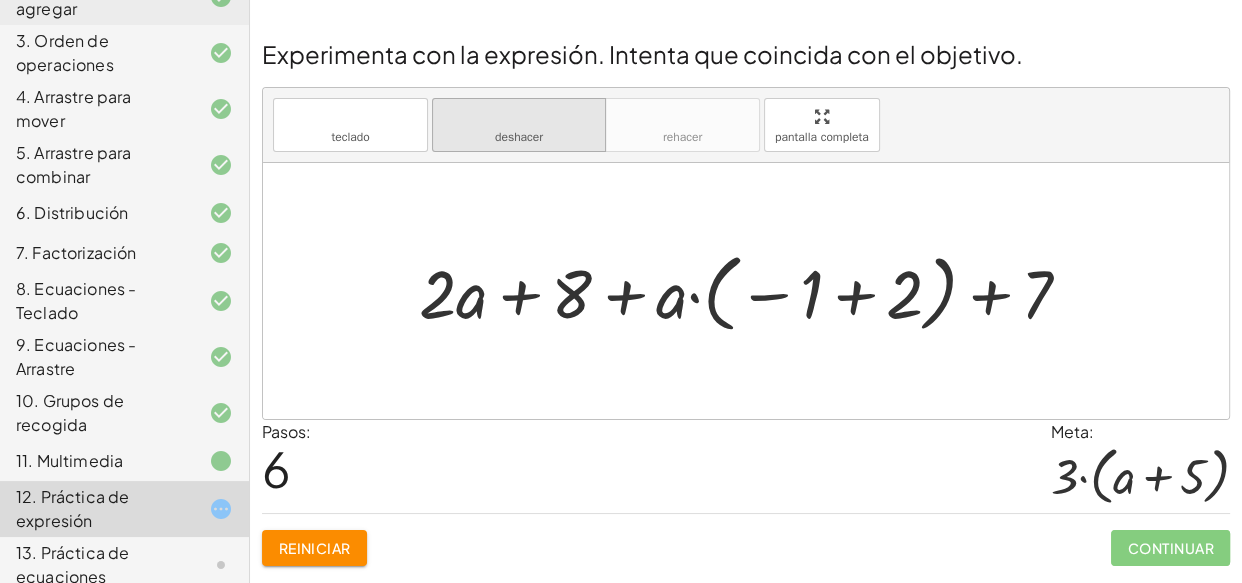 click on "deshacer" at bounding box center [519, 137] 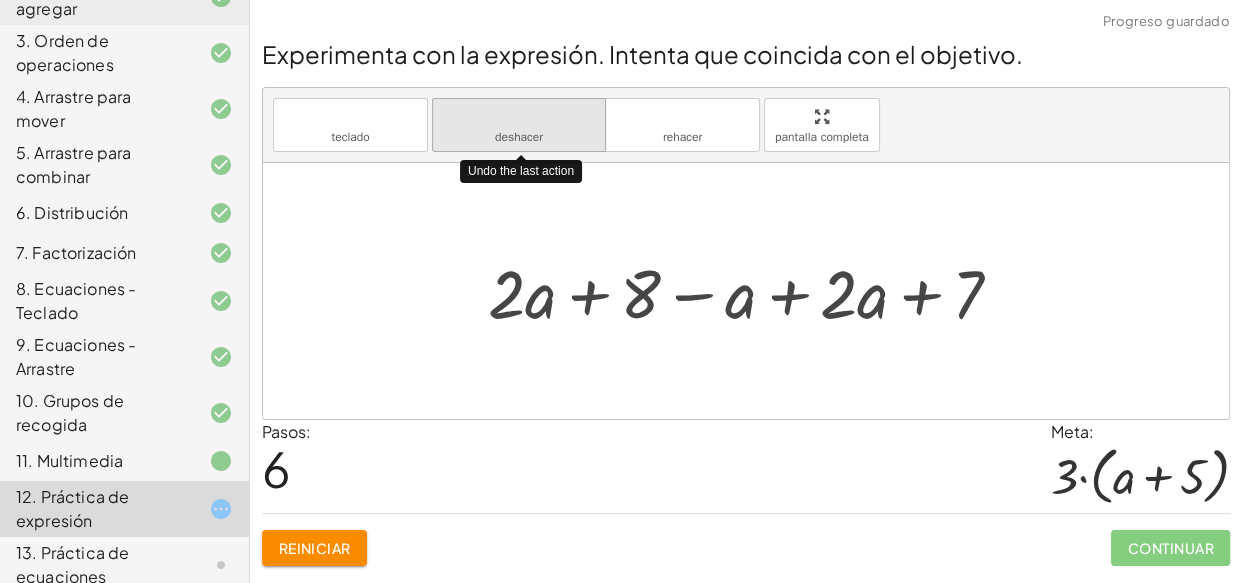 click on "deshacer" at bounding box center (519, 137) 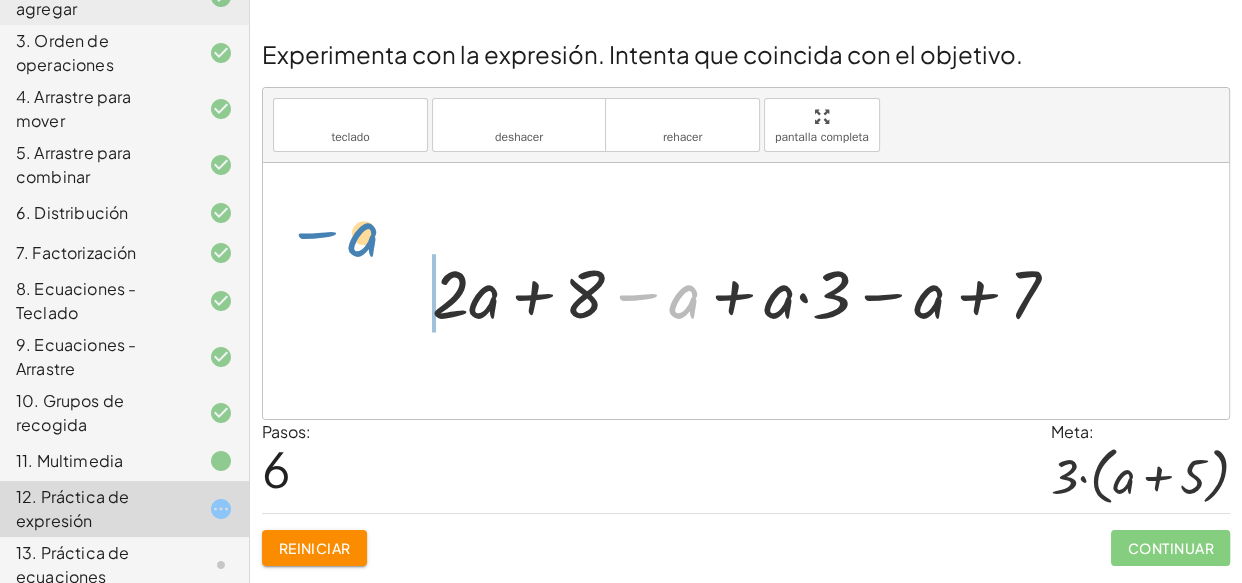 drag, startPoint x: 683, startPoint y: 306, endPoint x: 375, endPoint y: 267, distance: 310.45935 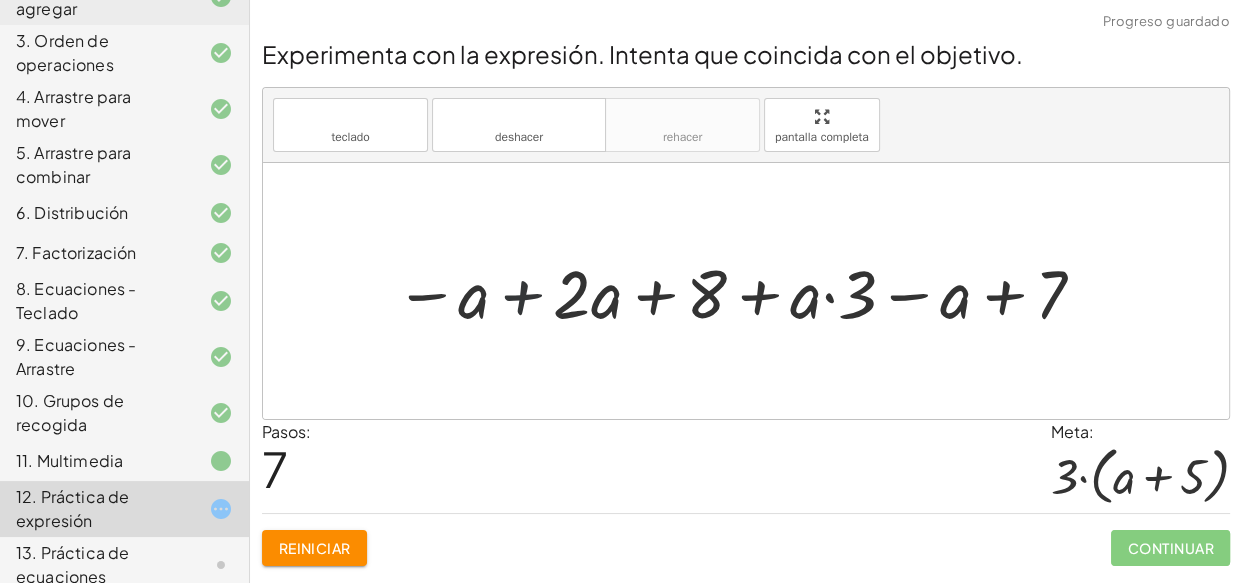 click at bounding box center [742, 291] 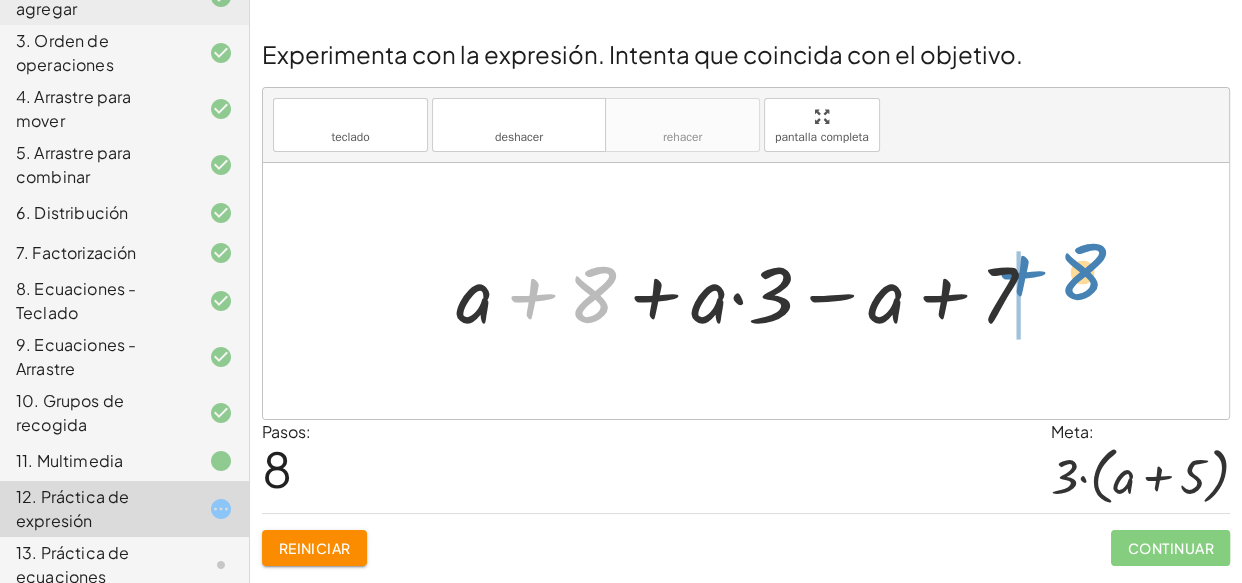 drag, startPoint x: 595, startPoint y: 306, endPoint x: 1091, endPoint y: 292, distance: 496.19754 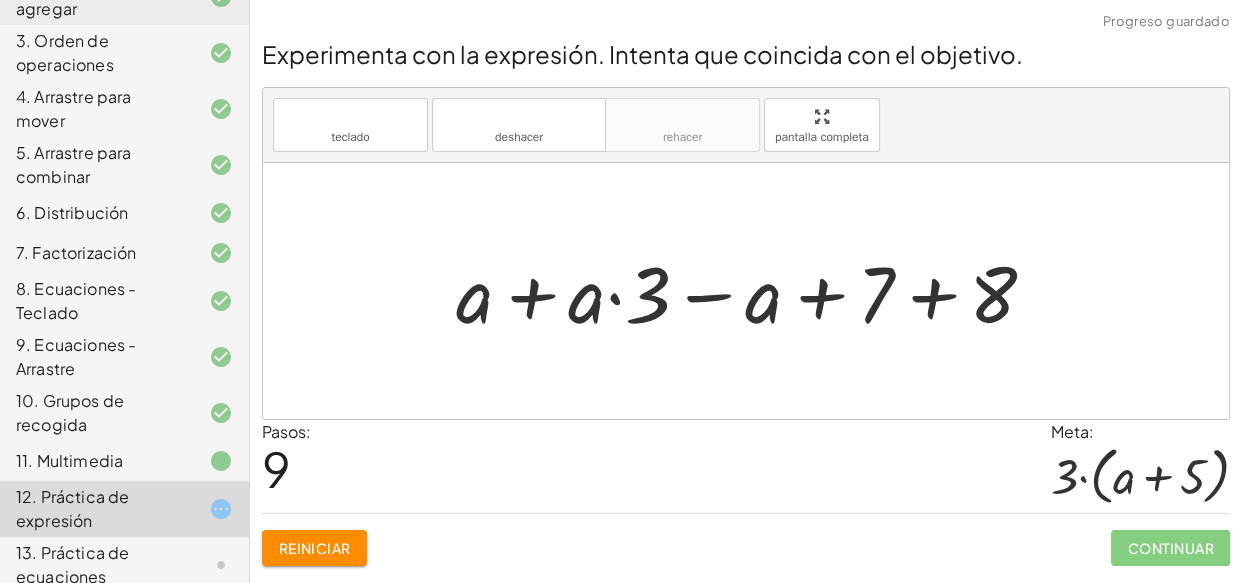 click at bounding box center [754, 291] 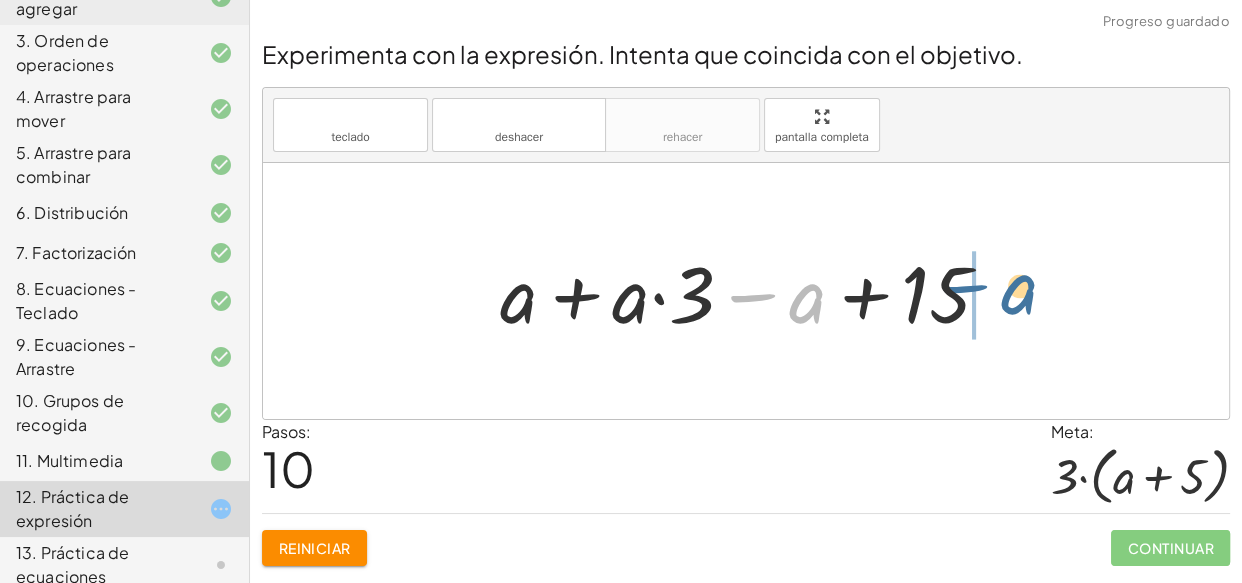 drag, startPoint x: 764, startPoint y: 300, endPoint x: 984, endPoint y: 296, distance: 220.03636 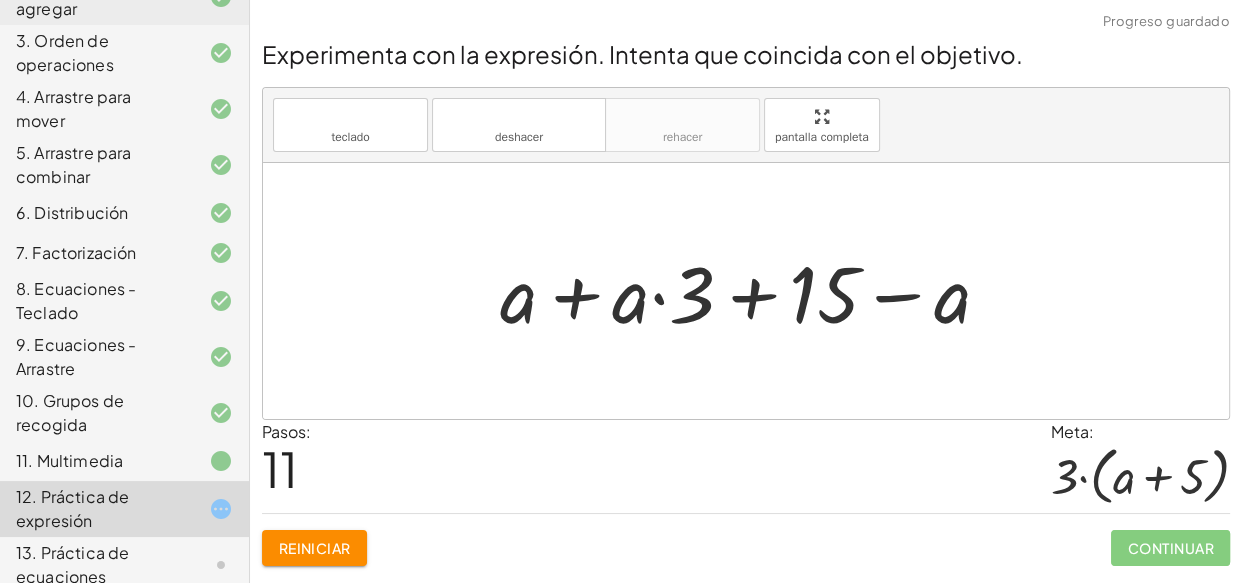click at bounding box center [753, 291] 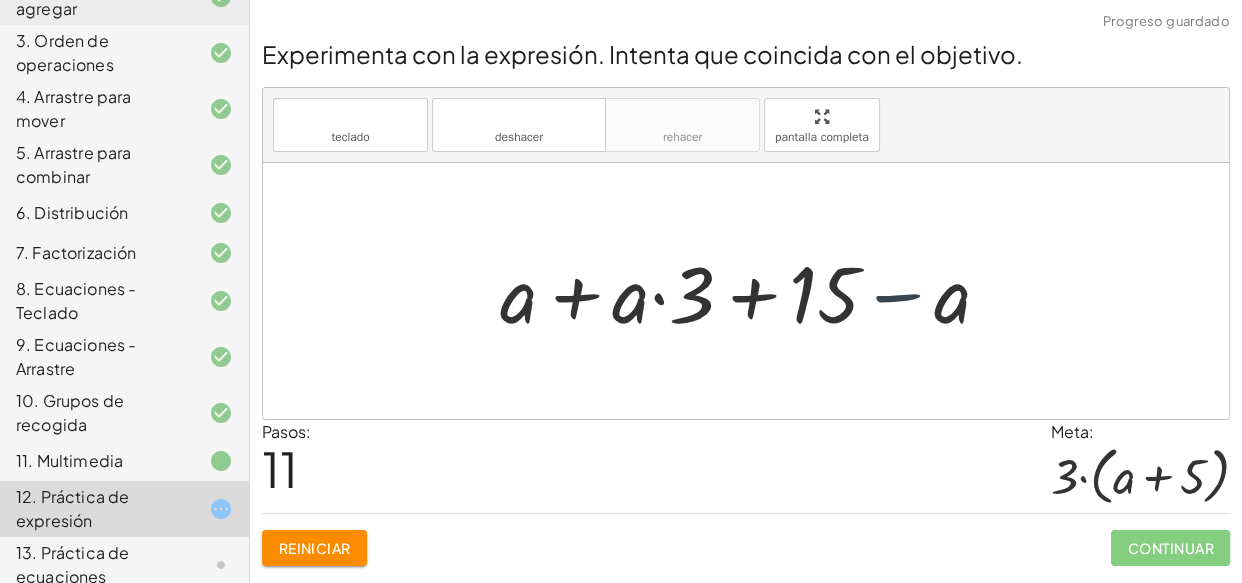 click at bounding box center (753, 291) 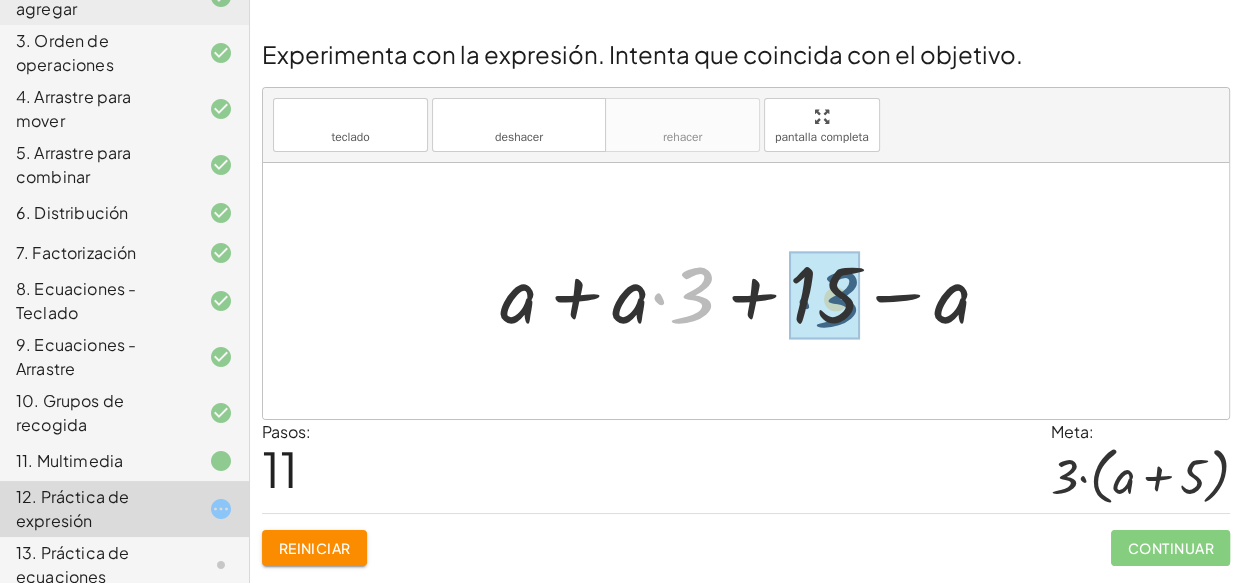 drag, startPoint x: 695, startPoint y: 307, endPoint x: 847, endPoint y: 312, distance: 152.08221 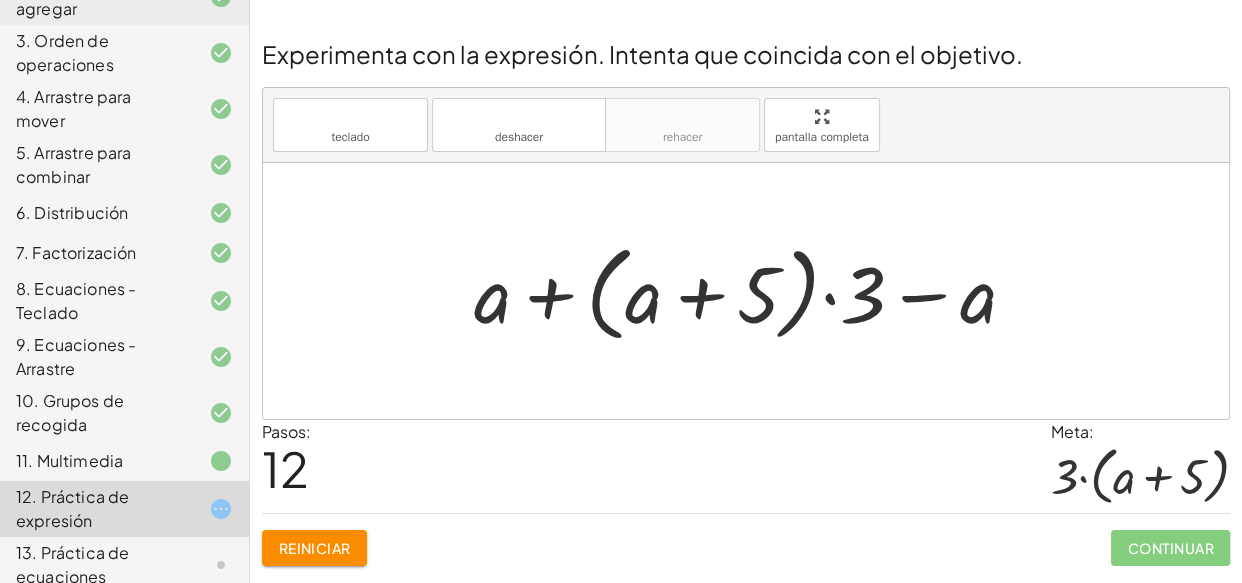 drag, startPoint x: 851, startPoint y: 298, endPoint x: 810, endPoint y: 297, distance: 41.01219 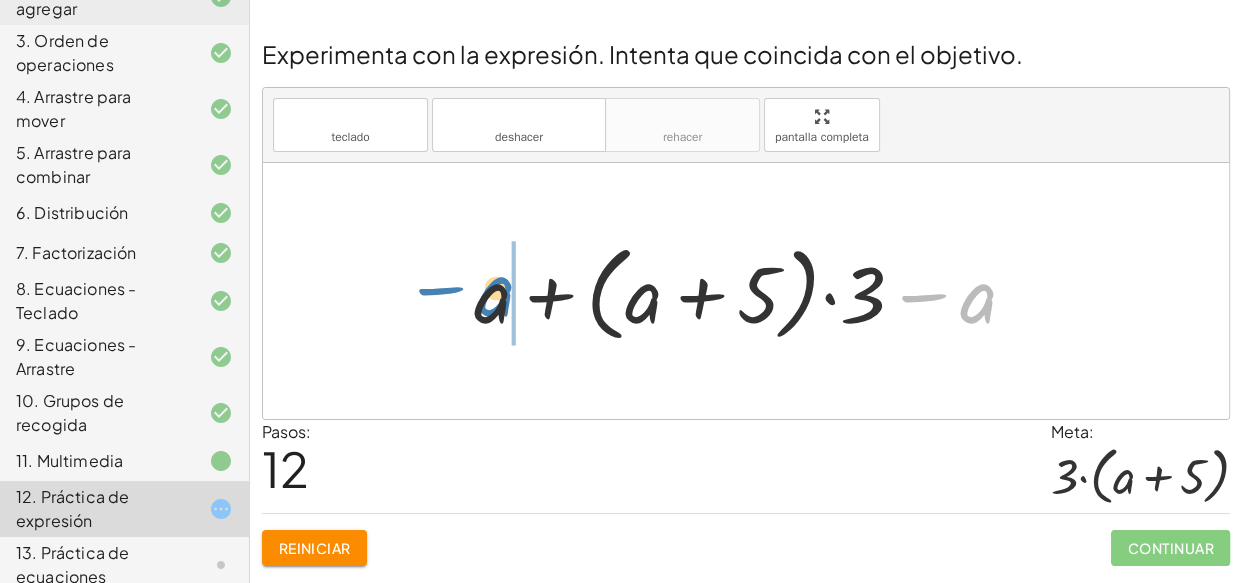 drag, startPoint x: 983, startPoint y: 298, endPoint x: 509, endPoint y: 295, distance: 474.0095 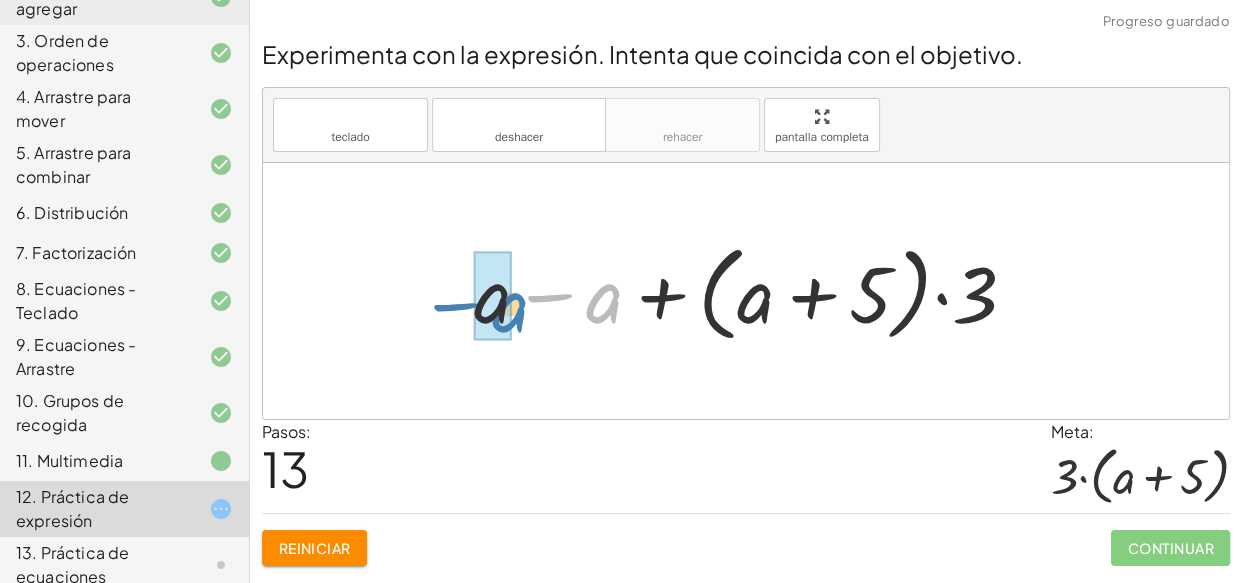 drag, startPoint x: 600, startPoint y: 297, endPoint x: 503, endPoint y: 304, distance: 97.25225 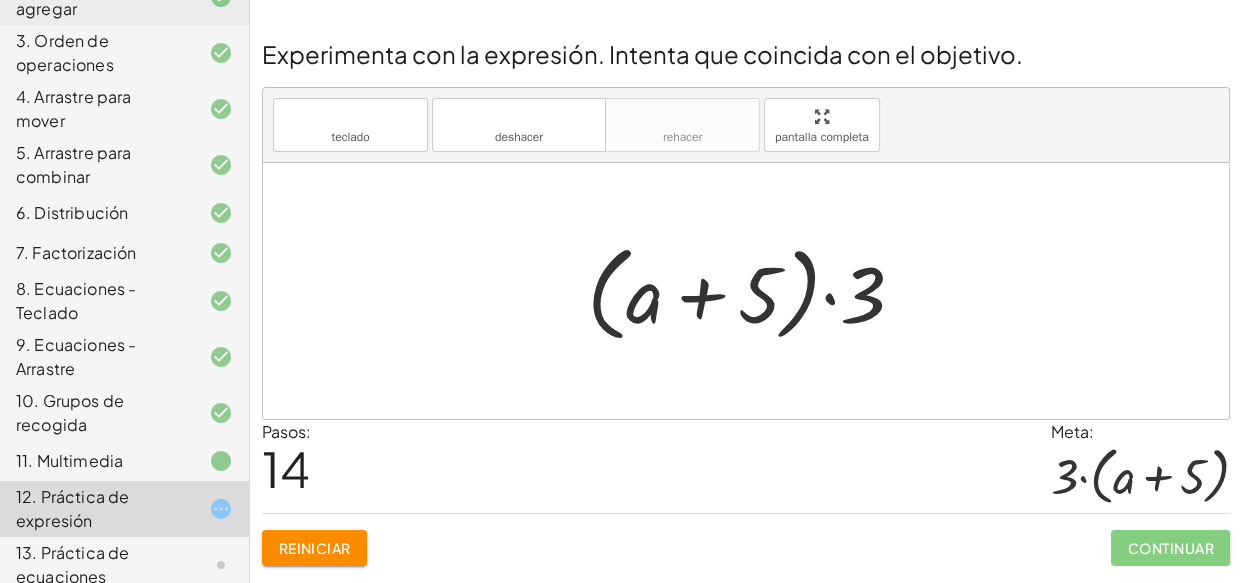 click on "Pasos:   14 Meta: · 3 · ( + a + 5 )" at bounding box center (746, 466) 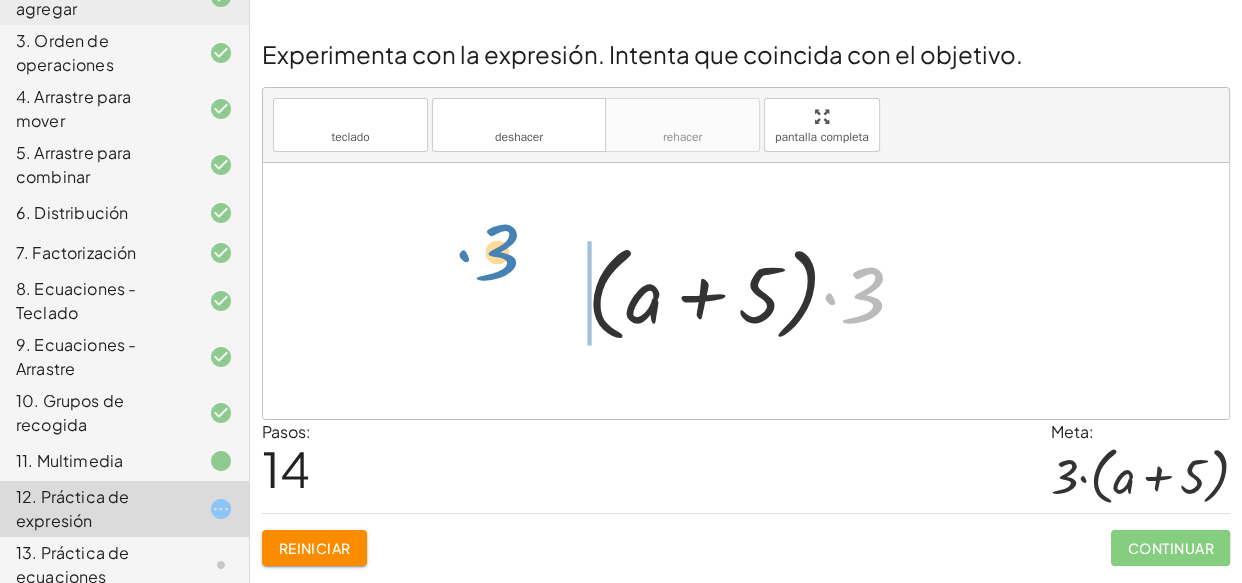 drag, startPoint x: 861, startPoint y: 286, endPoint x: 495, endPoint y: 243, distance: 368.5173 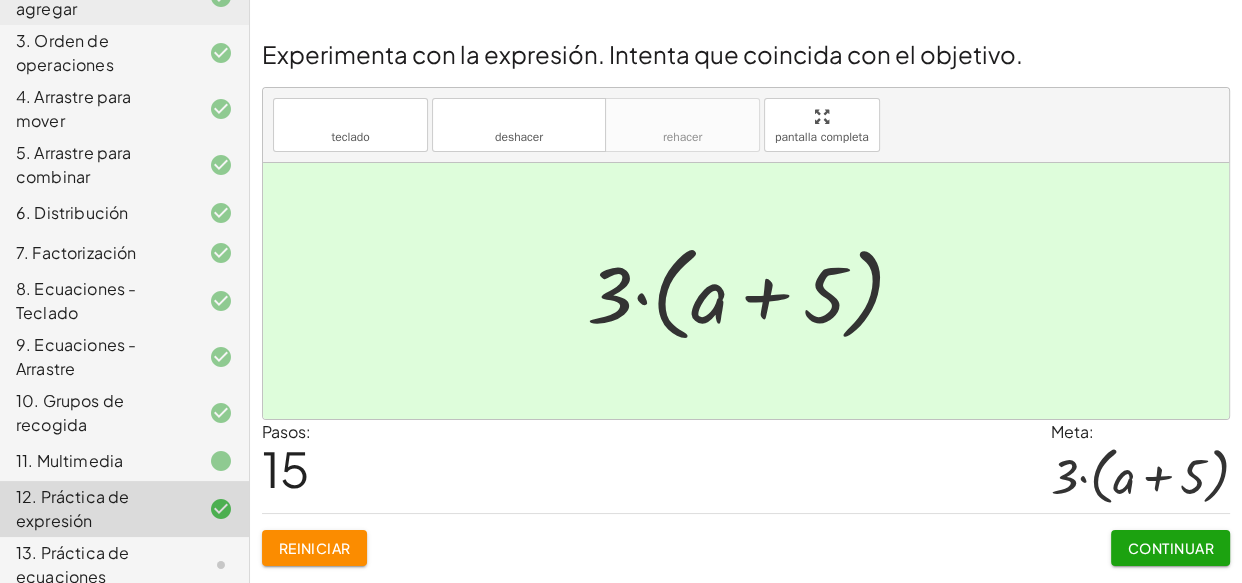 click on "Continuar" at bounding box center [1171, 548] 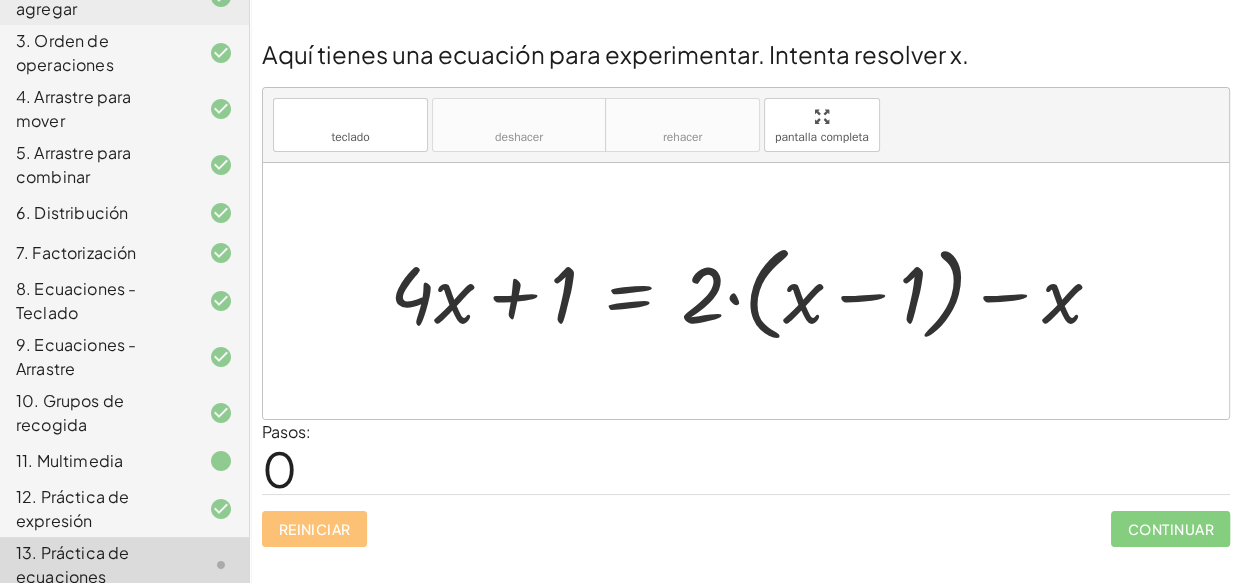 drag, startPoint x: 537, startPoint y: 302, endPoint x: 481, endPoint y: 182, distance: 132.42357 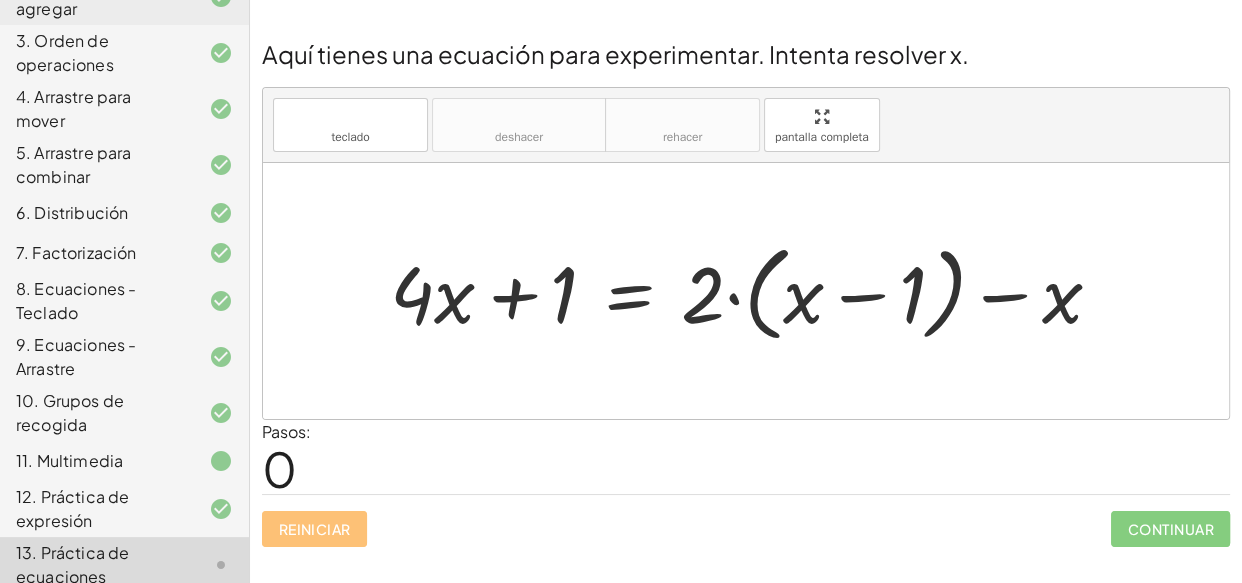 click at bounding box center (746, 291) 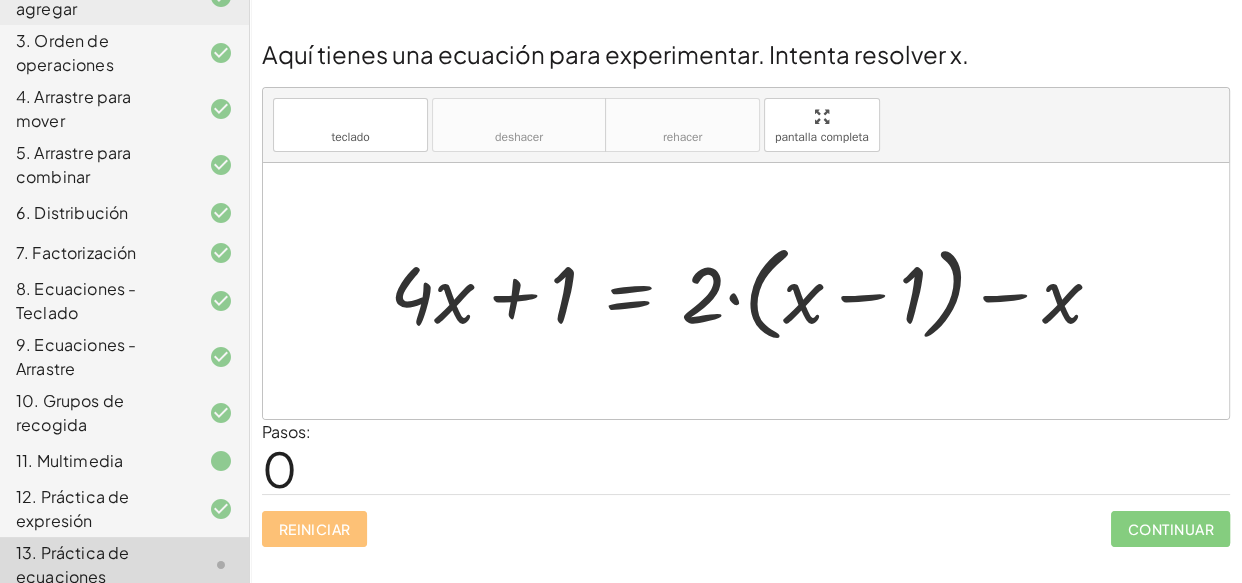 click at bounding box center [754, 291] 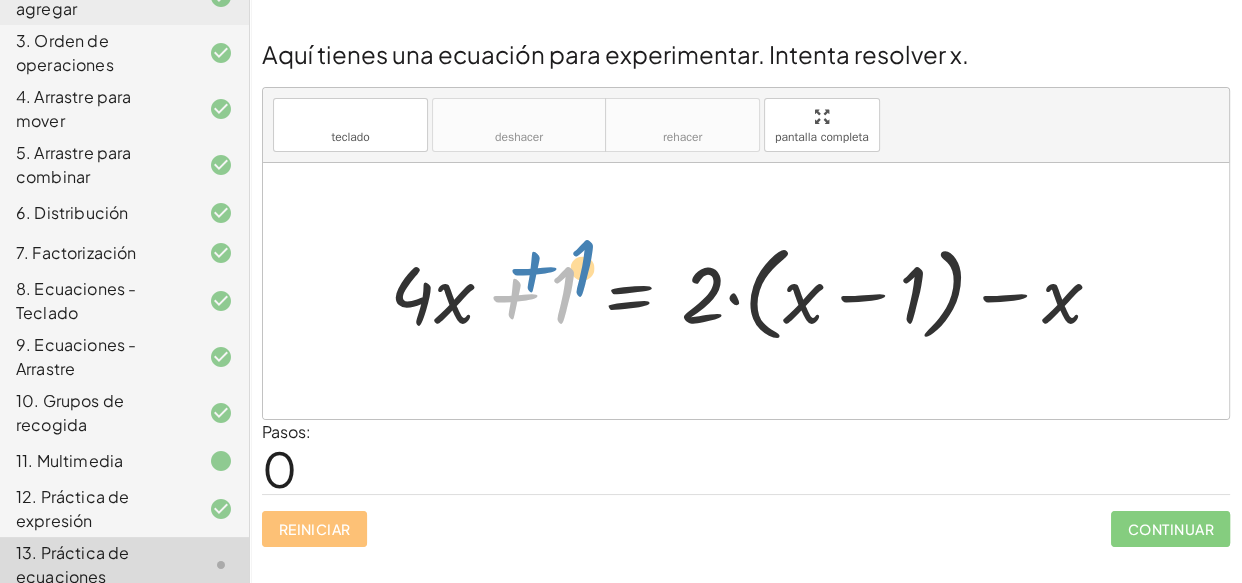 drag, startPoint x: 515, startPoint y: 308, endPoint x: 547, endPoint y: 283, distance: 40.60788 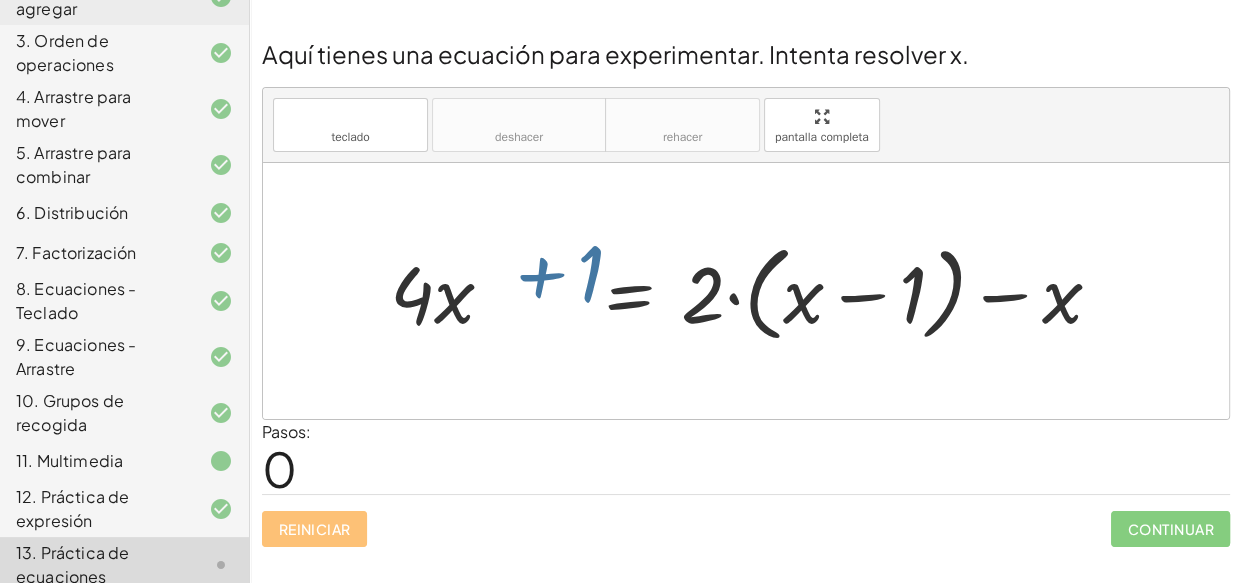 click at bounding box center [754, 291] 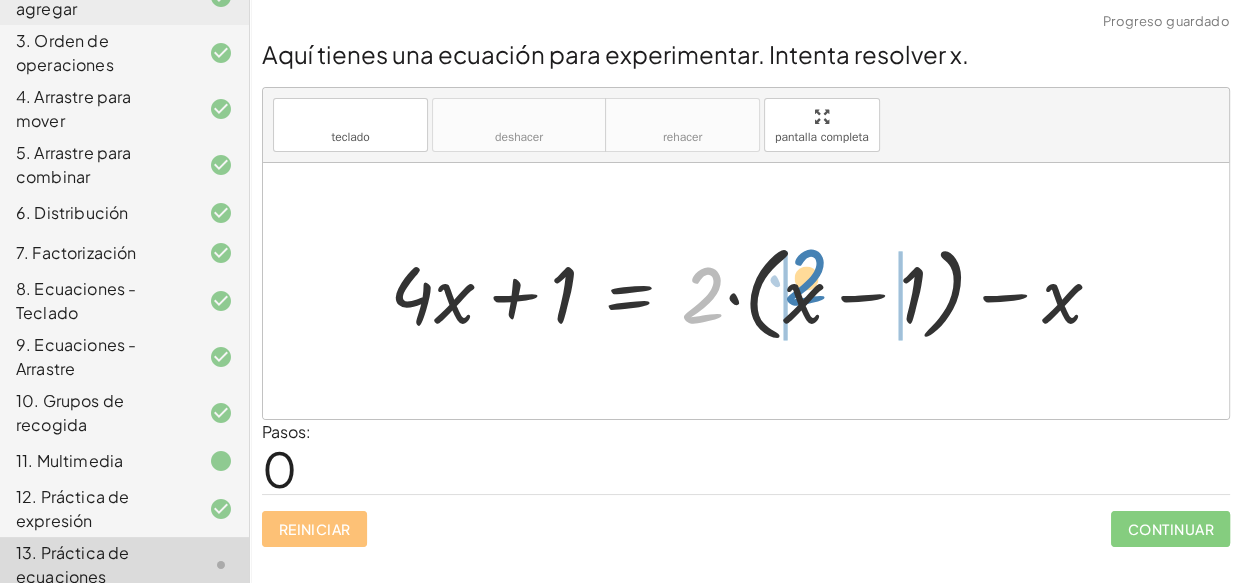 drag, startPoint x: 704, startPoint y: 298, endPoint x: 807, endPoint y: 280, distance: 104.56099 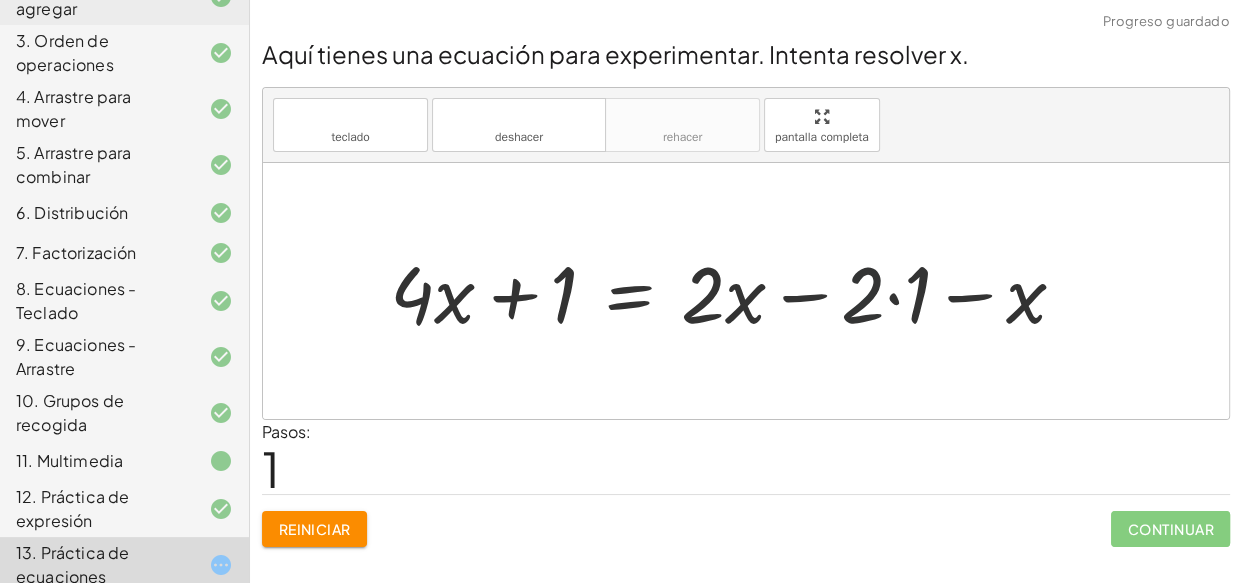 click at bounding box center [736, 291] 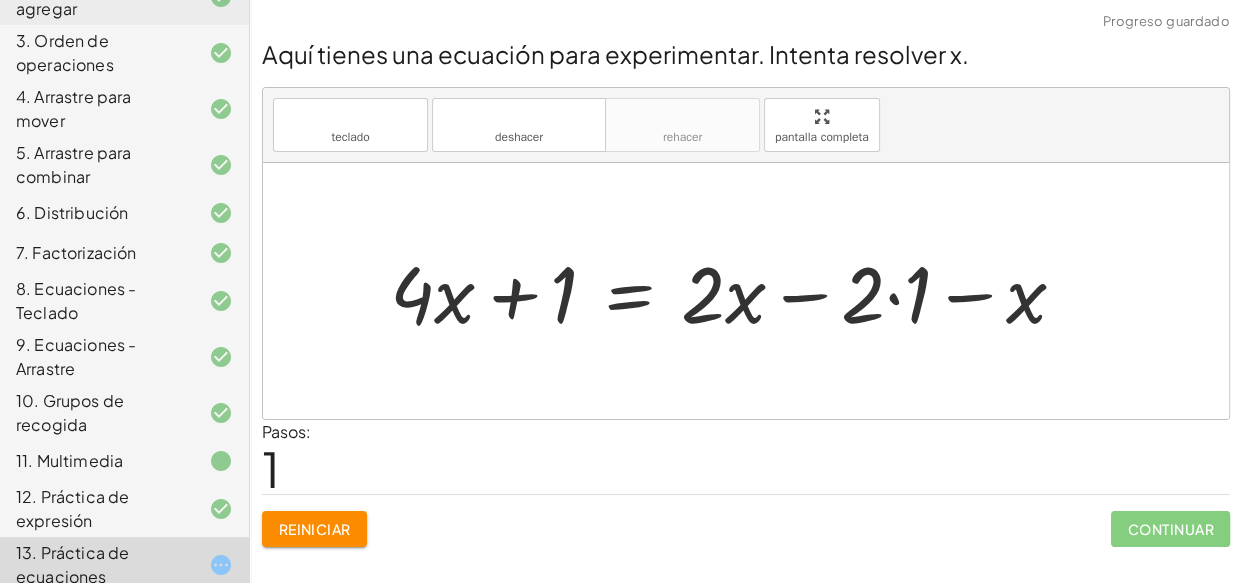 click at bounding box center [736, 291] 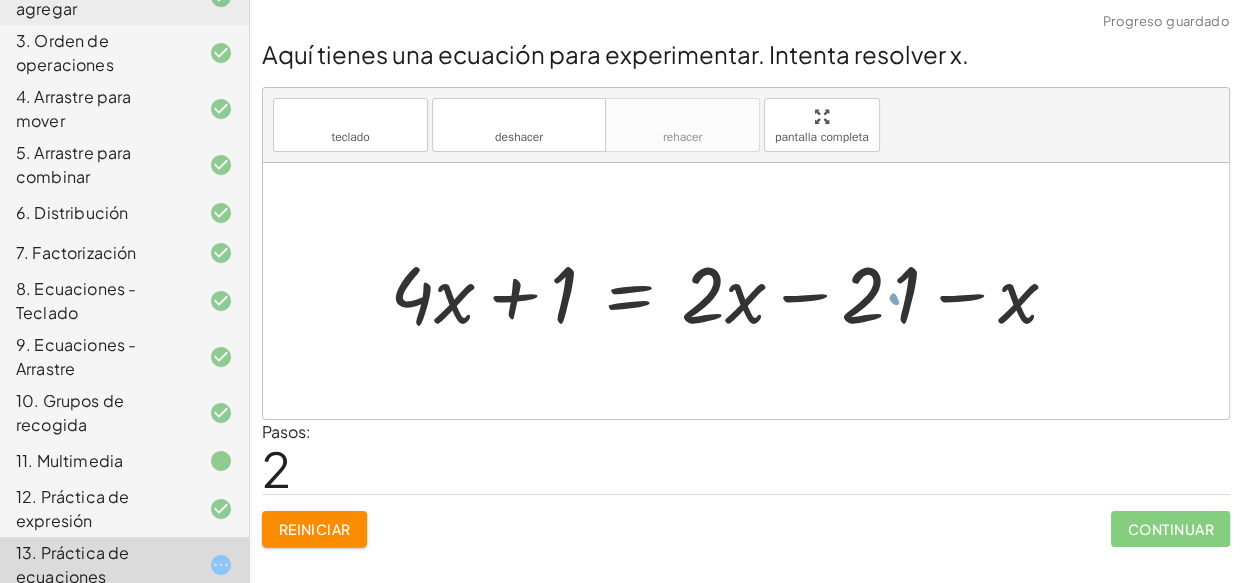 click at bounding box center [713, 291] 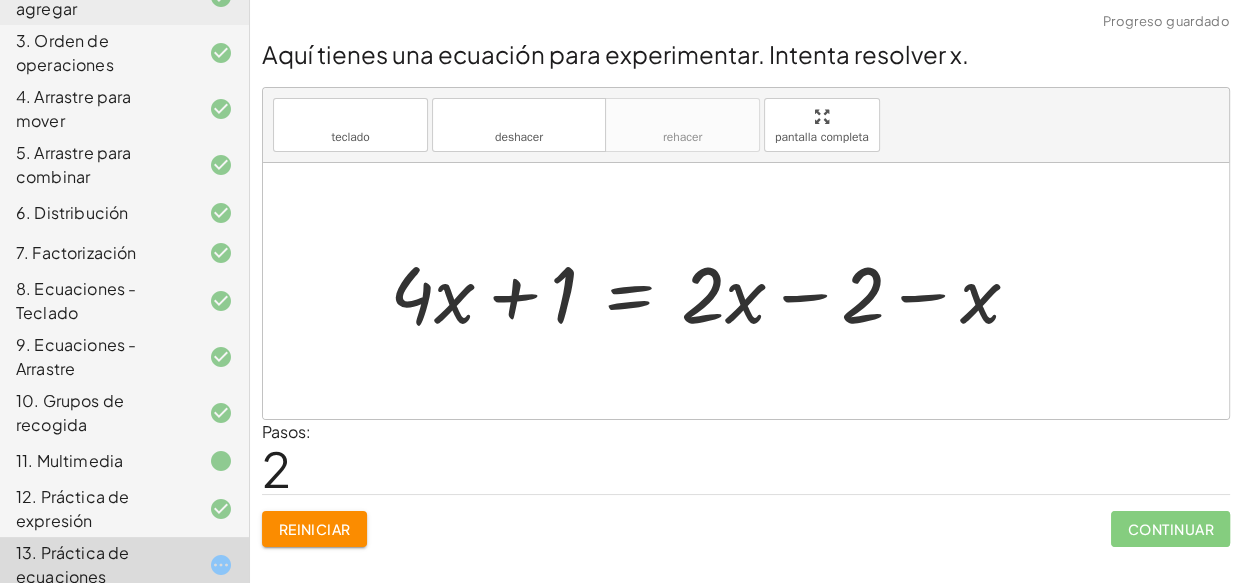 click on "Pasos:   2" at bounding box center (746, 457) 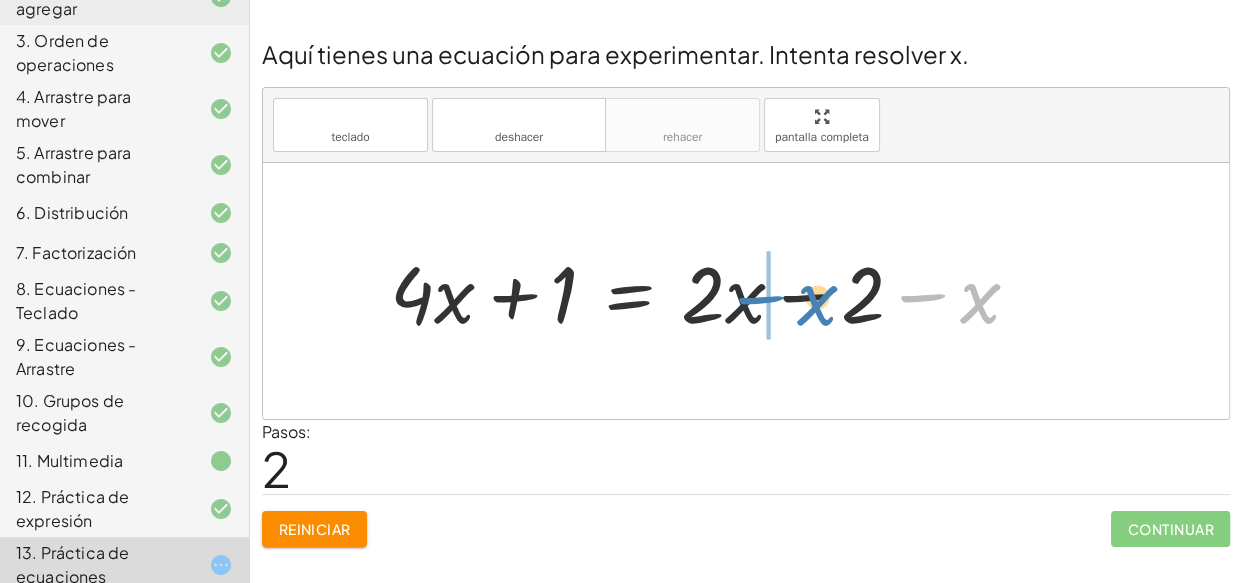 drag, startPoint x: 969, startPoint y: 297, endPoint x: 806, endPoint y: 299, distance: 163.01227 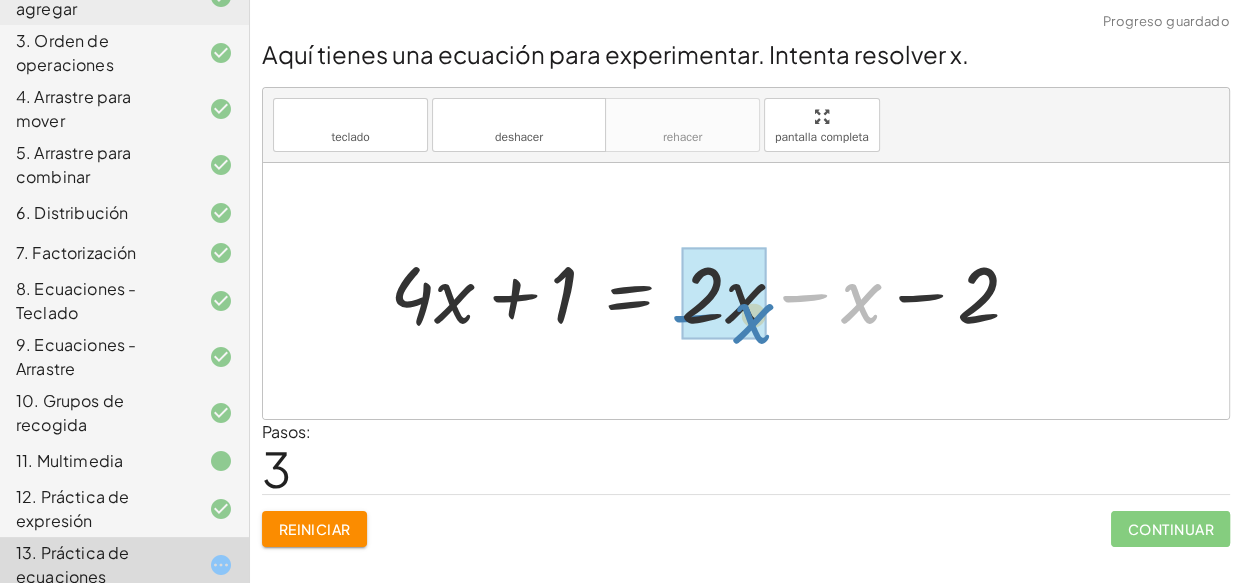 drag, startPoint x: 865, startPoint y: 285, endPoint x: 755, endPoint y: 304, distance: 111.62885 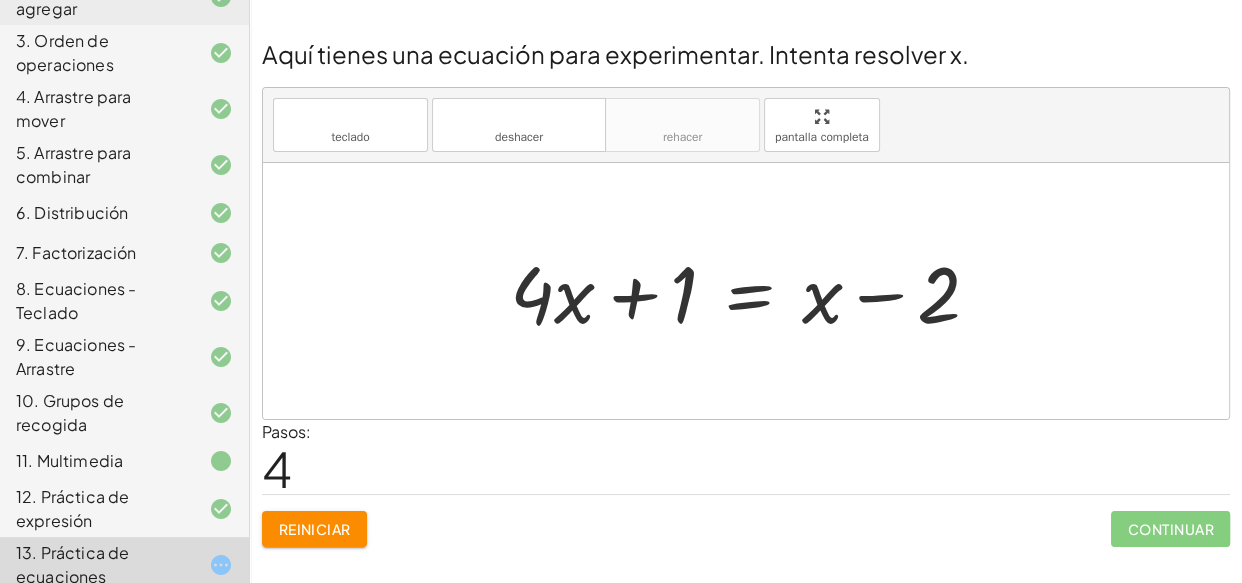 click at bounding box center [746, 291] 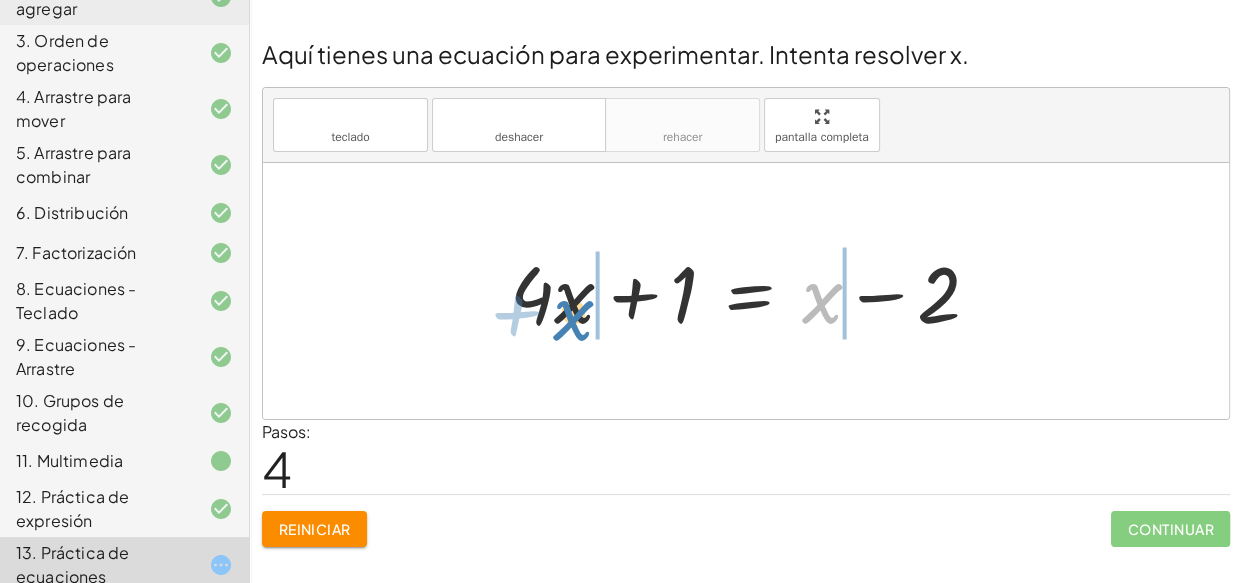 drag, startPoint x: 385, startPoint y: 407, endPoint x: 570, endPoint y: 327, distance: 201.55644 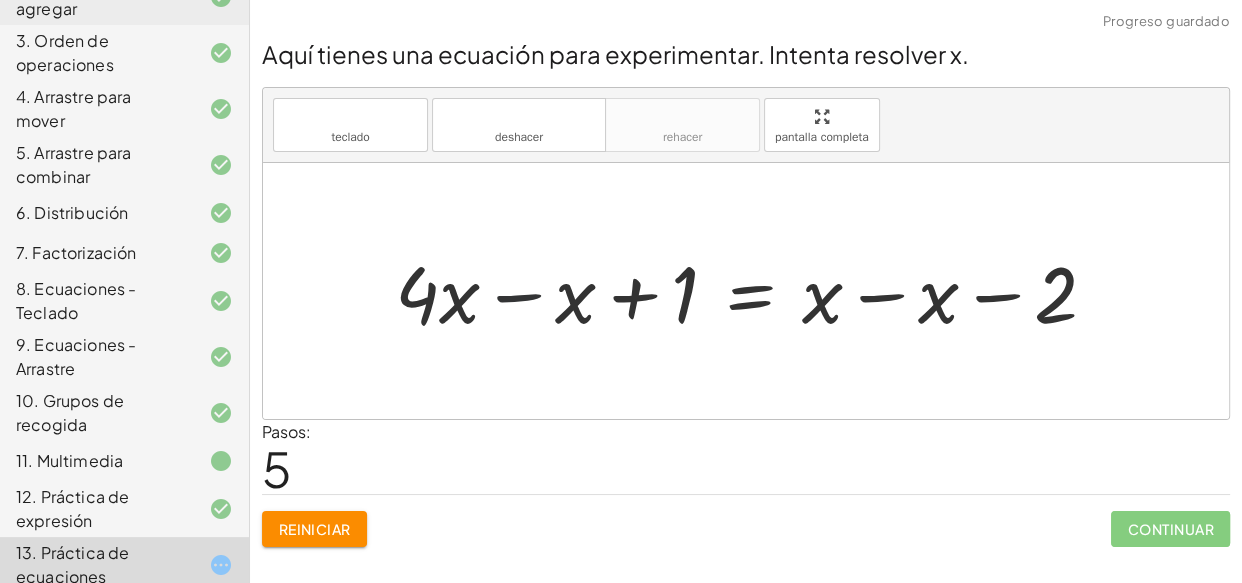 click at bounding box center (754, 291) 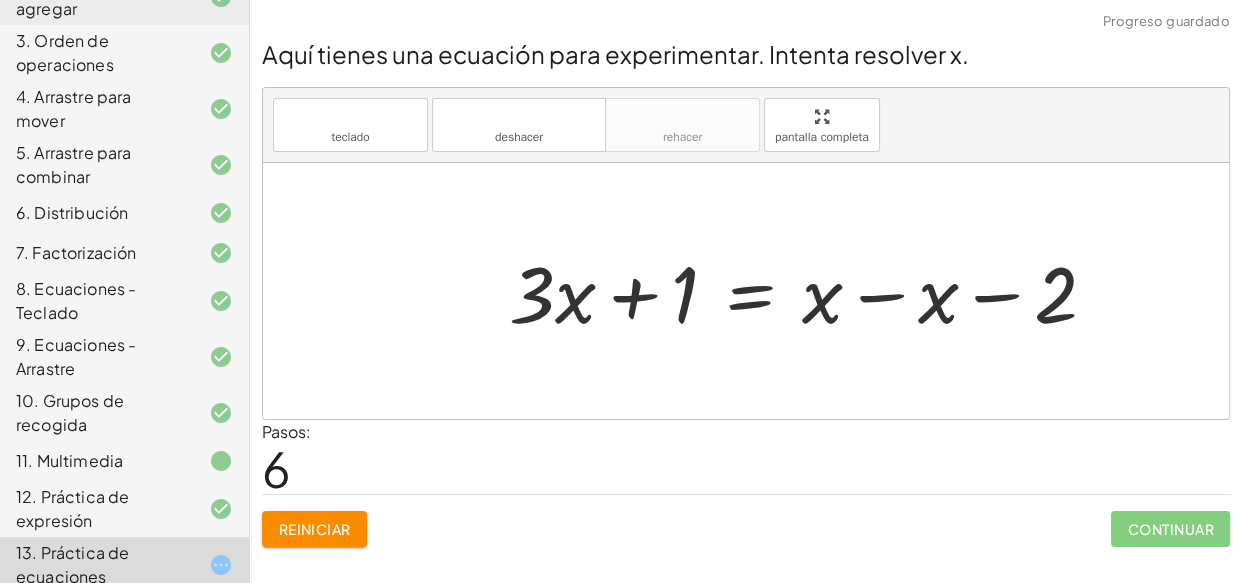 click at bounding box center (810, 291) 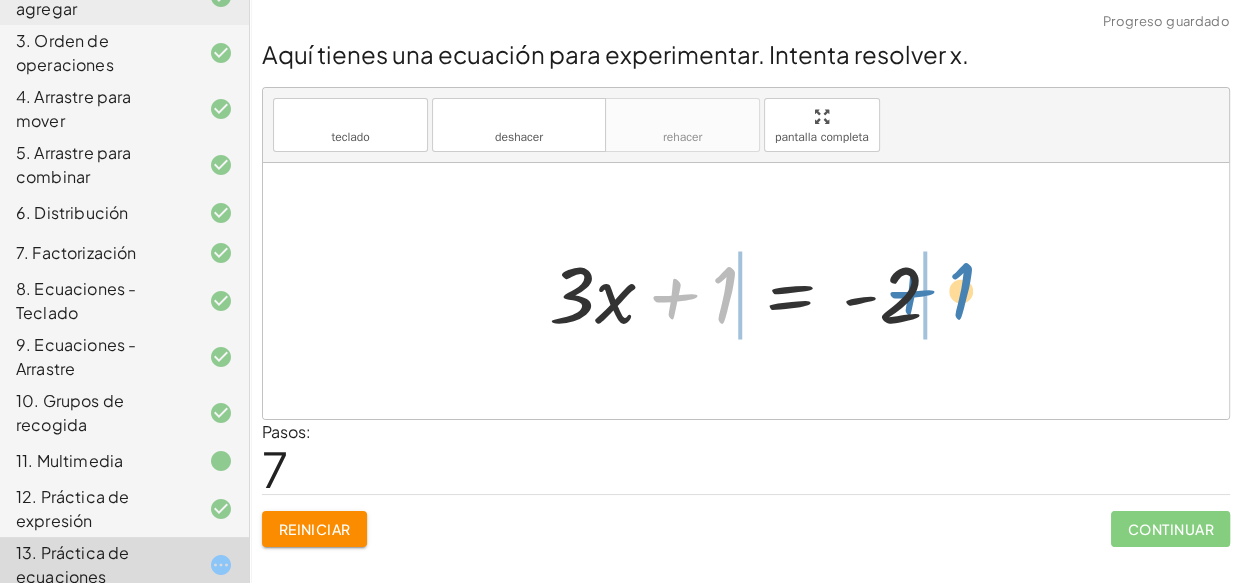 drag, startPoint x: 704, startPoint y: 280, endPoint x: 942, endPoint y: 276, distance: 238.03362 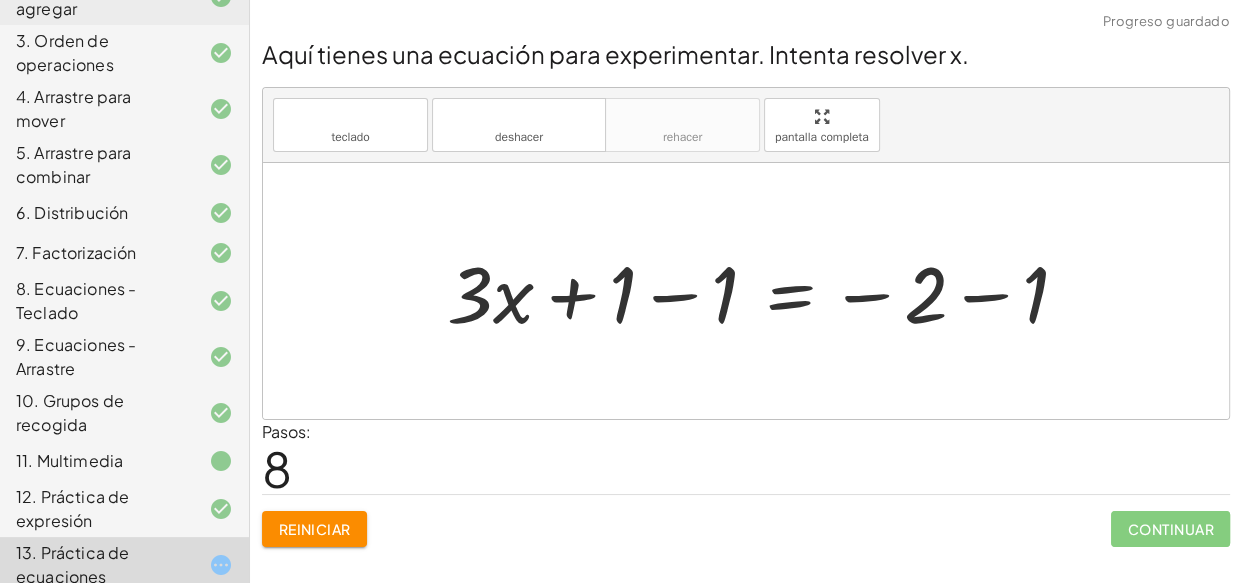 click at bounding box center (766, 291) 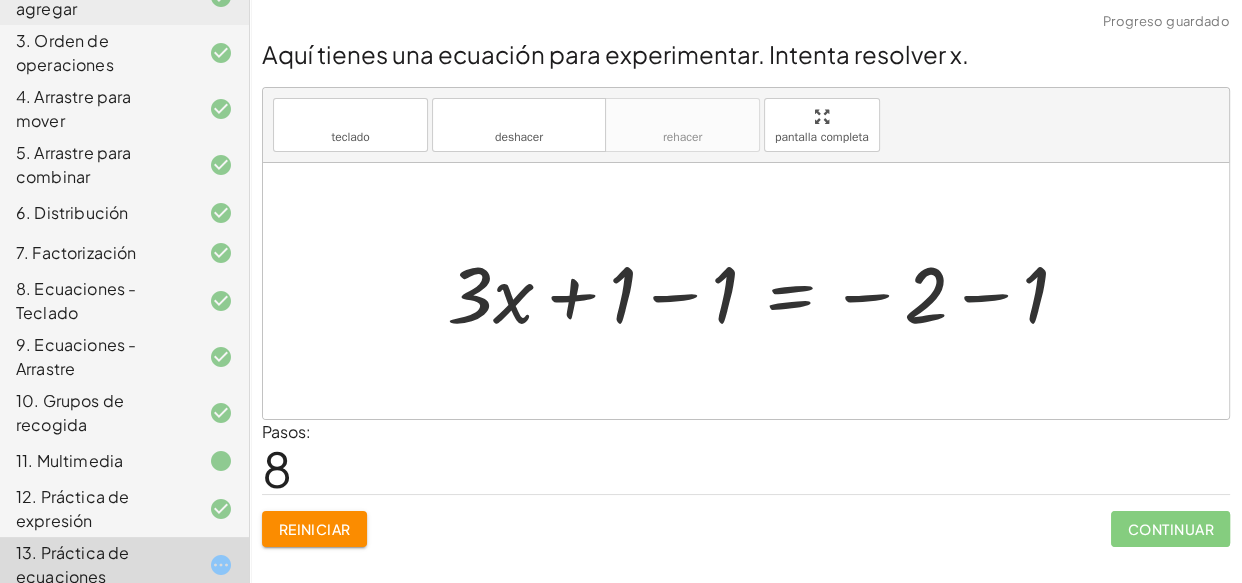 click at bounding box center (766, 291) 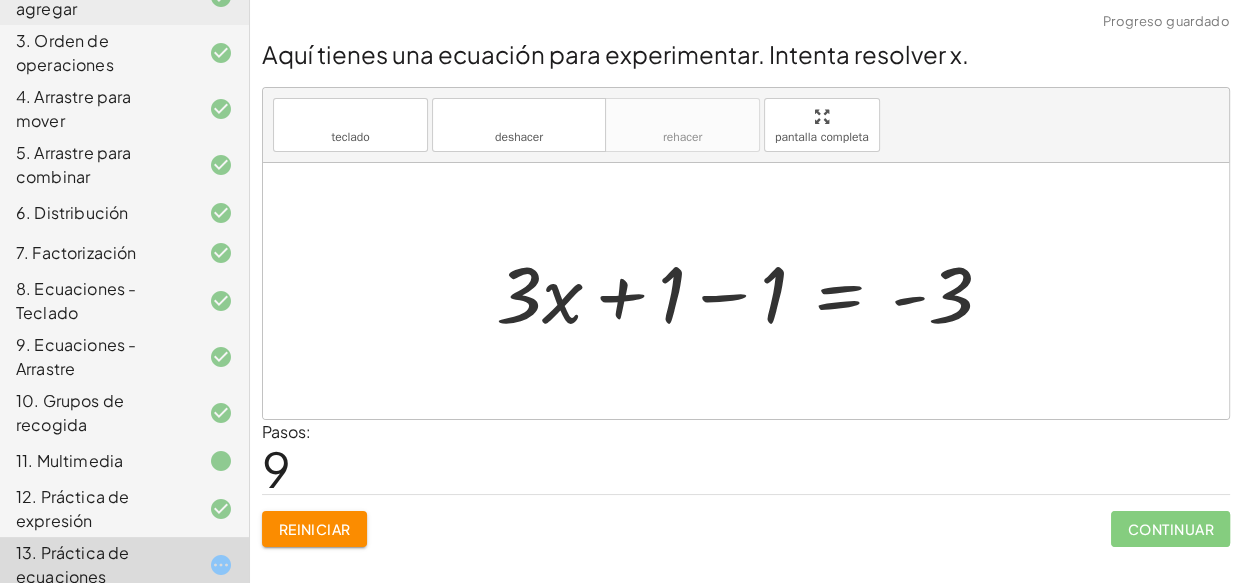 click at bounding box center (752, 291) 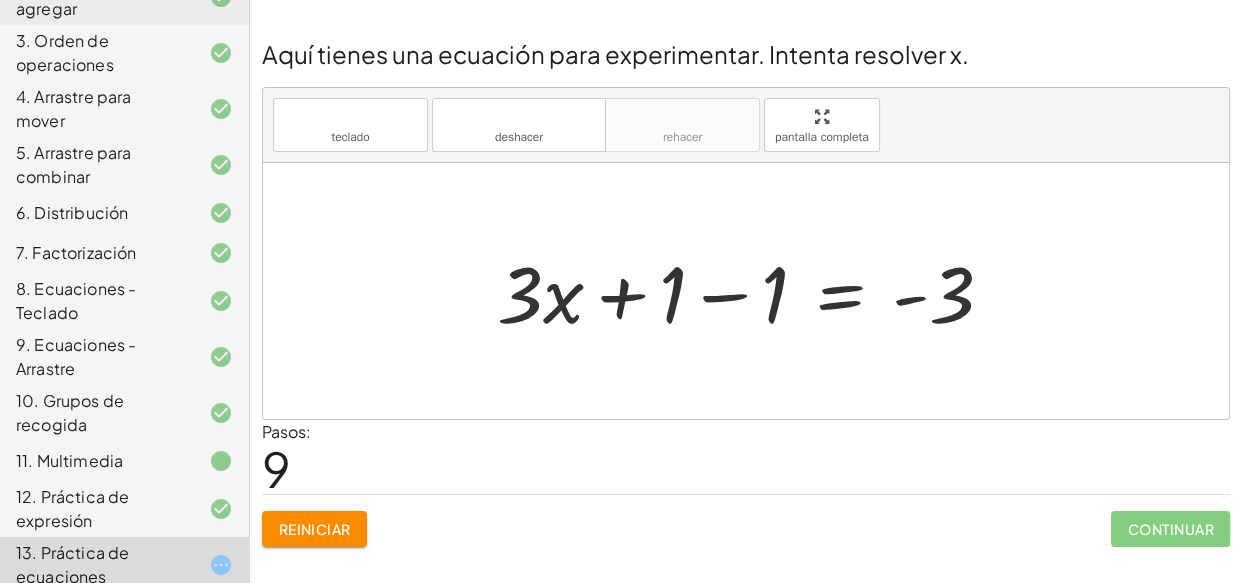 click at bounding box center (753, 291) 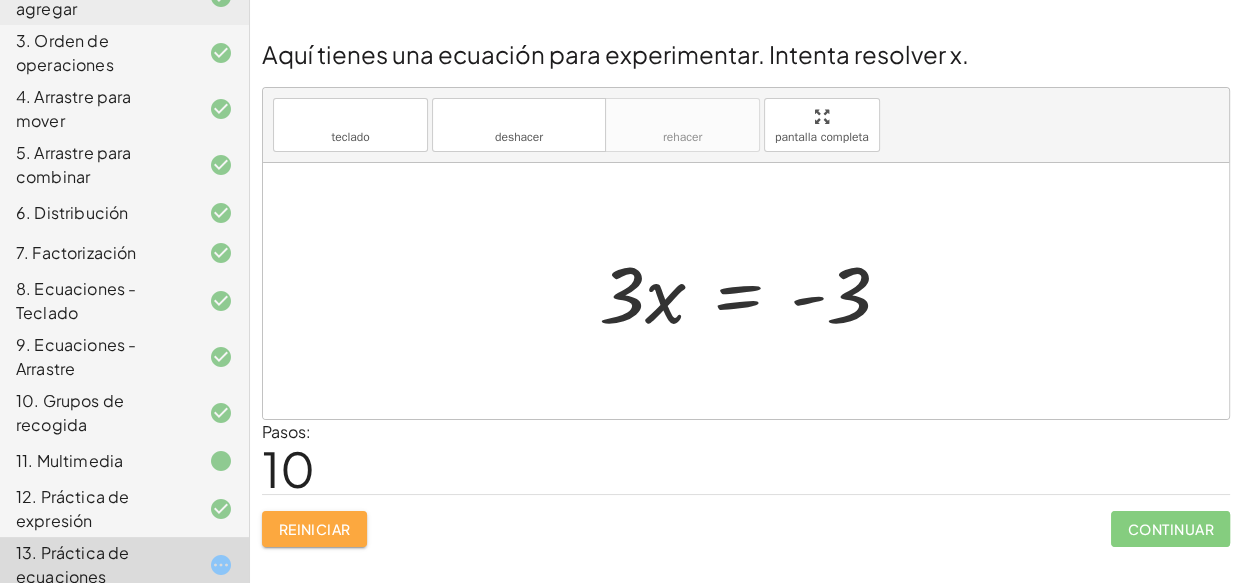 click on "Reiniciar" at bounding box center [314, 529] 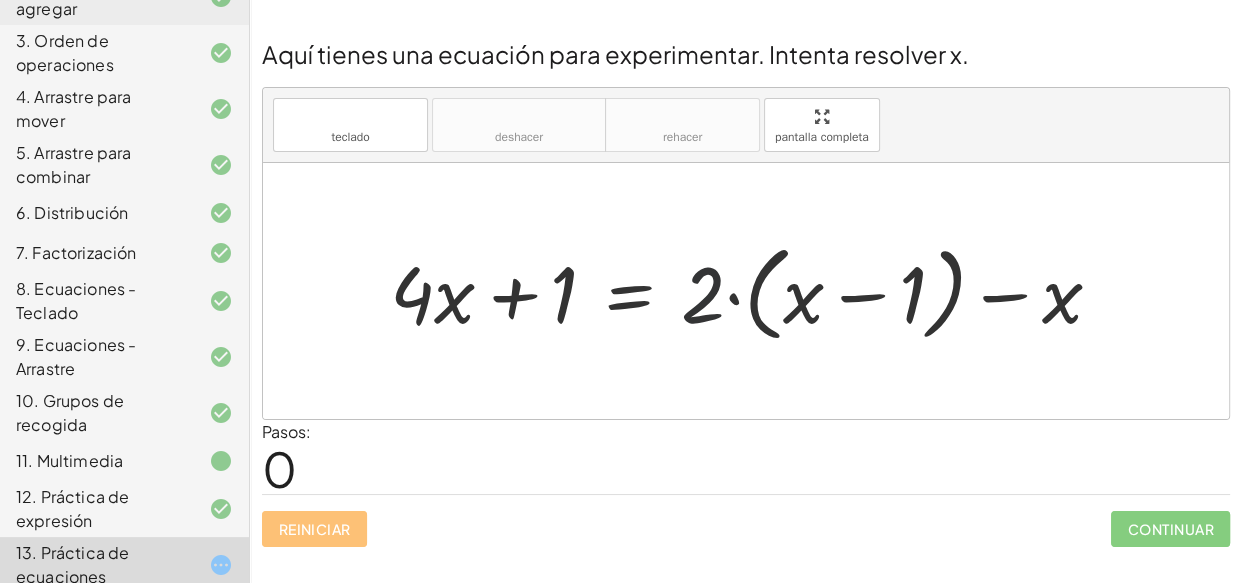 click at bounding box center (754, 291) 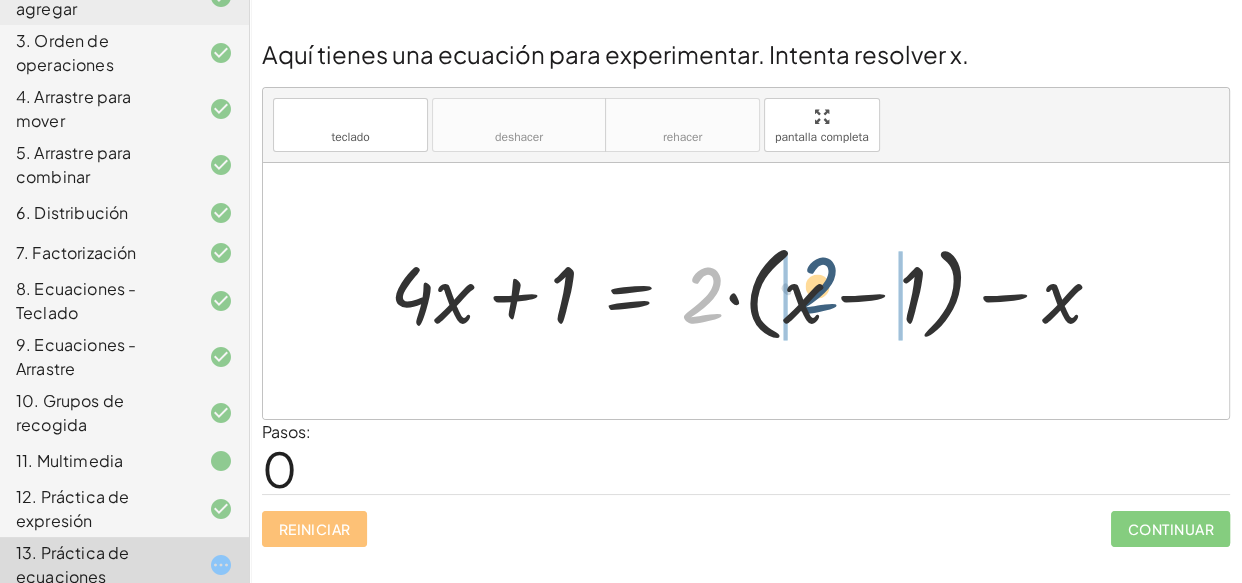 drag, startPoint x: 712, startPoint y: 300, endPoint x: 832, endPoint y: 291, distance: 120.33703 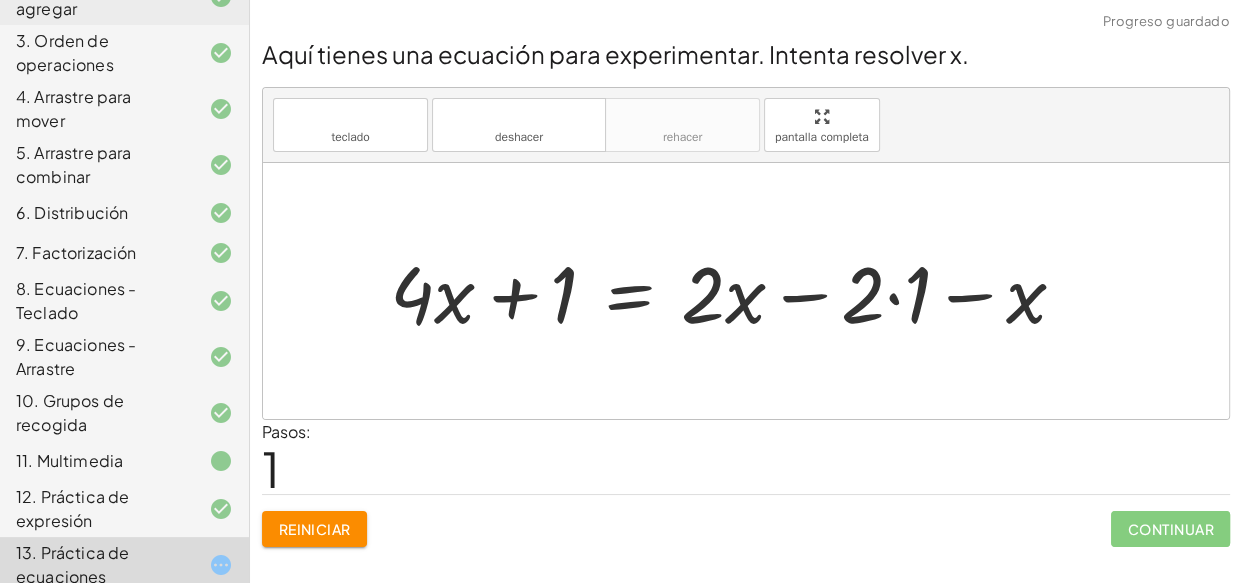 click at bounding box center (736, 291) 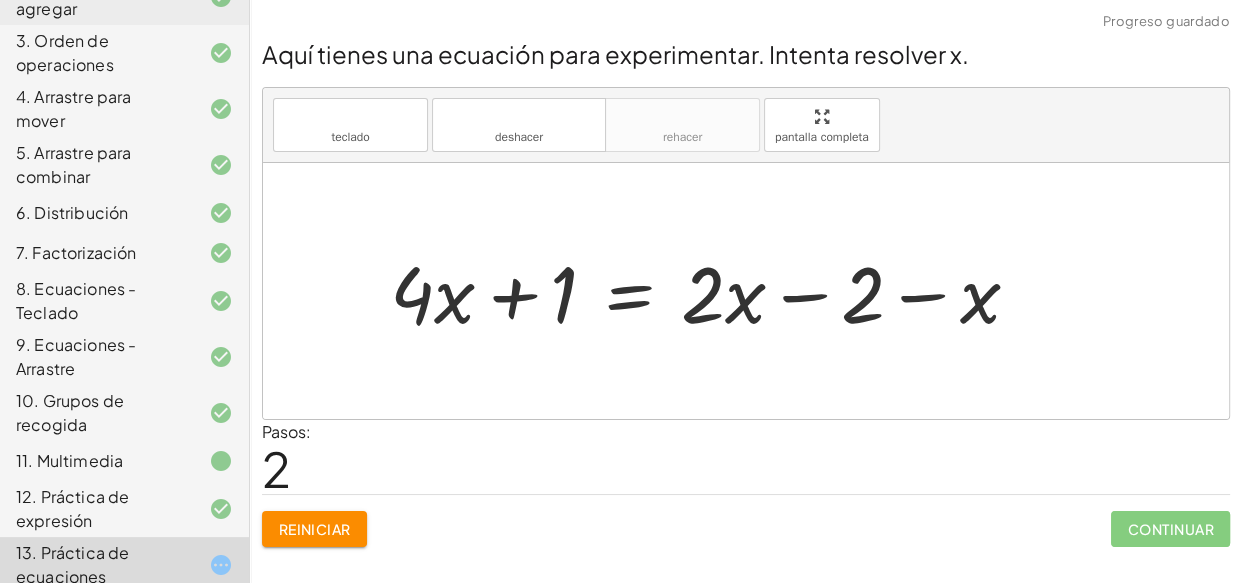 drag, startPoint x: 1050, startPoint y: 305, endPoint x: 1001, endPoint y: 295, distance: 50.01 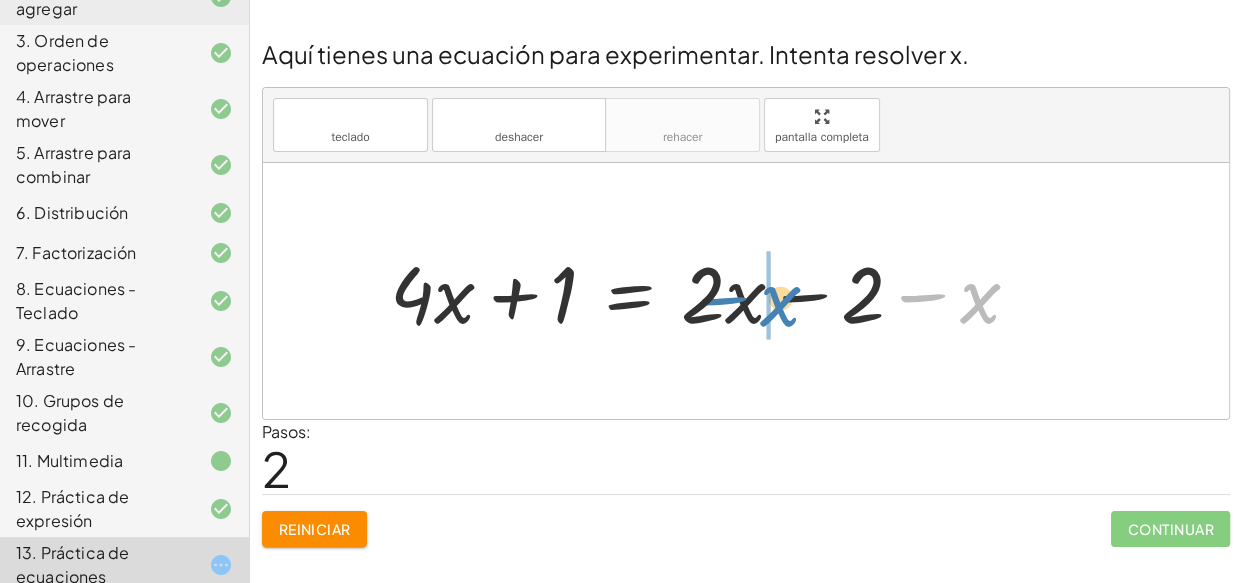 drag, startPoint x: 965, startPoint y: 315, endPoint x: 770, endPoint y: 317, distance: 195.01025 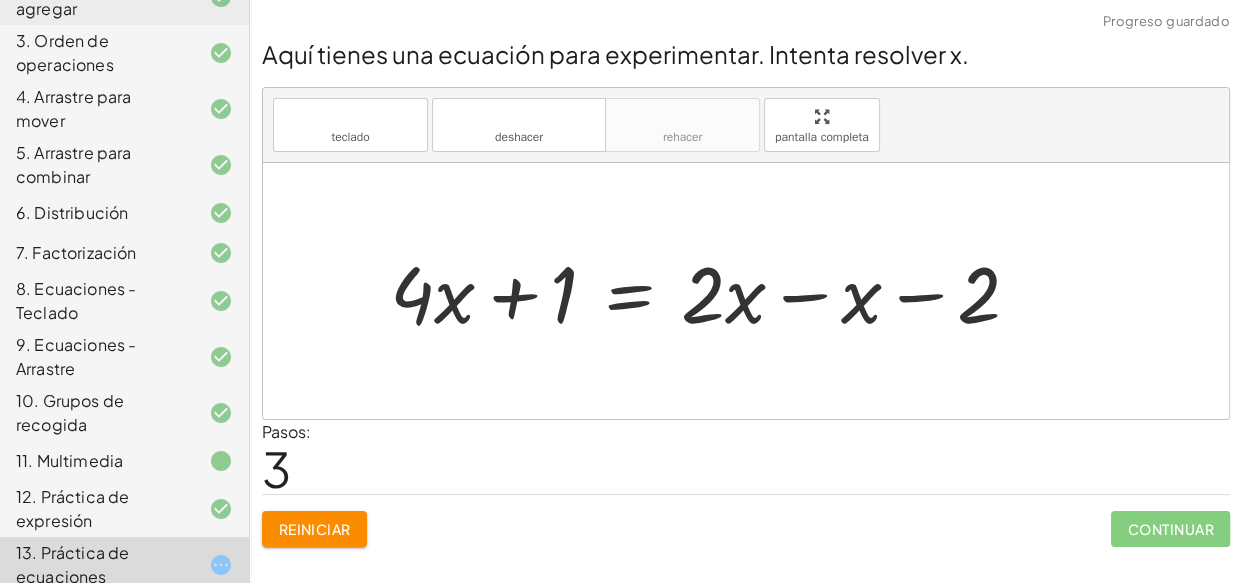 click at bounding box center [713, 291] 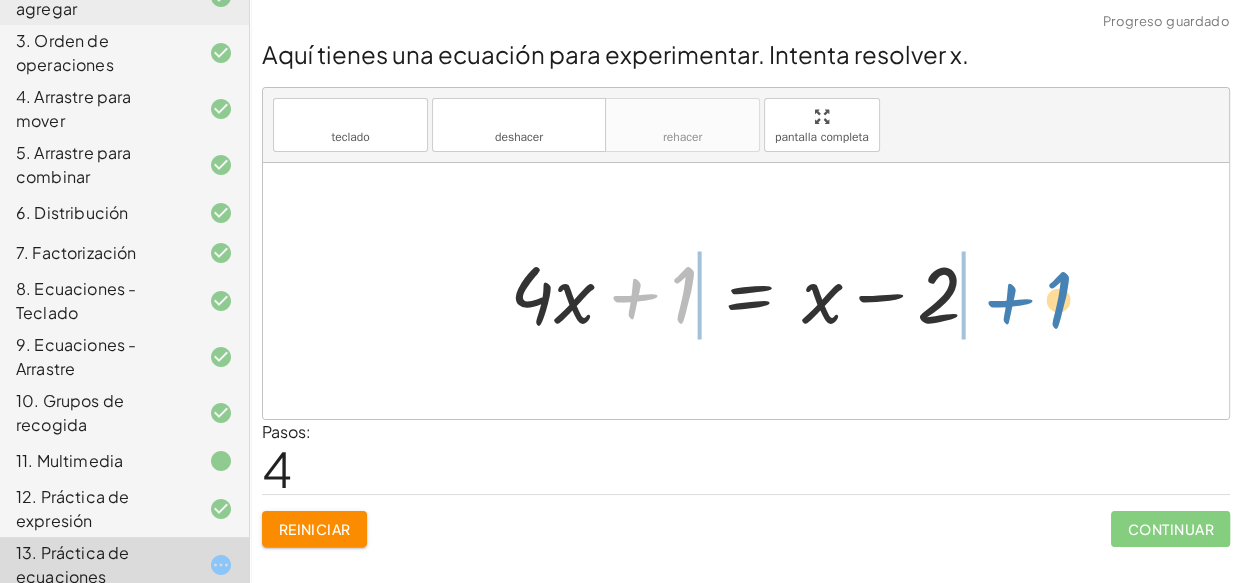 drag, startPoint x: 640, startPoint y: 288, endPoint x: 1012, endPoint y: 290, distance: 372.00537 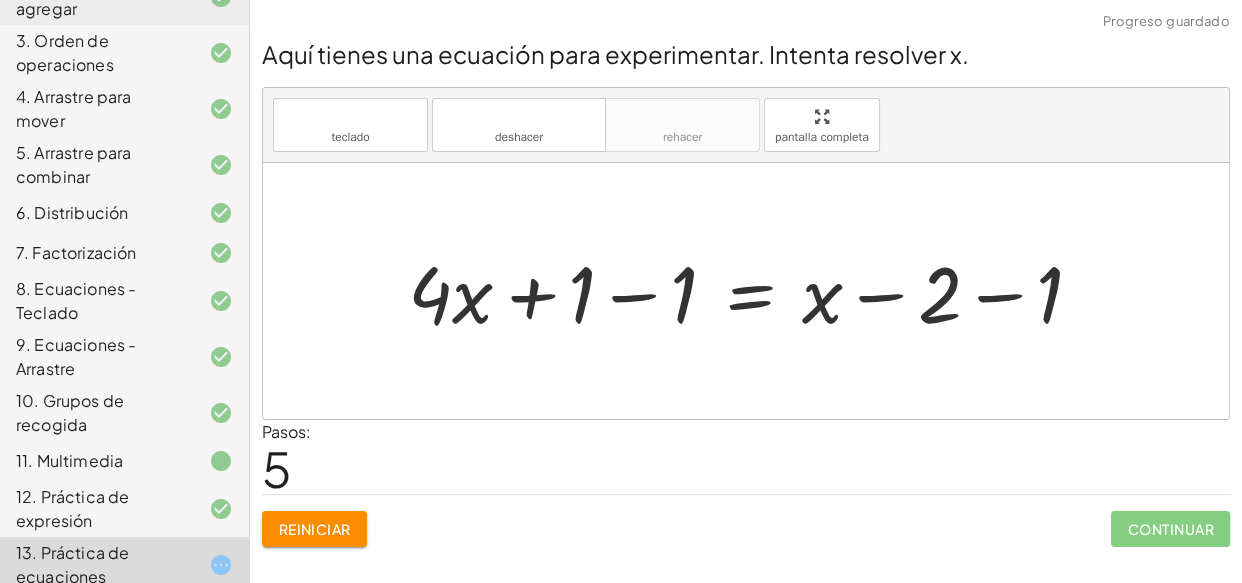 click at bounding box center [753, 291] 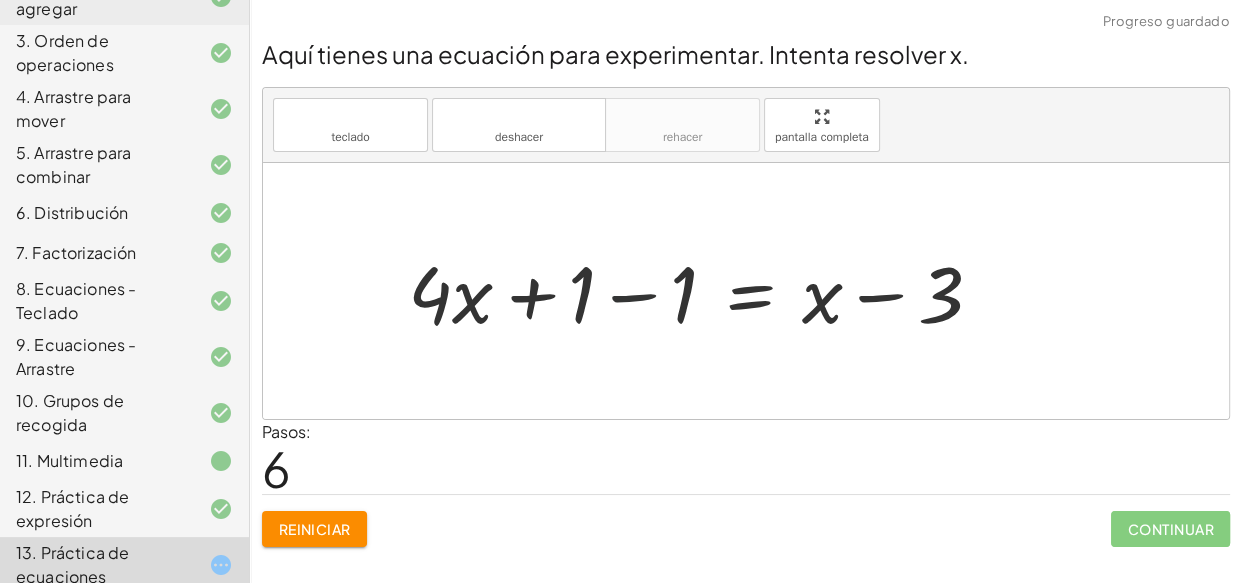 click at bounding box center [703, 291] 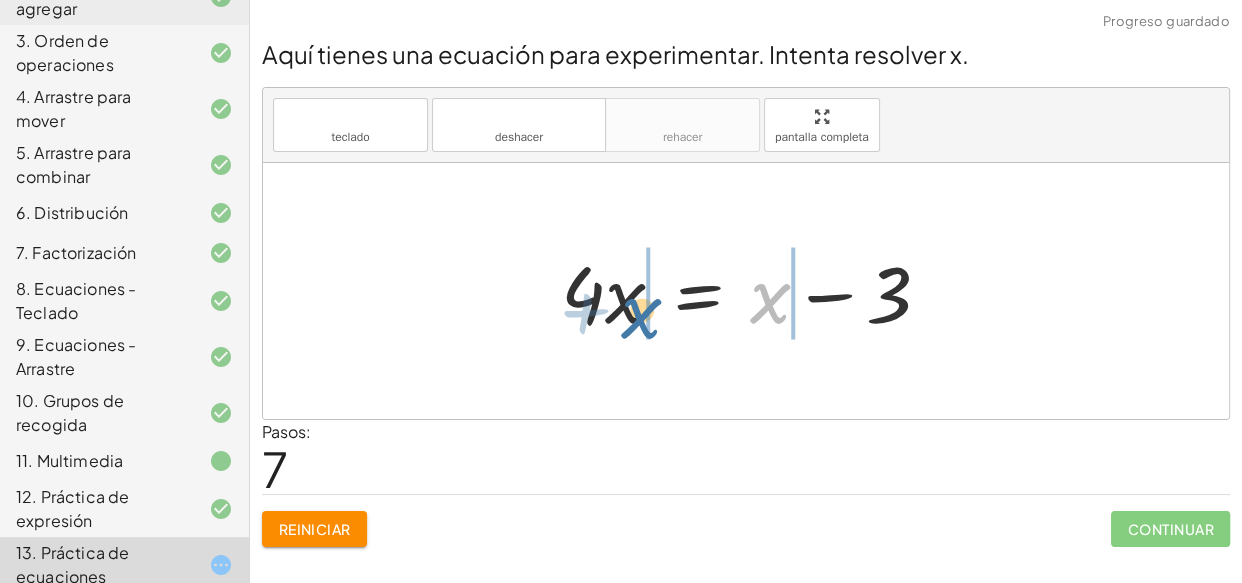 drag, startPoint x: 773, startPoint y: 312, endPoint x: 645, endPoint y: 323, distance: 128.47179 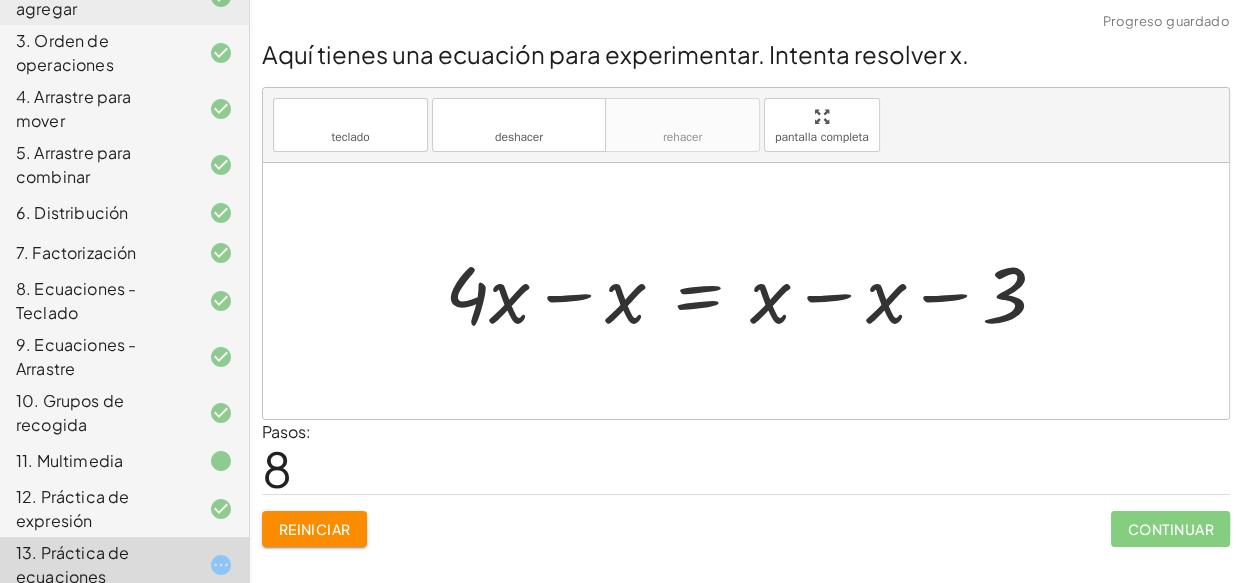 click at bounding box center [753, 291] 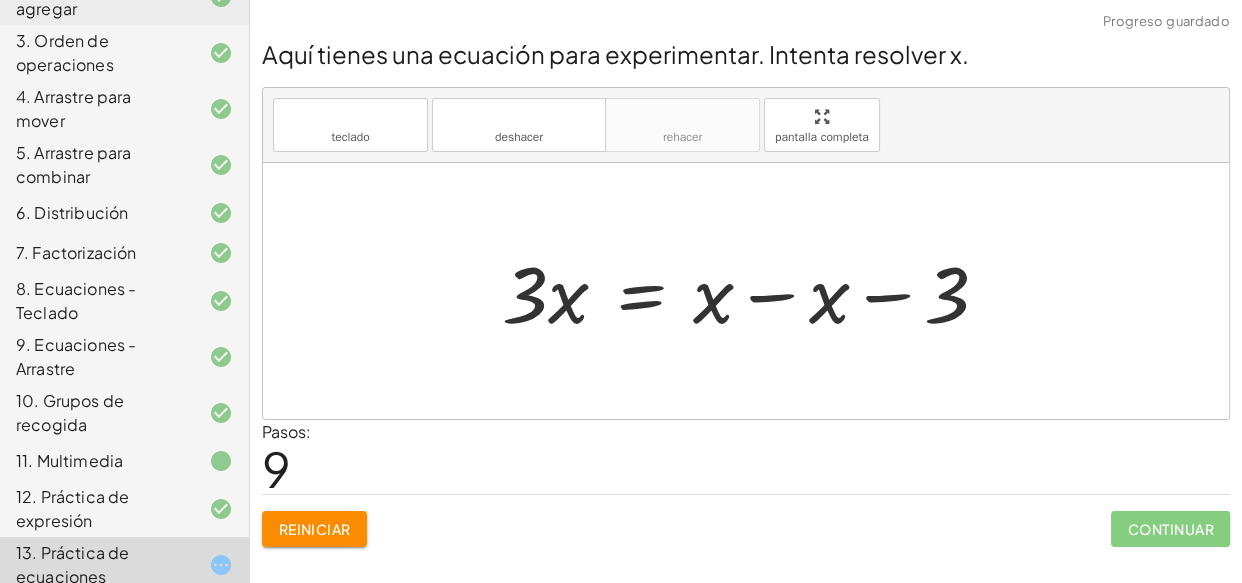 click at bounding box center [753, 291] 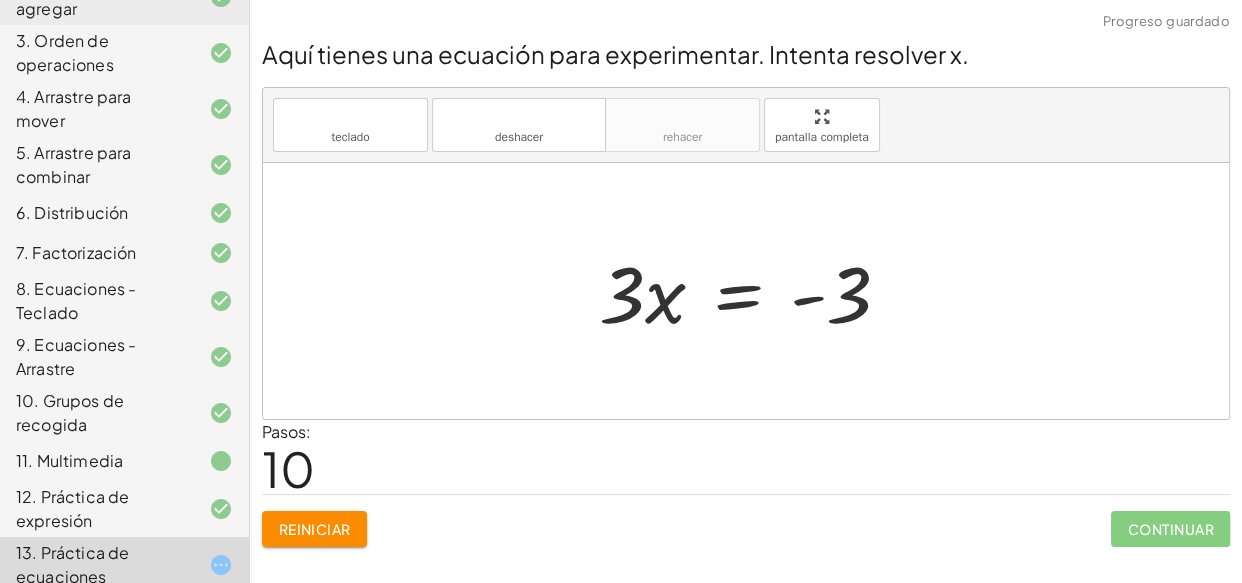 click at bounding box center [753, 291] 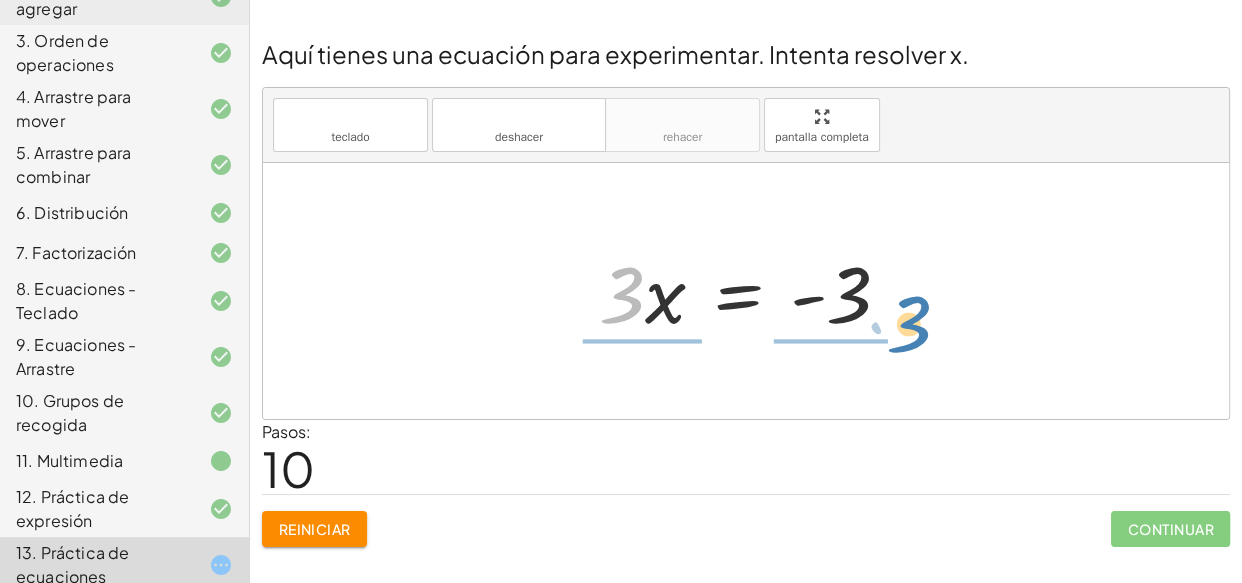drag, startPoint x: 617, startPoint y: 311, endPoint x: 904, endPoint y: 340, distance: 288.46143 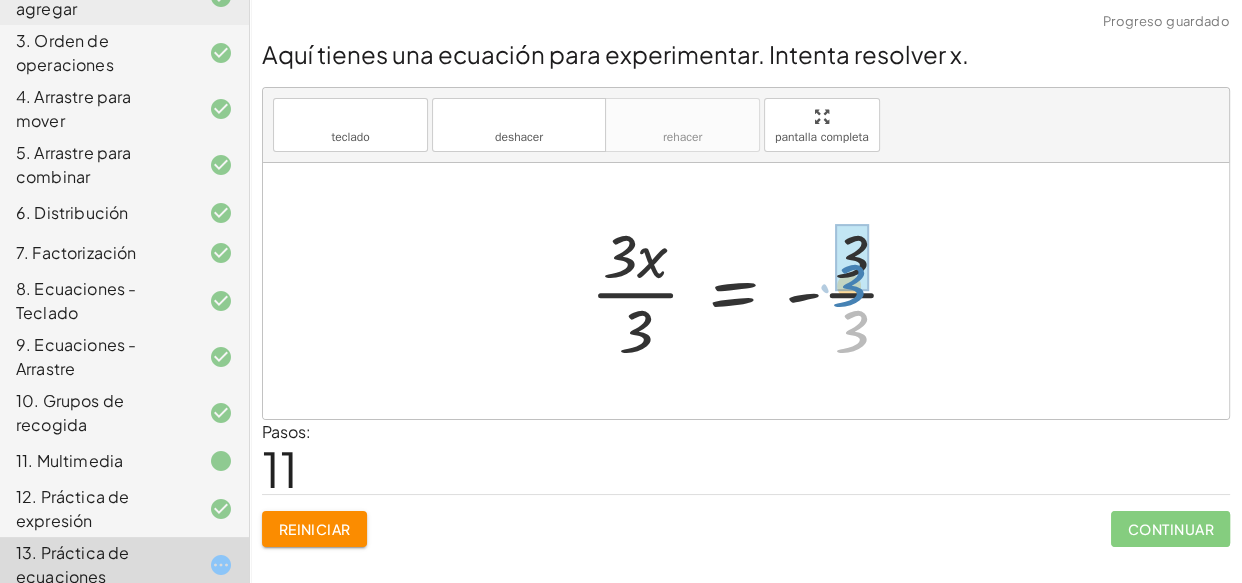 drag, startPoint x: 858, startPoint y: 322, endPoint x: 855, endPoint y: 273, distance: 49.09175 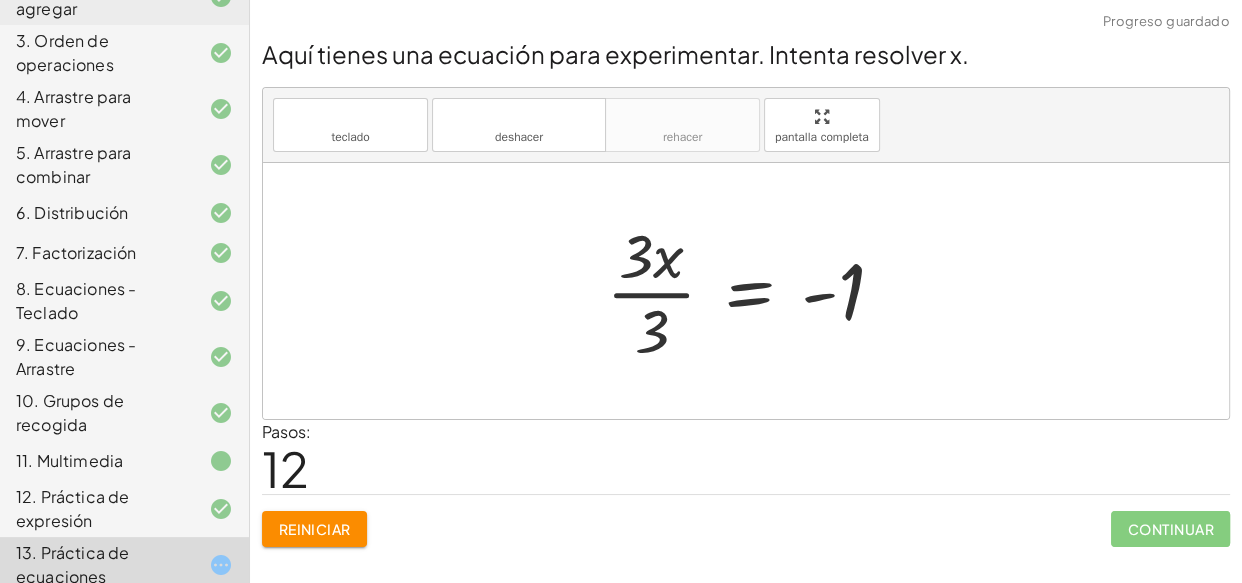 drag, startPoint x: 642, startPoint y: 331, endPoint x: 640, endPoint y: 286, distance: 45.044422 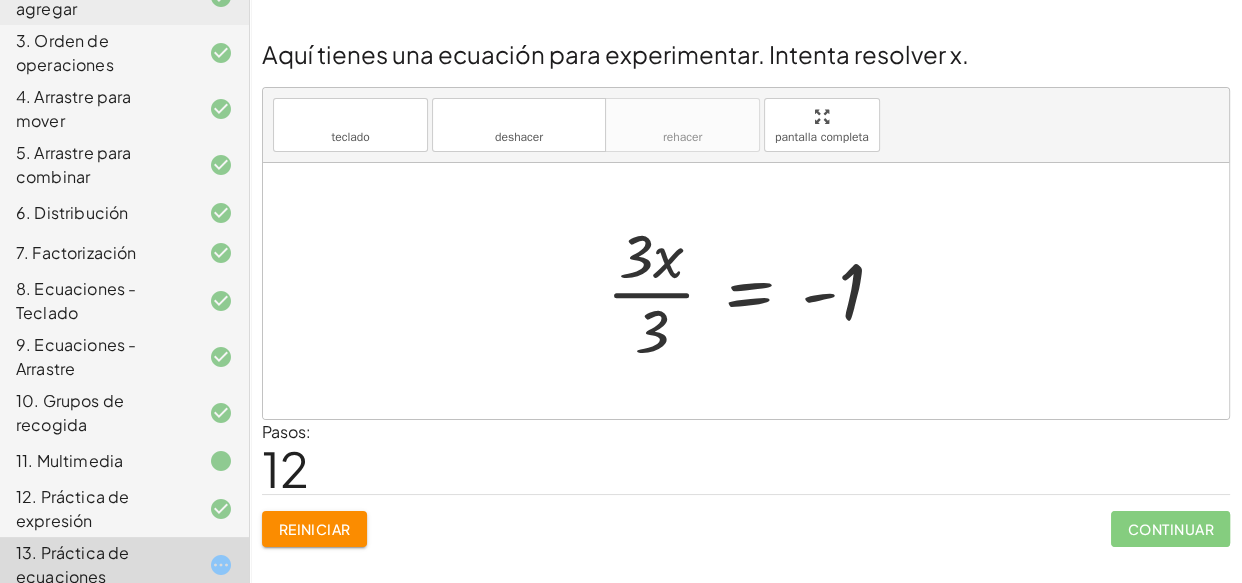 drag, startPoint x: 614, startPoint y: 336, endPoint x: 634, endPoint y: 276, distance: 63.245552 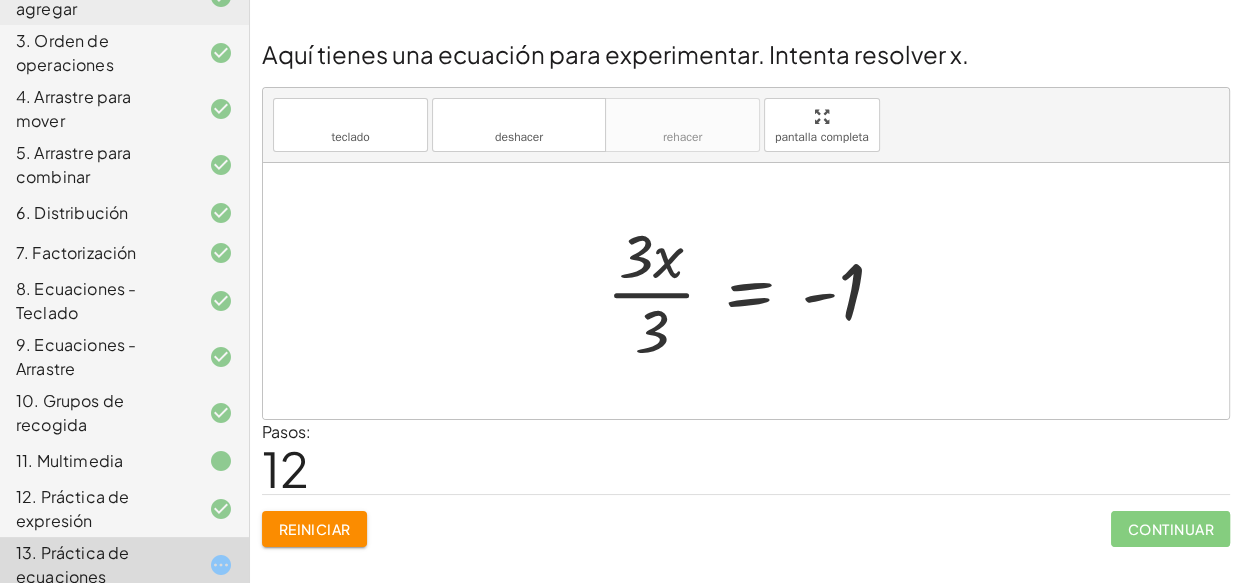 drag, startPoint x: 588, startPoint y: 336, endPoint x: 642, endPoint y: 349, distance: 55.542778 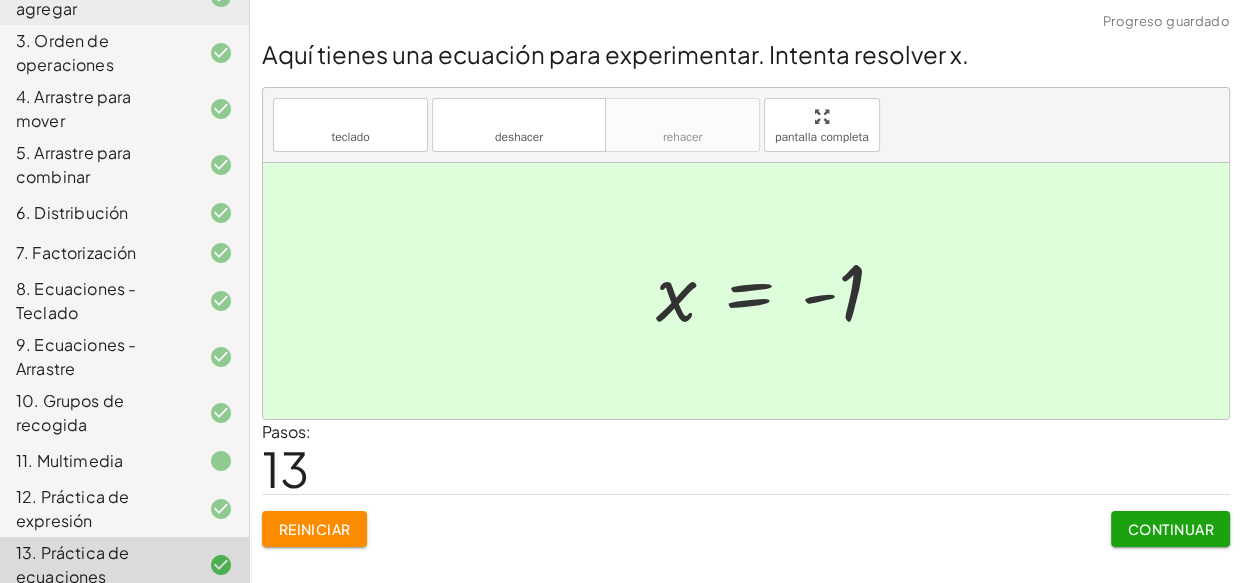 click at bounding box center [746, 291] 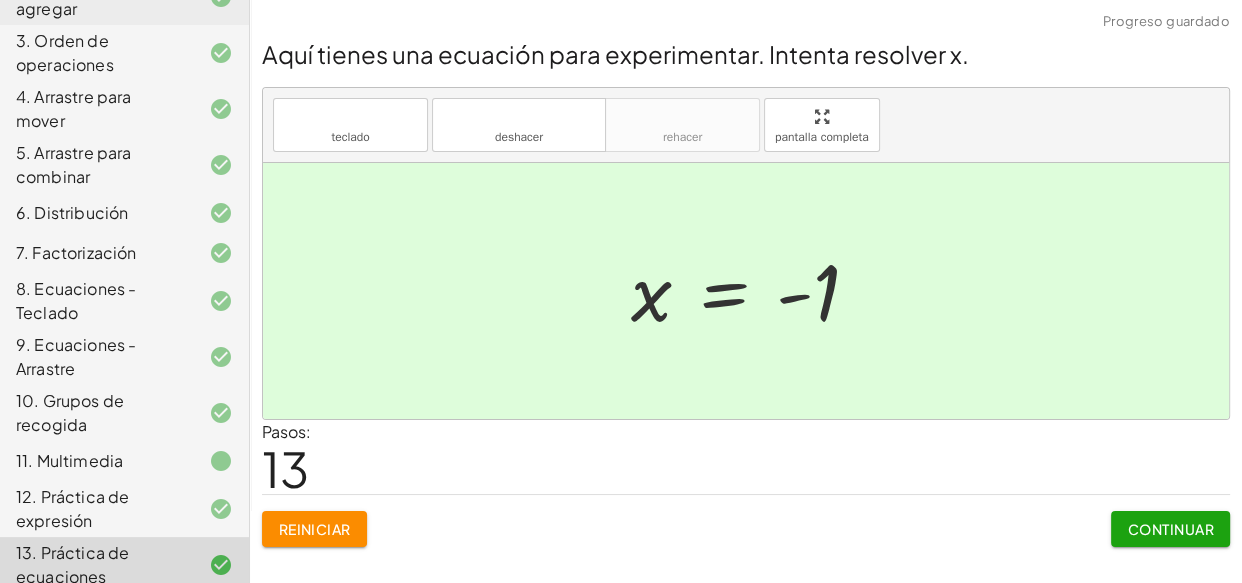 click on "Continuar" at bounding box center [1171, 529] 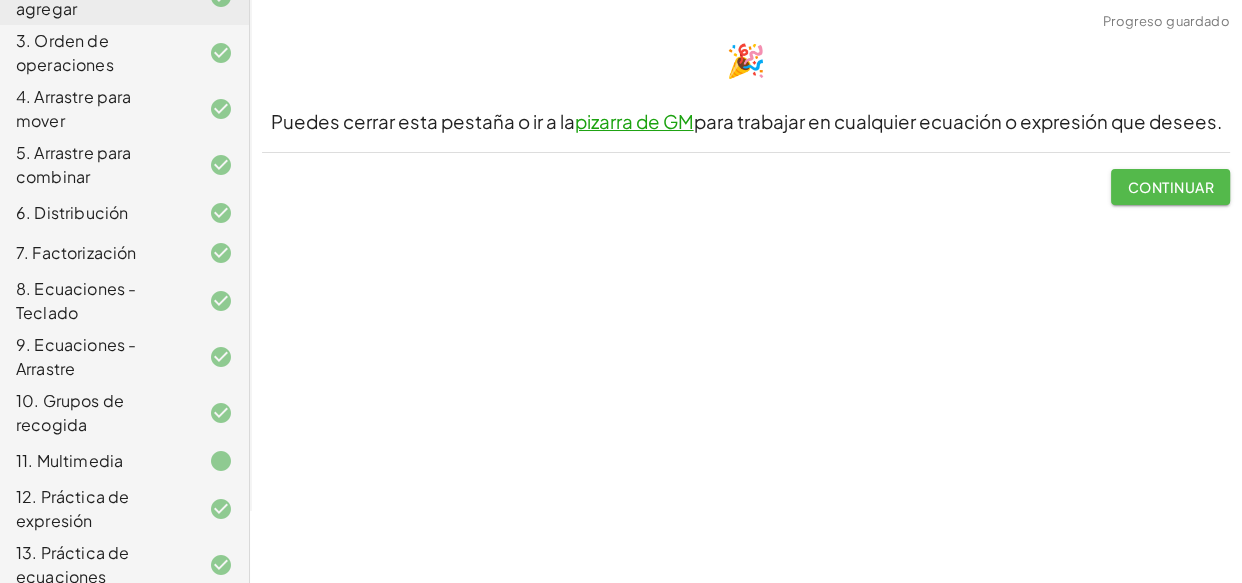 click on "Continuar" at bounding box center [1171, 187] 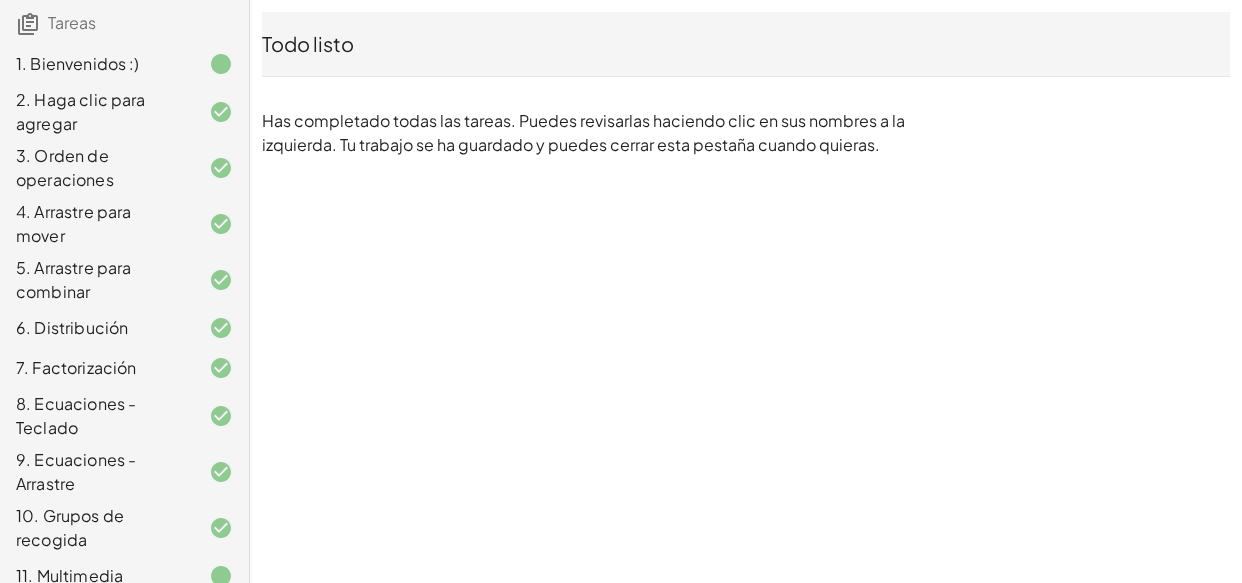 scroll, scrollTop: 0, scrollLeft: 0, axis: both 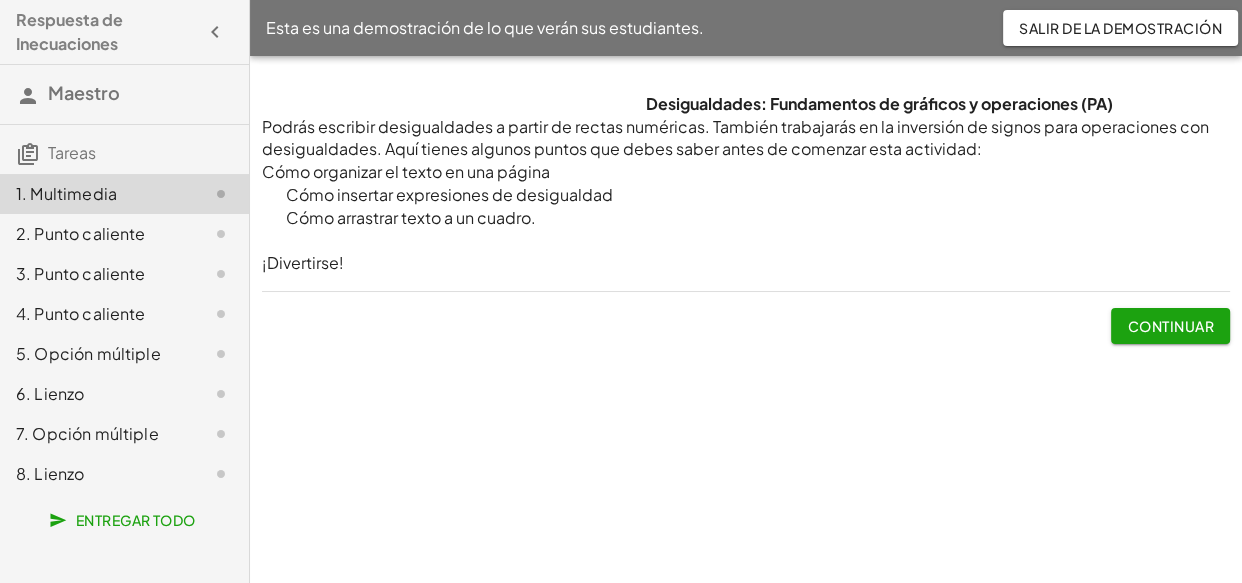 click on "Cómo arrastrar texto a un cuadro." at bounding box center [746, 218] 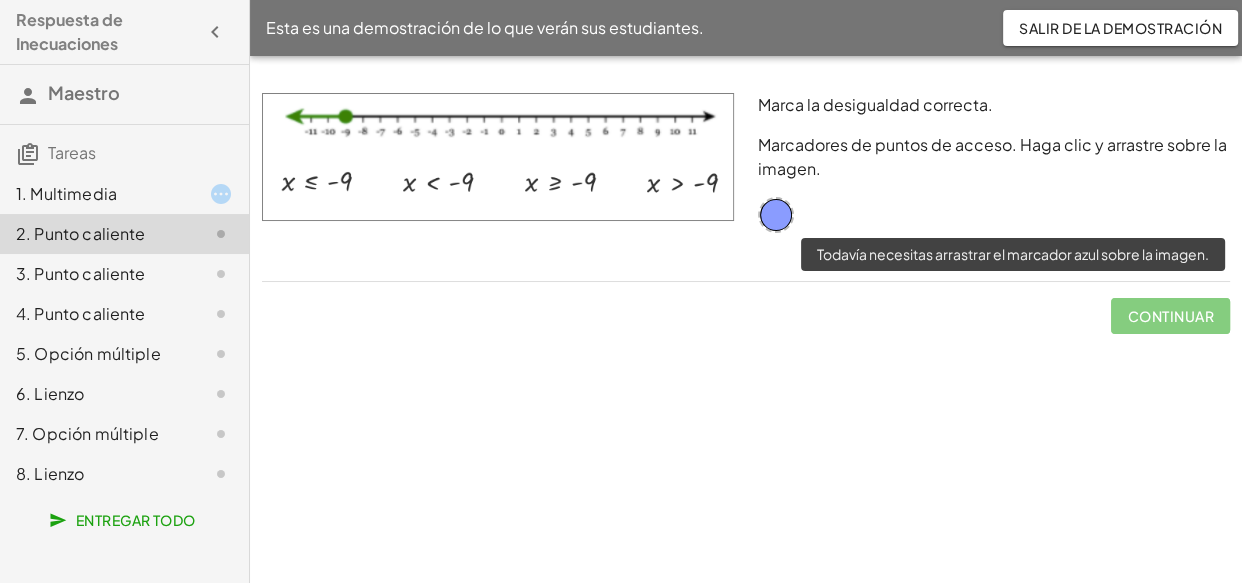 click on "Continuar" 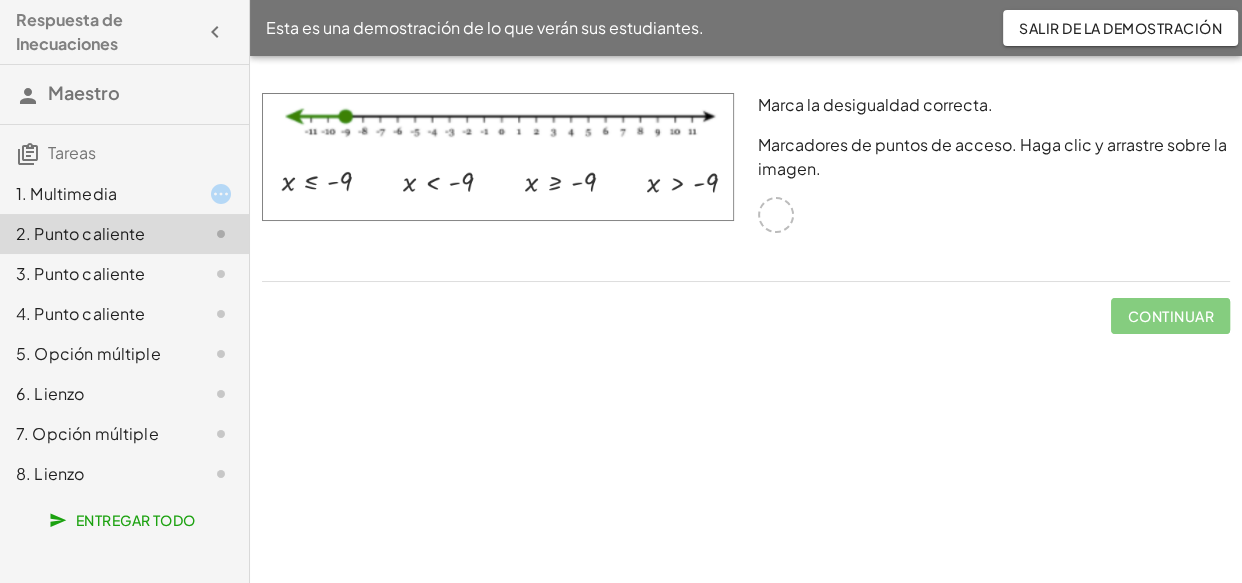 click at bounding box center (776, 215) 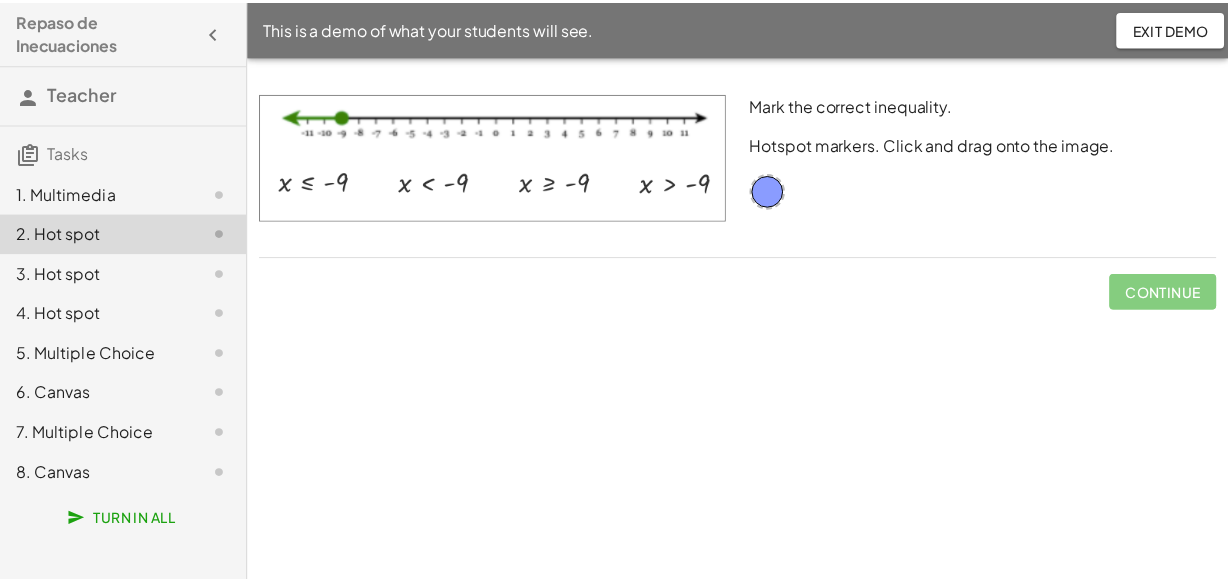 scroll, scrollTop: 0, scrollLeft: 0, axis: both 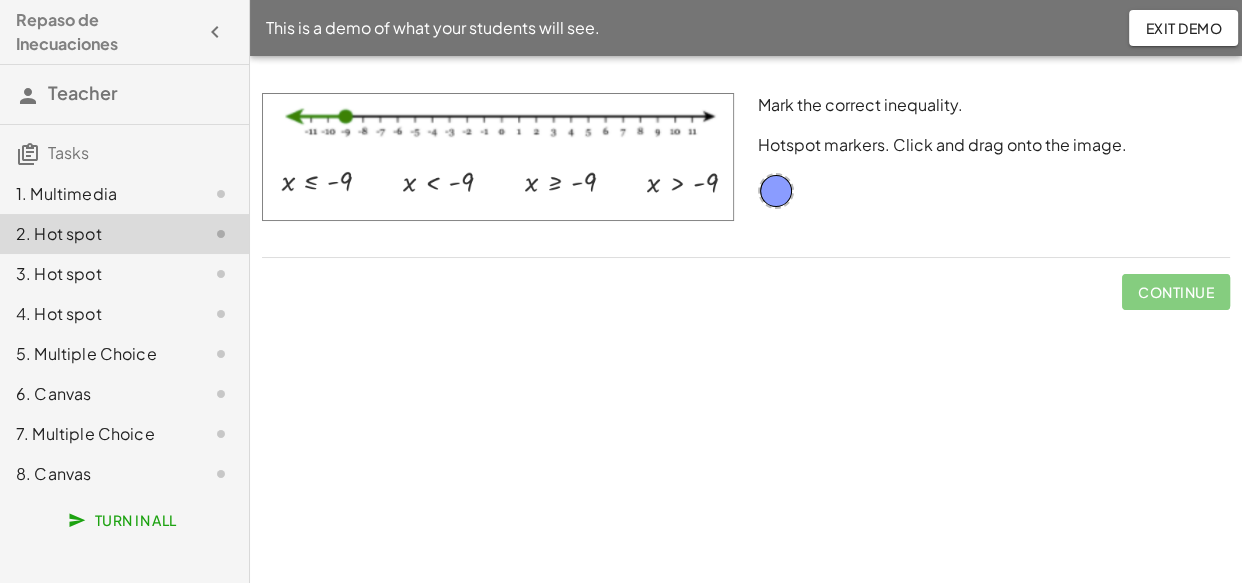 click on "Mark the correct inequality. Hotspot markers. Click and drag onto the image." at bounding box center [994, 175] 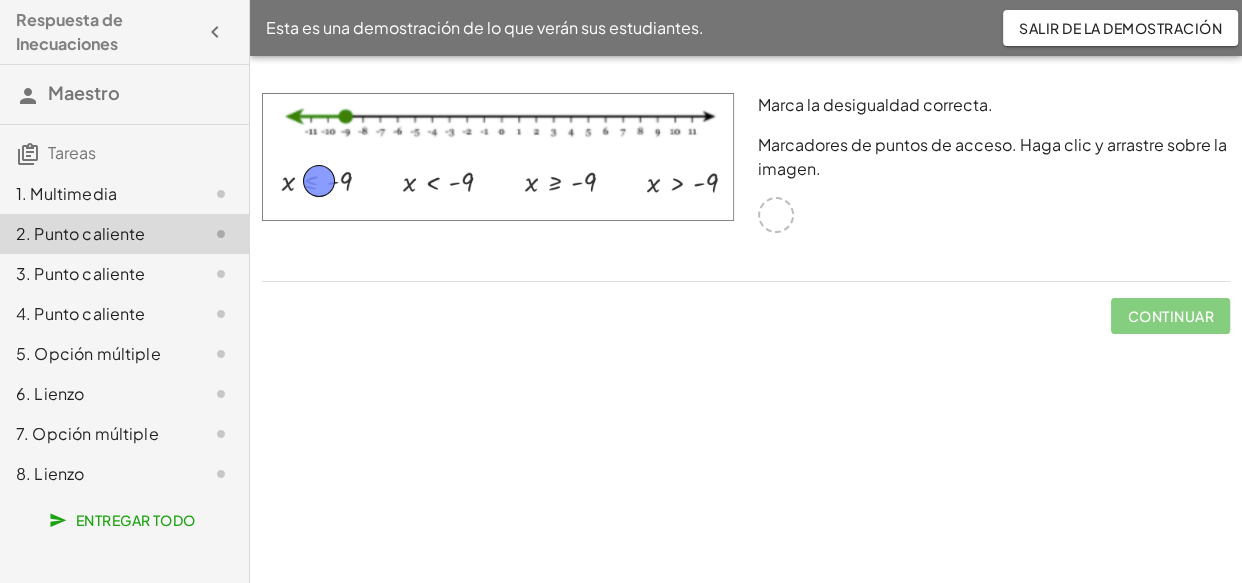 drag, startPoint x: 780, startPoint y: 212, endPoint x: 323, endPoint y: 178, distance: 458.26303 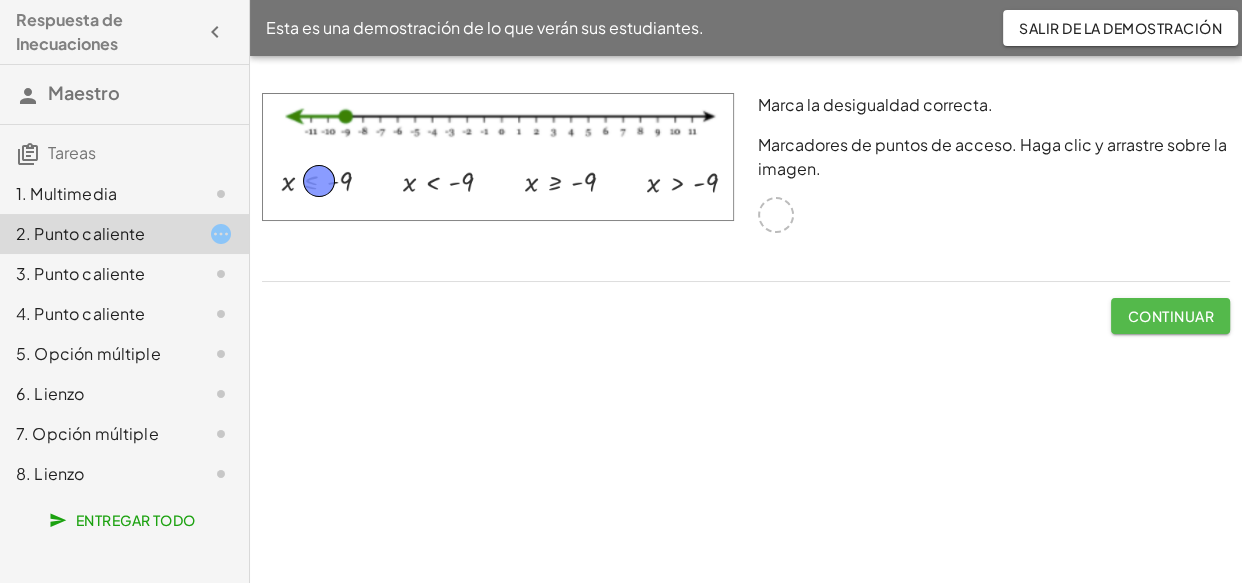 click on "Continuar" at bounding box center [1171, 316] 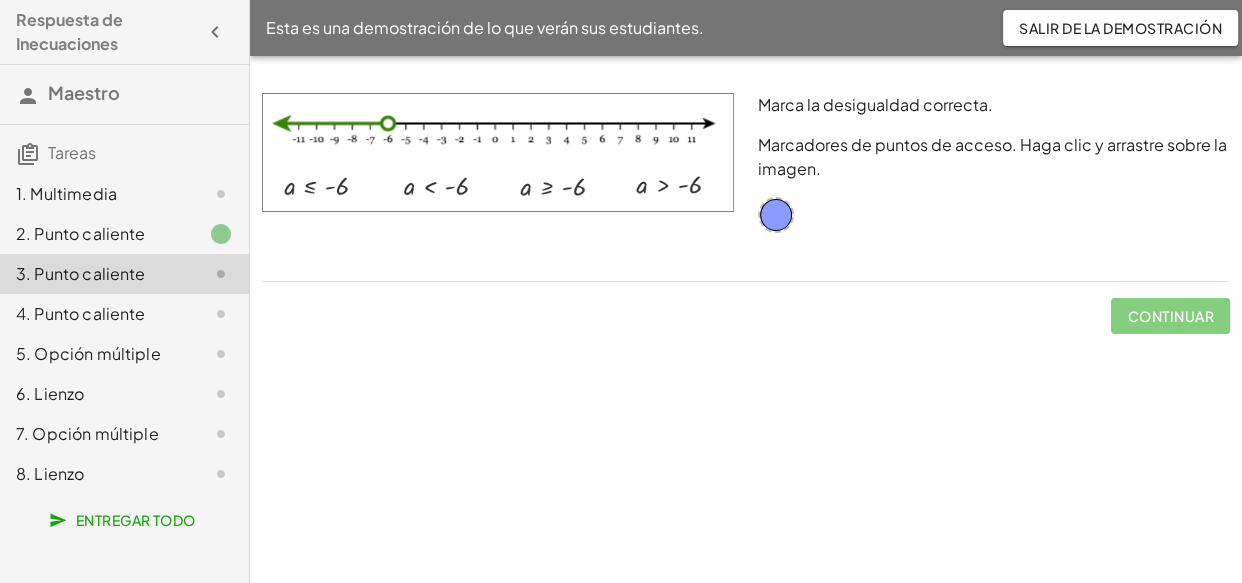 click at bounding box center [498, 152] 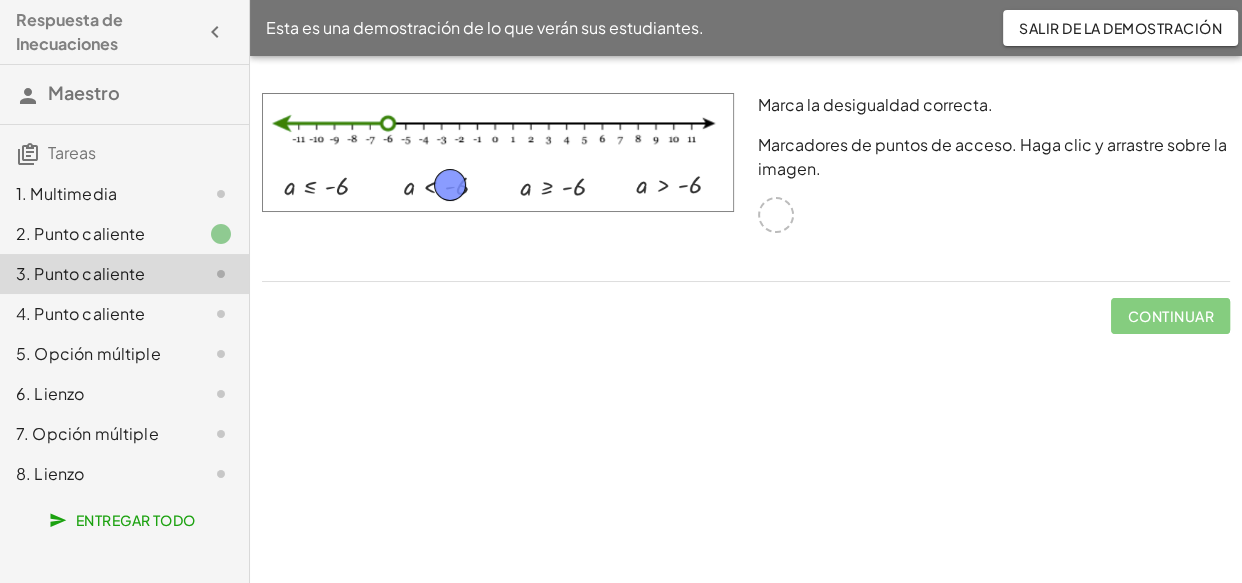 drag, startPoint x: 768, startPoint y: 212, endPoint x: 442, endPoint y: 182, distance: 327.37747 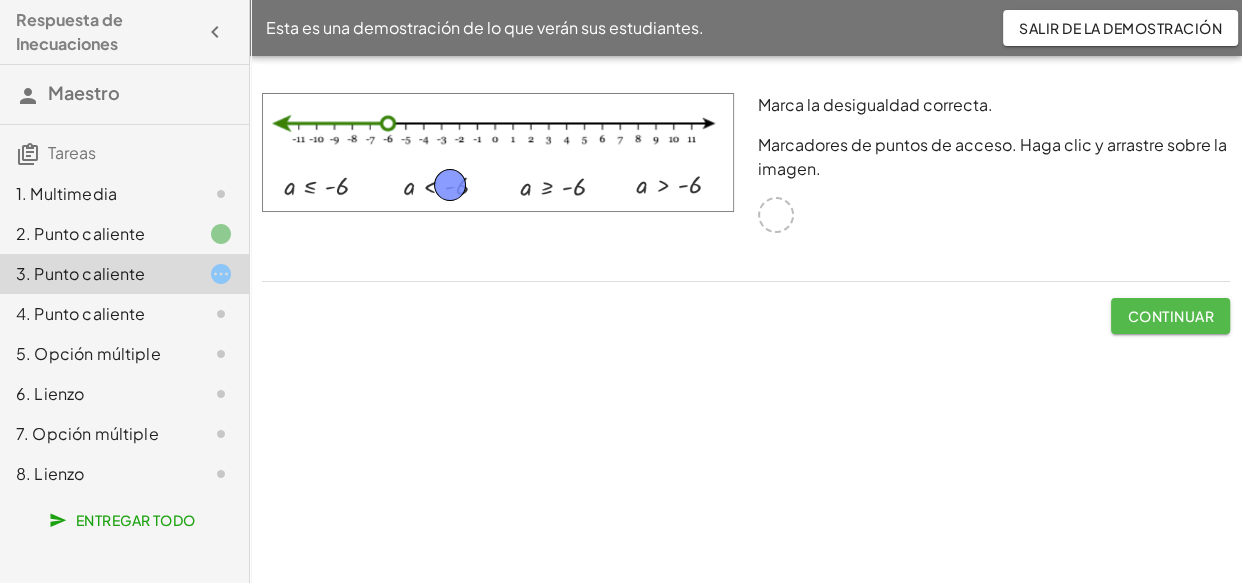 click on "Continuar" at bounding box center (1171, 316) 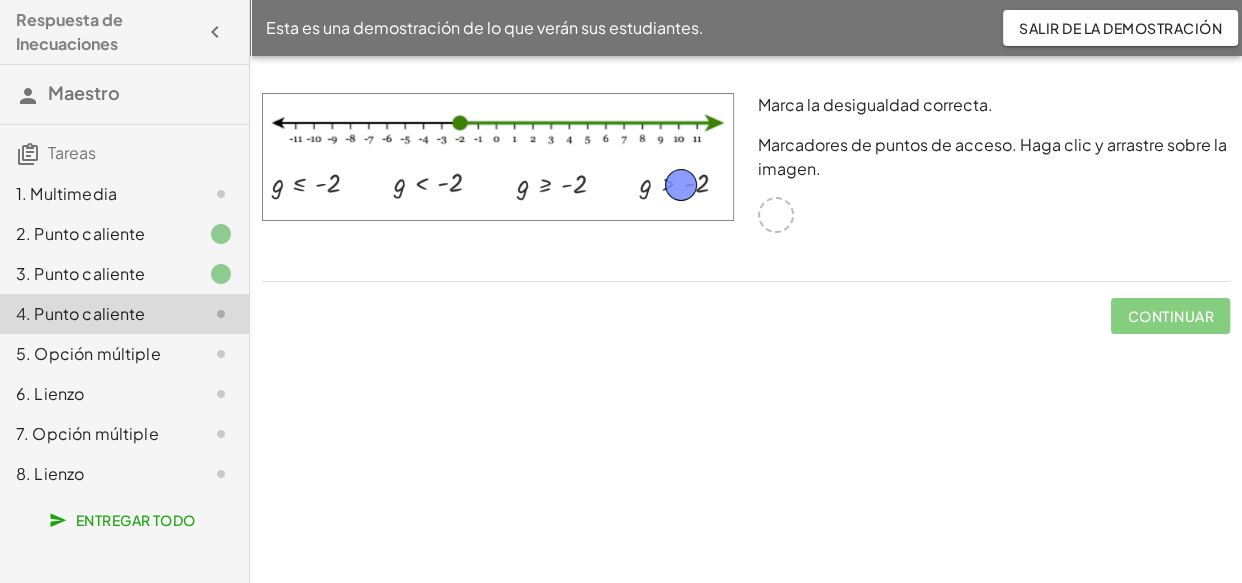 drag, startPoint x: 778, startPoint y: 224, endPoint x: 683, endPoint y: 194, distance: 99.62429 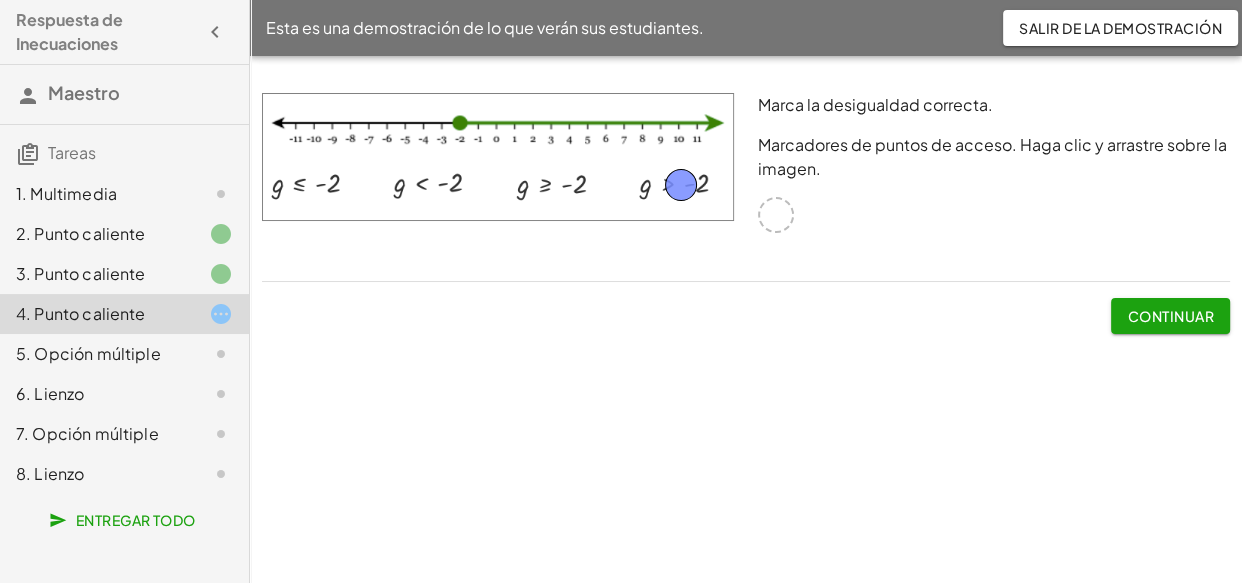 click on "Continuar" at bounding box center (1171, 316) 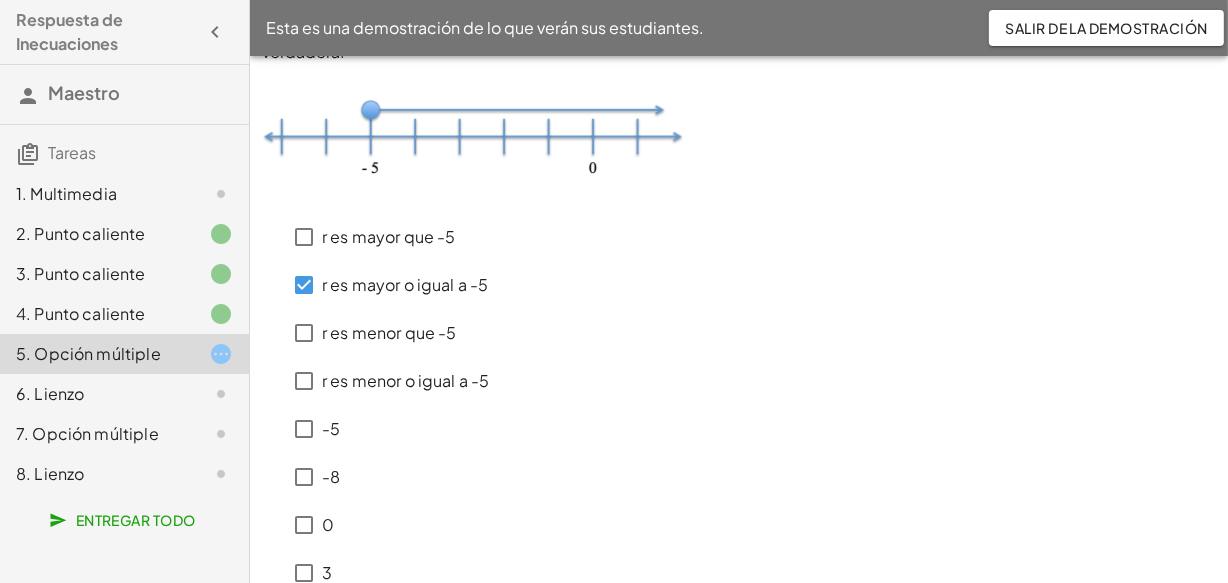 scroll, scrollTop: 144, scrollLeft: 0, axis: vertical 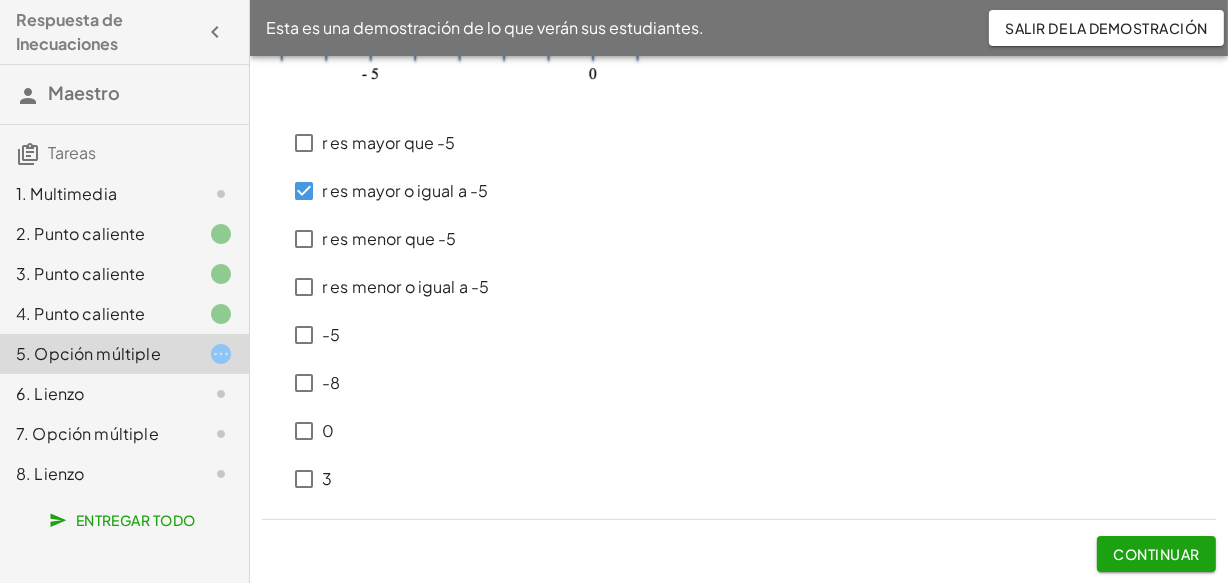 click on "Continuar" at bounding box center (1157, 554) 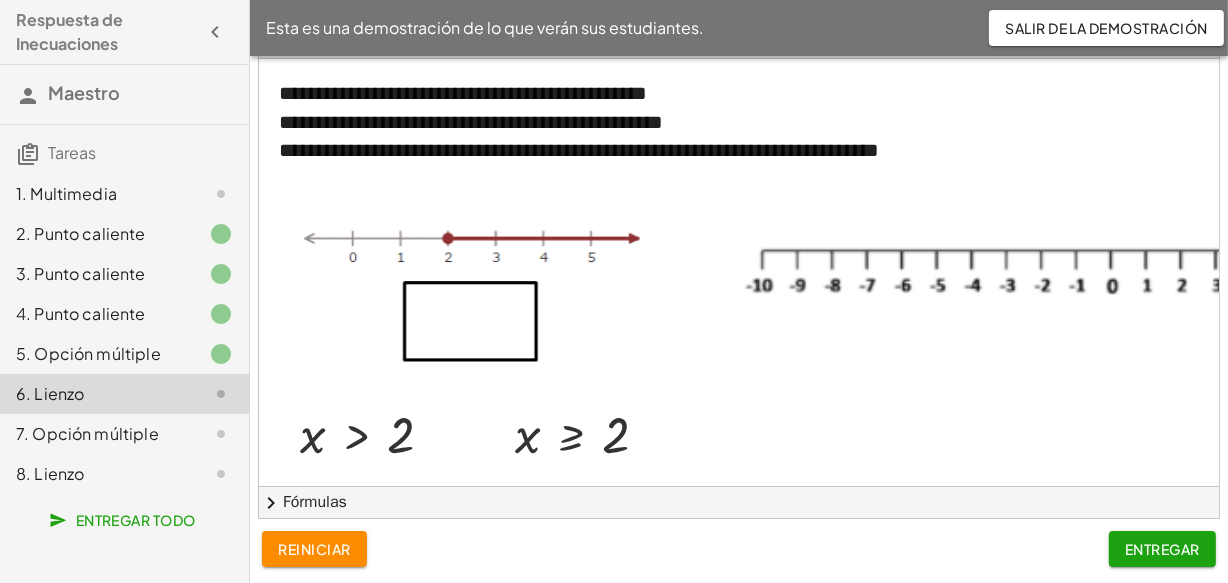 scroll, scrollTop: 135, scrollLeft: 0, axis: vertical 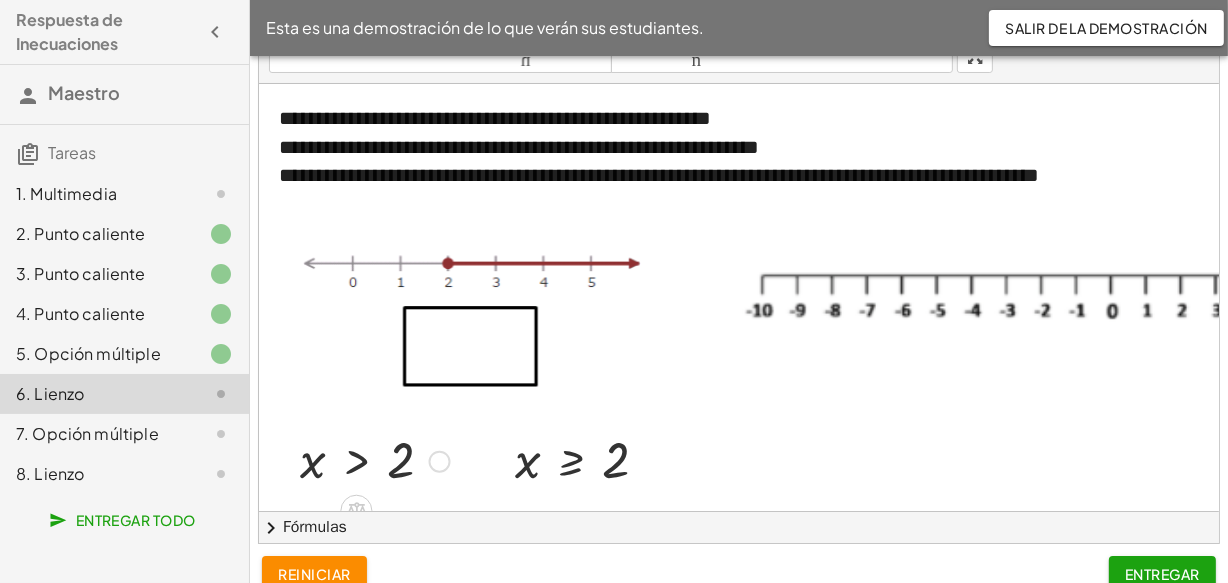 click at bounding box center (375, 460) 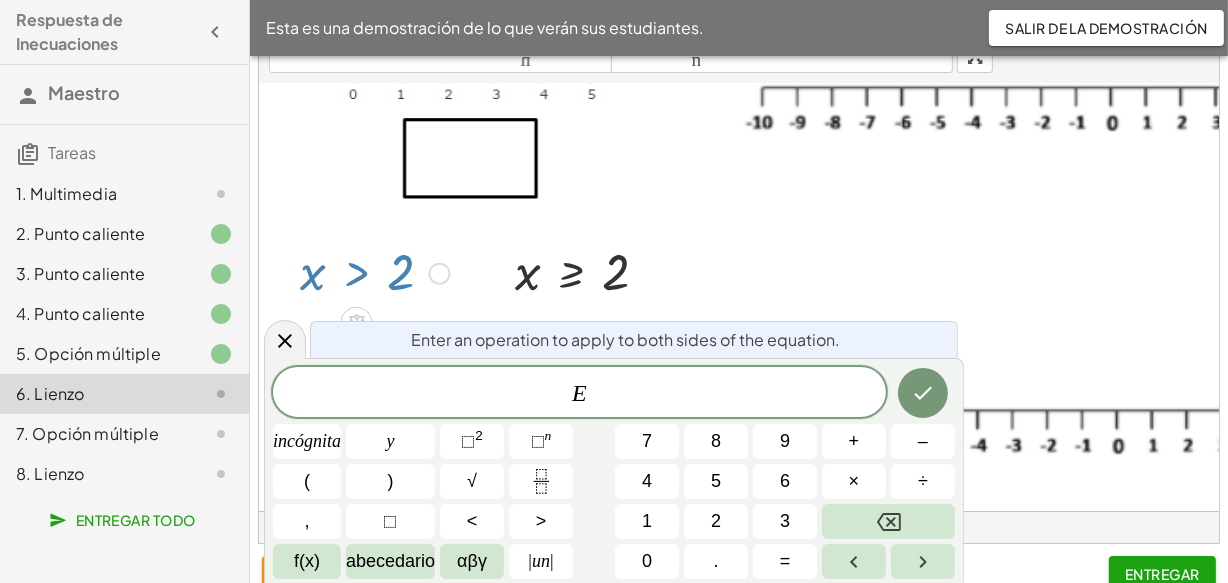 scroll, scrollTop: 188, scrollLeft: 0, axis: vertical 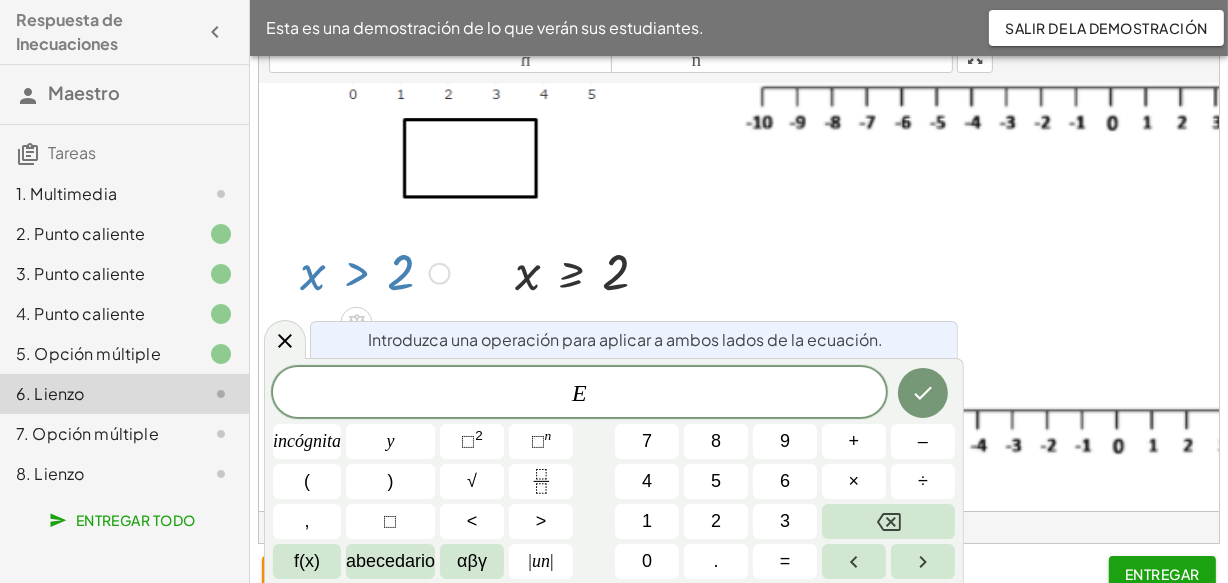 drag, startPoint x: 1007, startPoint y: 284, endPoint x: 1077, endPoint y: 254, distance: 76.15773 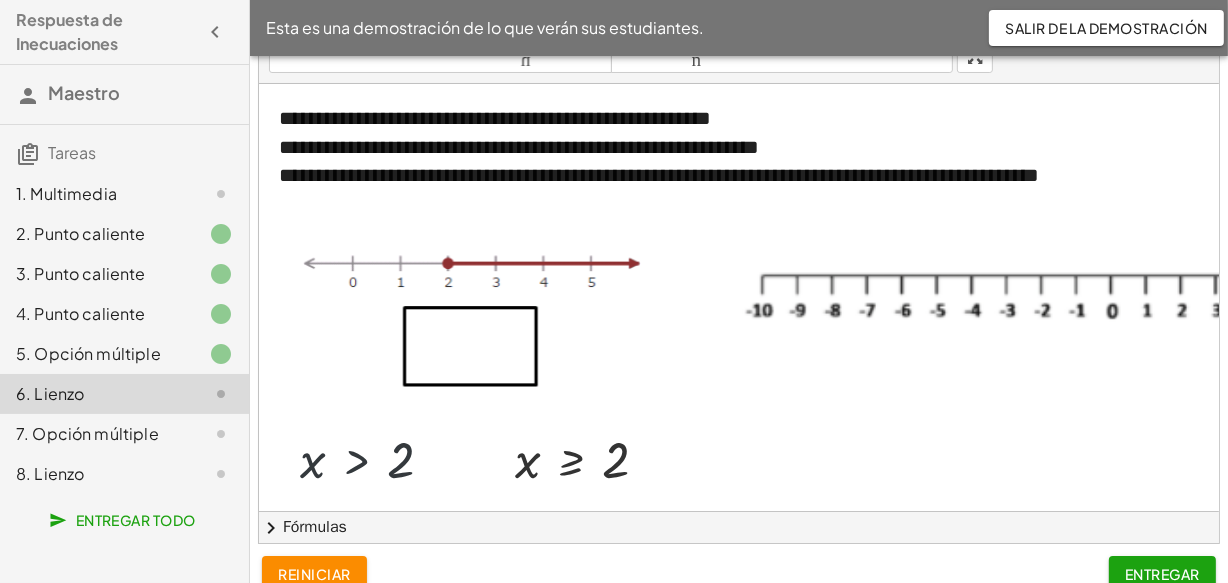 scroll, scrollTop: 0, scrollLeft: 0, axis: both 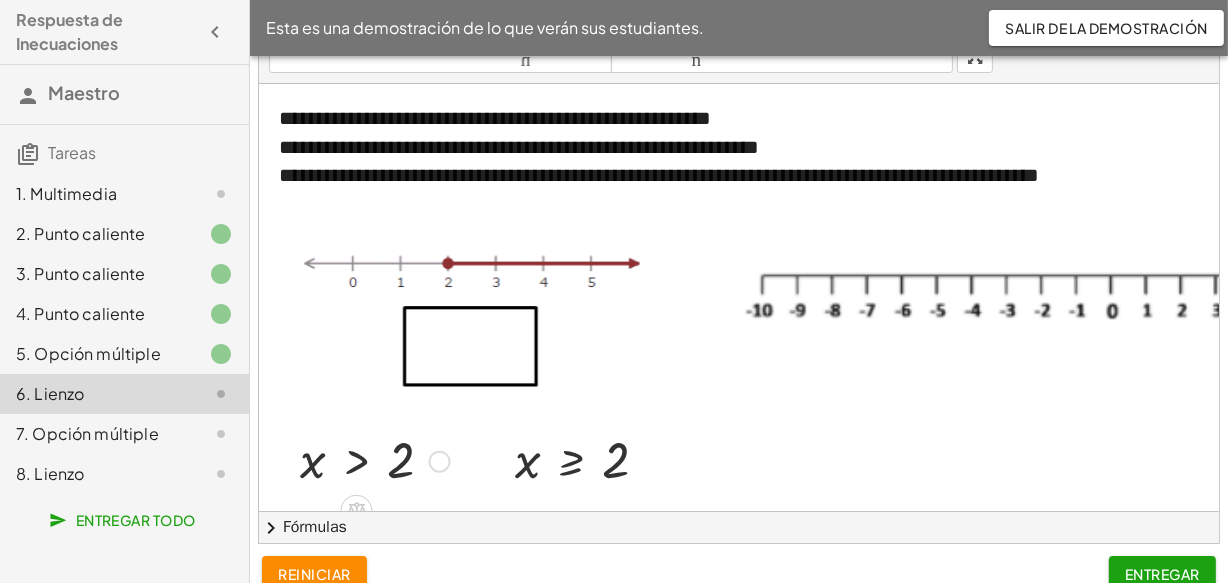 click at bounding box center (440, 462) 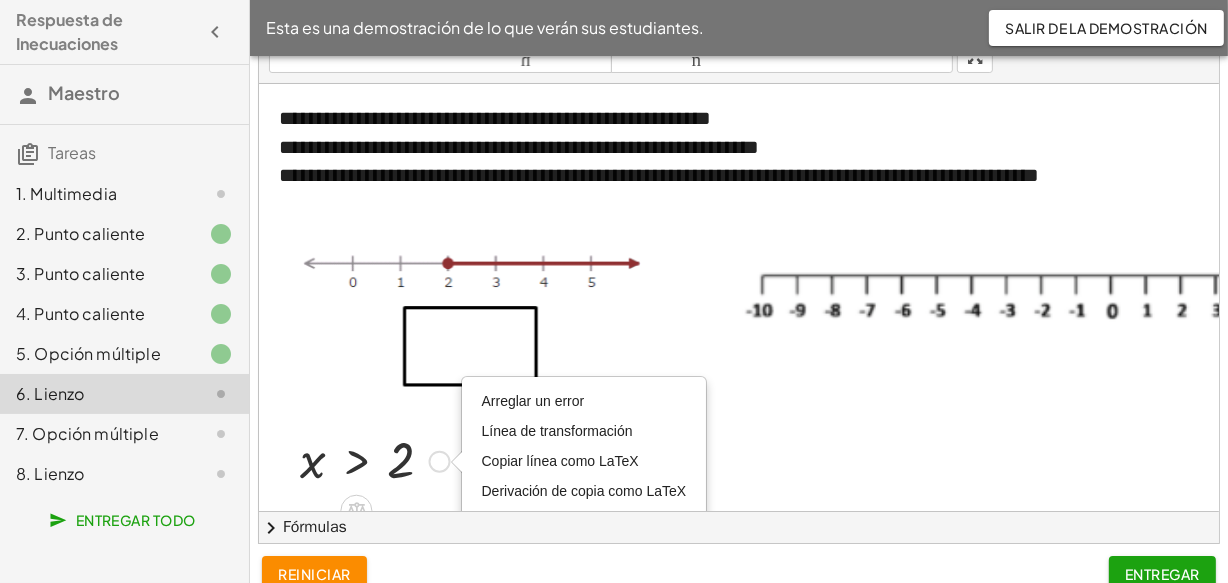 click on "Arreglar un error Línea de transformación Copiar línea como LaTeX Derivación de copia como LaTeX Ampliar nuevas líneas: Activado" at bounding box center [440, 462] 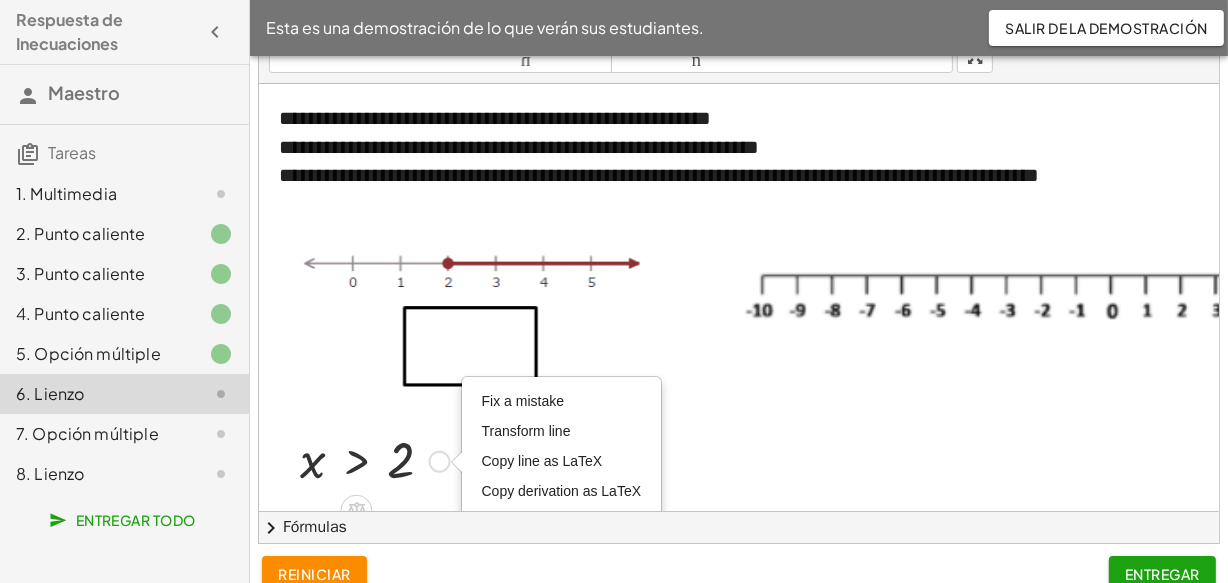 click on "Fix a mistake Transform line Copy line as LaTeX Copy derivation as LaTeX Expand new lines: On" at bounding box center (440, 462) 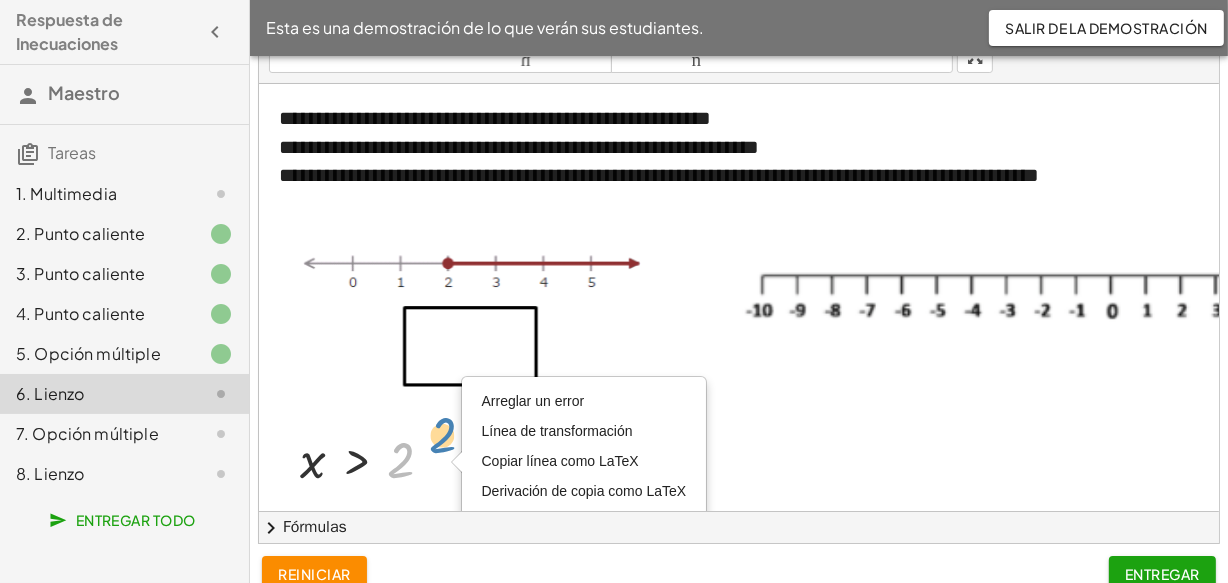 drag, startPoint x: 400, startPoint y: 453, endPoint x: 456, endPoint y: 388, distance: 85.79627 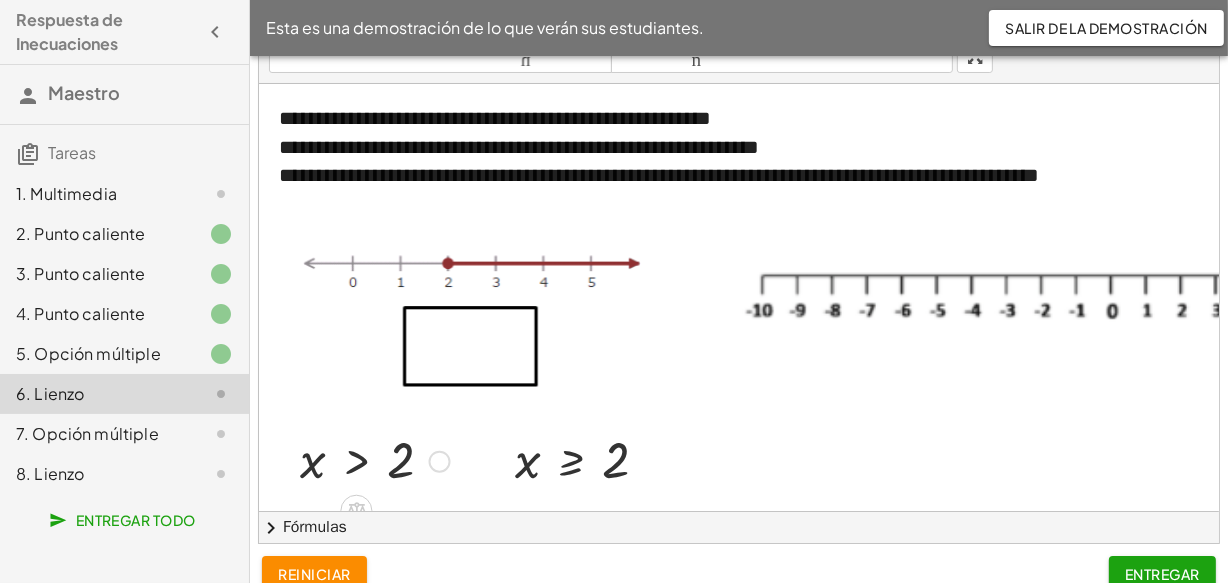 click at bounding box center (476, 323) 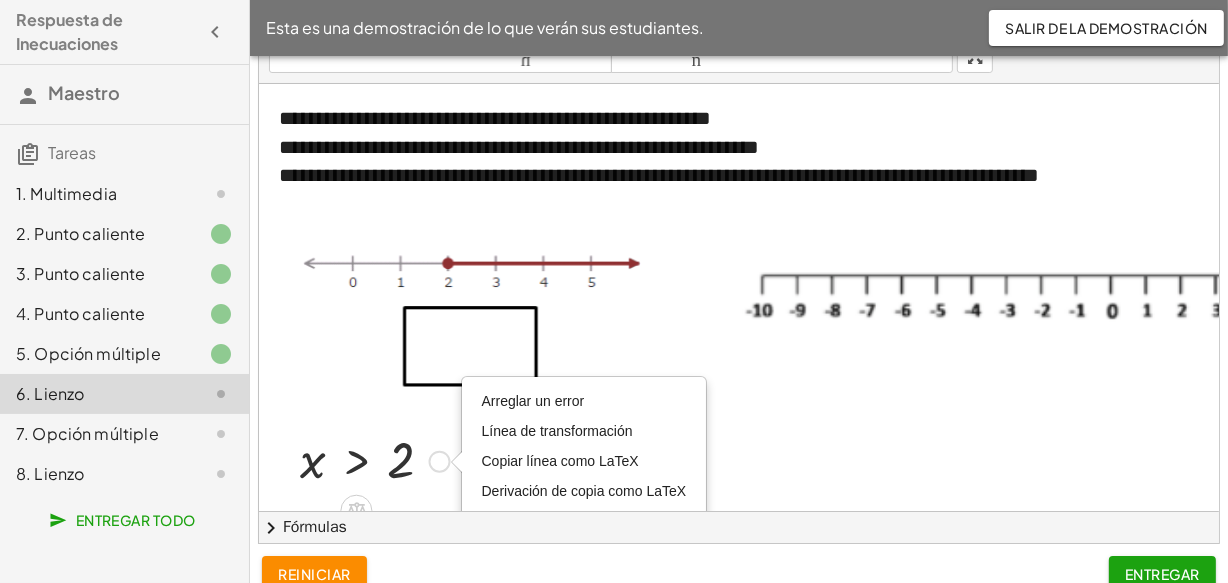 click on "Arreglar un error Línea de transformación Copiar línea como LaTeX Derivación de copia como LaTeX Ampliar nuevas líneas: Activado" at bounding box center (440, 462) 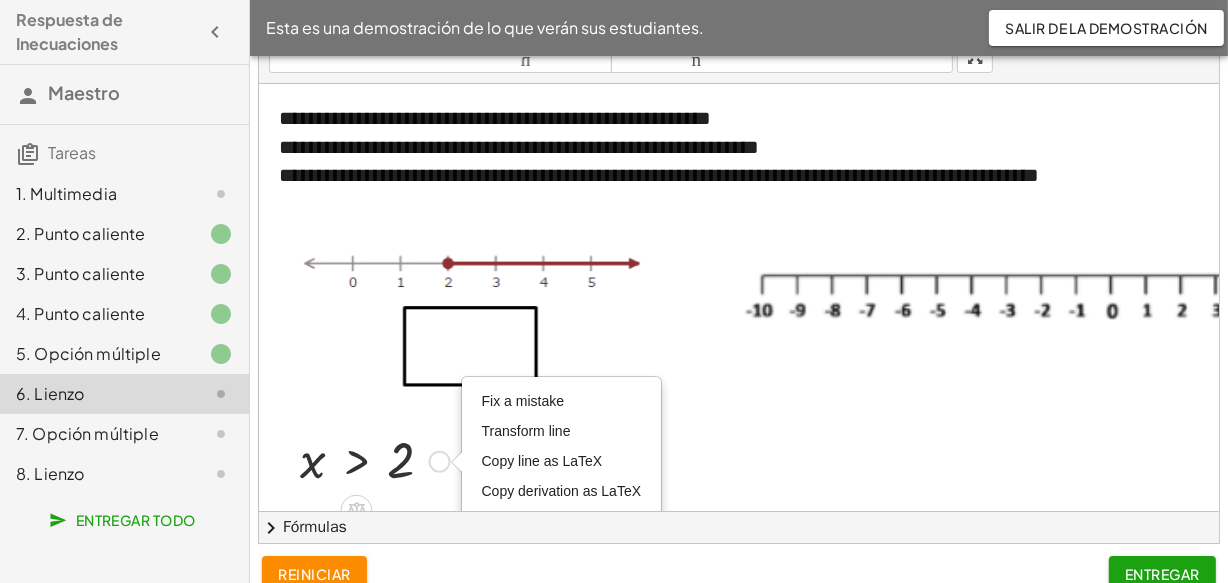 click on "Fix a mistake Transform line Copy line as LaTeX Copy derivation as LaTeX Expand new lines: On" at bounding box center [440, 462] 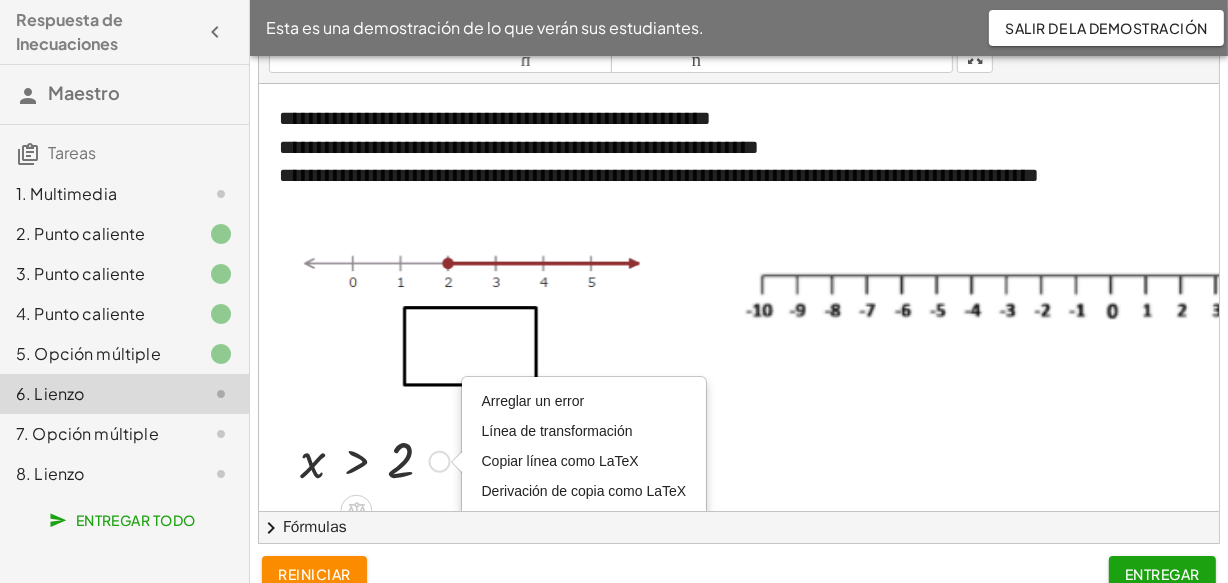 drag, startPoint x: 436, startPoint y: 458, endPoint x: 425, endPoint y: 341, distance: 117.51595 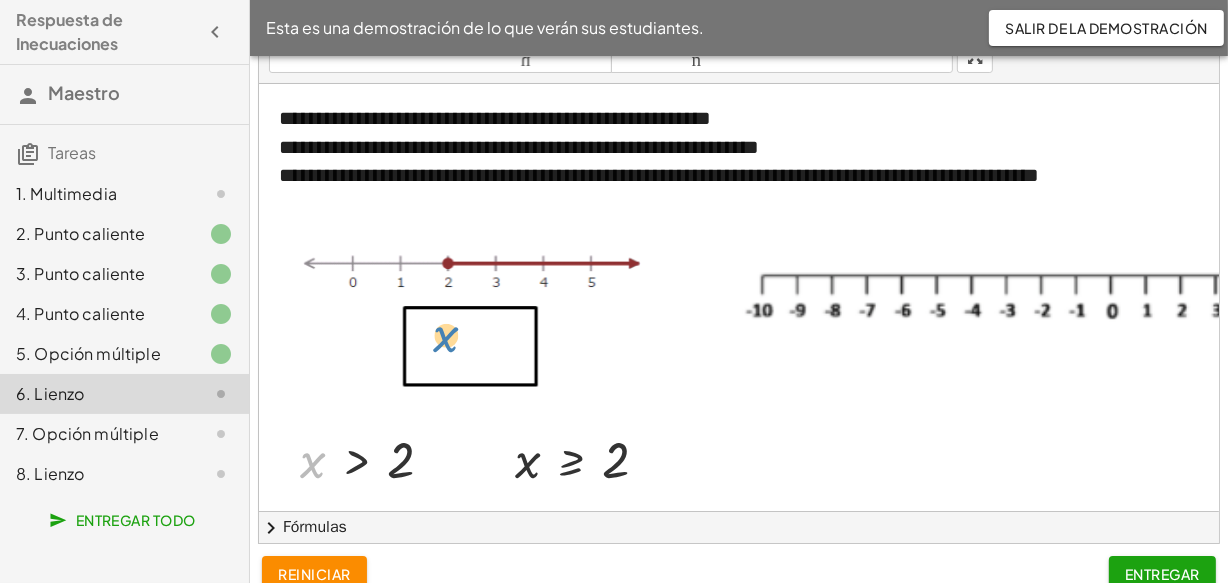 drag, startPoint x: 311, startPoint y: 454, endPoint x: 444, endPoint y: 330, distance: 181.83784 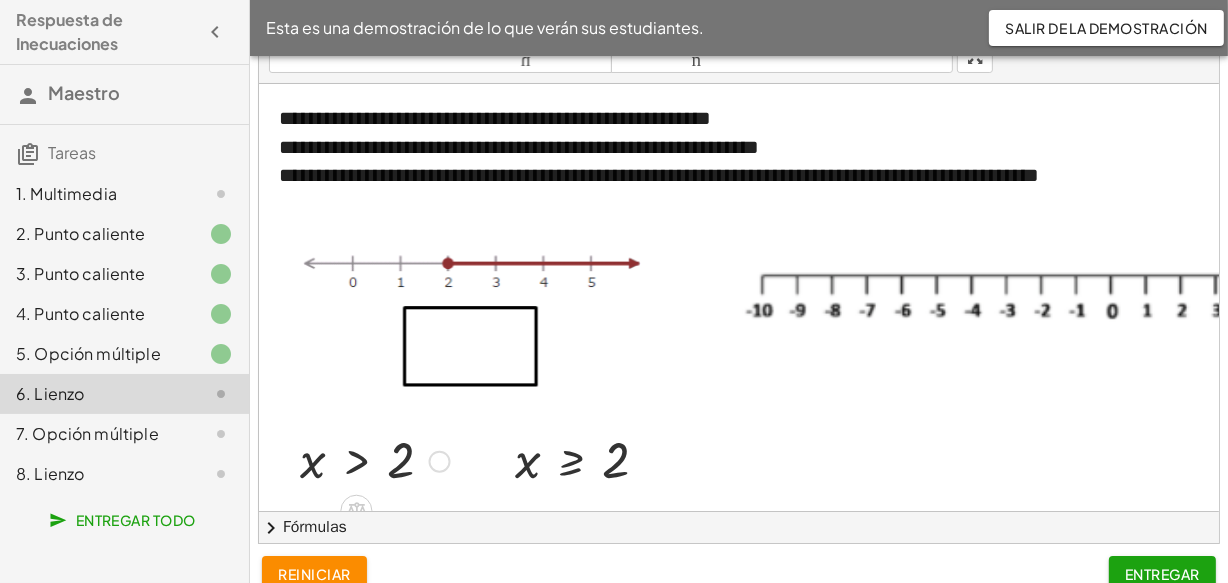 click at bounding box center (375, 460) 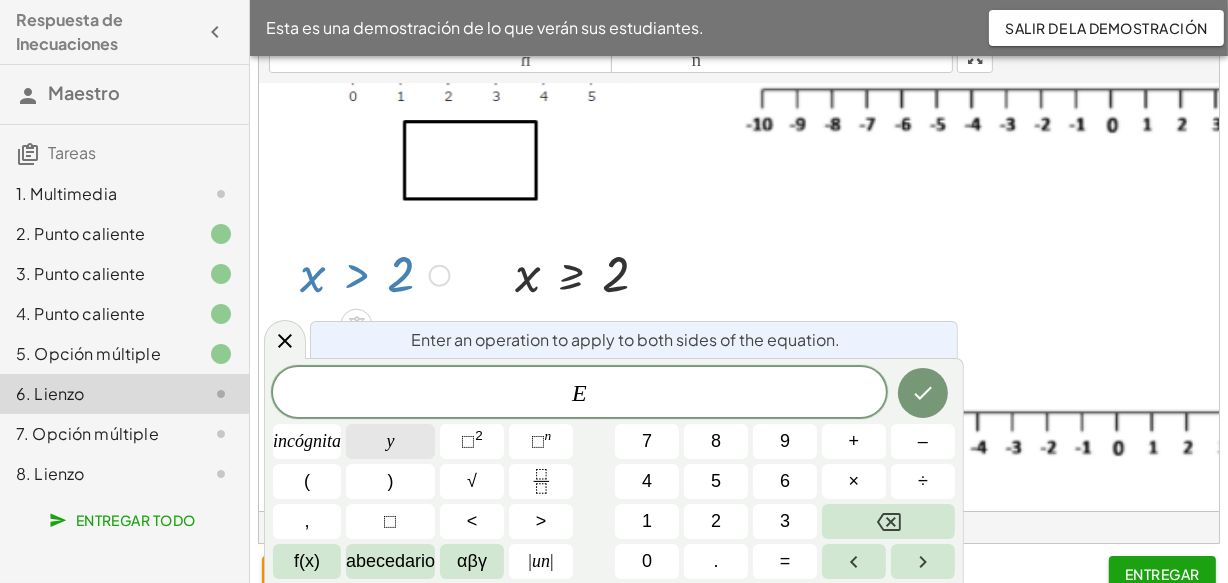 scroll, scrollTop: 188, scrollLeft: 0, axis: vertical 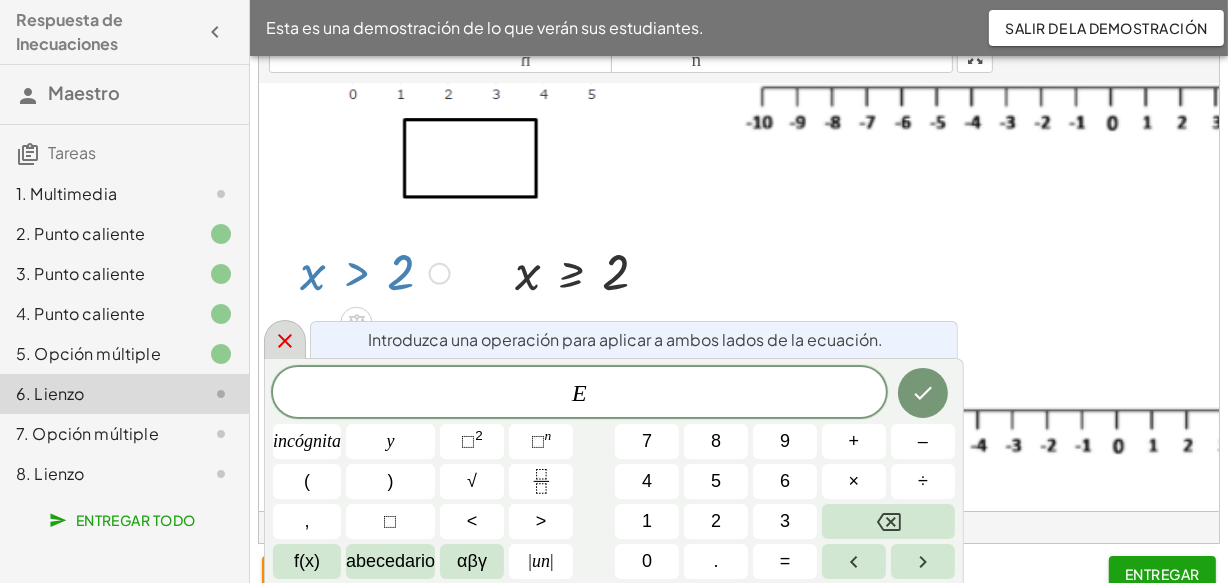 click at bounding box center (285, 339) 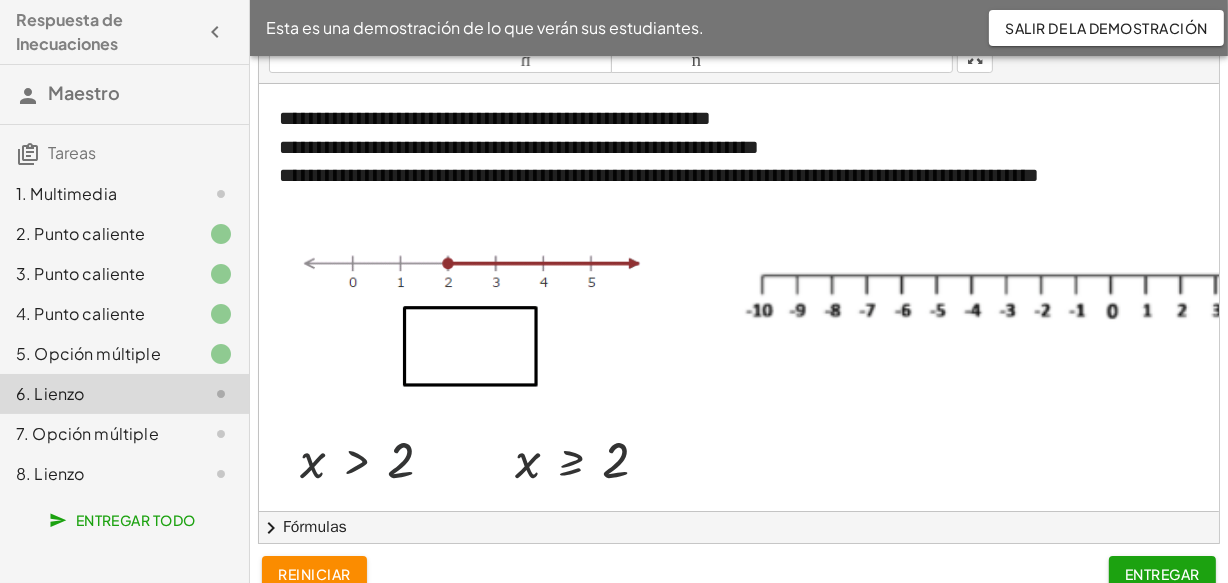 scroll, scrollTop: 0, scrollLeft: 0, axis: both 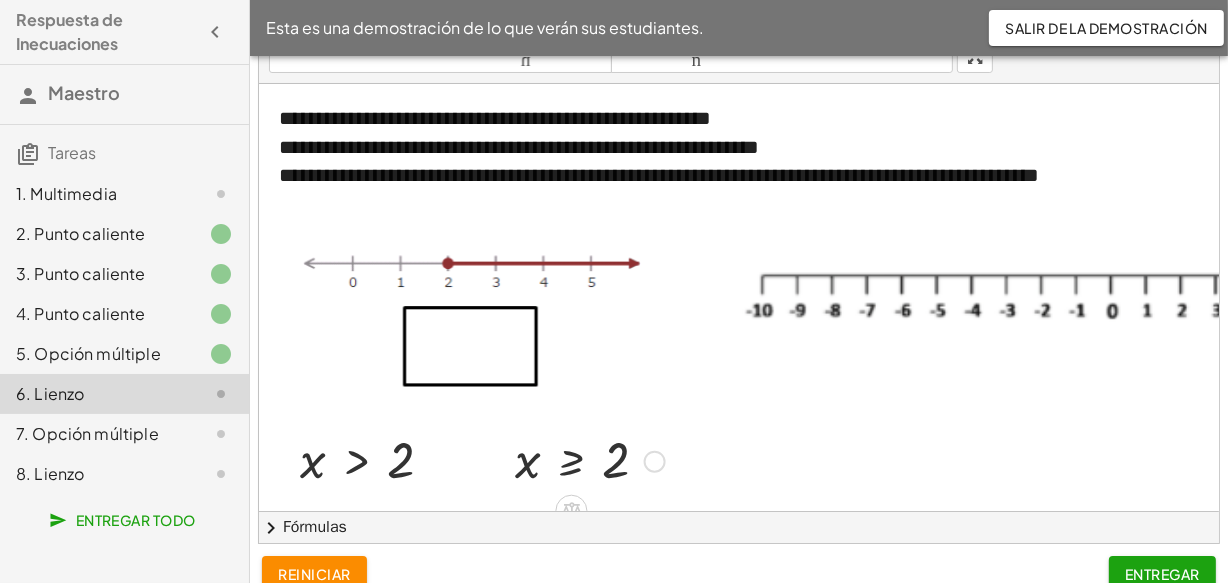 click at bounding box center [655, 462] 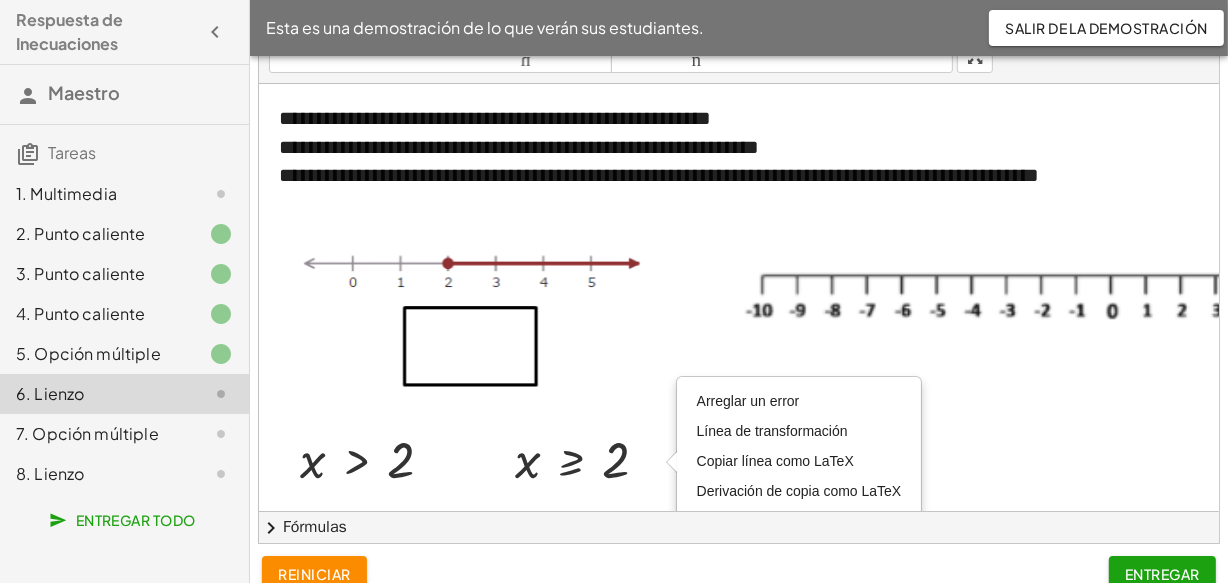 click on "reiniciar" at bounding box center [314, 574] 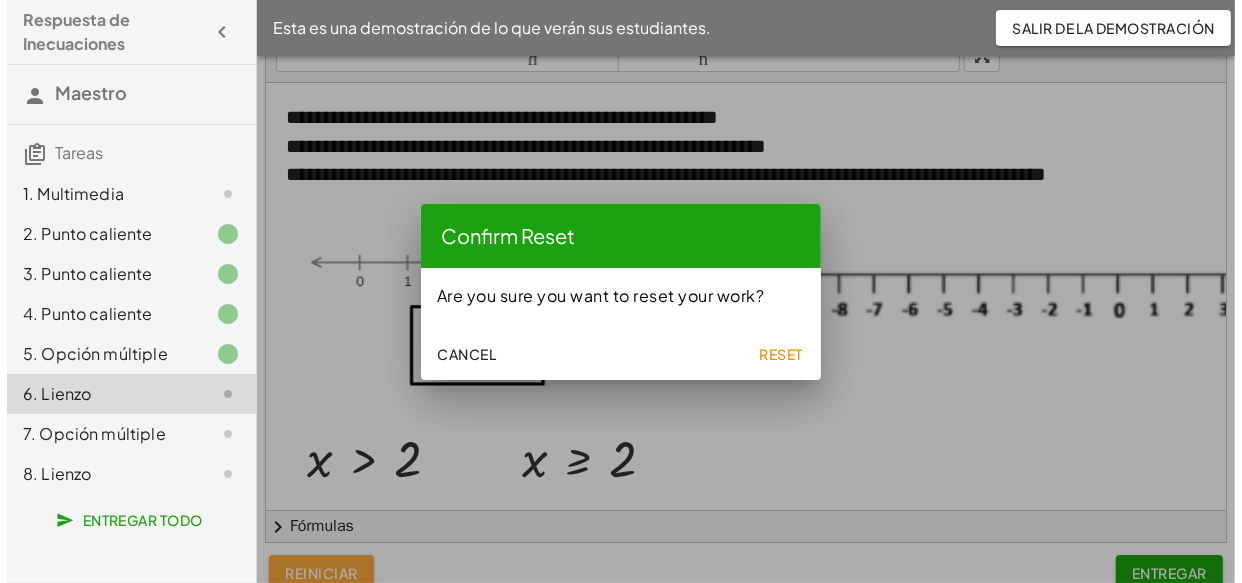 scroll, scrollTop: 0, scrollLeft: 0, axis: both 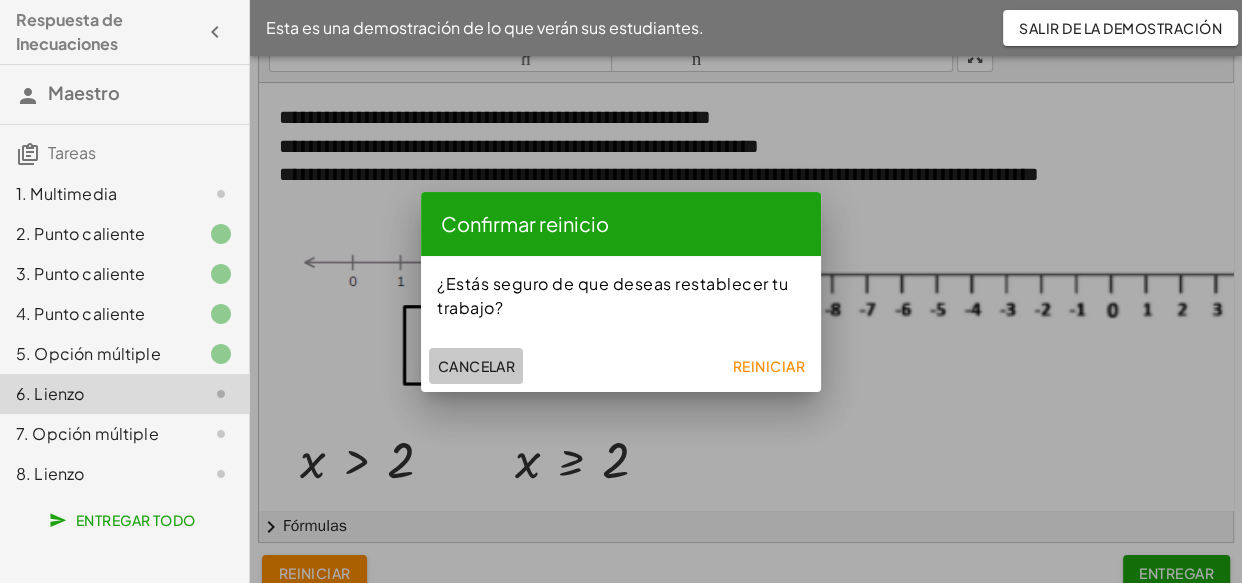 click on "Cancelar" at bounding box center (476, 366) 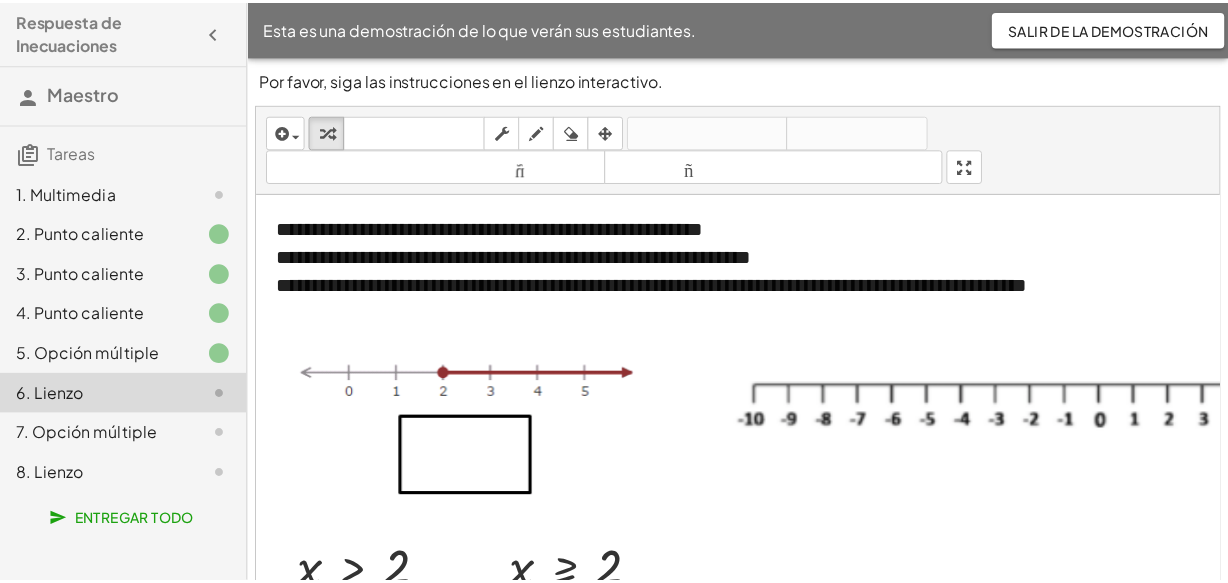 scroll, scrollTop: 110, scrollLeft: 0, axis: vertical 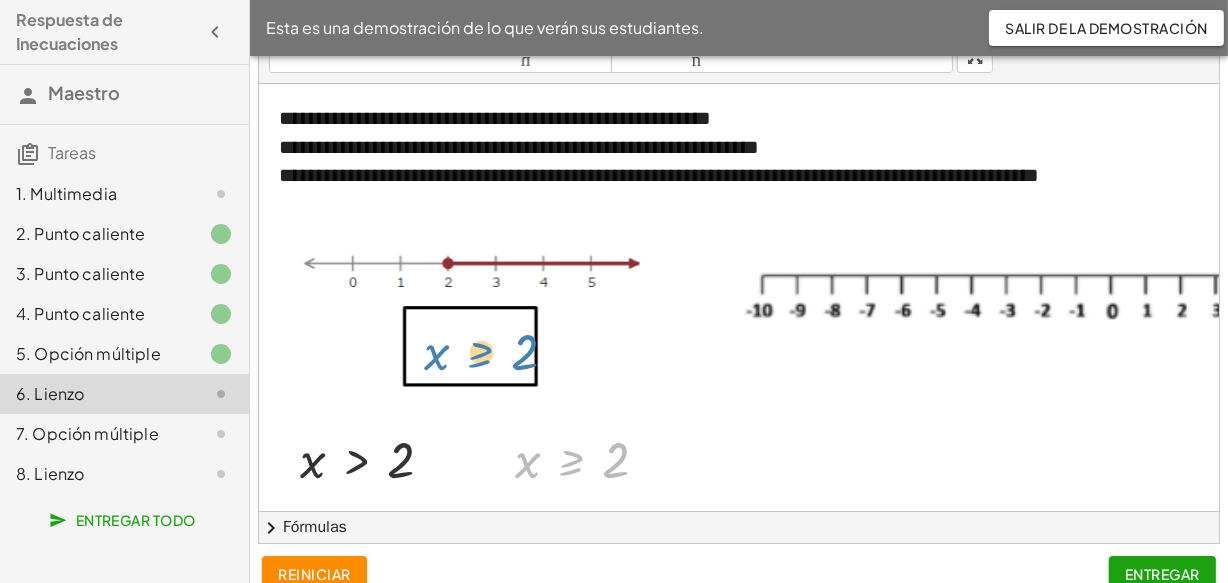 drag, startPoint x: 570, startPoint y: 468, endPoint x: 473, endPoint y: 352, distance: 151.21178 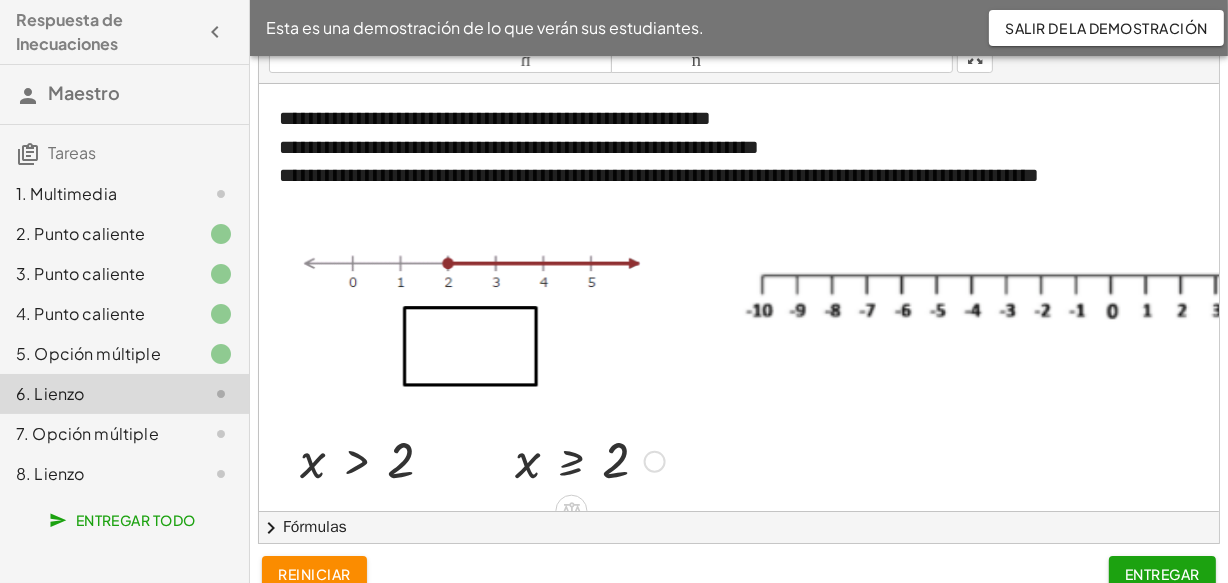 click on "**********" at bounding box center (895, 644) 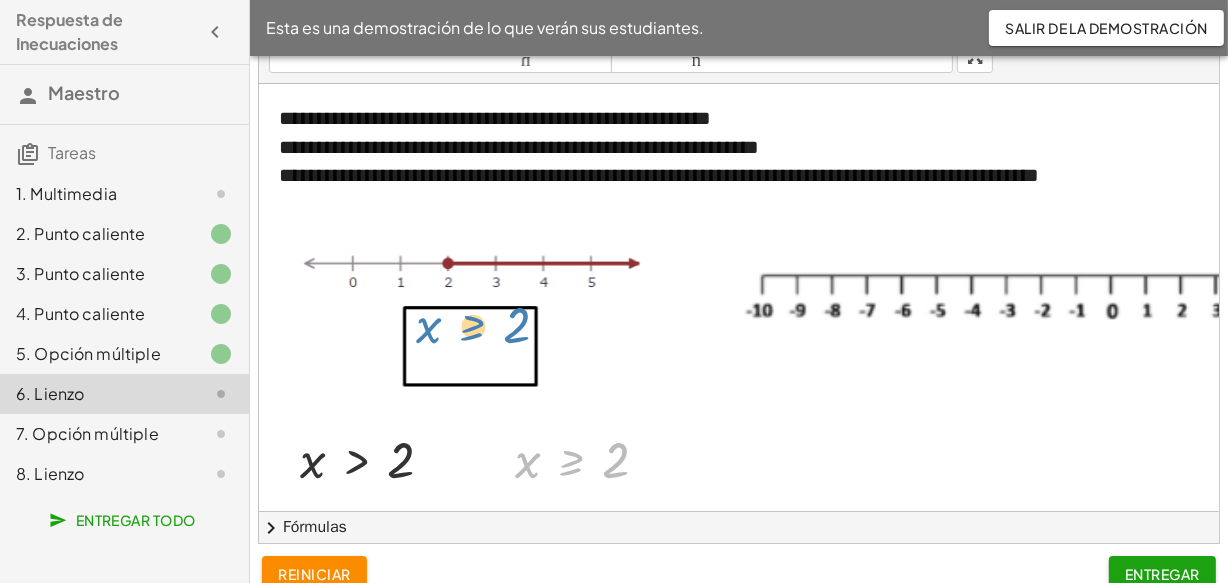 drag, startPoint x: 570, startPoint y: 459, endPoint x: 469, endPoint y: 324, distance: 168.60011 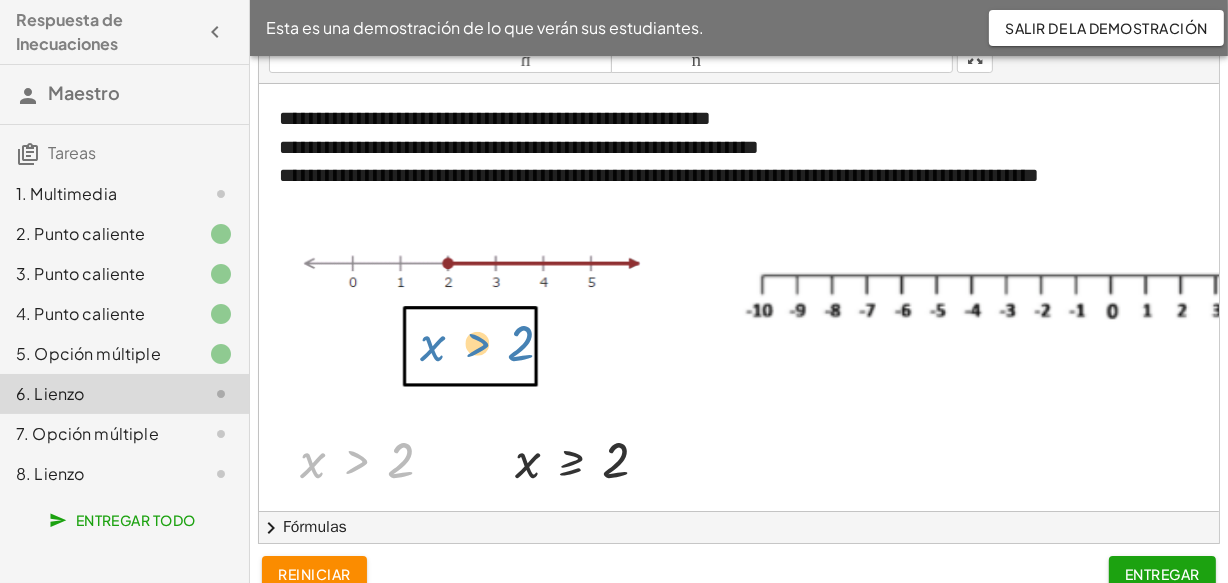 drag, startPoint x: 338, startPoint y: 459, endPoint x: 458, endPoint y: 341, distance: 168.29736 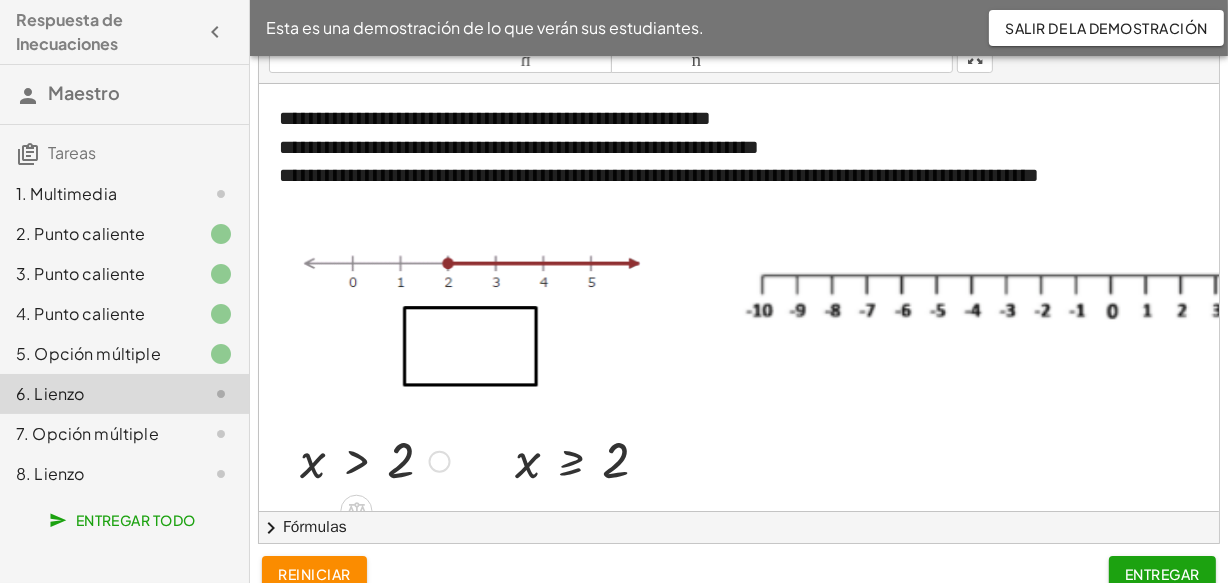 click on "Arreglar un error Línea de transformación Copiar línea como LaTeX Derivación de copia como LaTeX Ampliar nuevas líneas: Activado" at bounding box center (440, 462) 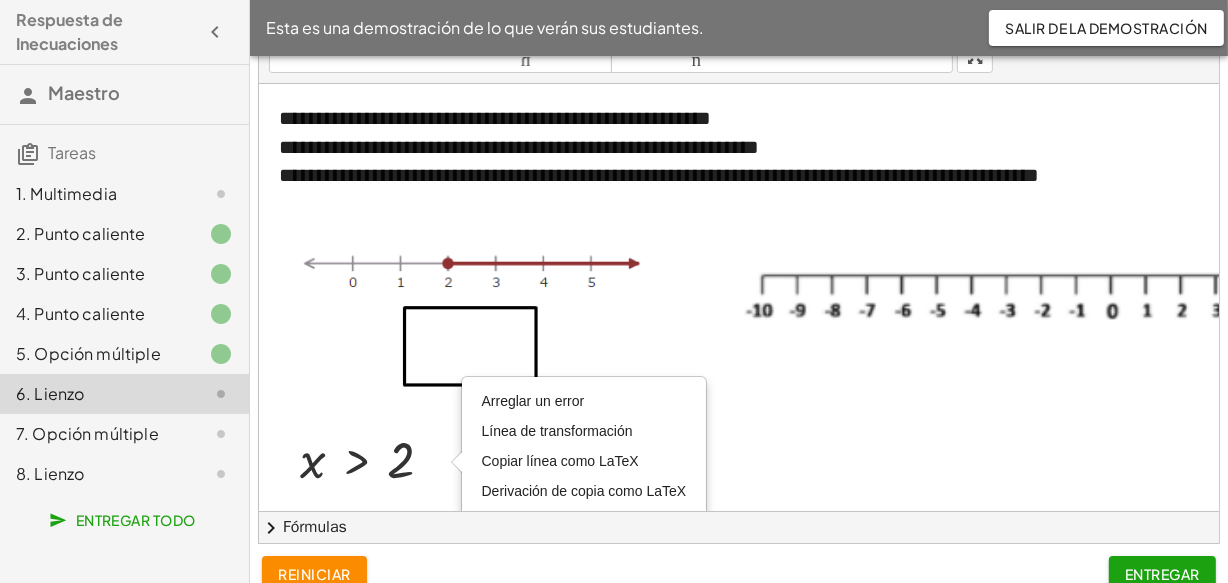 click at bounding box center (476, 323) 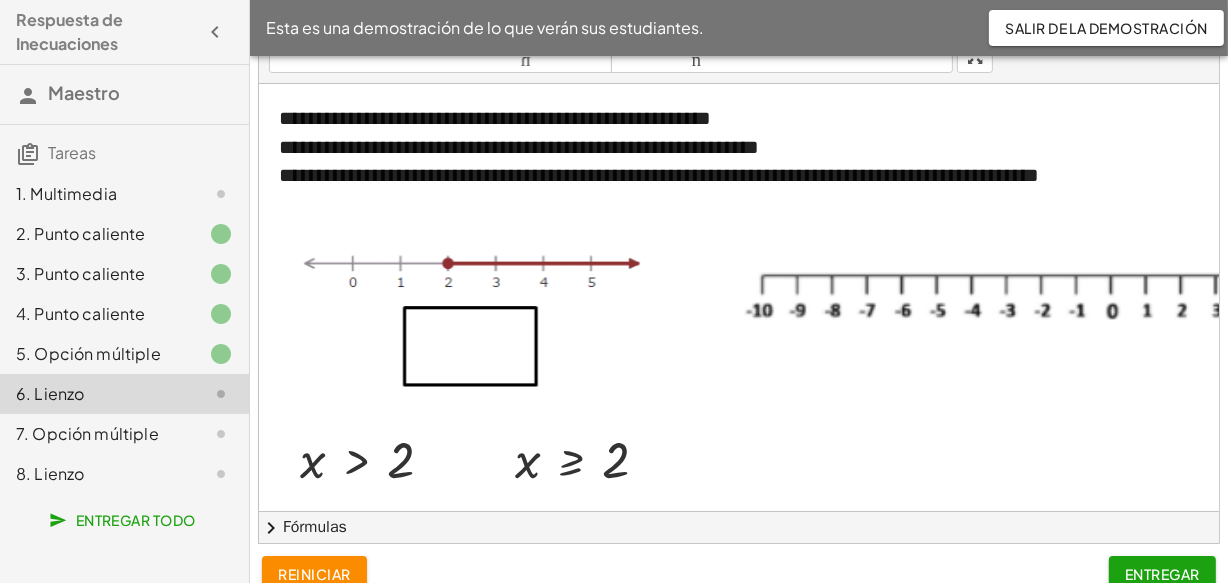 click on "Entregar" at bounding box center (1162, 574) 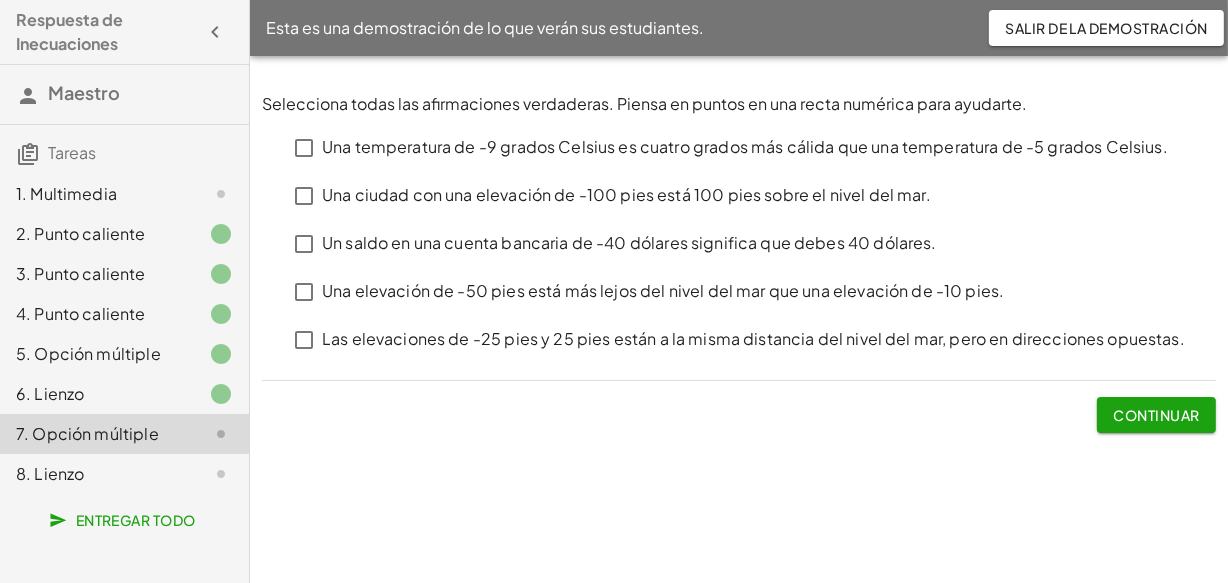 scroll, scrollTop: 0, scrollLeft: 0, axis: both 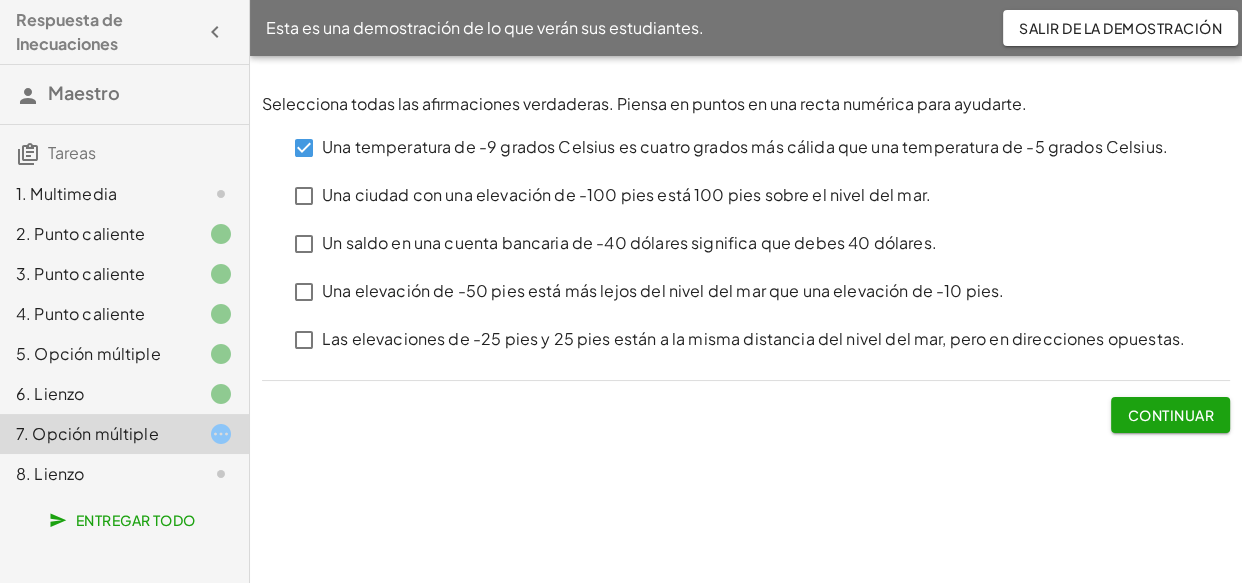 click on "Desigualdades: Fundamentos de gráficos y operaciones (PA) Podrás escribir desigualdades a partir de rectas numéricas. También trabajarás en la inversión de signos para operaciones con desigualdades. Aquí tienes algunos puntos que debes saber antes de comenzar esta actividad: Cómo organizar el texto en una página Cómo insertar expresiones de desigualdad Cómo arrastrar texto a un cuadro. ¡Divertirse! Continuar Marca la desigualdad correcta. Marcadores de puntos de acceso. Haga clic y arrastre sobre la imagen. Continuar Marca la desigualdad correcta. Marcadores de puntos de acceso. Haga clic y arrastre sobre la imagen. Continuar Marca la desigualdad correcta. Marcadores de puntos de acceso. Haga clic y arrastre sobre la imagen. Continuar Para la siguiente desigualdad, seleccione la descripción verbal de la desigualdad y los valores que crean una desigualdad verdadera. r es mayor que -5 r es mayor o igual a -5 r es menor que -5 r es menor o igual a -5 -5 -8 0 3 Continuar   insertar Seleccione uno: -" 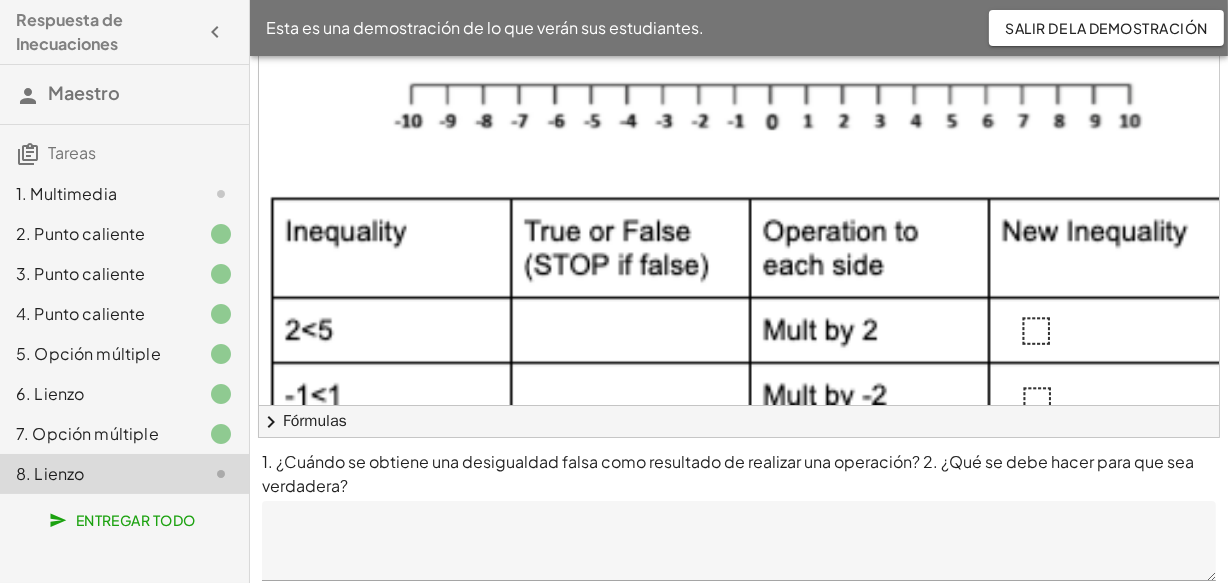 scroll, scrollTop: 218, scrollLeft: 0, axis: vertical 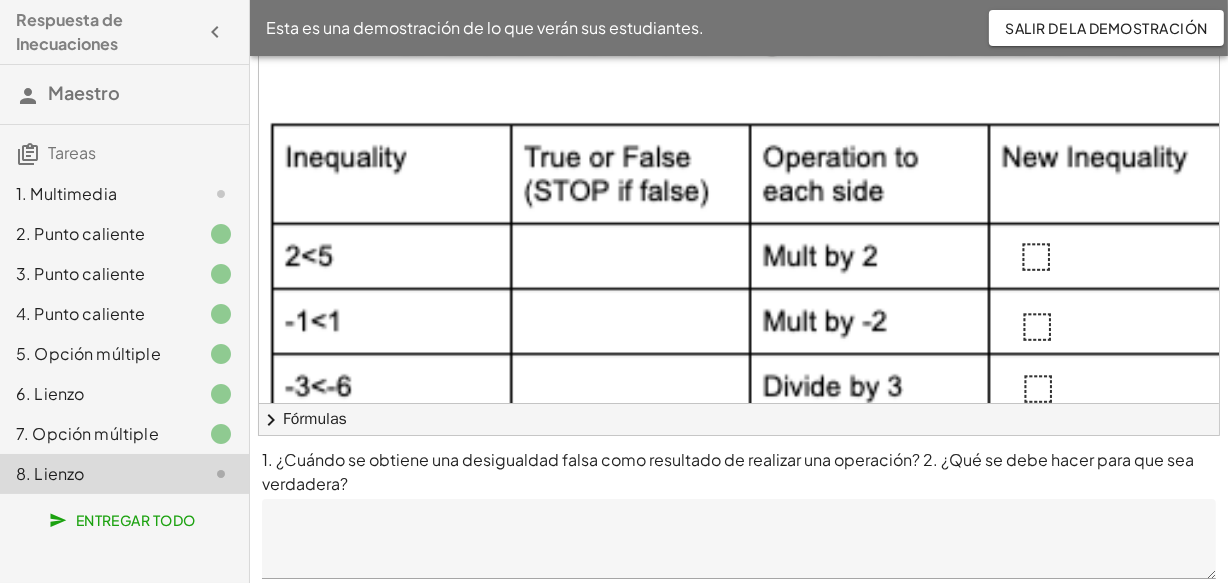 drag, startPoint x: 1236, startPoint y: 9, endPoint x: 889, endPoint y: 75, distance: 353.2209 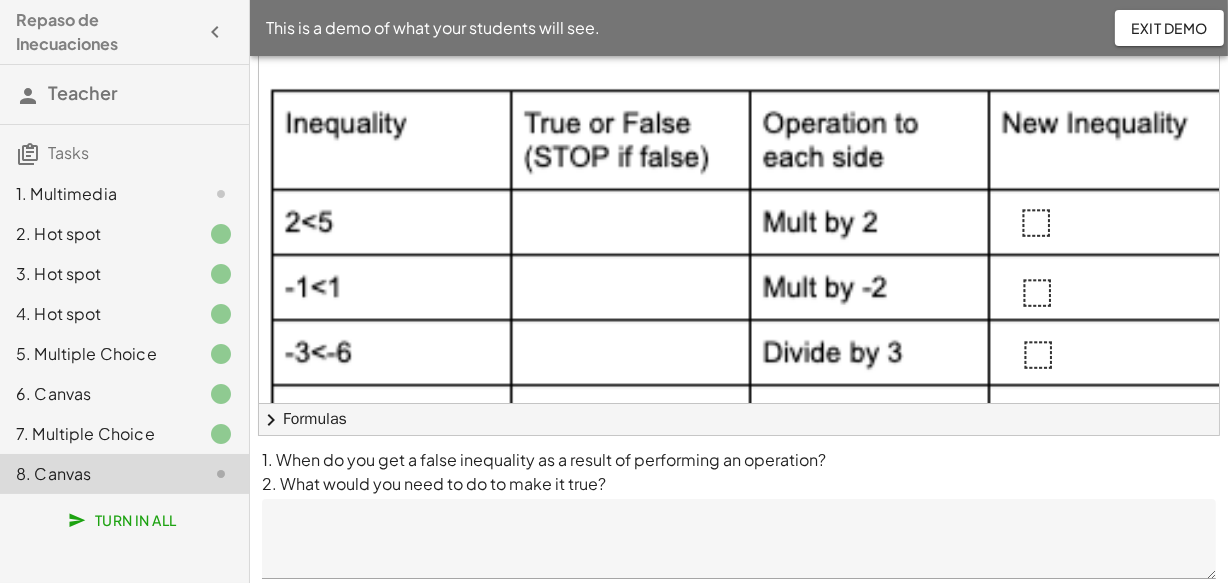 scroll, scrollTop: 184, scrollLeft: 0, axis: vertical 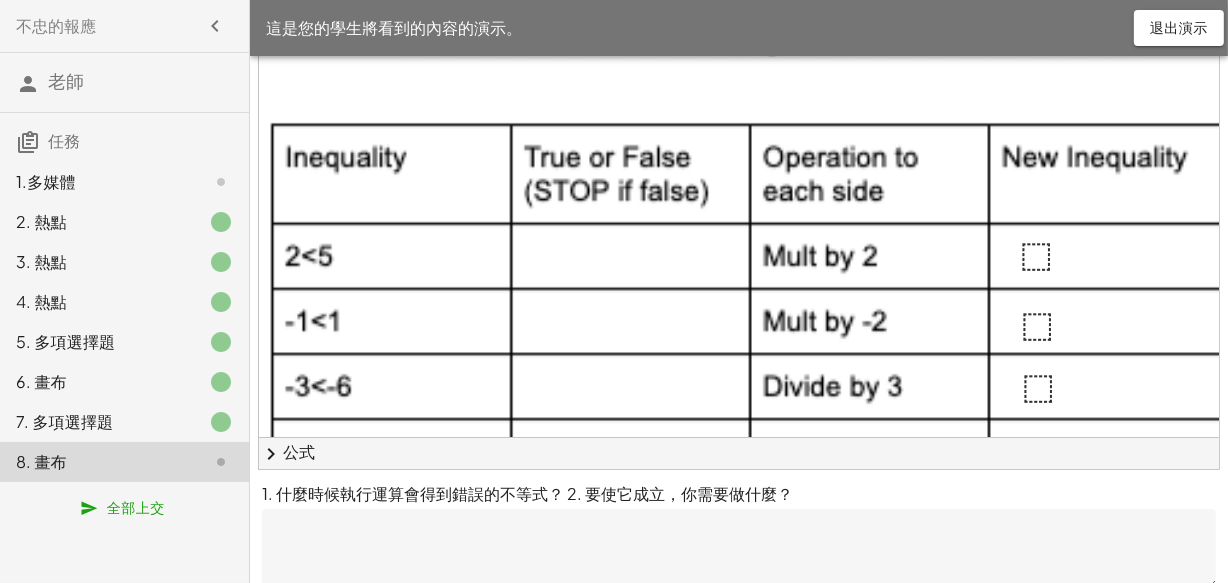 click at bounding box center (1114, 344) 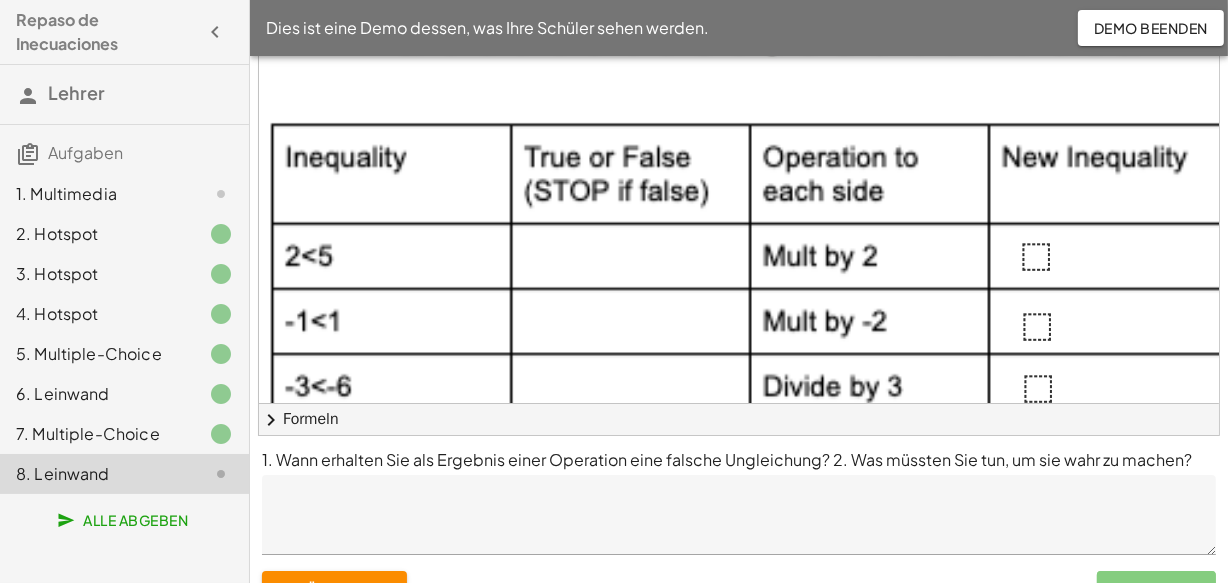 scroll, scrollTop: 184, scrollLeft: 0, axis: vertical 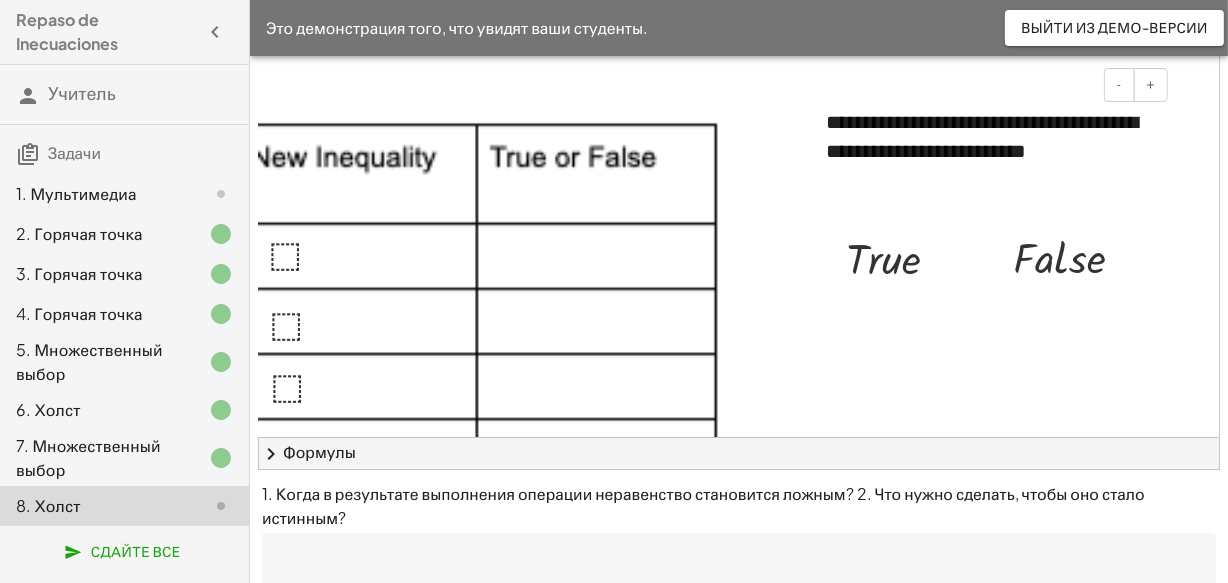 click on "**********" at bounding box center [989, 151] 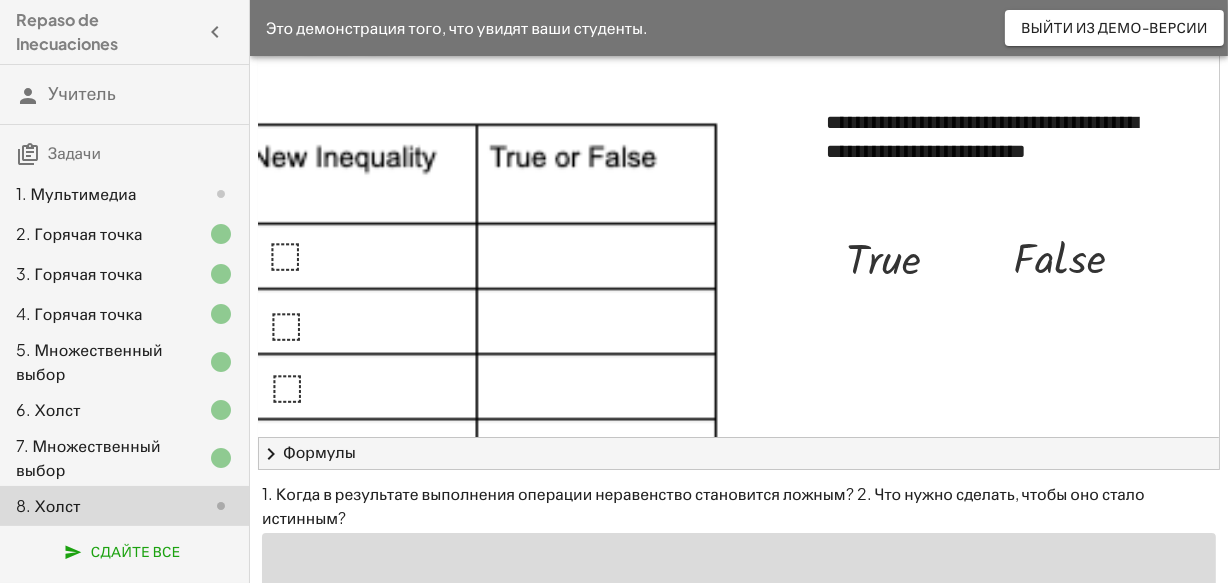 click 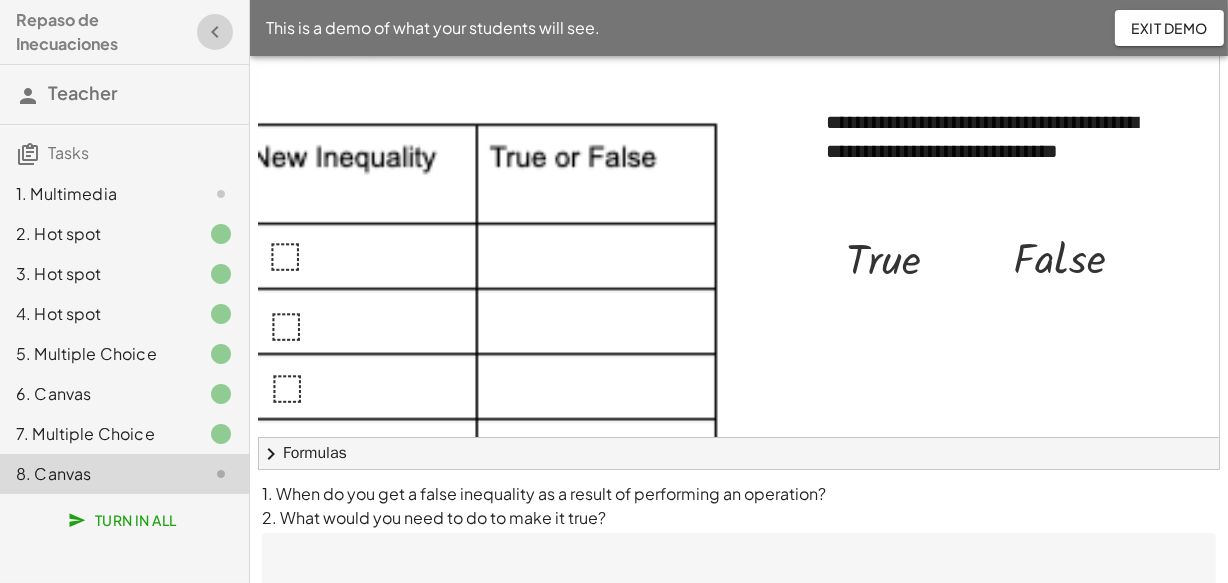 click 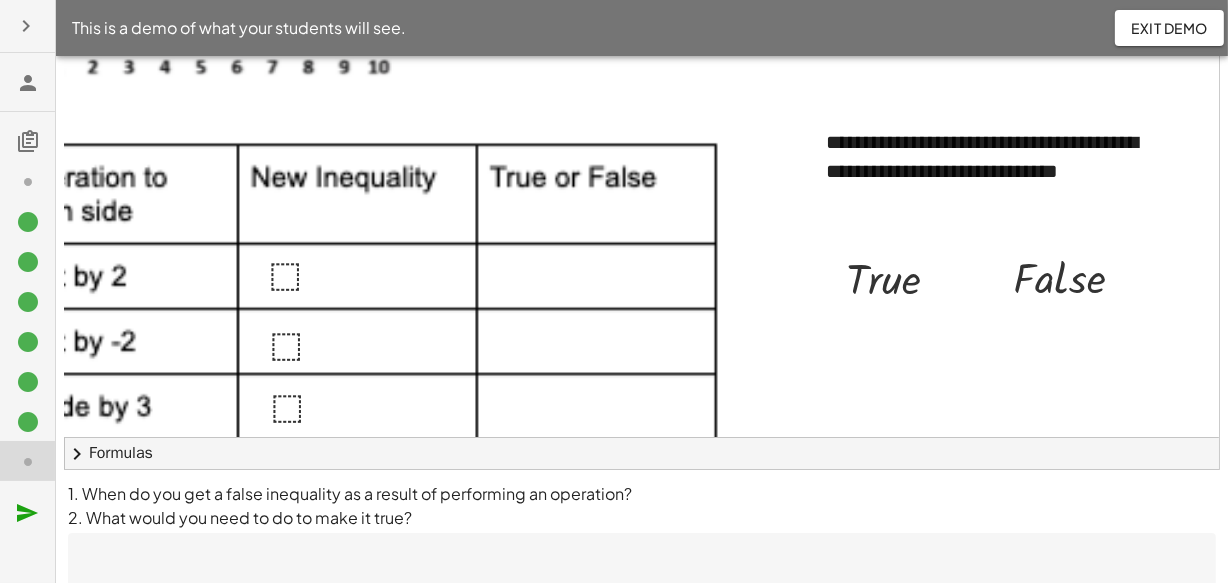 scroll, scrollTop: 72, scrollLeft: 570, axis: both 